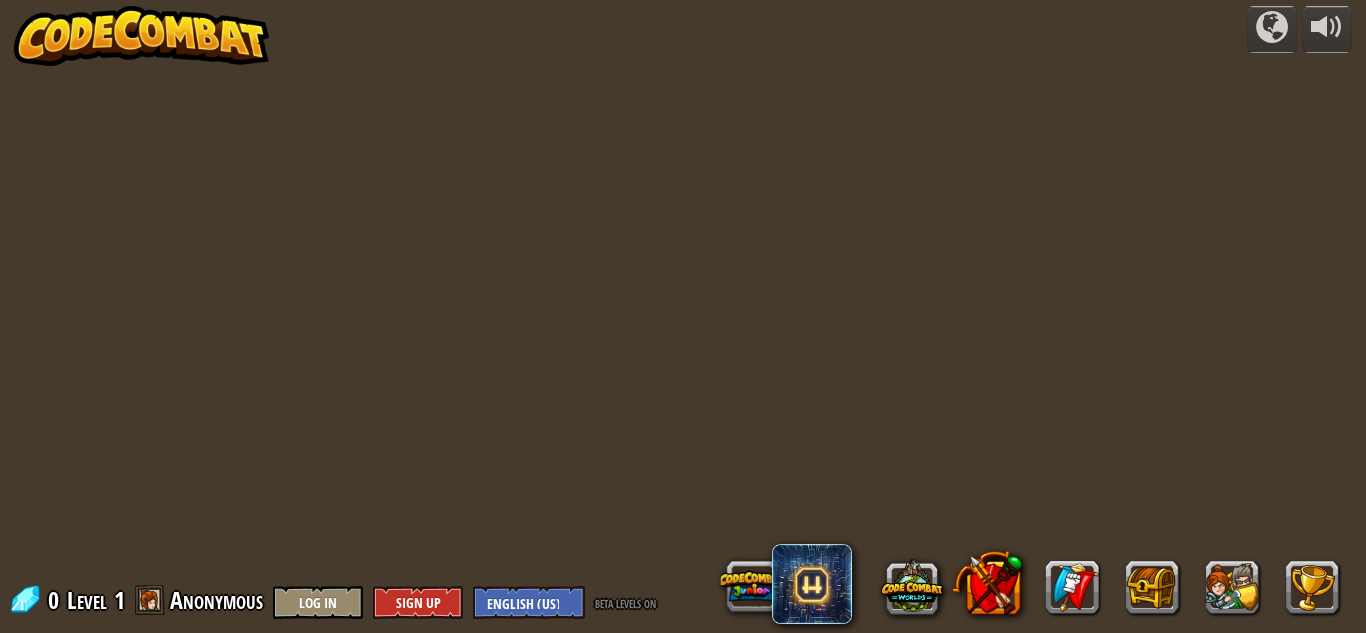 scroll, scrollTop: 0, scrollLeft: 0, axis: both 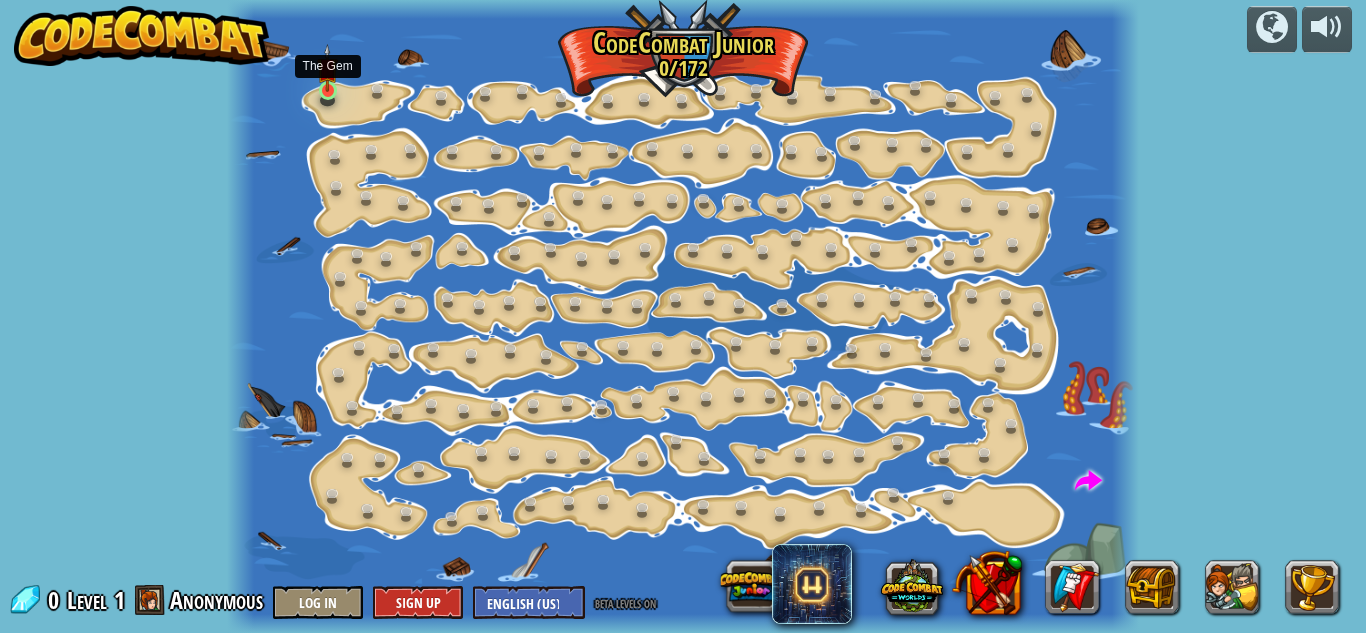 click at bounding box center [327, 68] 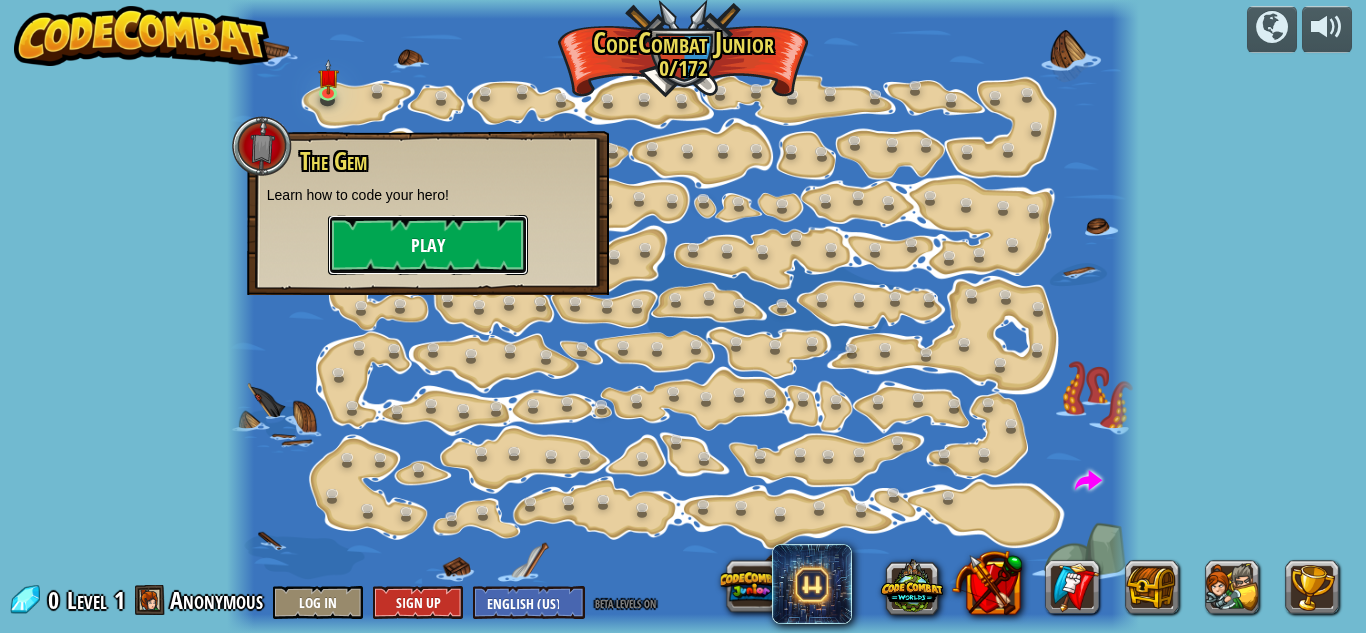 click on "Play" at bounding box center (428, 245) 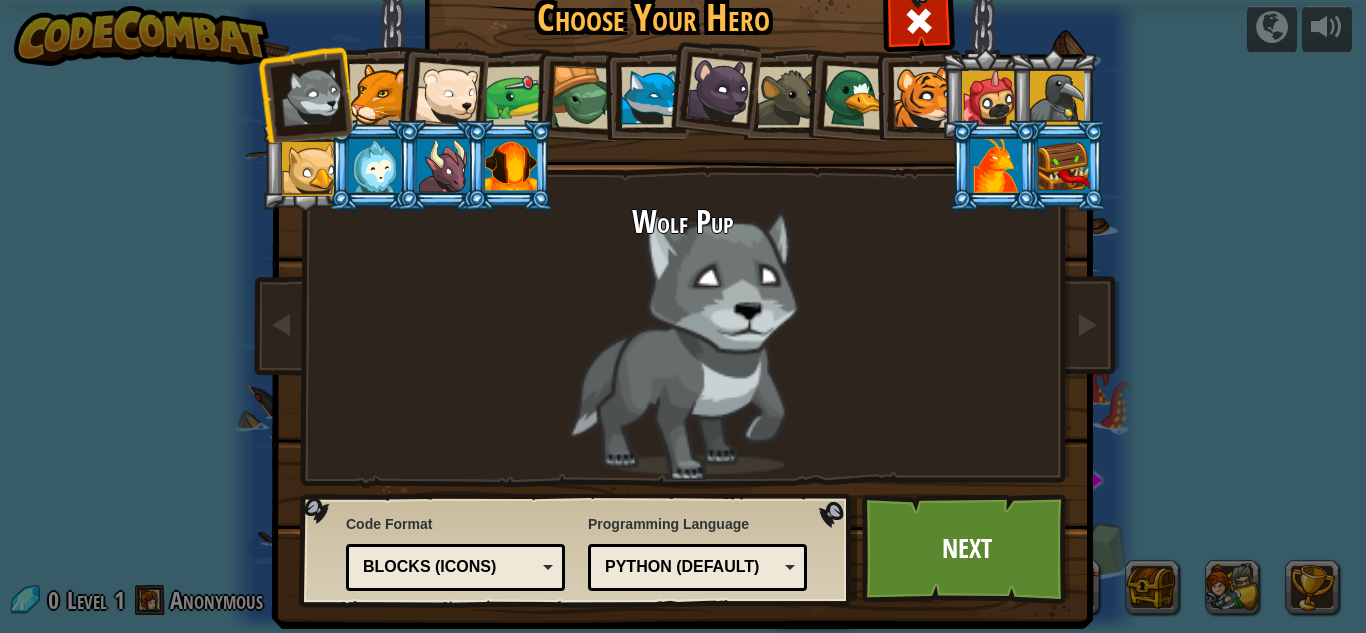 click at bounding box center (516, 97) 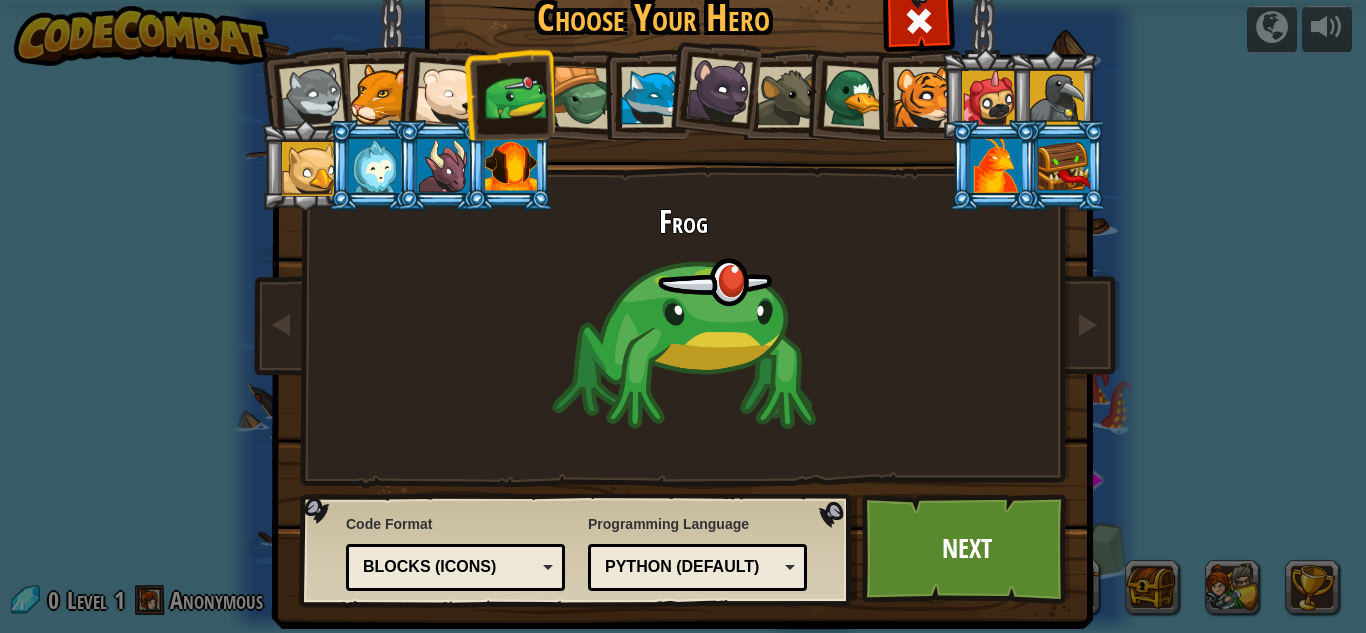 click at bounding box center [583, 98] 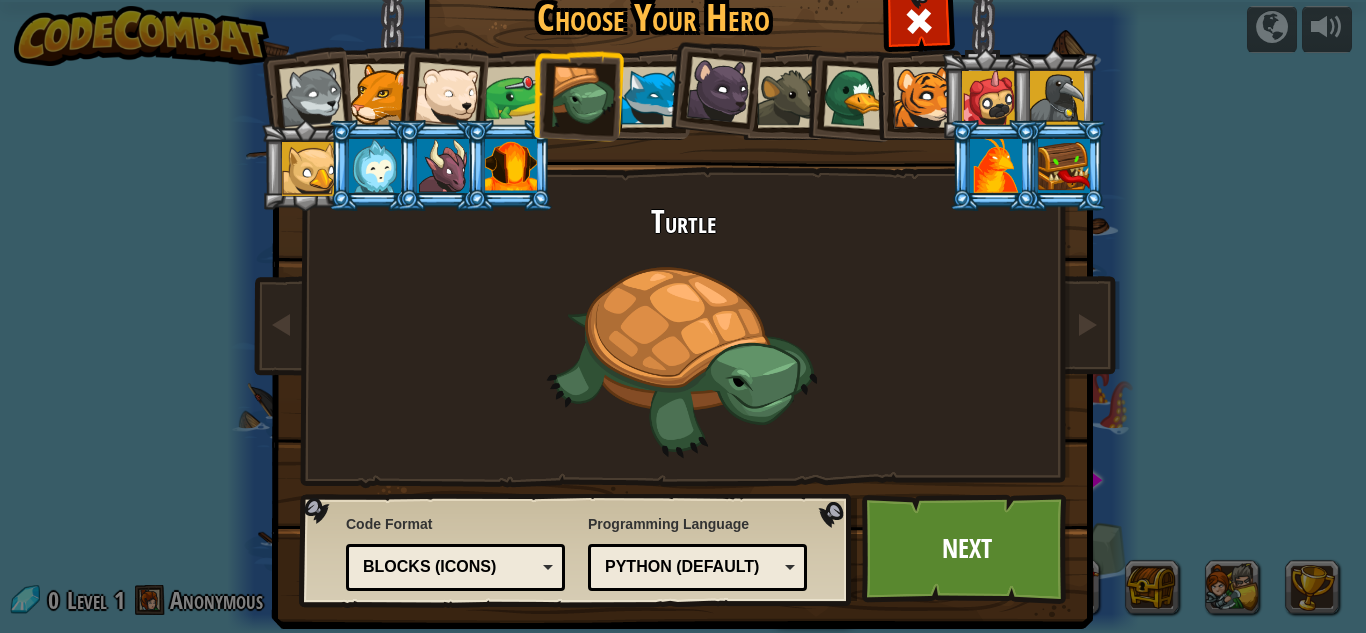 click at bounding box center [855, 97] 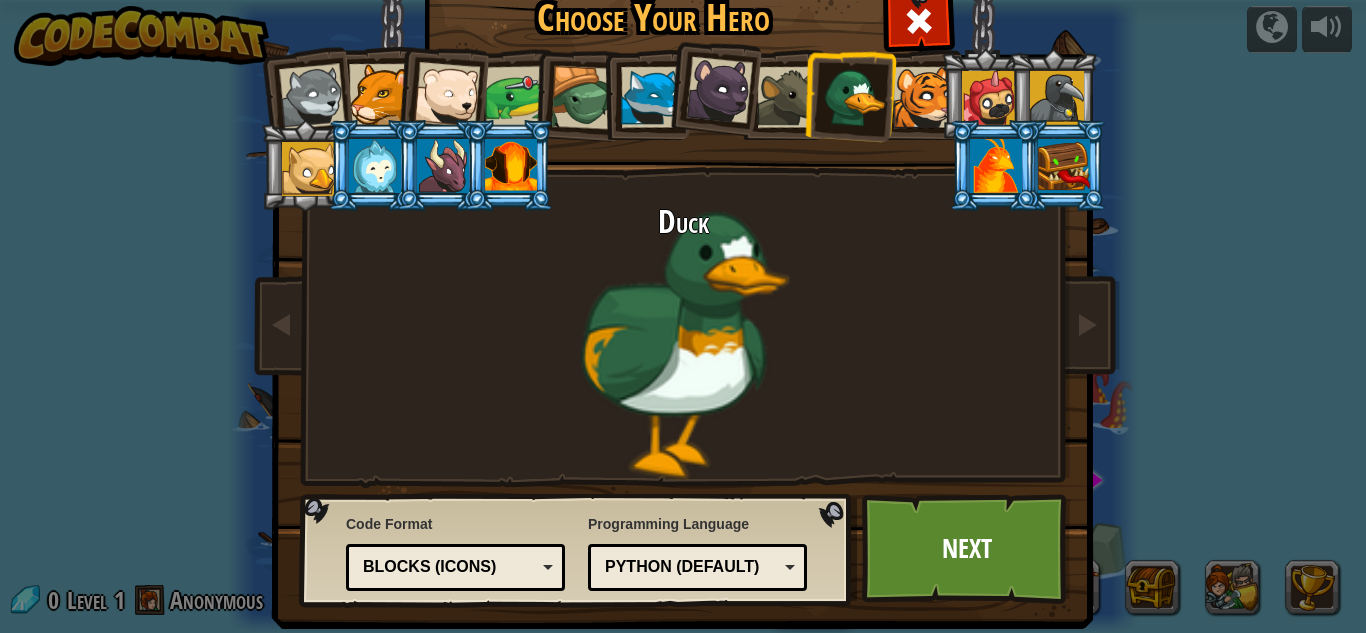 drag, startPoint x: 919, startPoint y: 104, endPoint x: 946, endPoint y: 87, distance: 31.906113 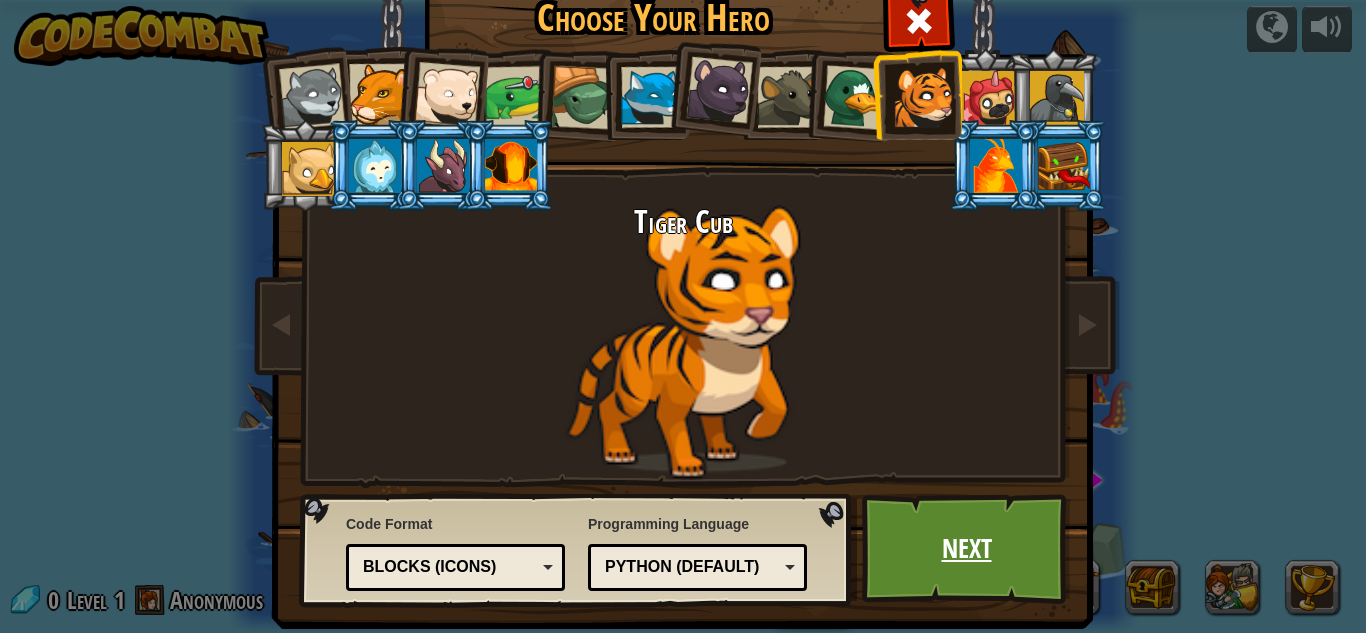 click on "Next" at bounding box center (966, 549) 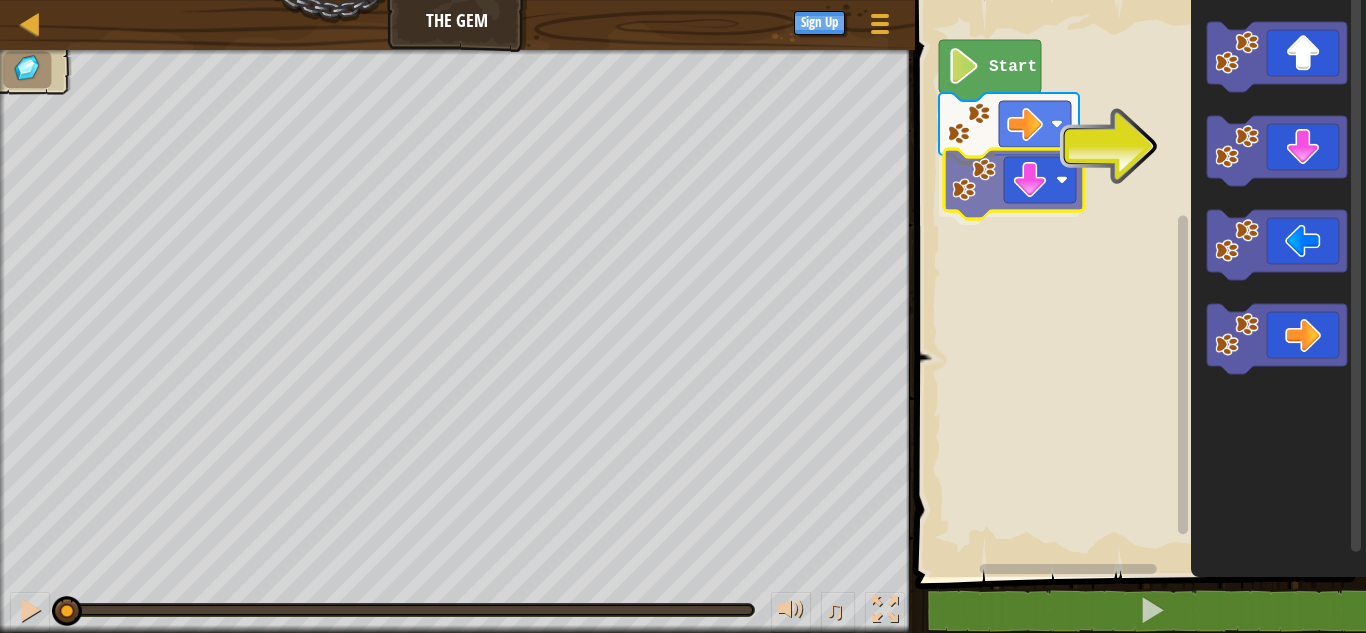 click on "Start" at bounding box center [1137, 283] 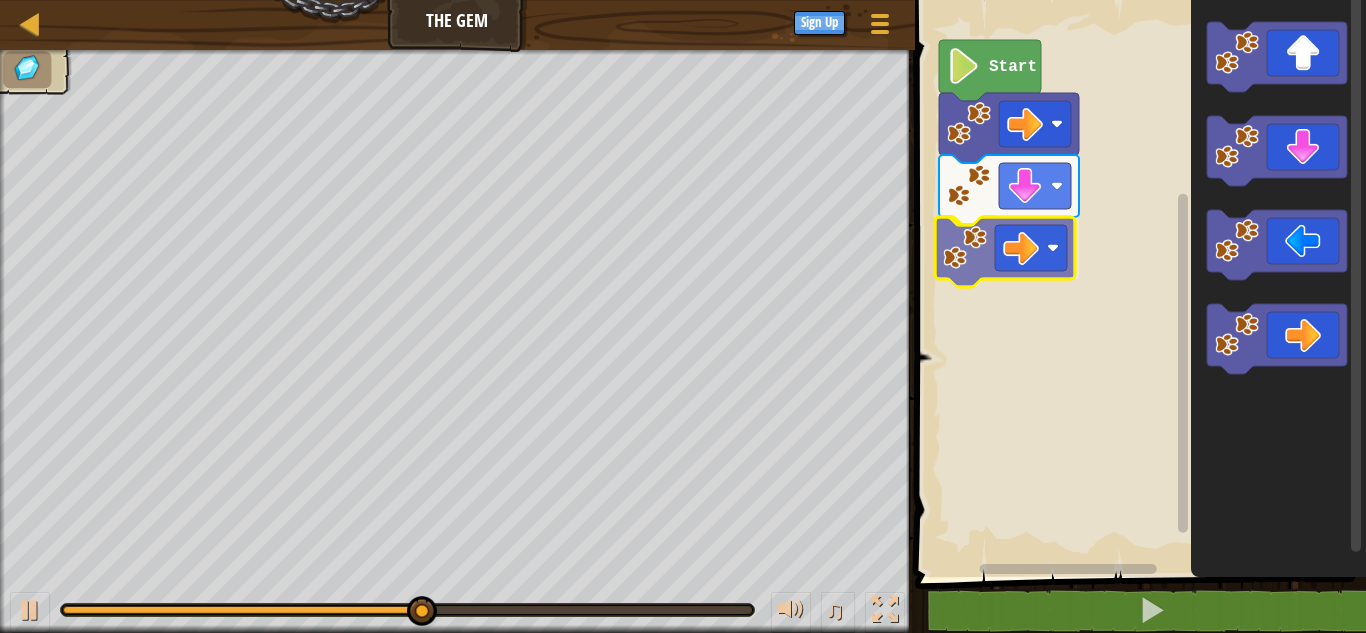 click on "Start" at bounding box center [1137, 283] 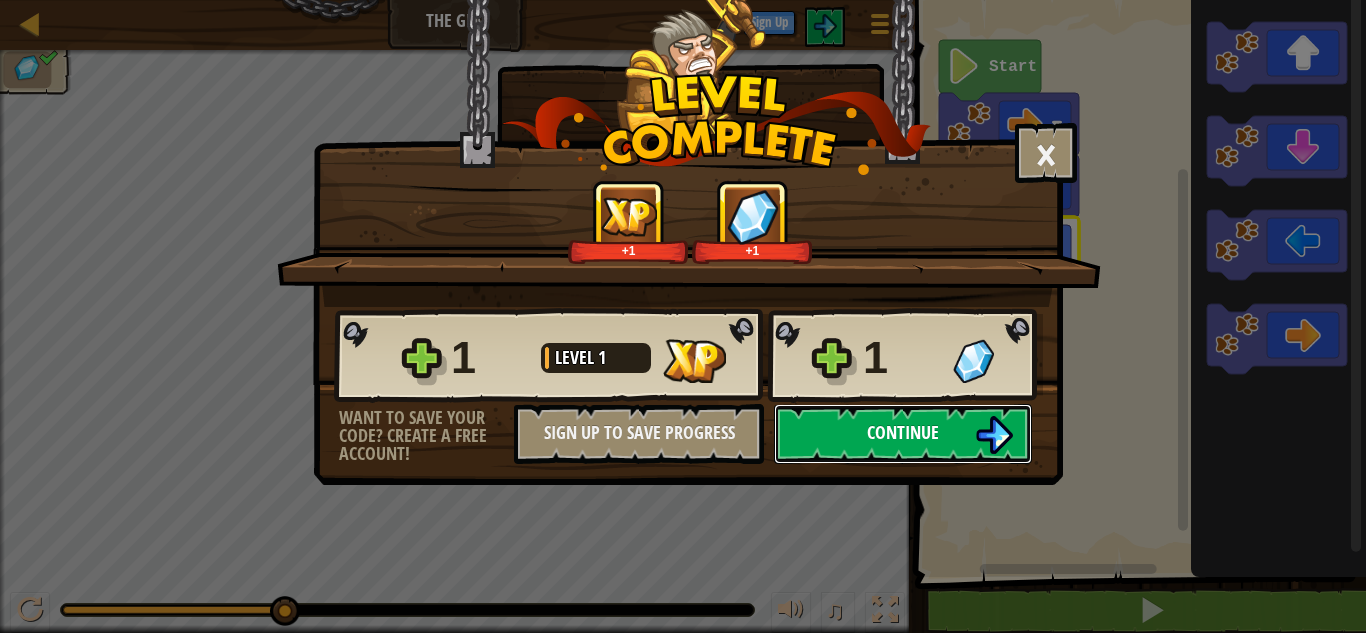 click on "Continue" at bounding box center (903, 432) 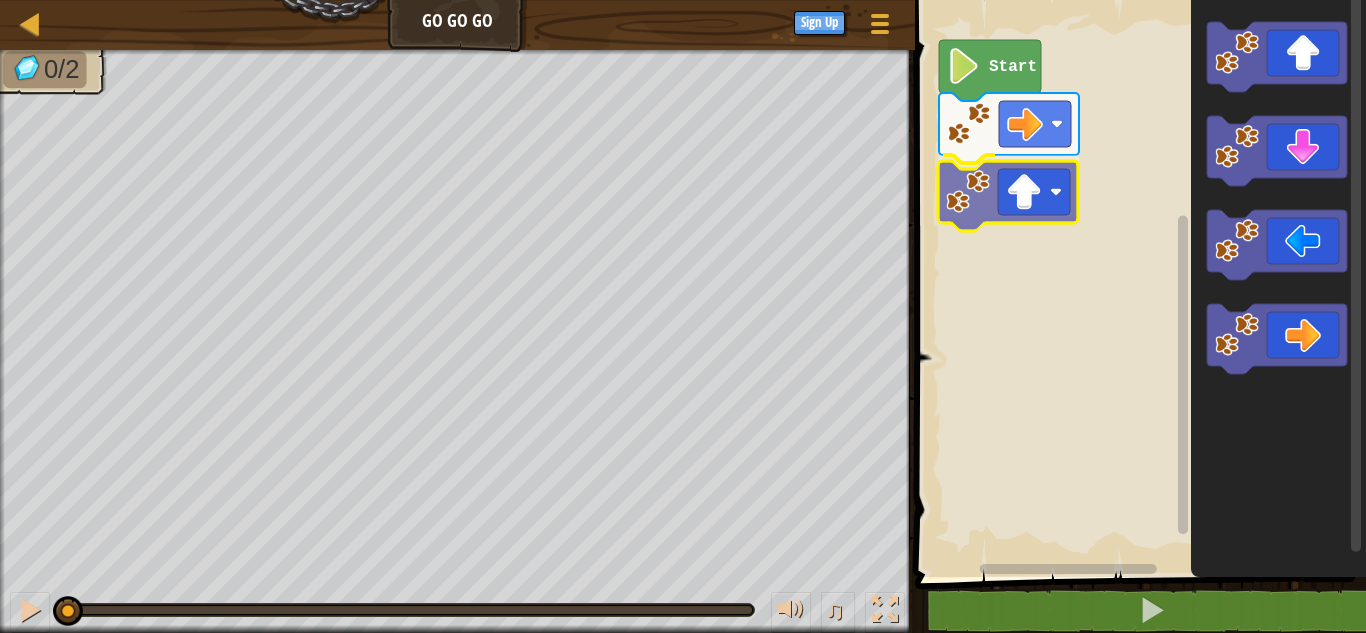 click on "Start" at bounding box center [1137, 283] 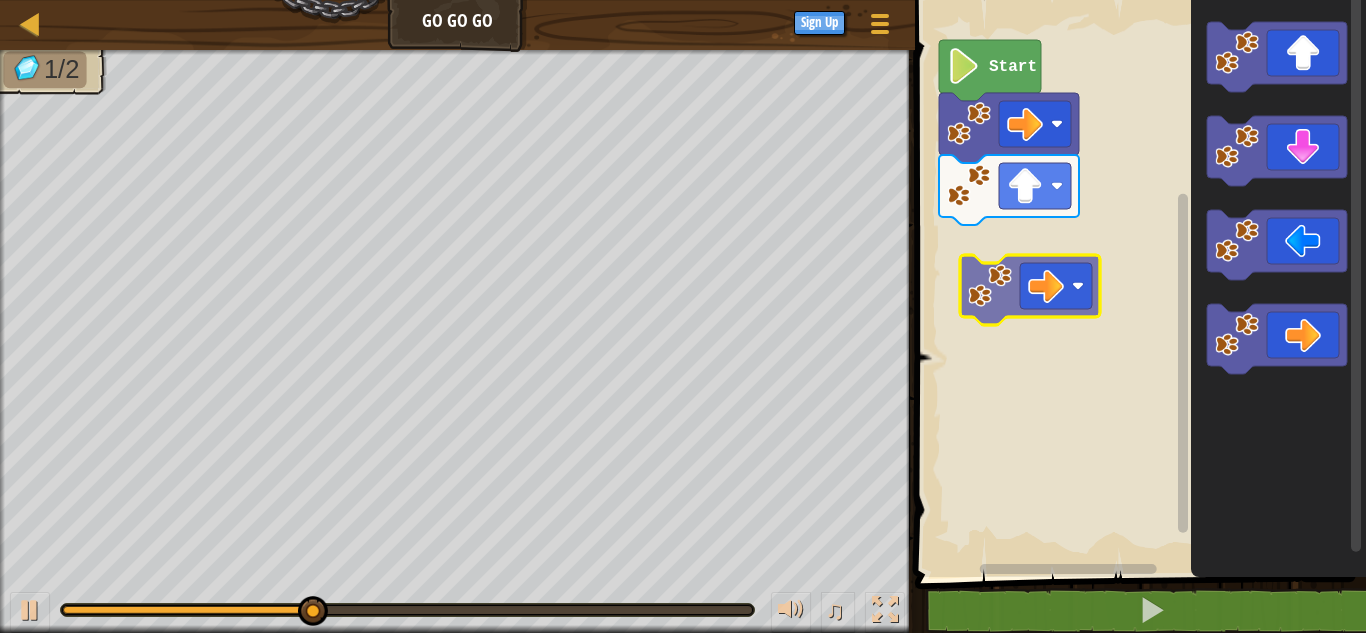 click on "Start" at bounding box center [1137, 283] 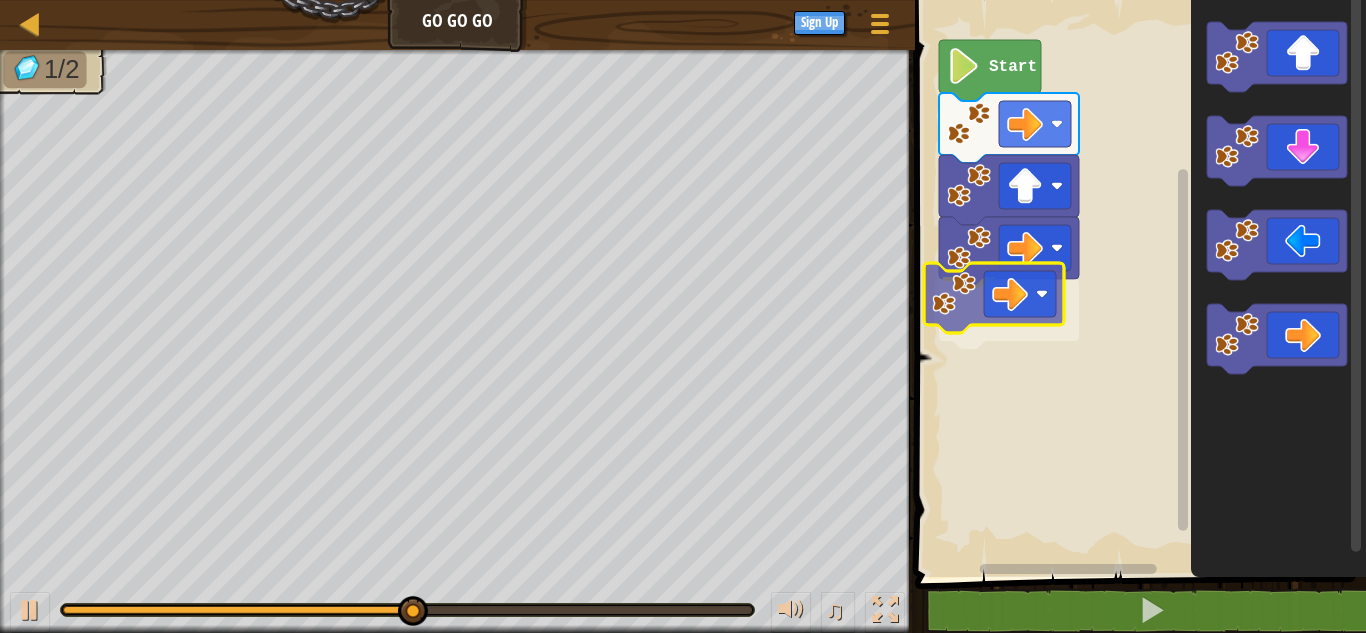 click on "Start" at bounding box center (1137, 283) 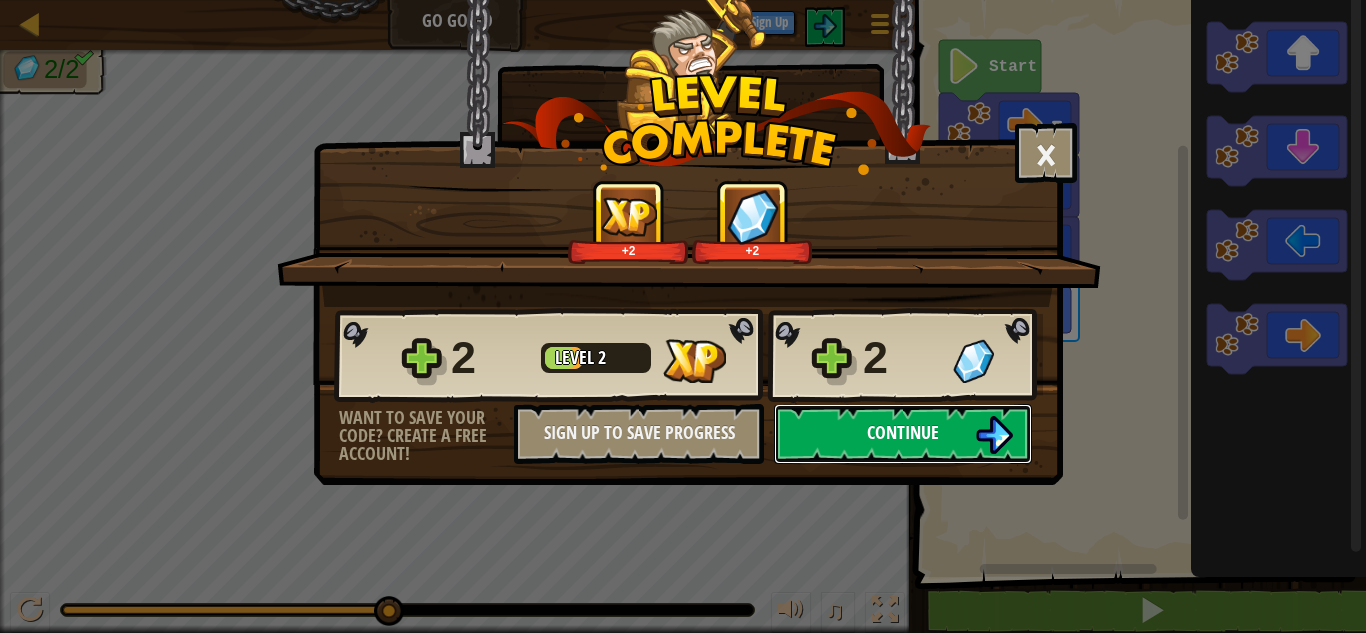 click on "Continue" at bounding box center (903, 434) 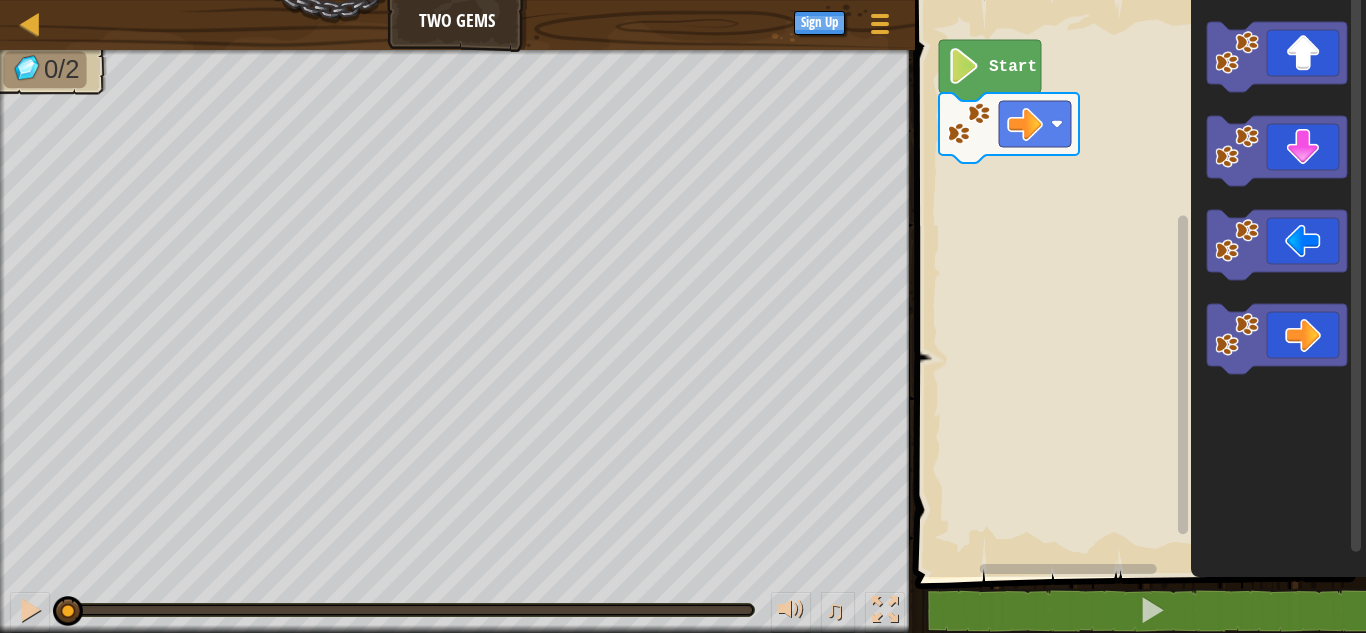 click 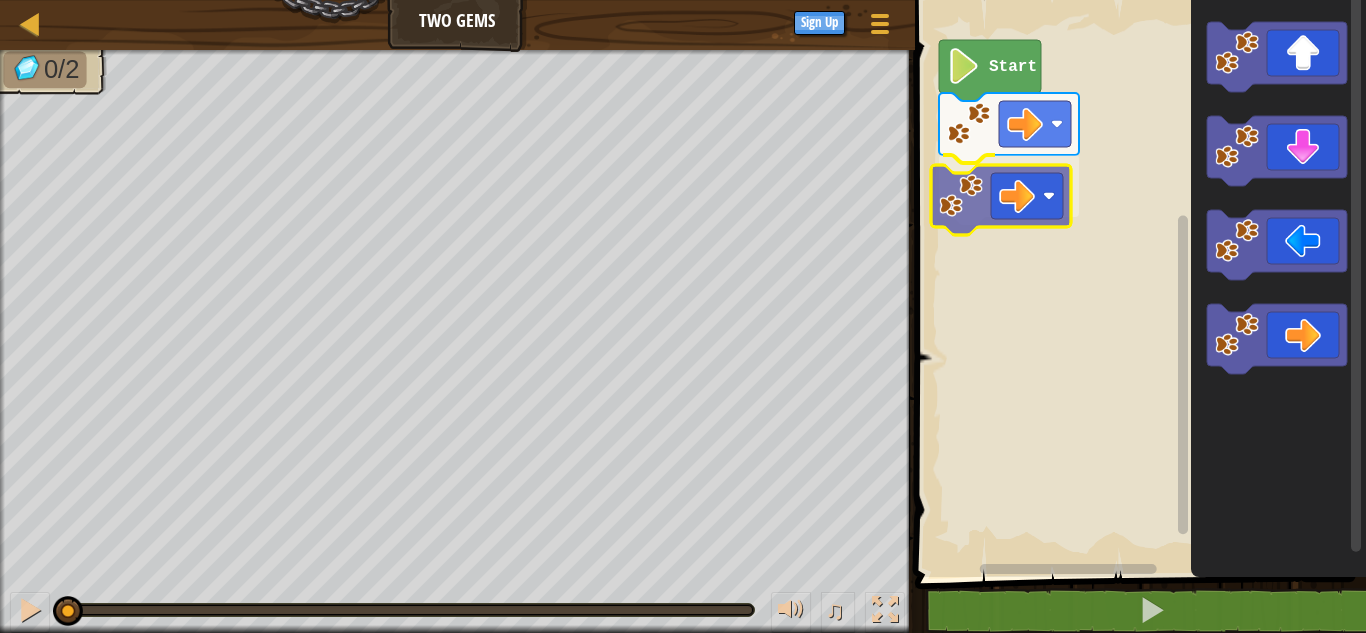 click on "Start" at bounding box center (1137, 283) 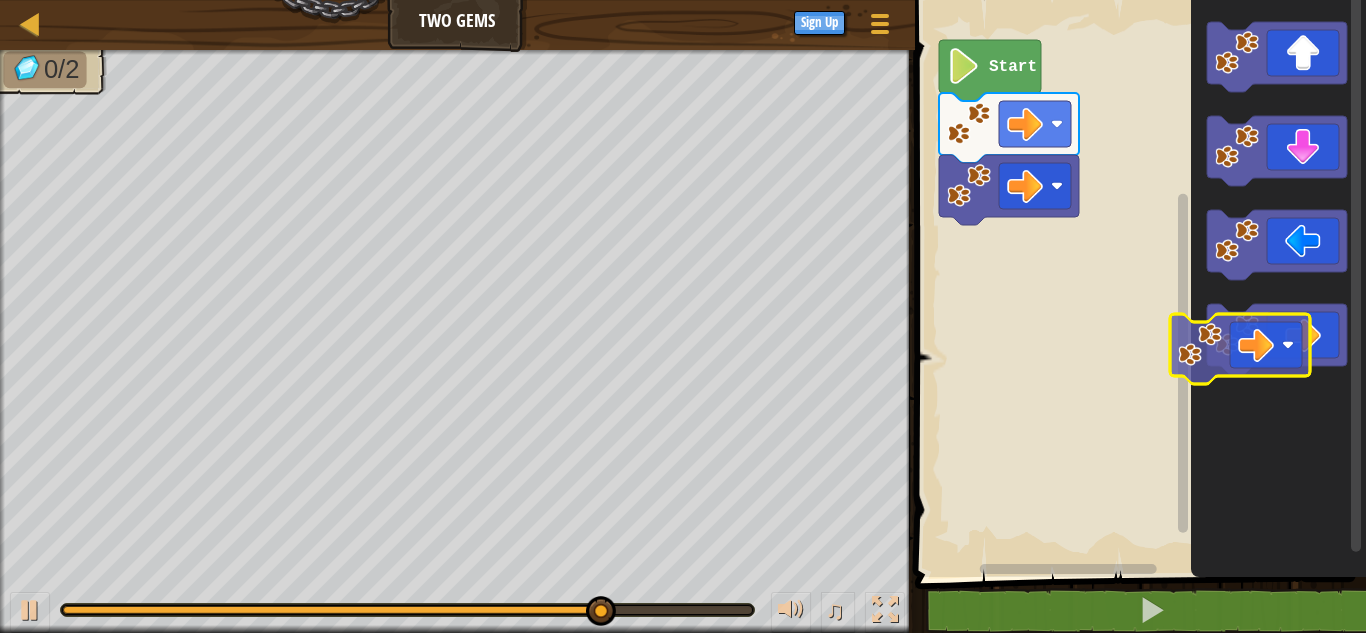 click 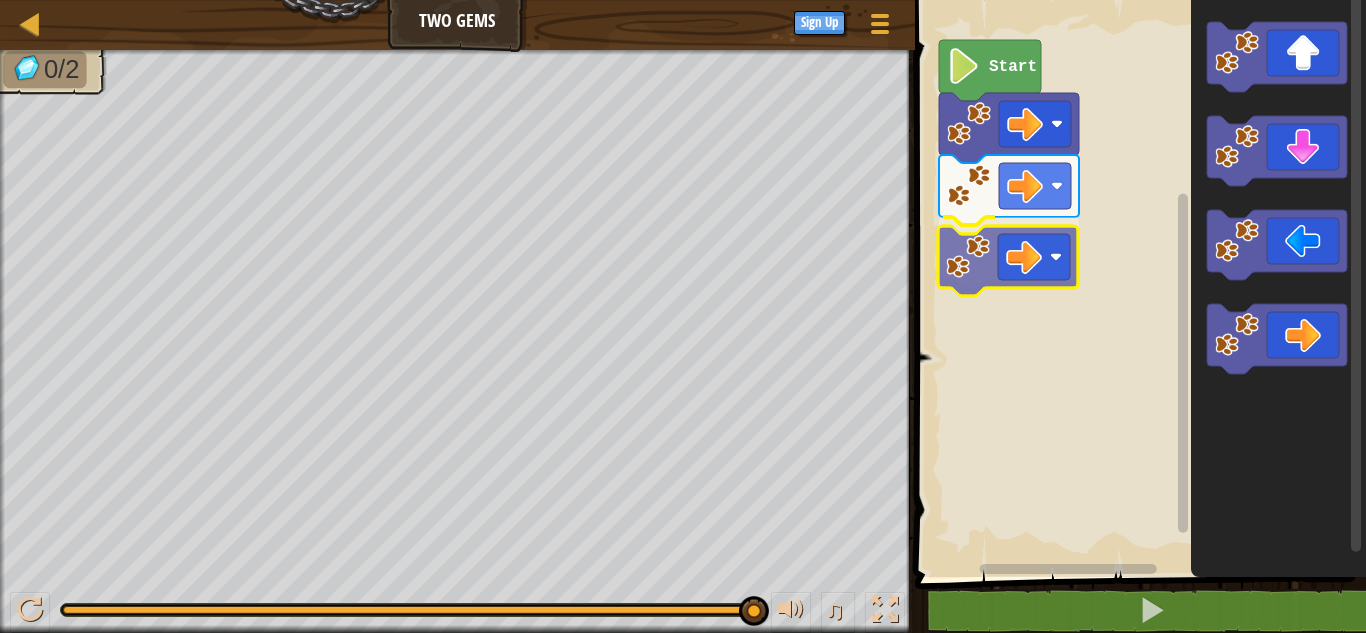 click on "Start" at bounding box center [1137, 283] 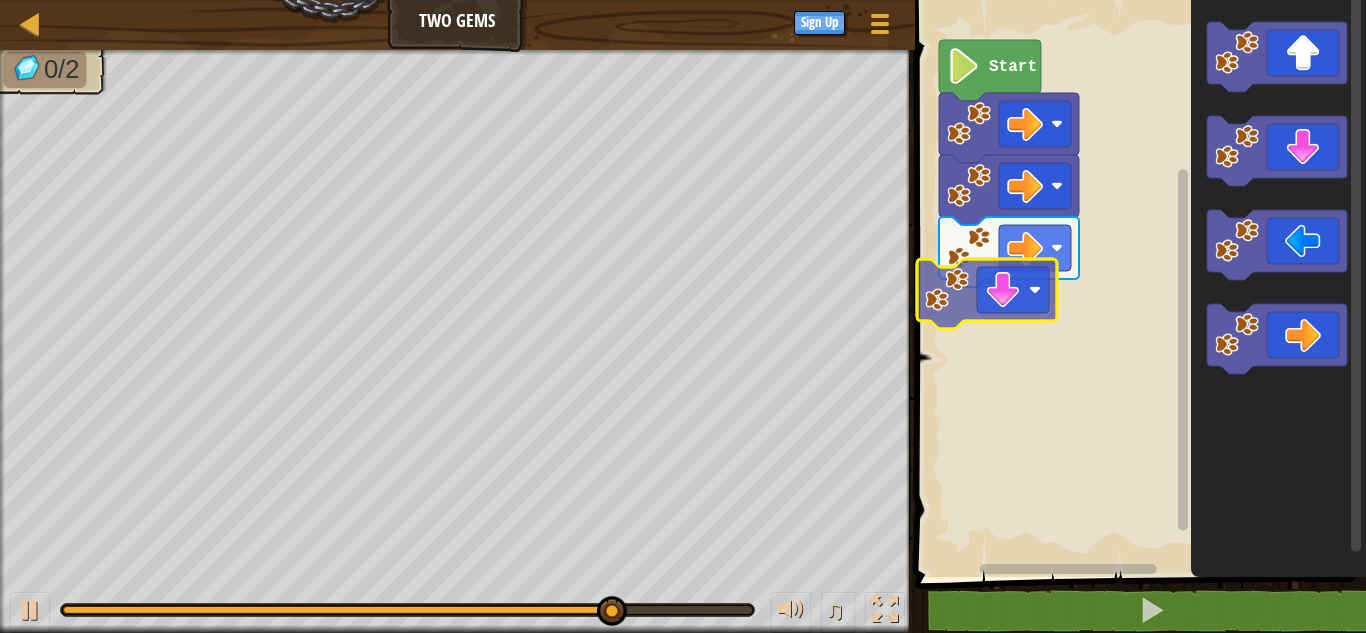 click on "Start" at bounding box center (1137, 283) 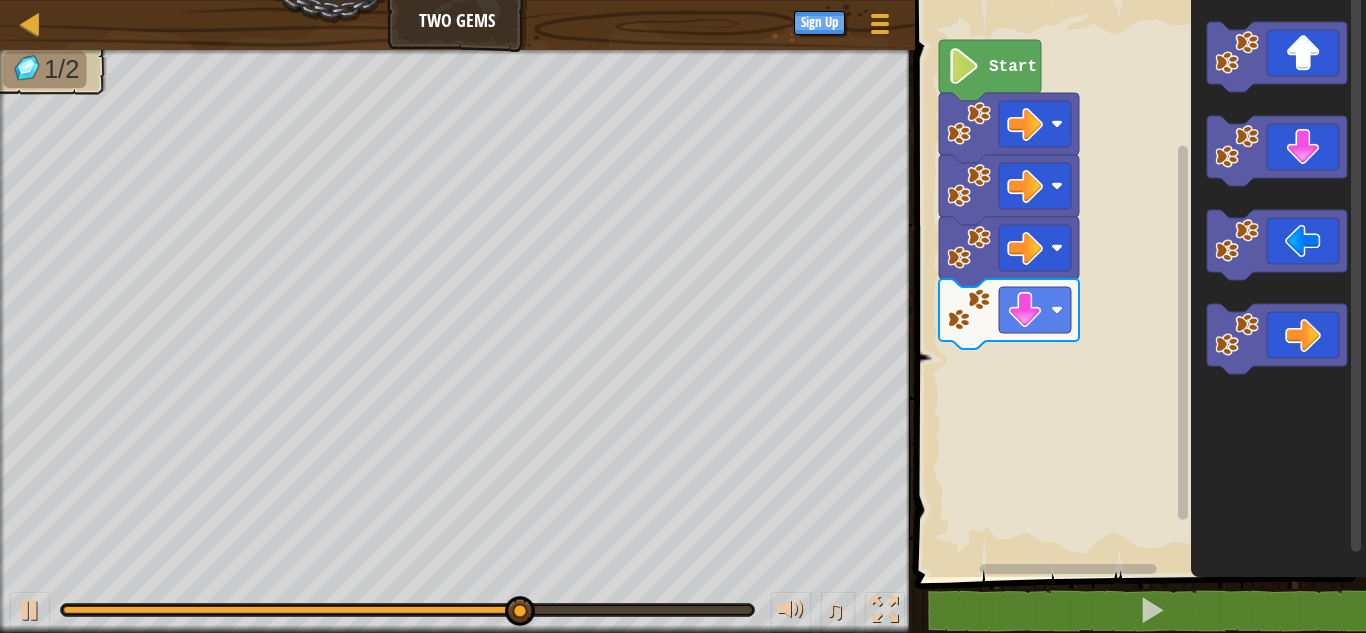 click on "Start" at bounding box center (1137, 283) 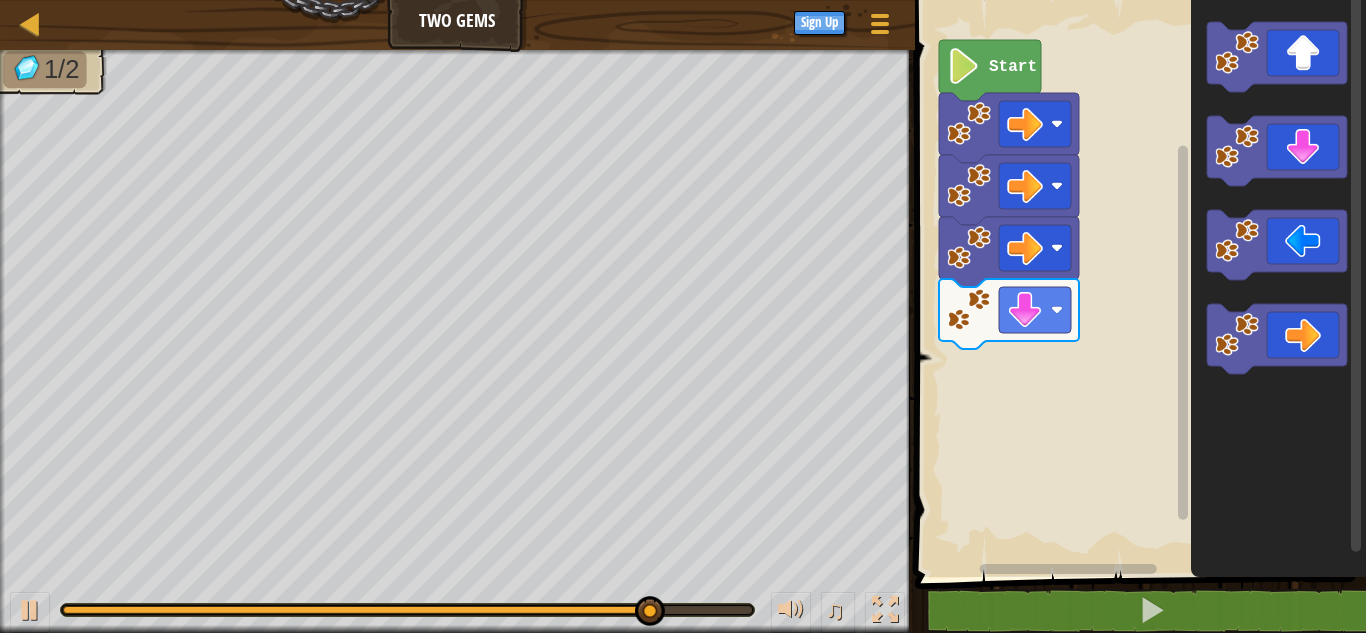 click 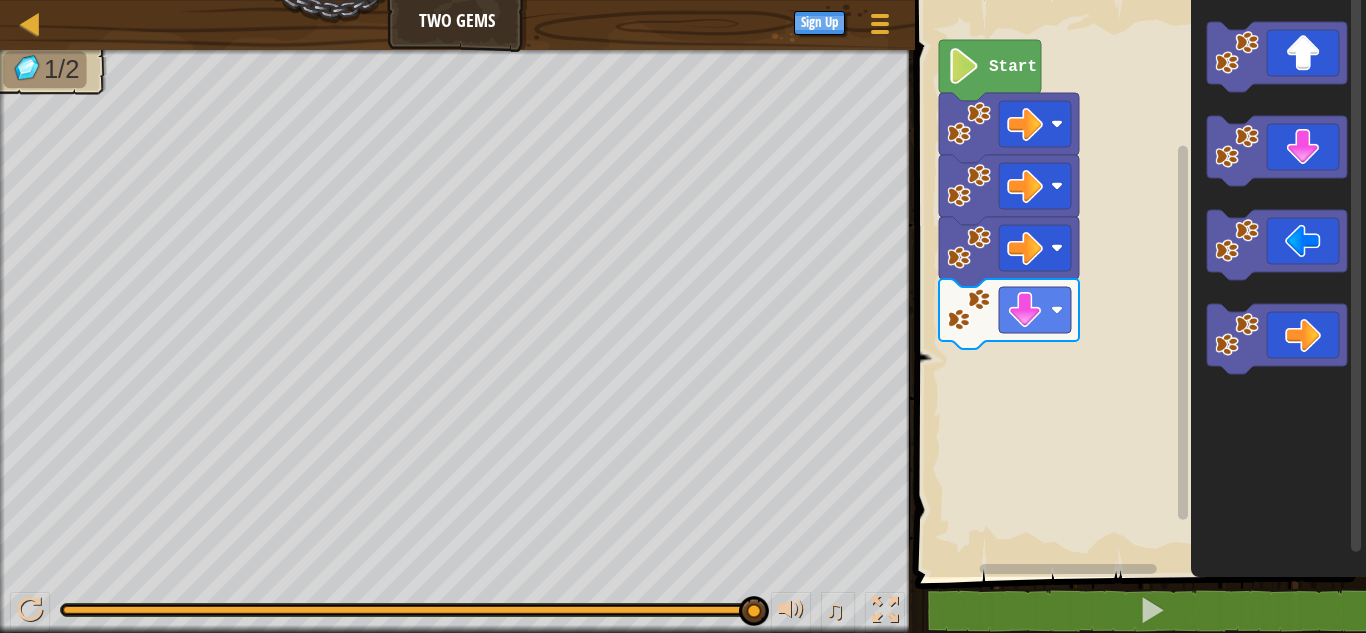 click on "Start" at bounding box center (1137, 283) 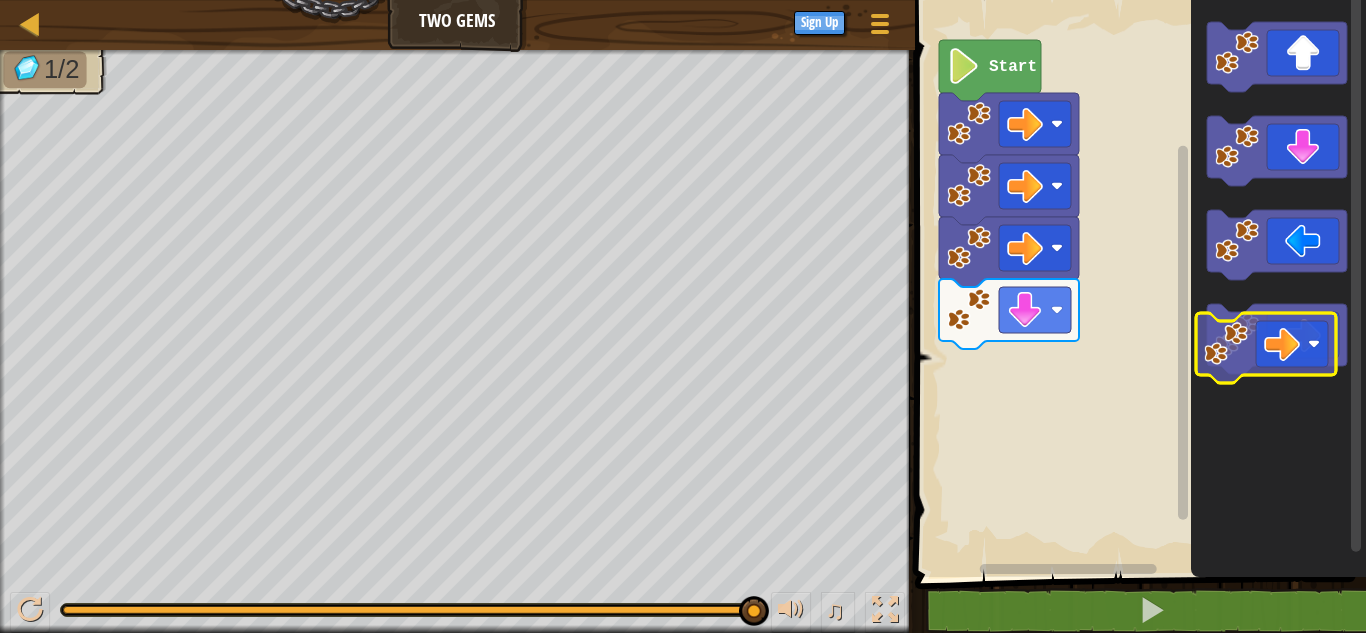 click 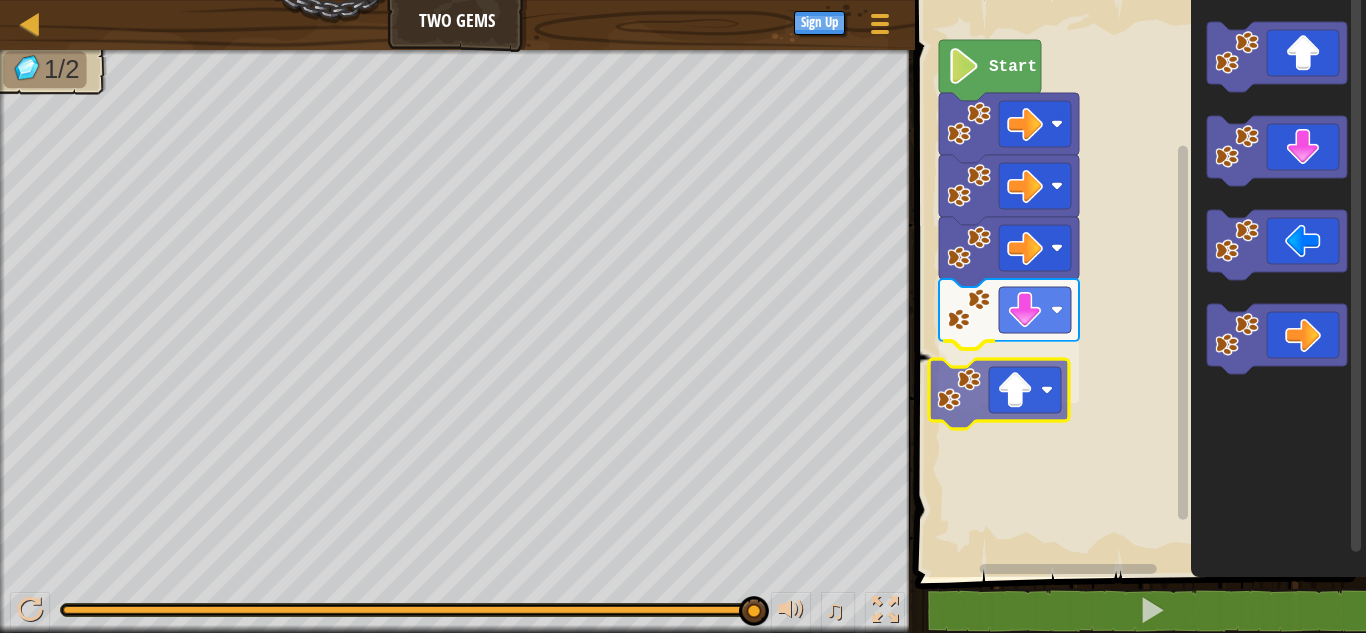 click on "Start" at bounding box center [1137, 283] 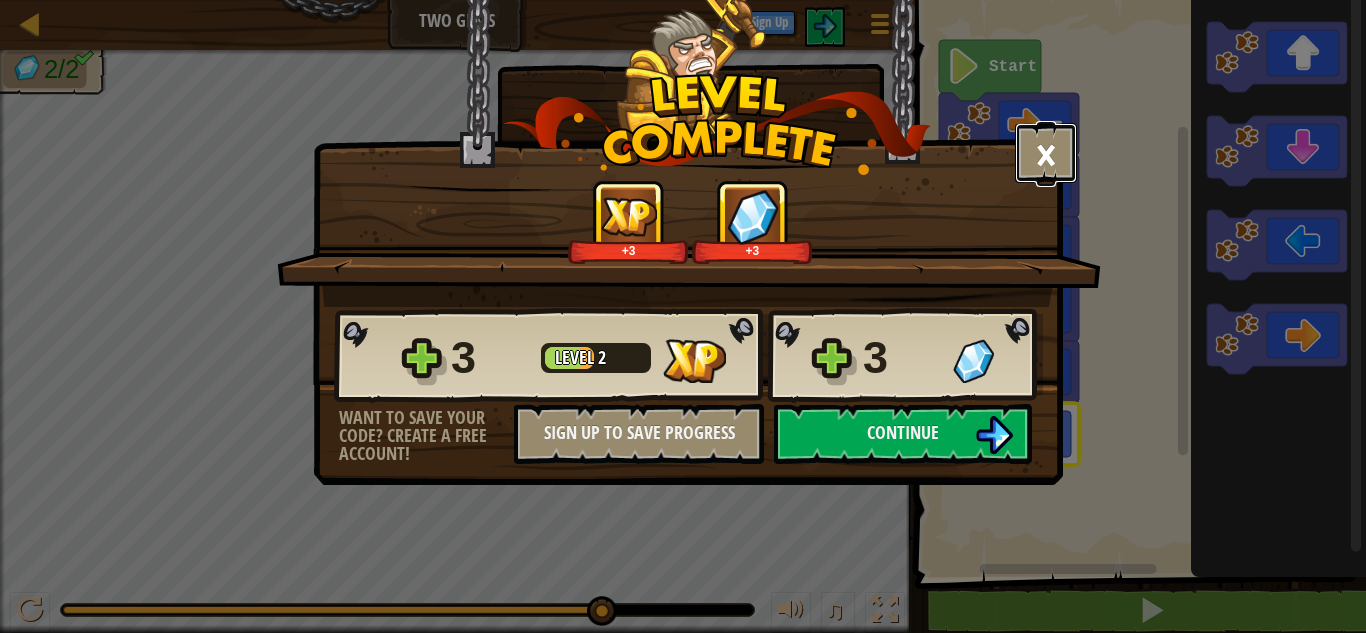 click on "×" at bounding box center [1046, 153] 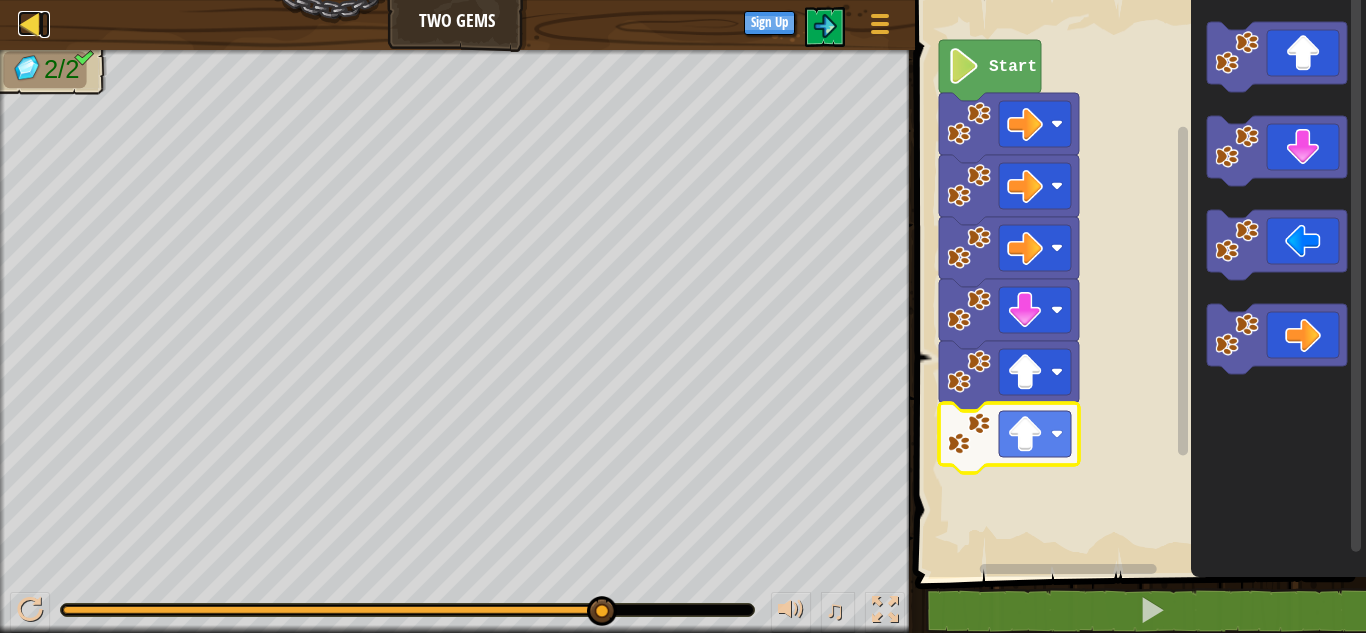 click at bounding box center [30, 23] 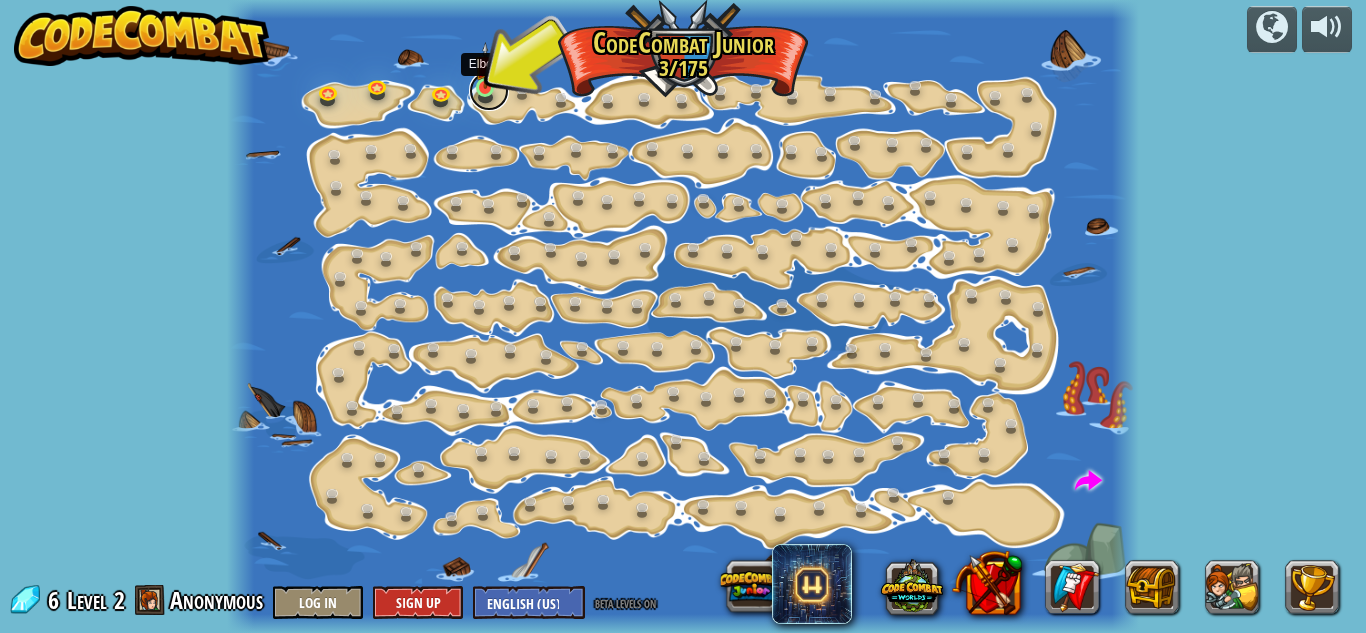 click at bounding box center [489, 91] 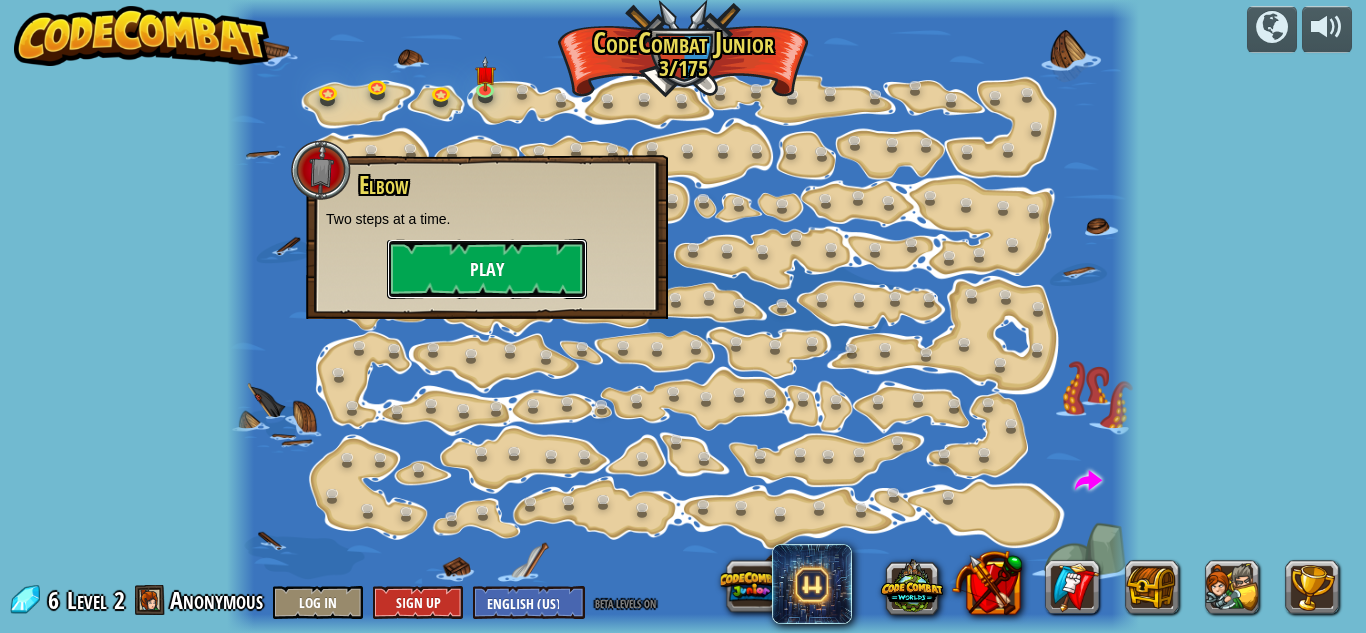 click on "Play" at bounding box center (487, 269) 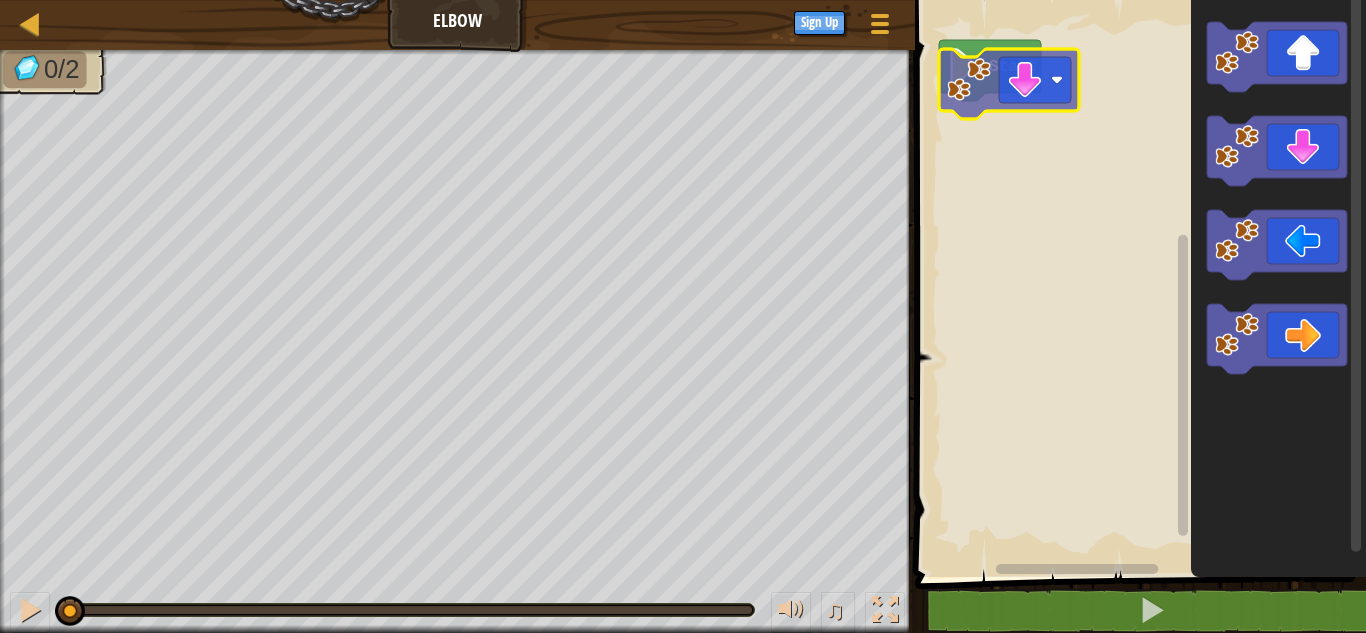 click on "Start" at bounding box center [1137, 283] 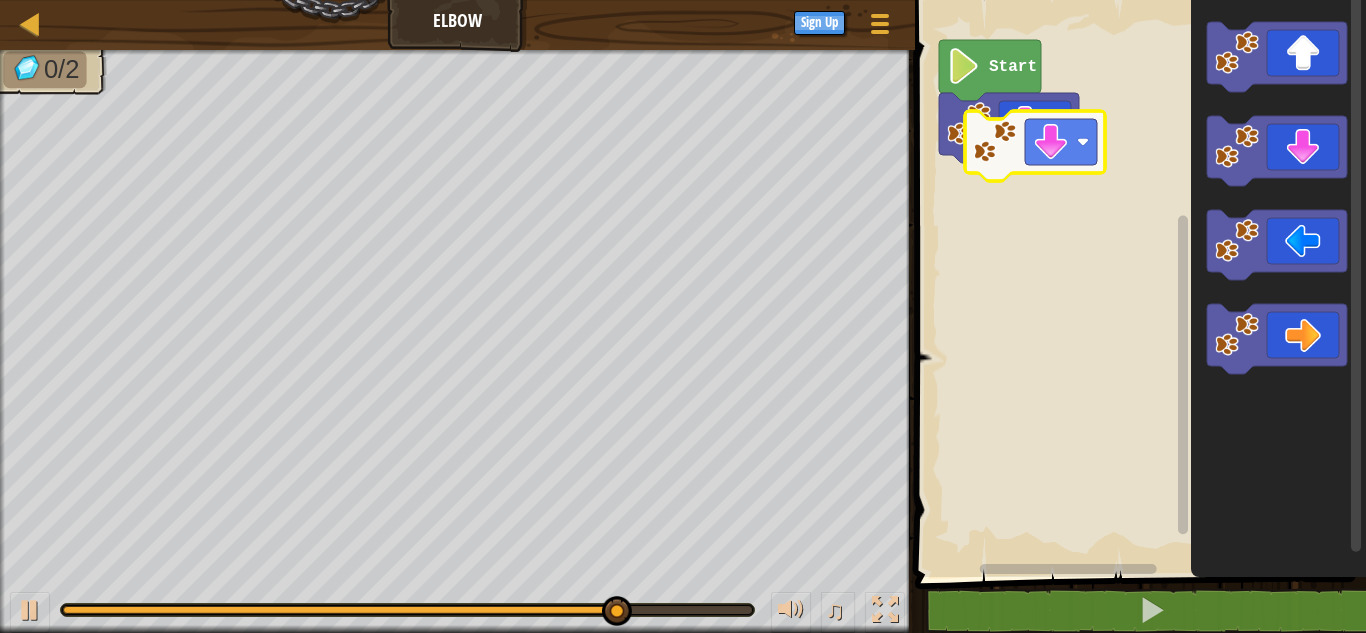 click on "Start" at bounding box center (1137, 283) 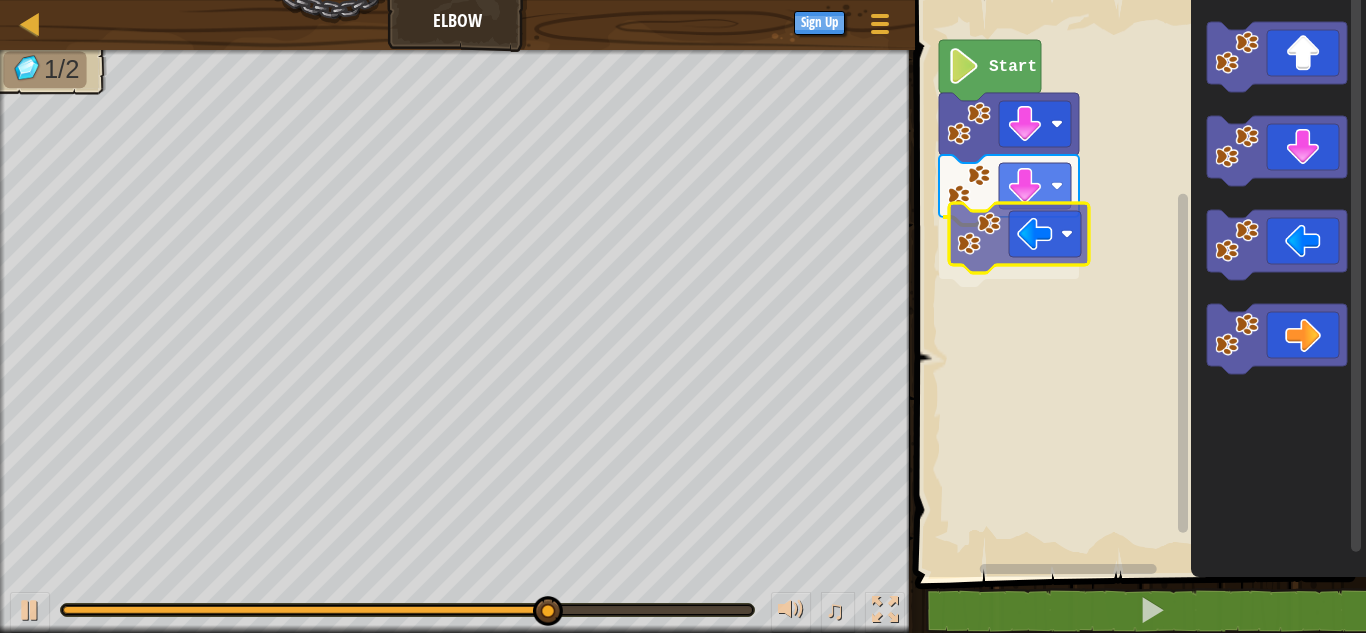 click on "Start" at bounding box center [1137, 283] 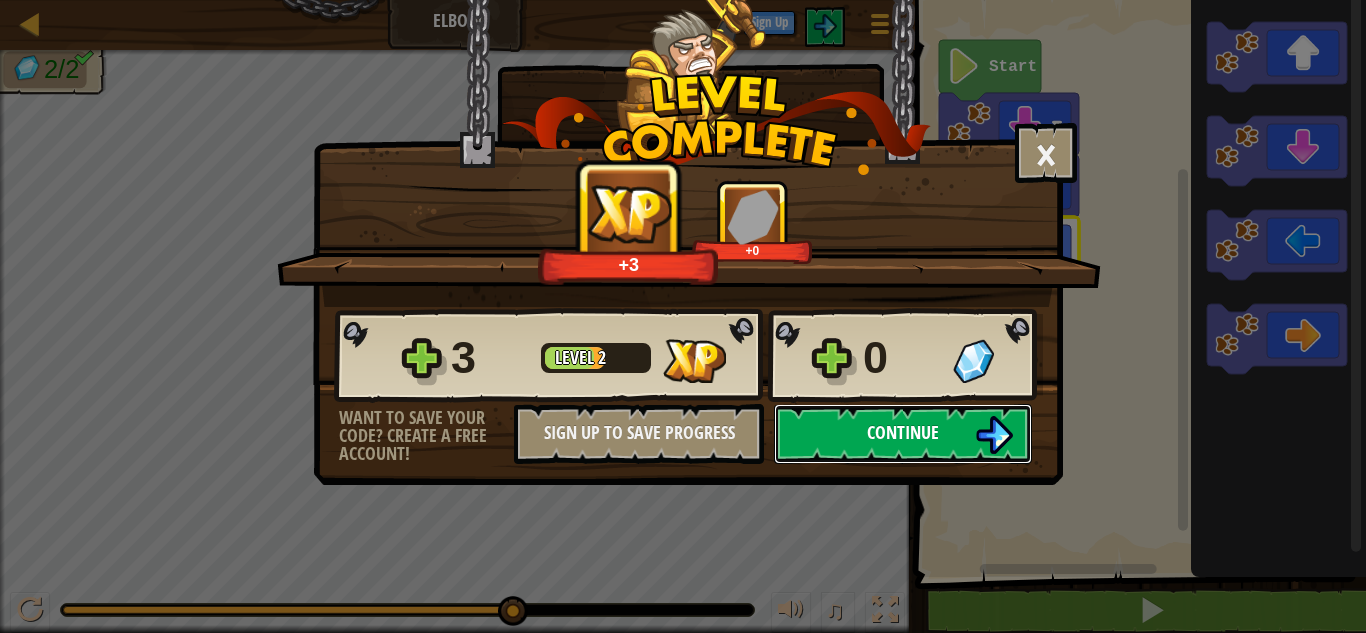 click on "Continue" at bounding box center [903, 434] 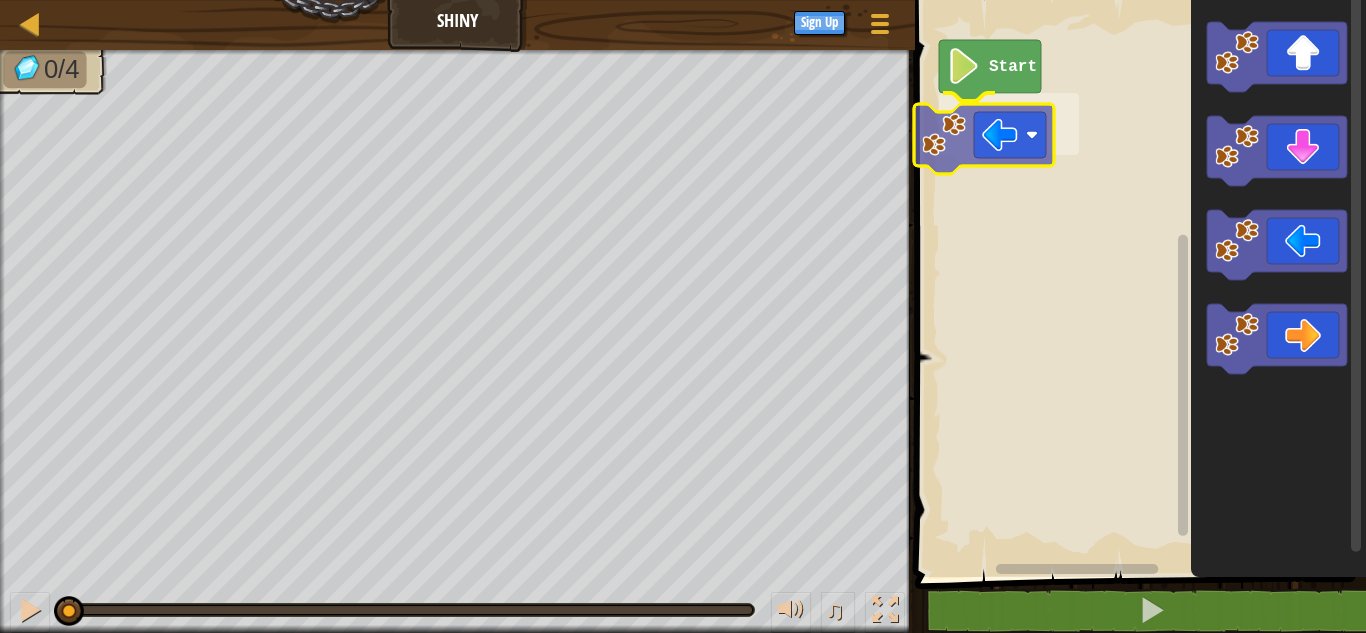 click on "Start" at bounding box center (1137, 283) 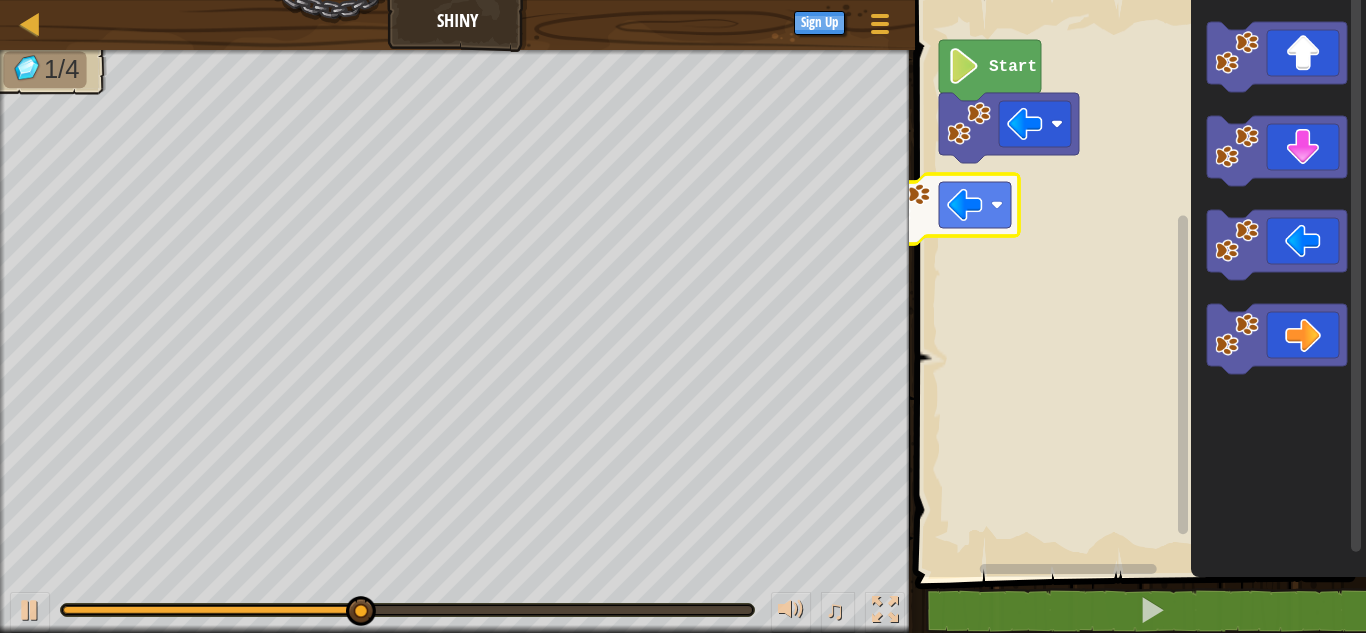 click on "Start" at bounding box center (1137, 283) 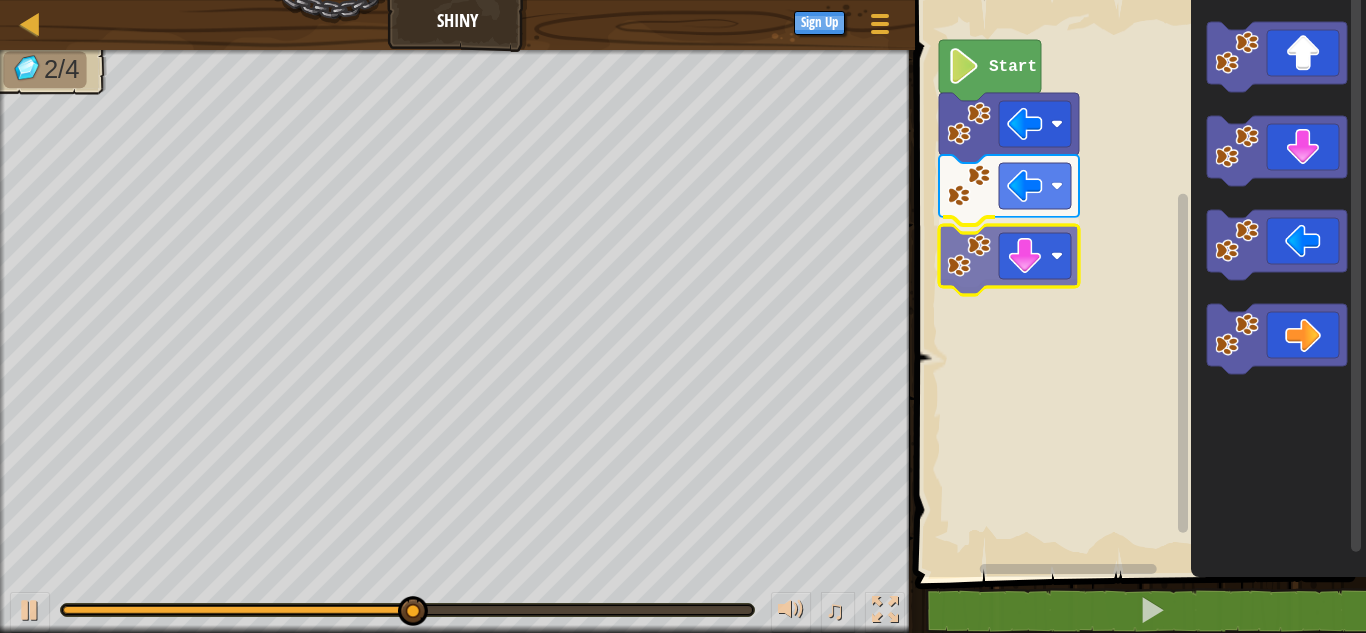 click on "Start" at bounding box center [1137, 283] 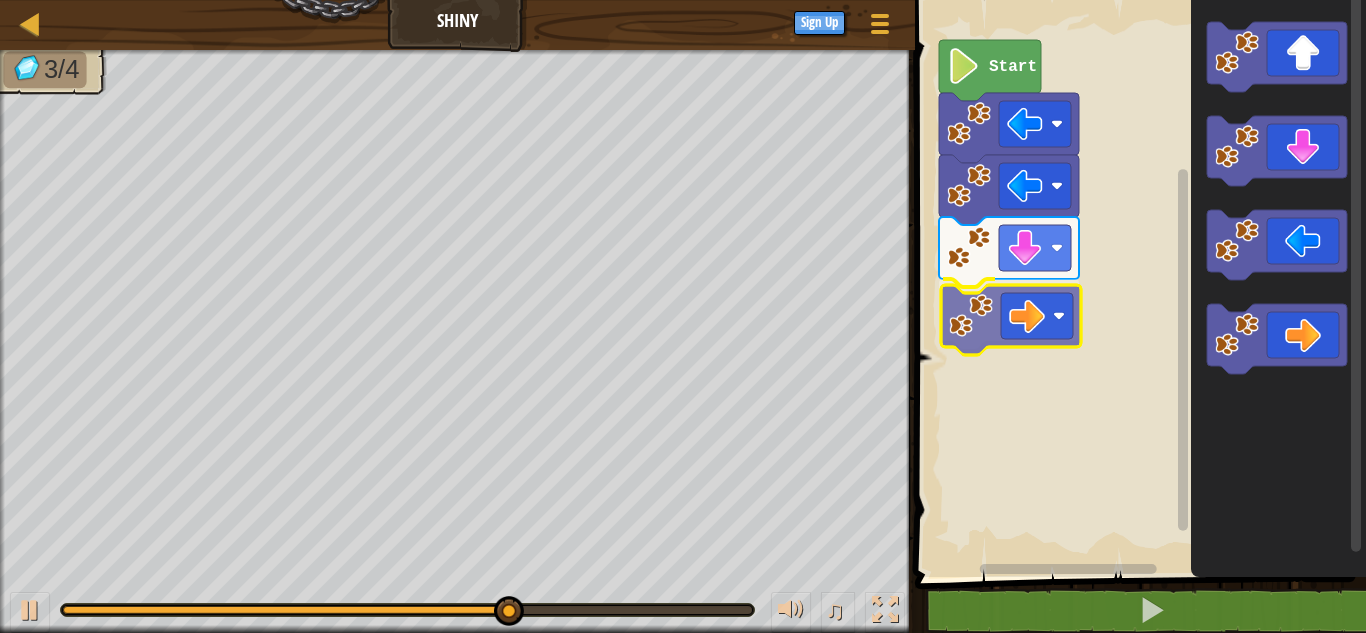 click on "Start" at bounding box center [1137, 283] 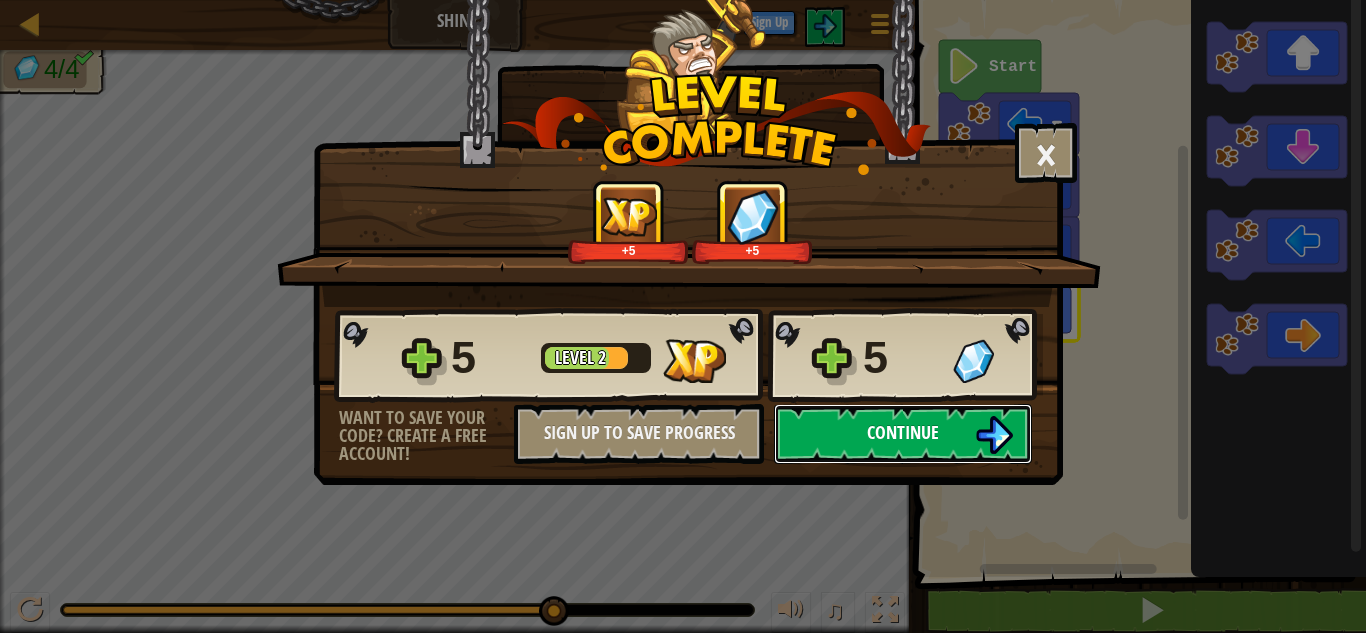 click on "Continue" at bounding box center (903, 434) 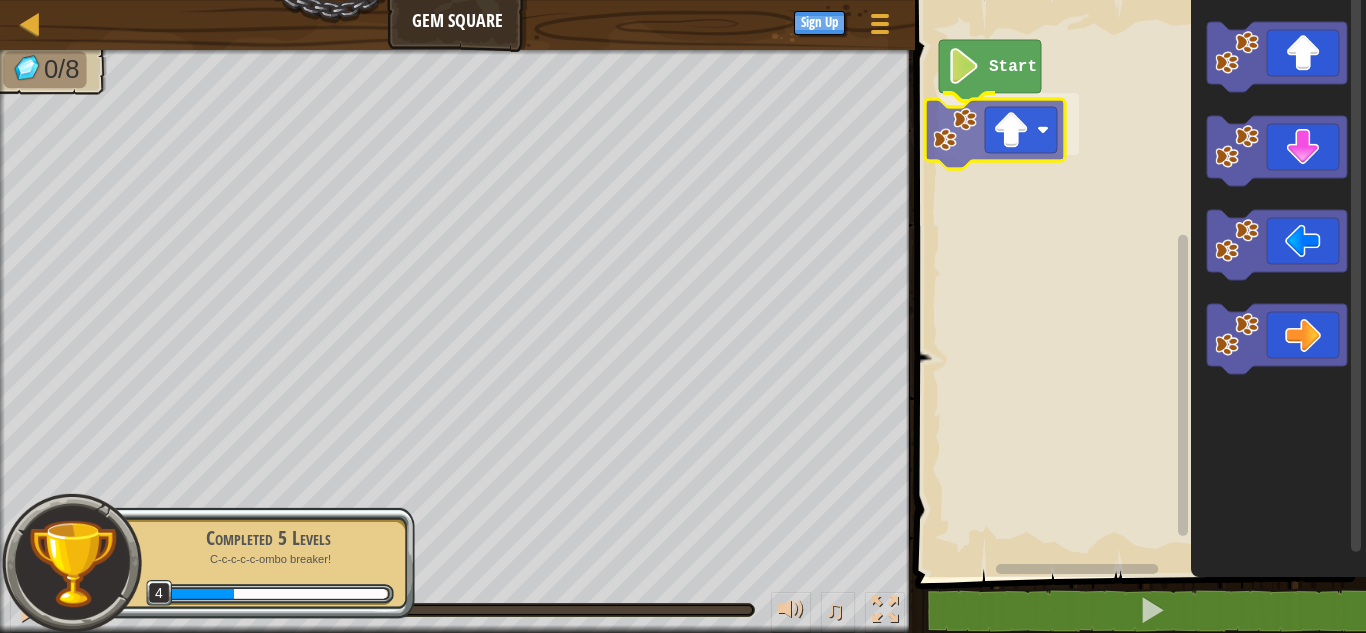 click on "Start" at bounding box center [1137, 283] 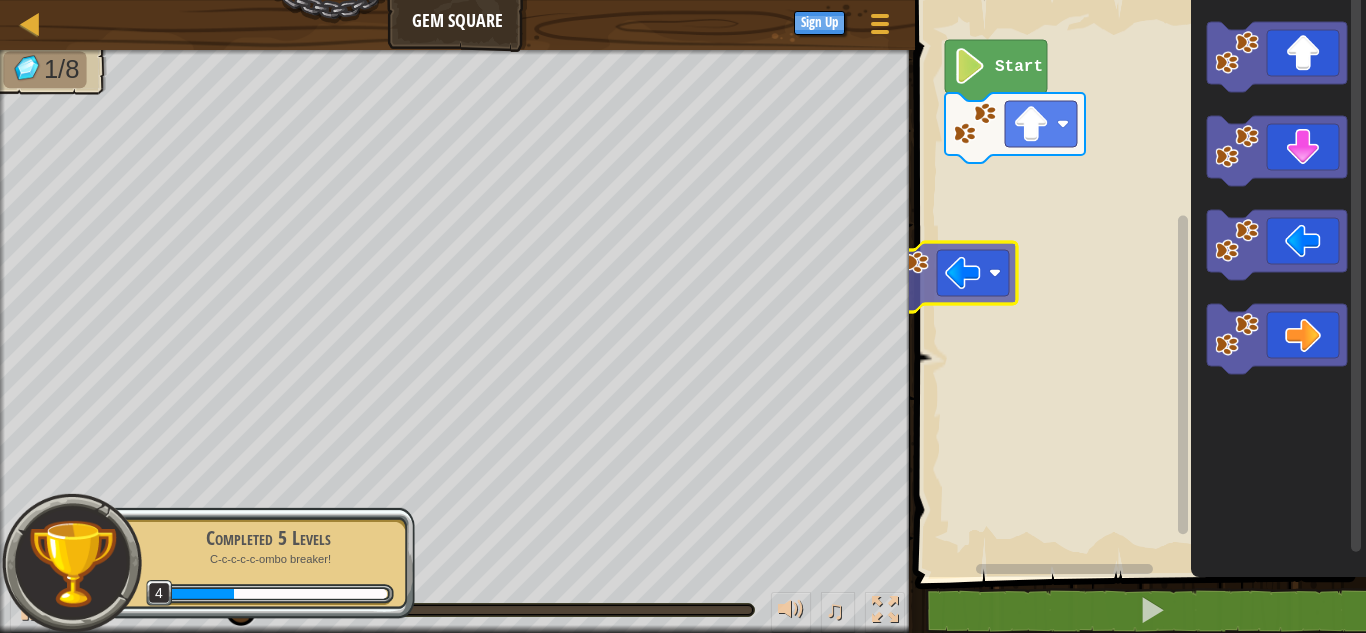 click on "Start" at bounding box center [1137, 283] 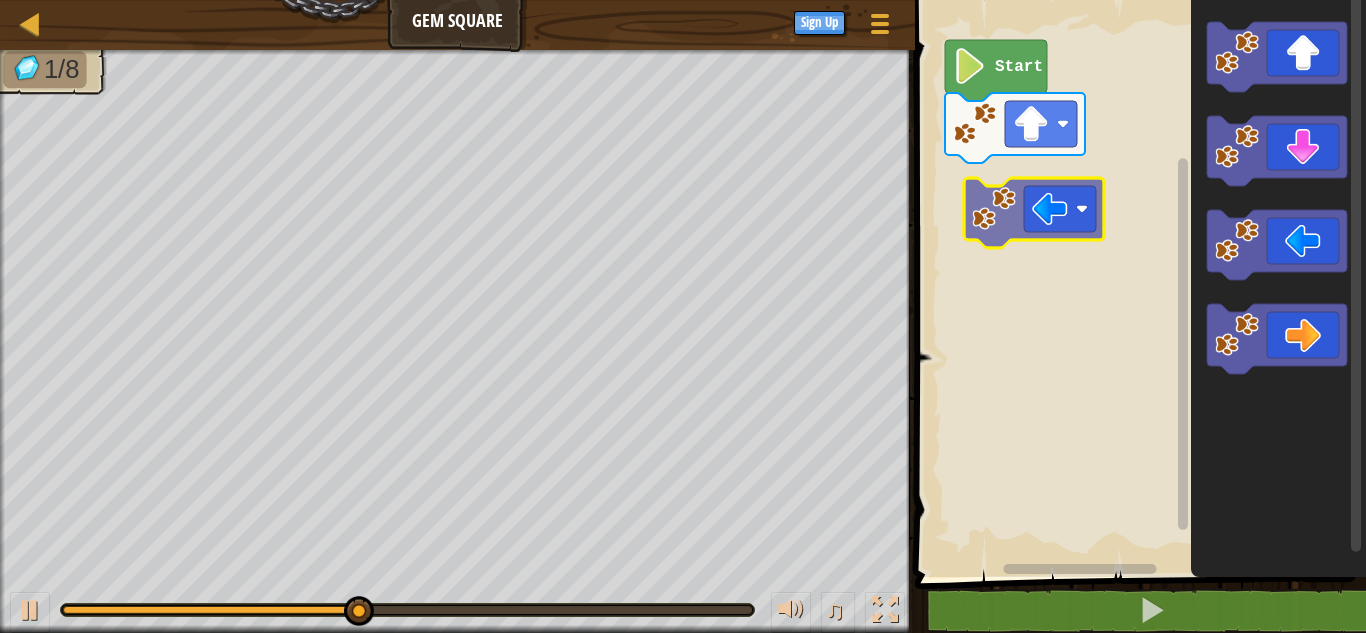 click on "Start" at bounding box center [1137, 283] 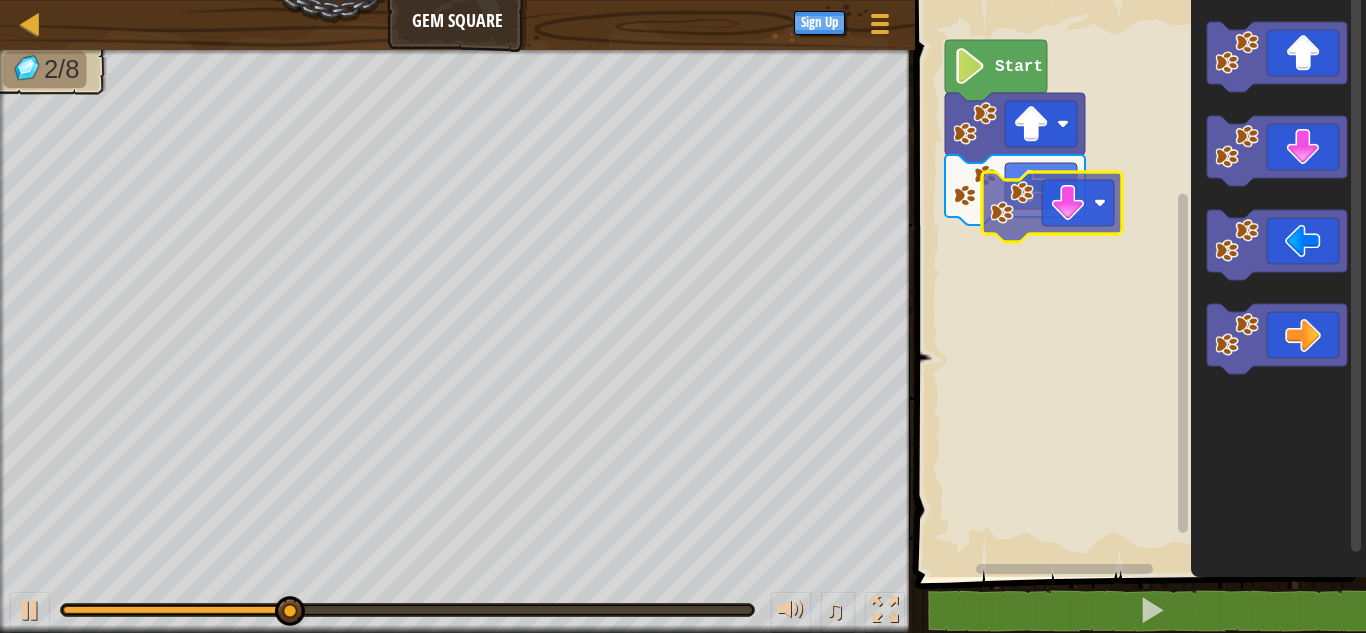 click on "Start" at bounding box center (1137, 283) 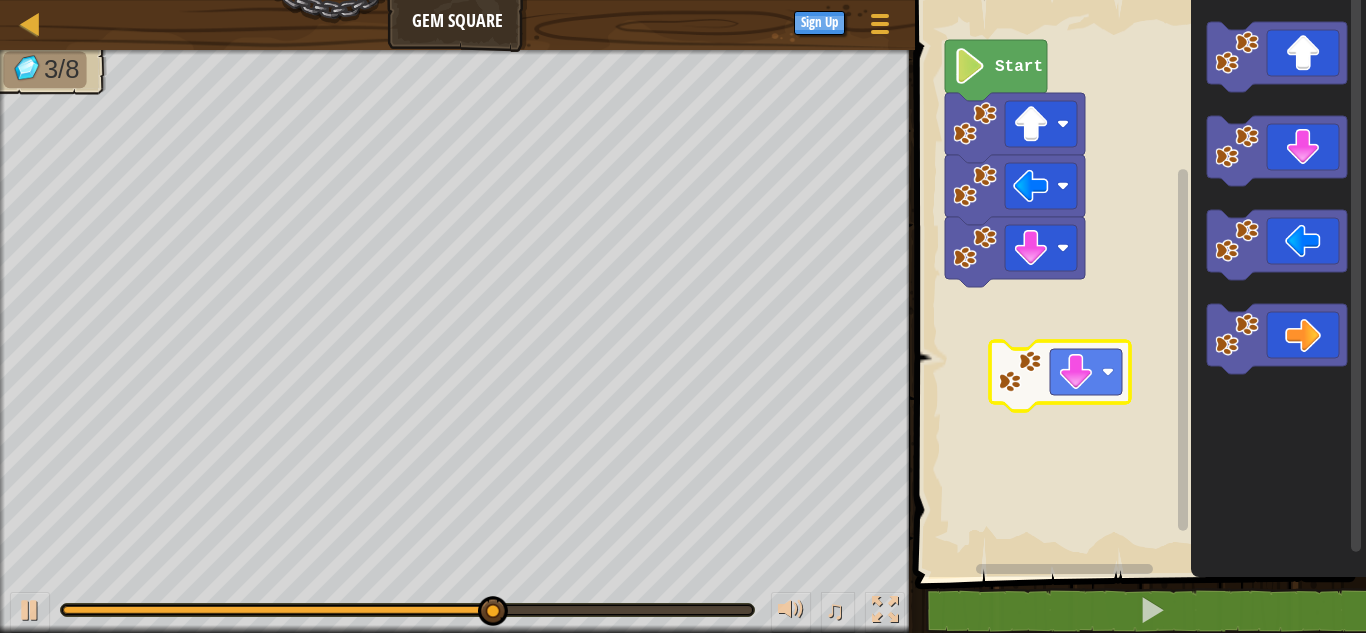 click on "Start" at bounding box center (1137, 283) 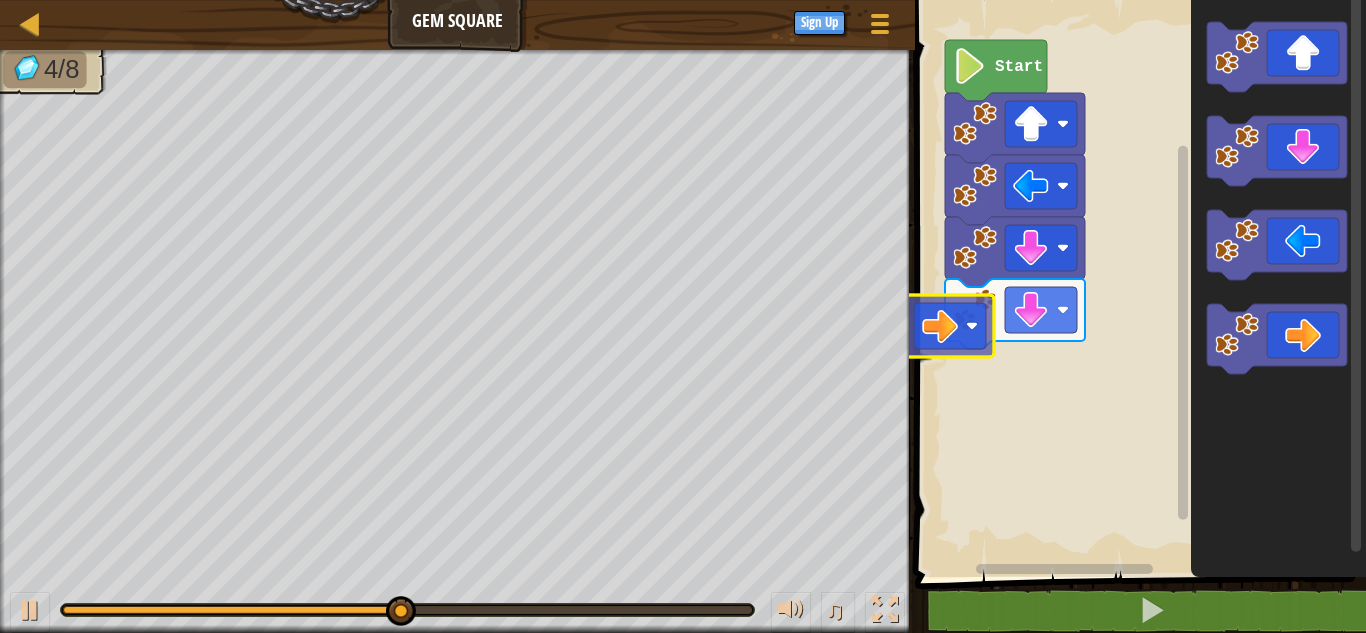 click on "Start" at bounding box center (1137, 283) 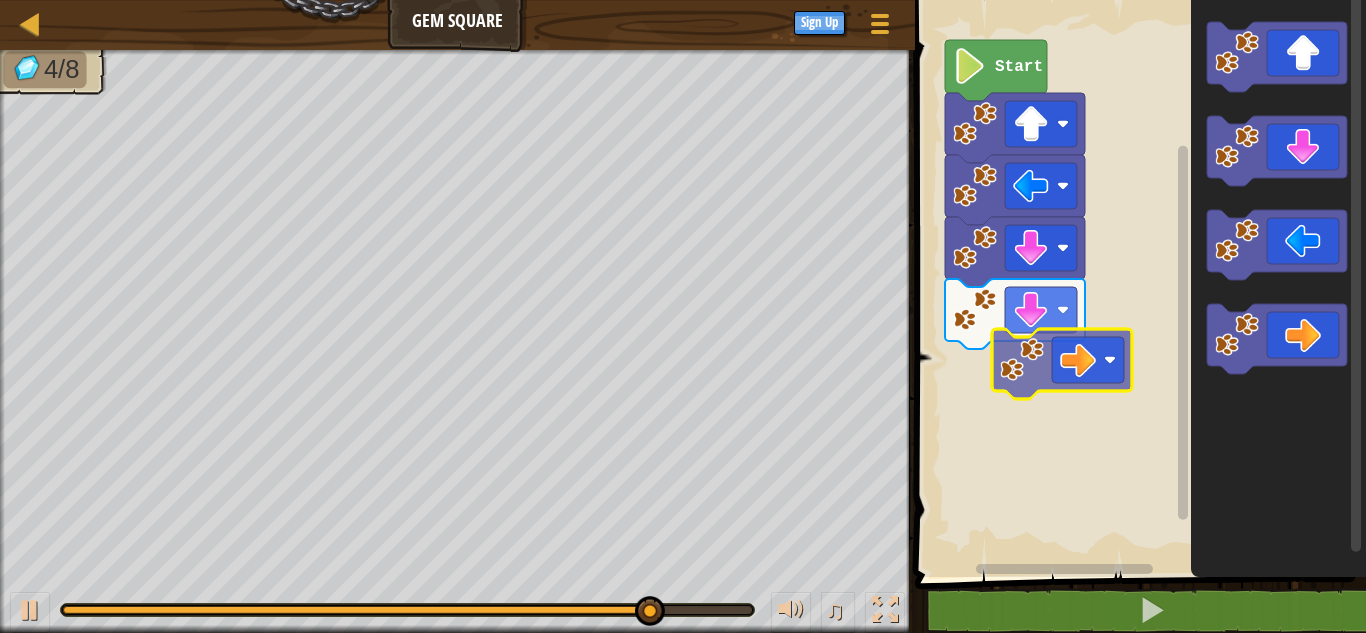 click on "Start" at bounding box center [1137, 283] 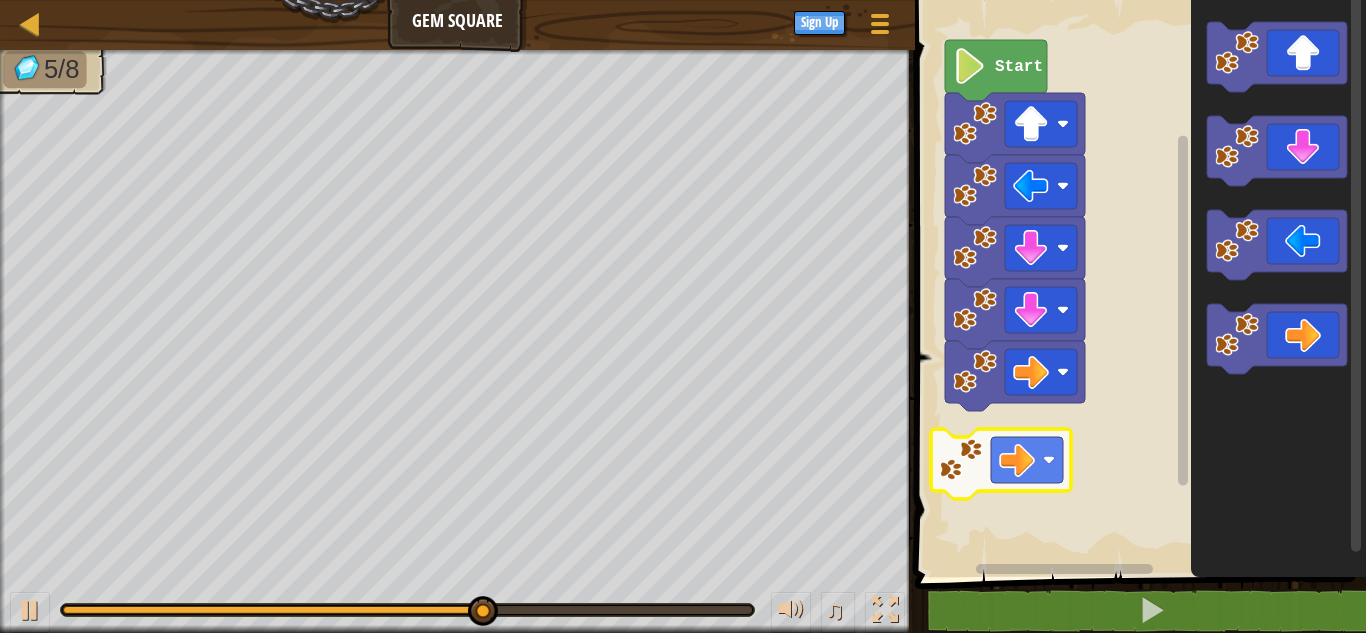 click on "Start" at bounding box center [1137, 283] 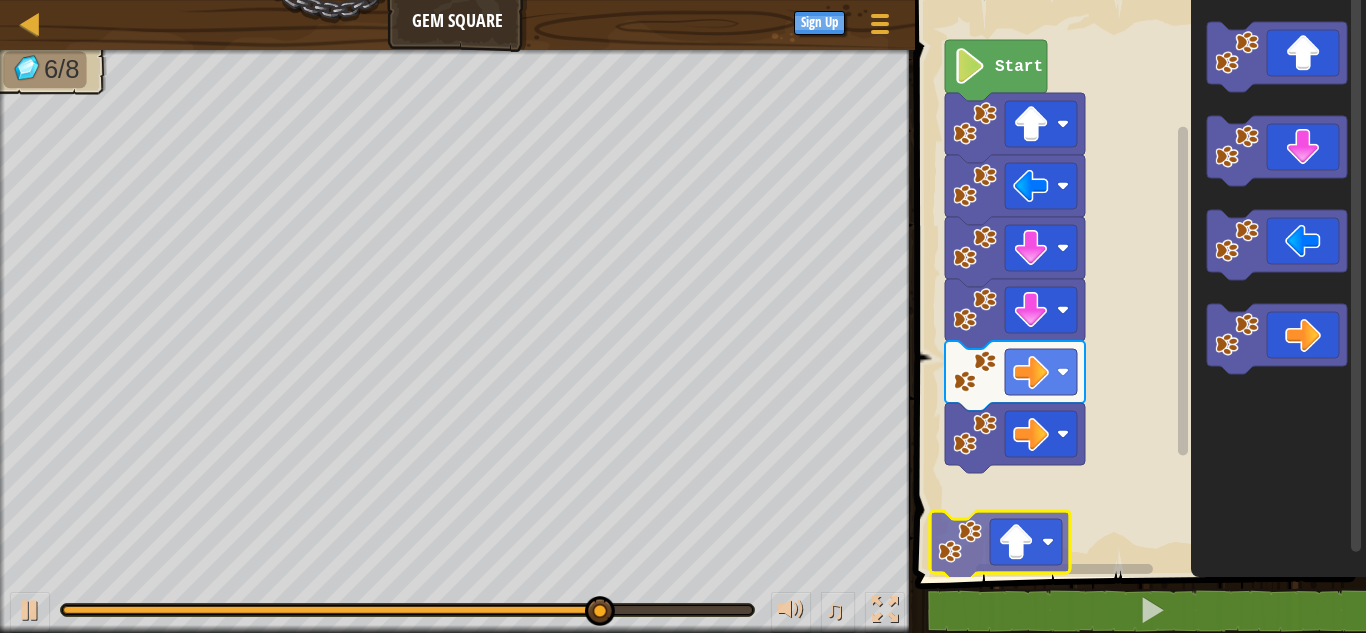 click on "Start" at bounding box center (1137, 283) 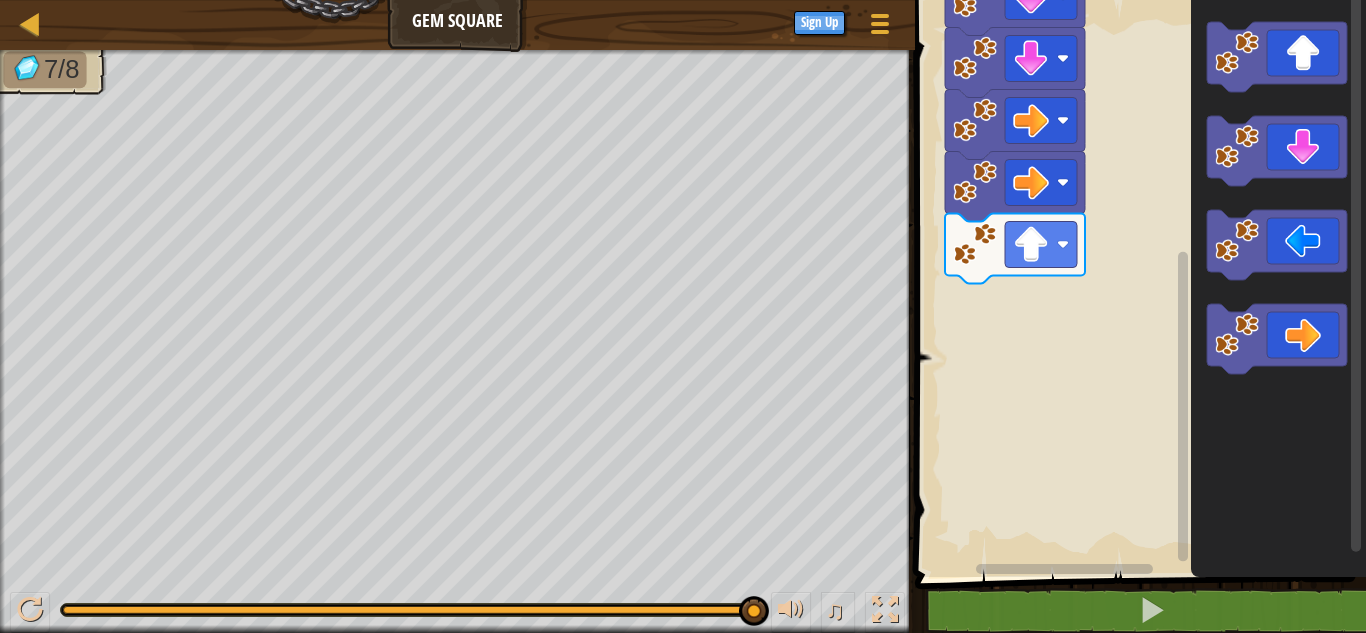 click on "Start" at bounding box center (1137, 283) 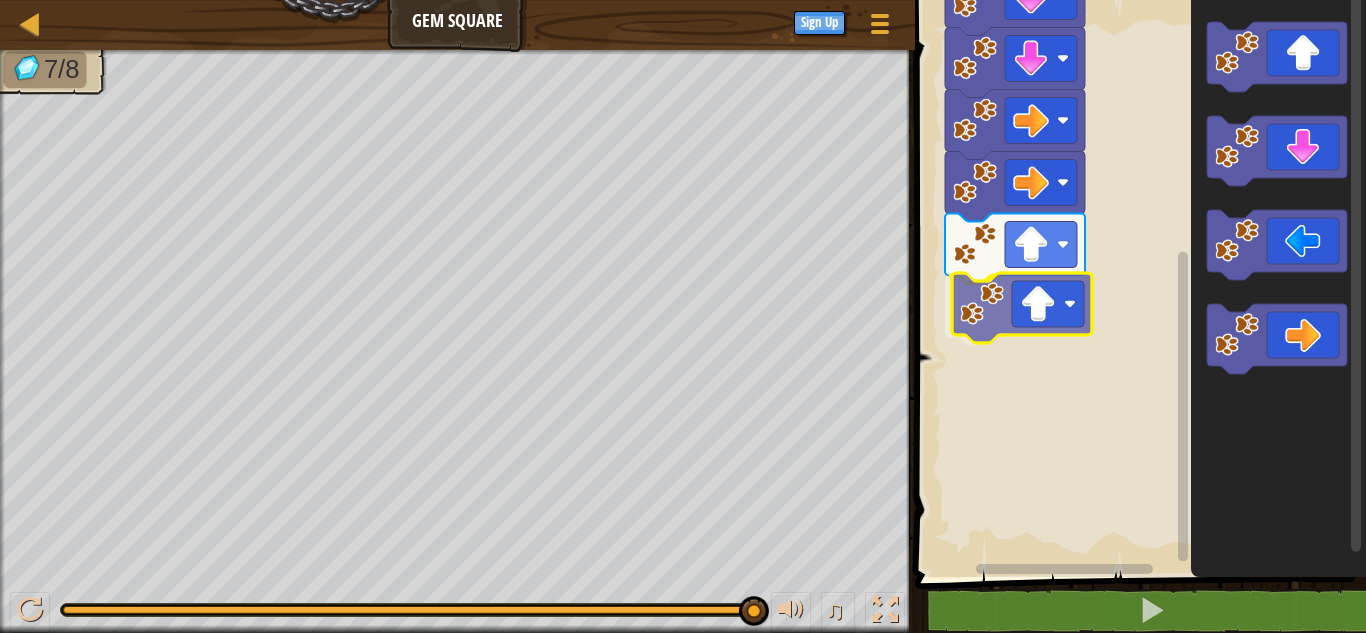click on "Start" at bounding box center (1137, 283) 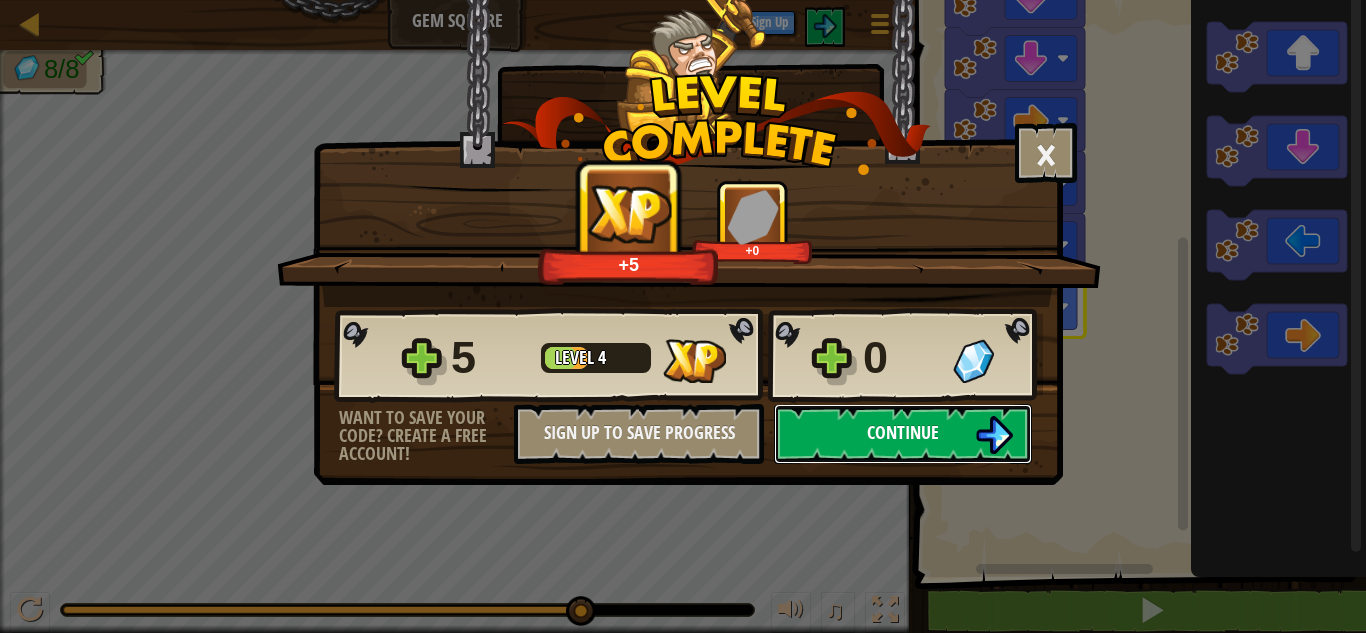 click on "Continue" at bounding box center [903, 432] 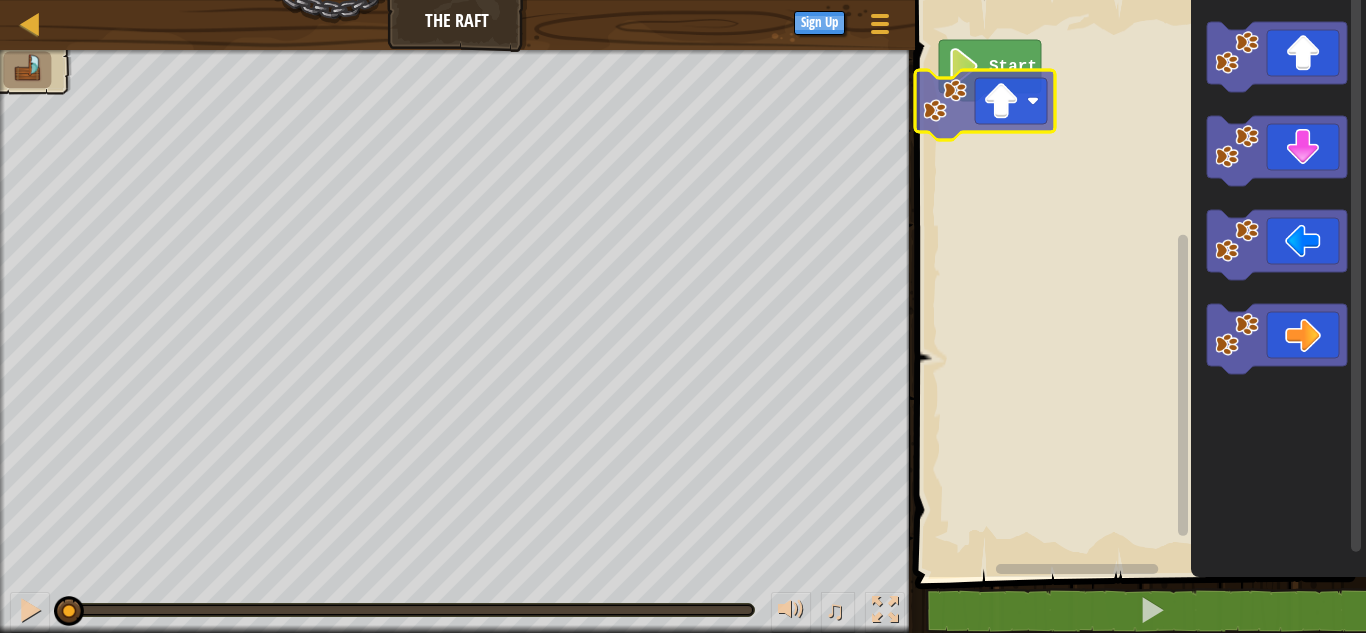 click on "Start" at bounding box center (1137, 283) 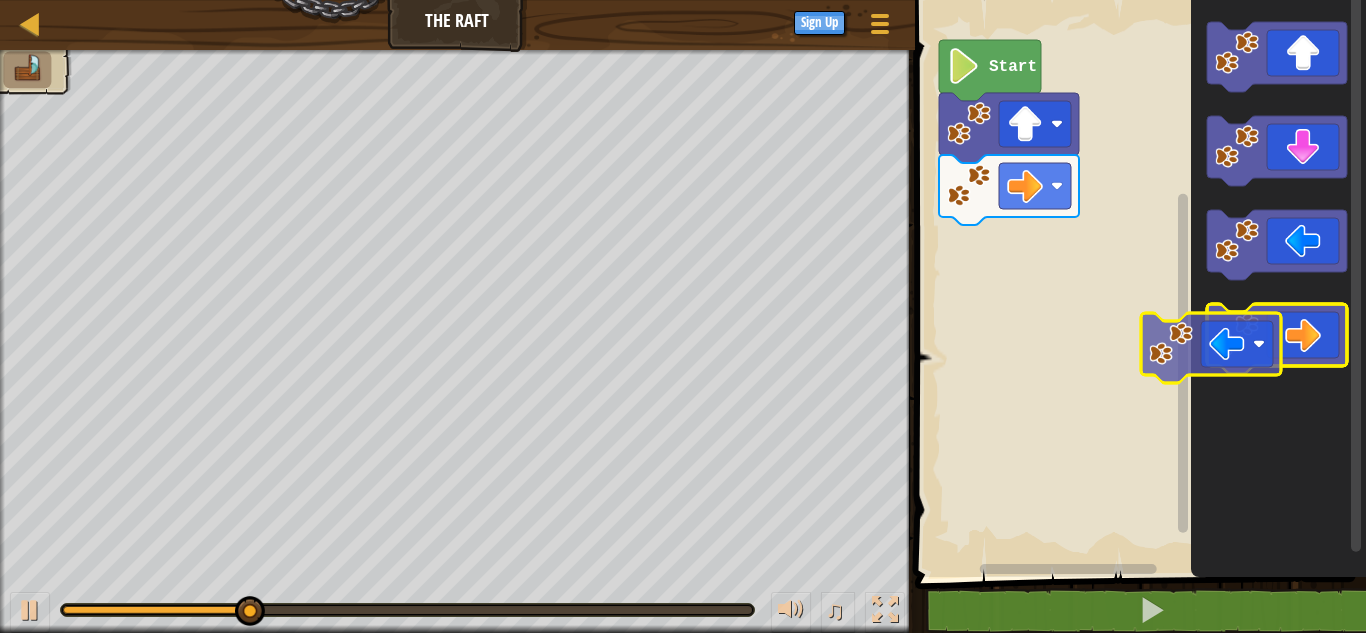 click 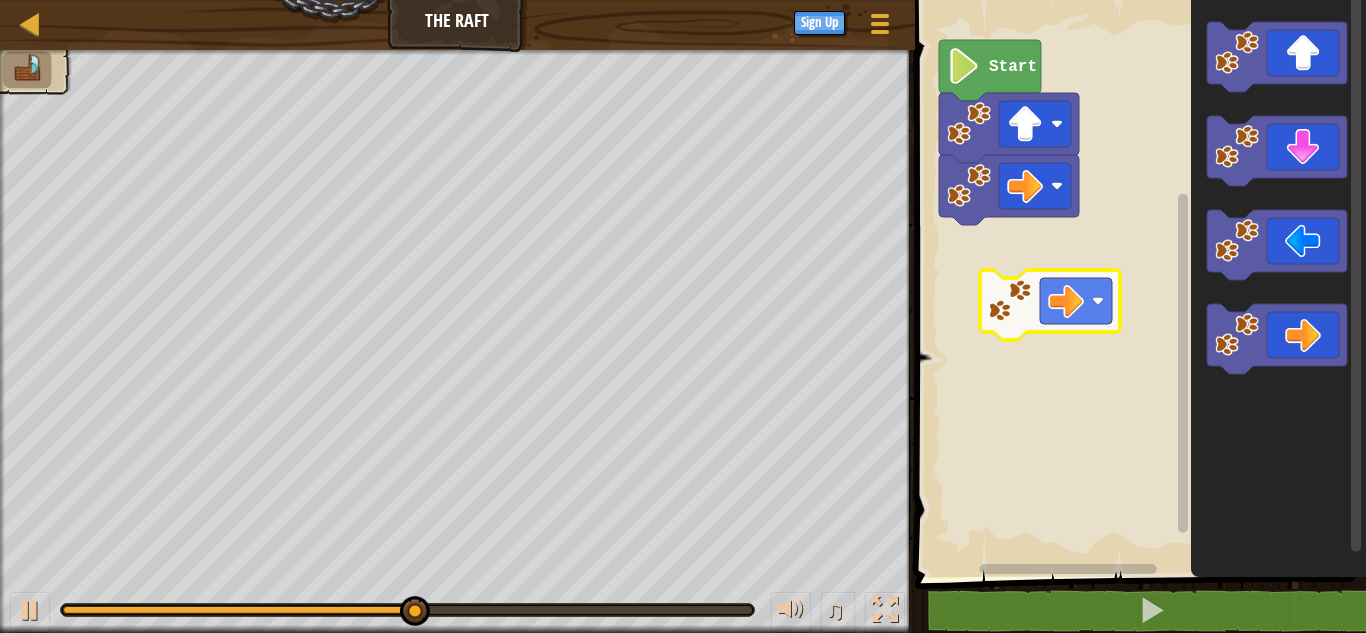 click on "Start" at bounding box center [1137, 283] 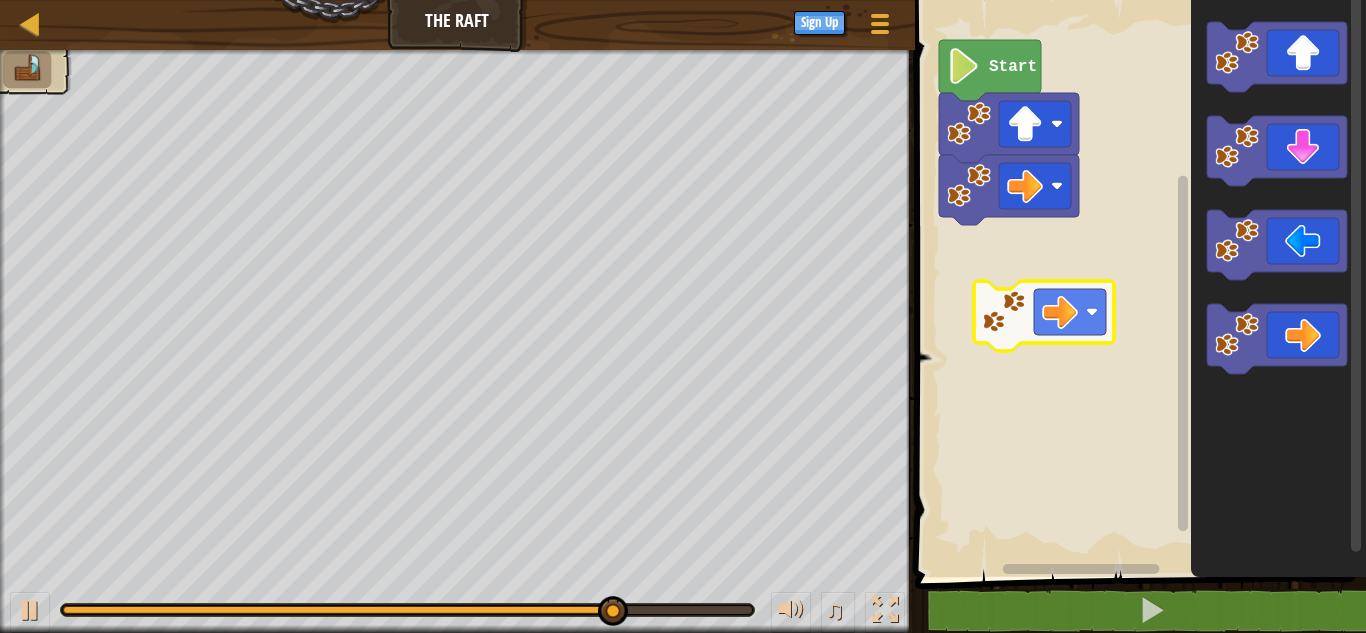click on "Start" at bounding box center [1137, 283] 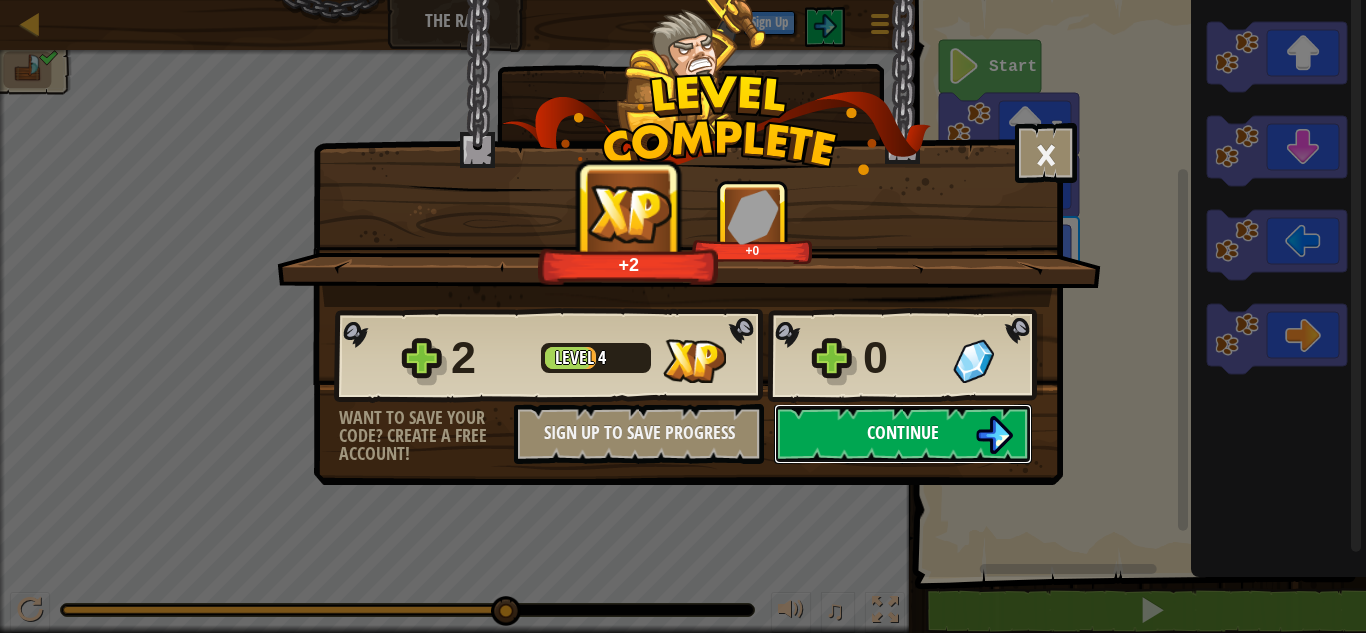 click on "Continue" at bounding box center (903, 434) 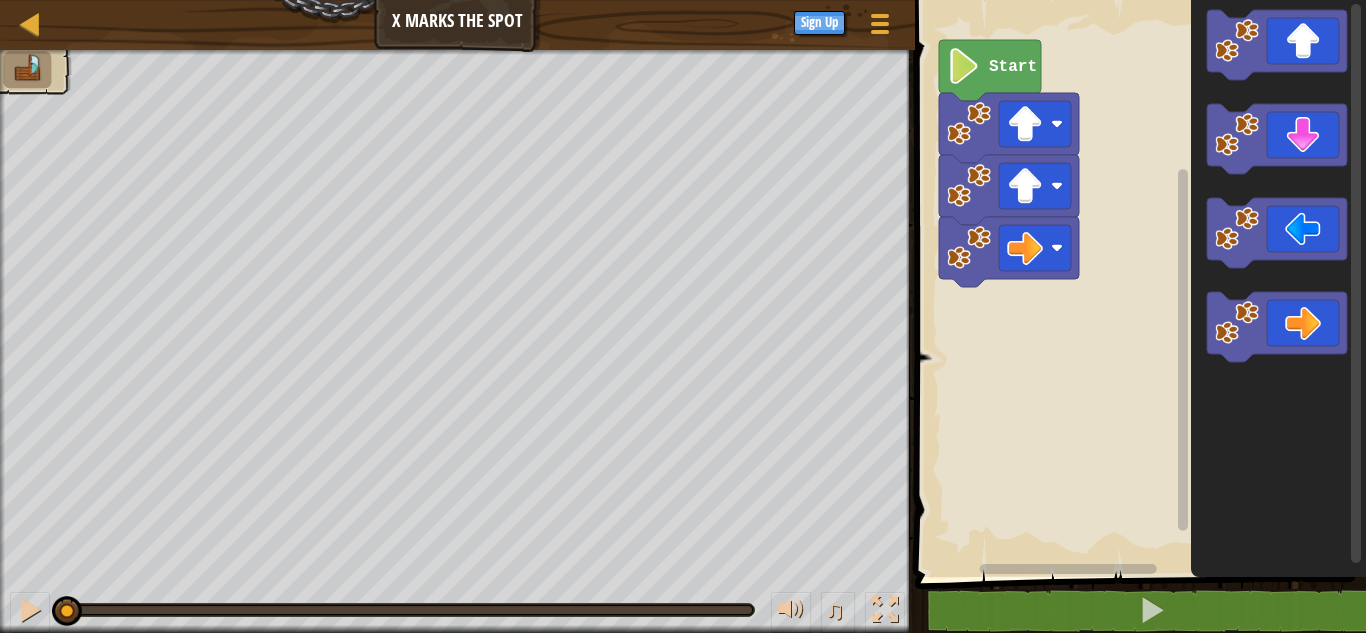 click on "Start" at bounding box center [1137, 283] 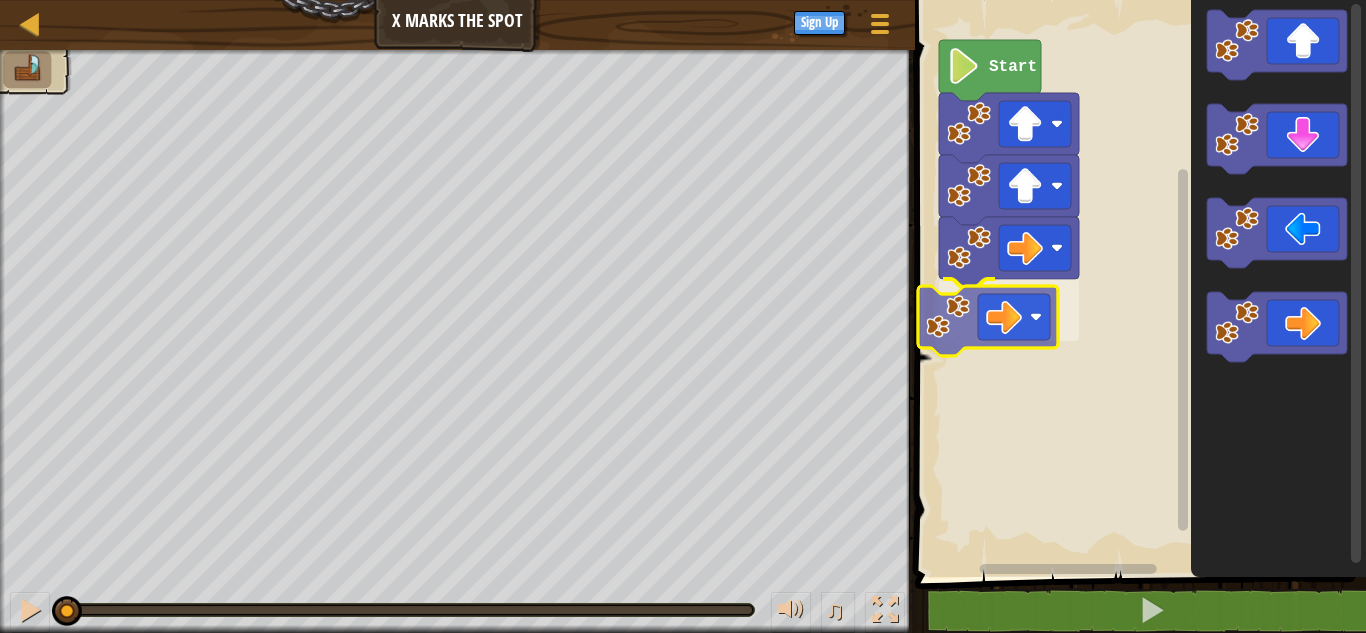 click on "Start" at bounding box center [1137, 283] 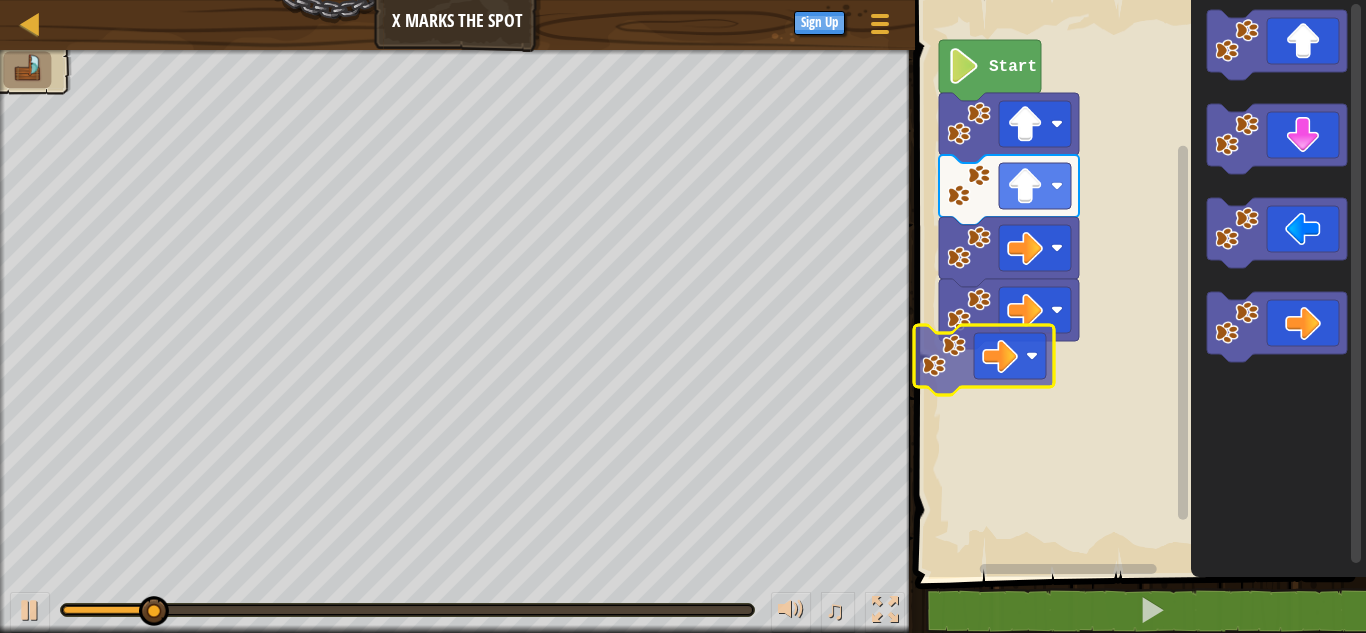 click on "Start" at bounding box center (1137, 283) 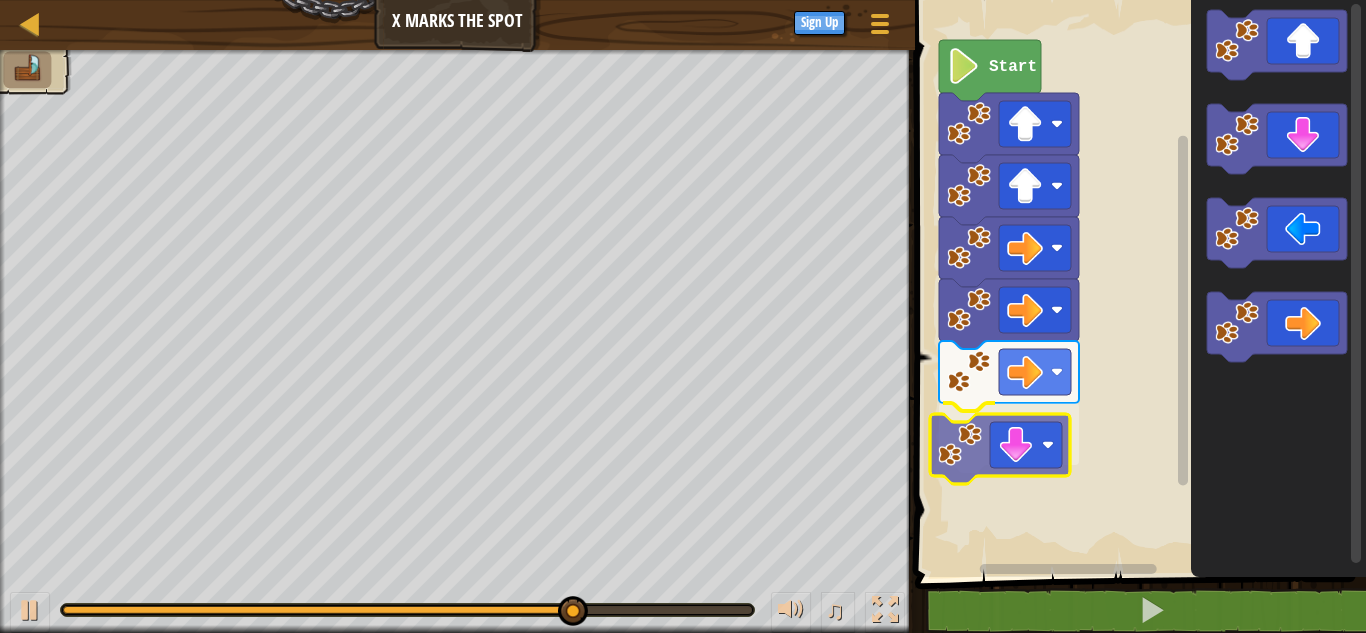 click on "Start" at bounding box center [1137, 283] 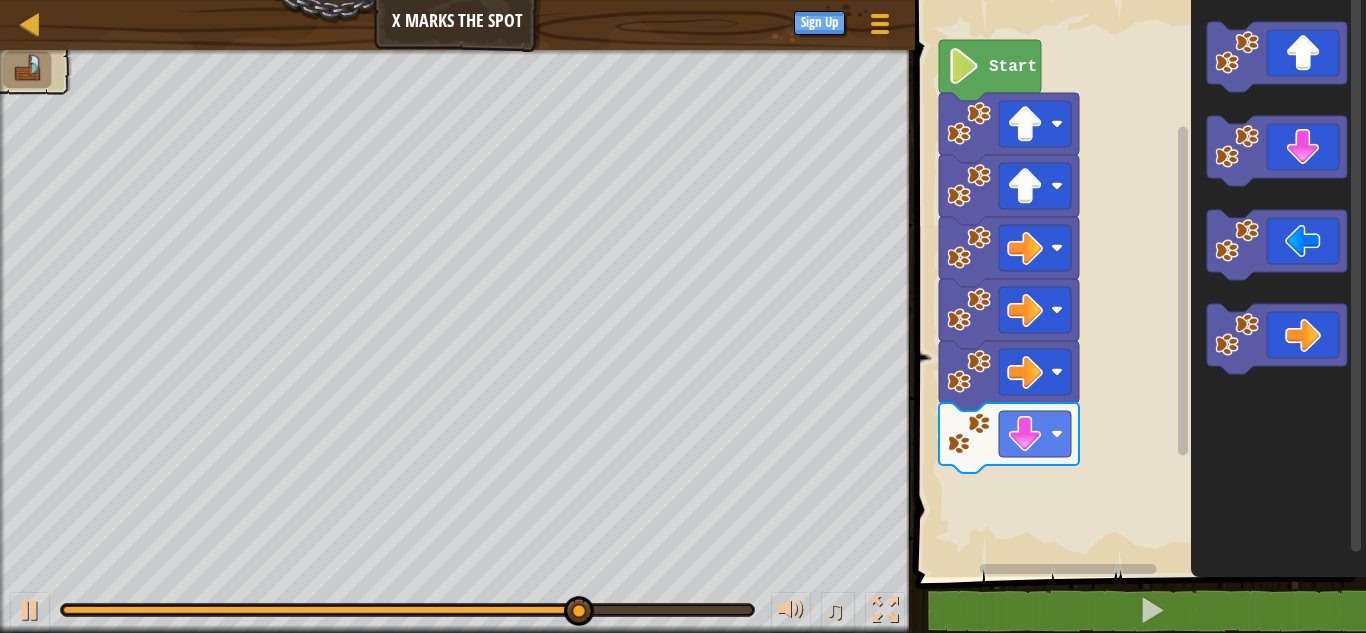 click on "Start" at bounding box center (1137, 283) 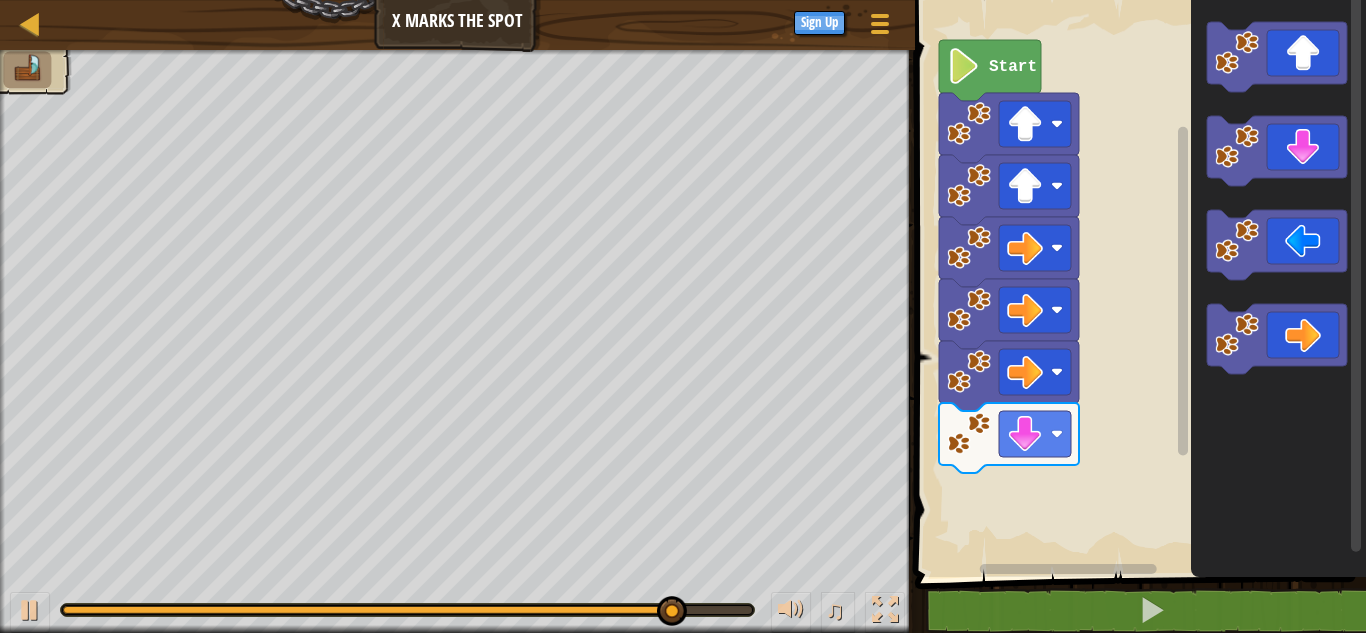 click on "Start" at bounding box center [1137, 283] 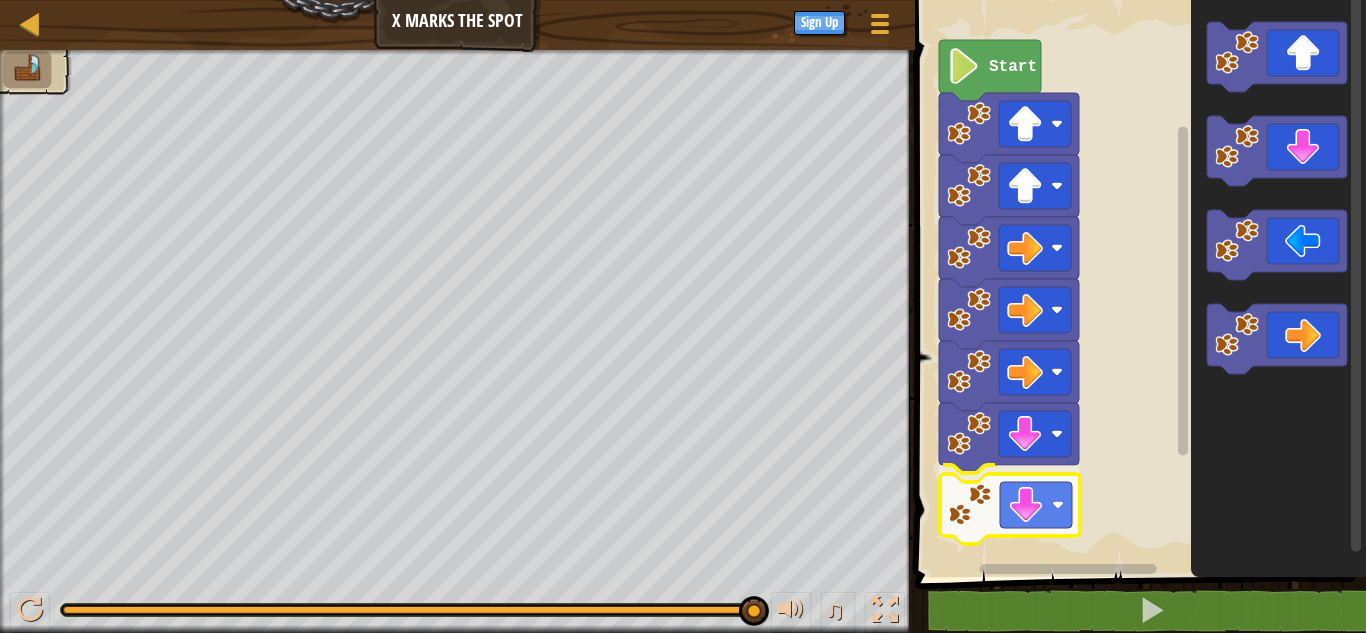 click on "Start" at bounding box center (1137, 283) 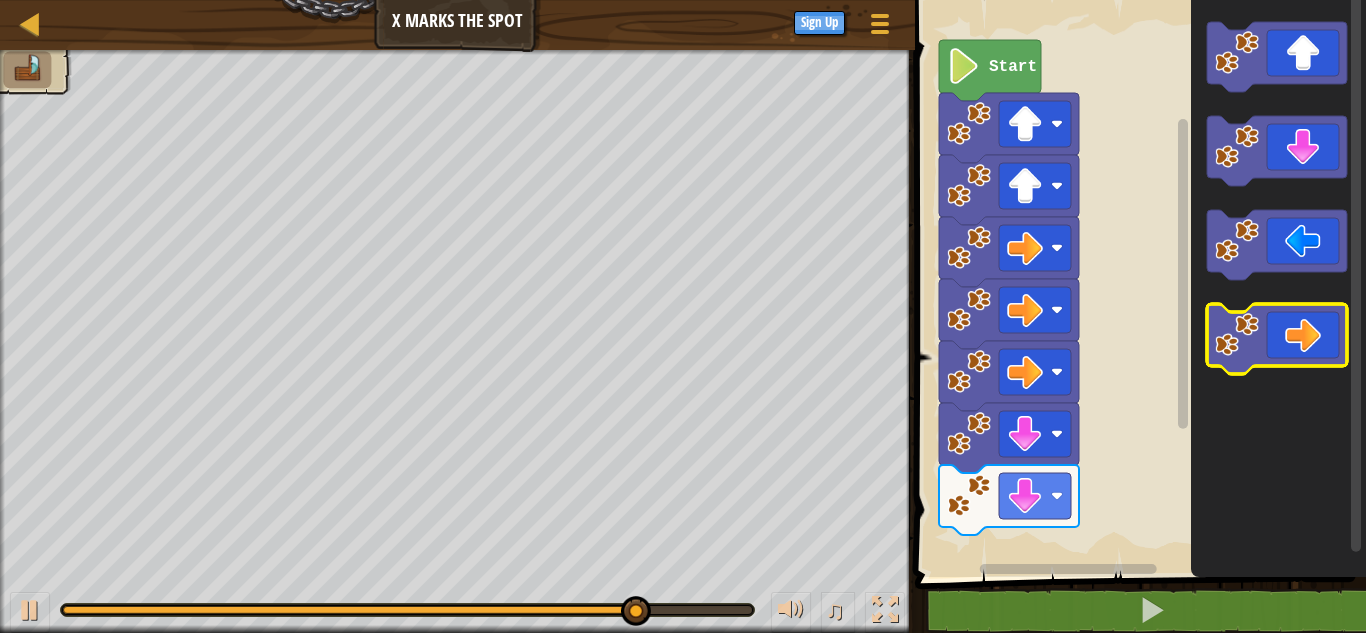 click 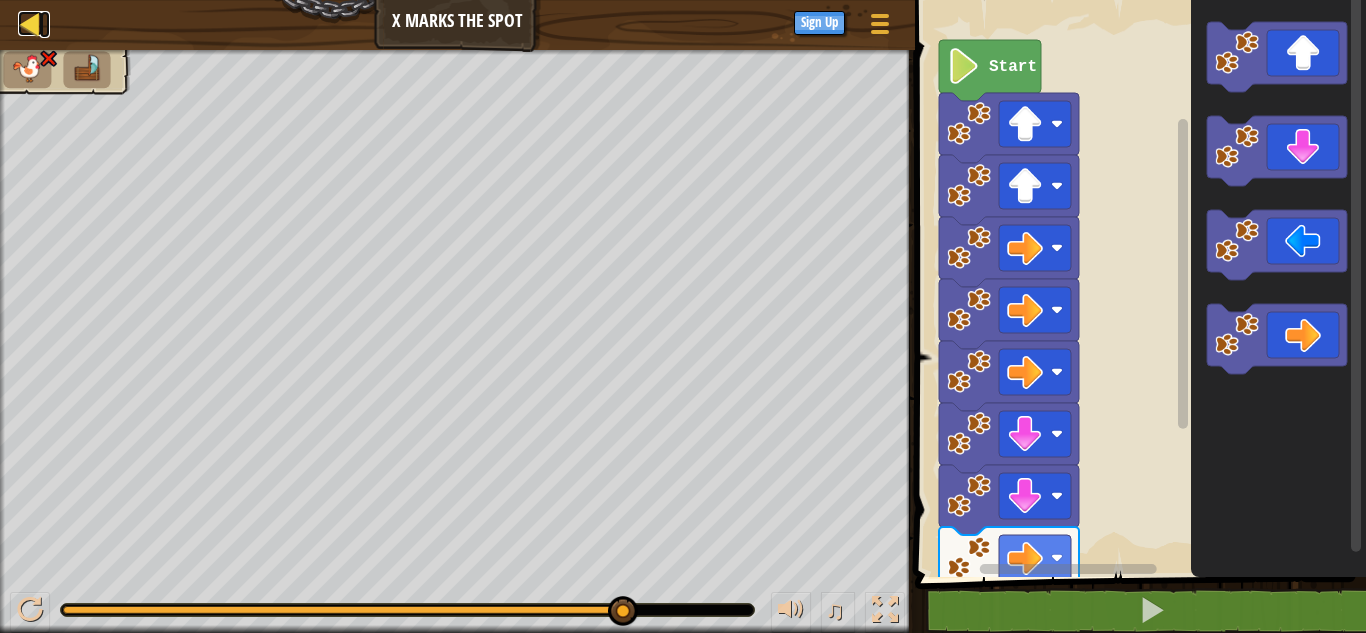 click at bounding box center (30, 23) 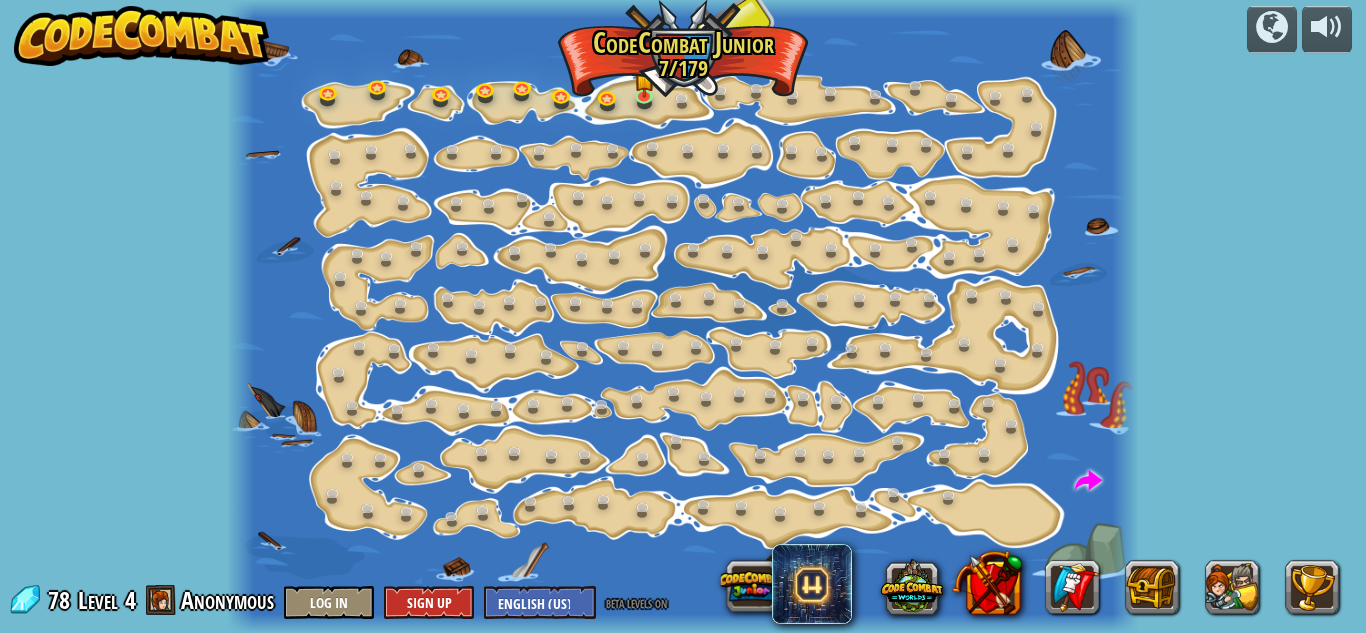 click at bounding box center (683, 316) 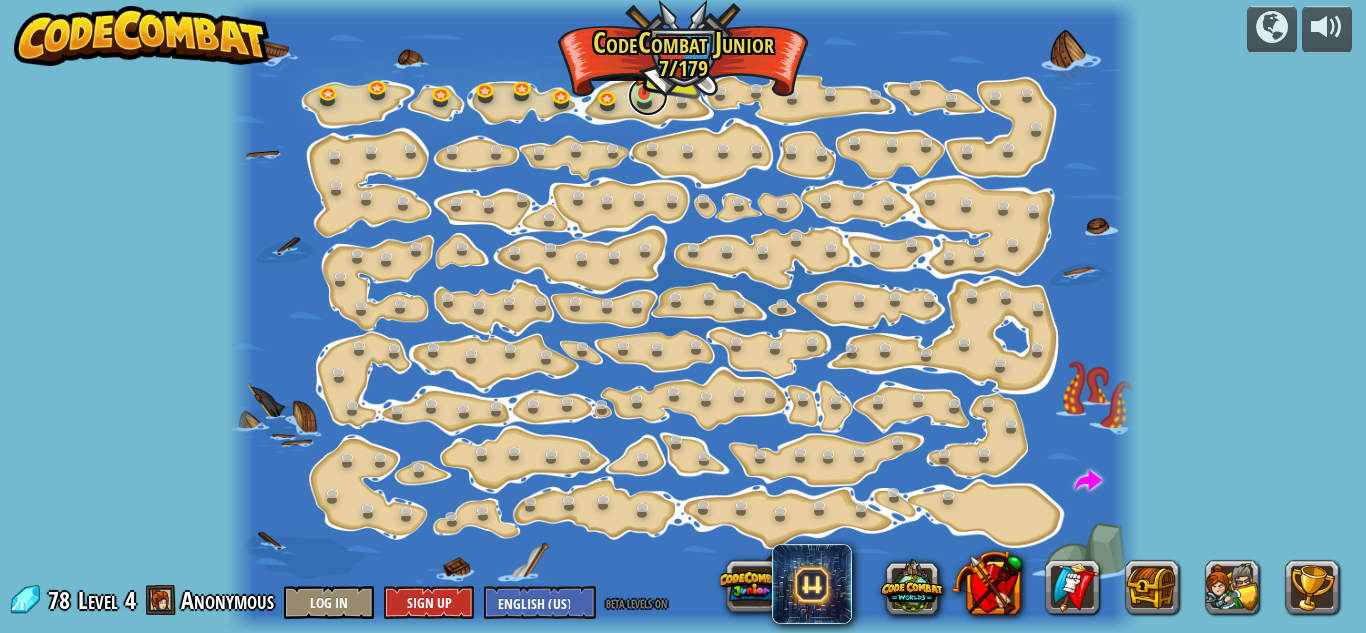 click at bounding box center (648, 96) 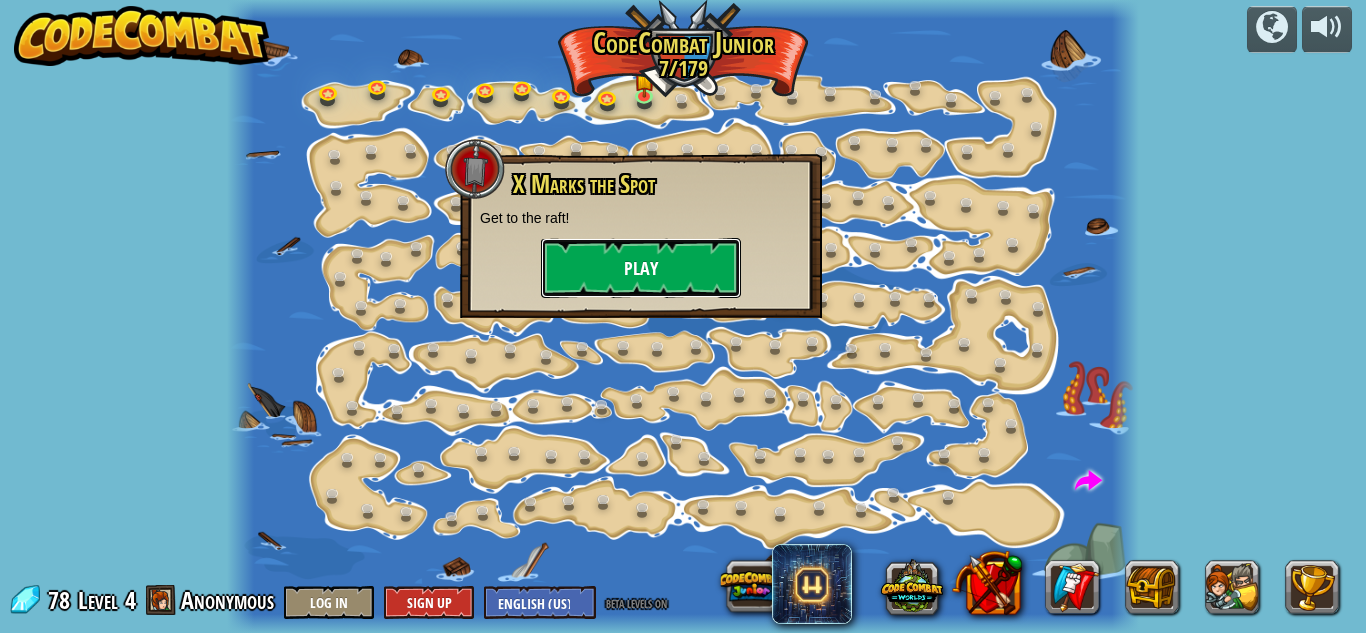click on "Play" at bounding box center (641, 268) 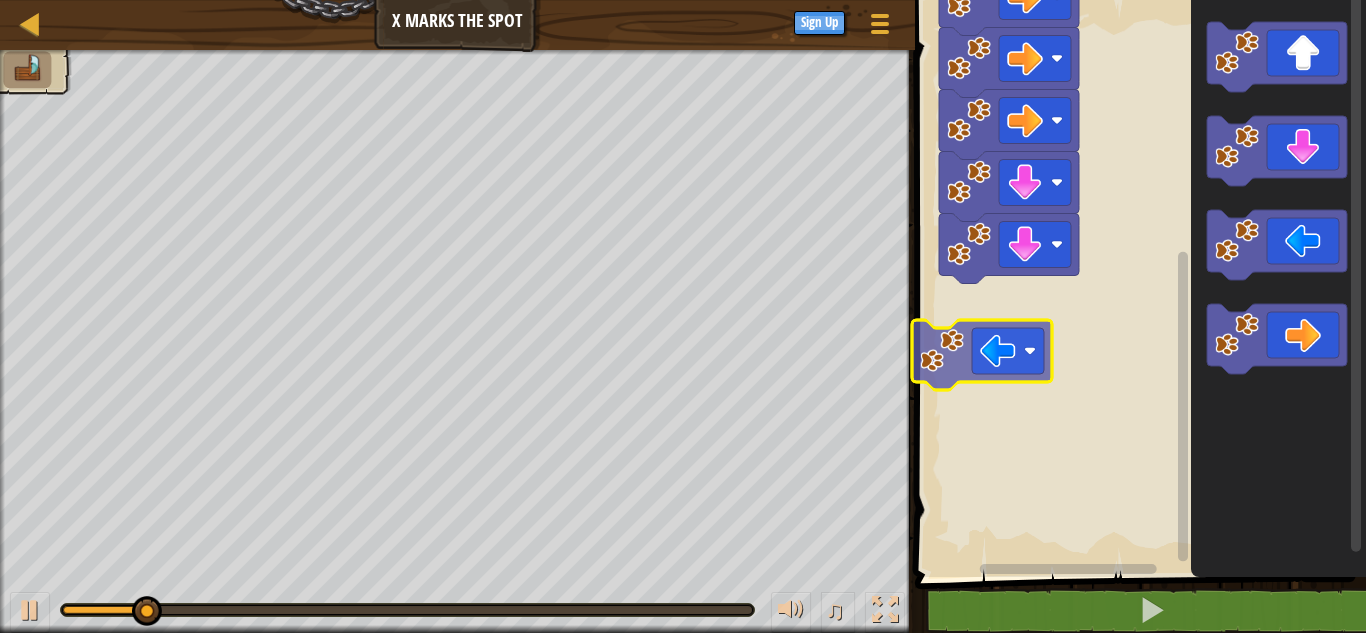 click on "Start" at bounding box center [1137, 283] 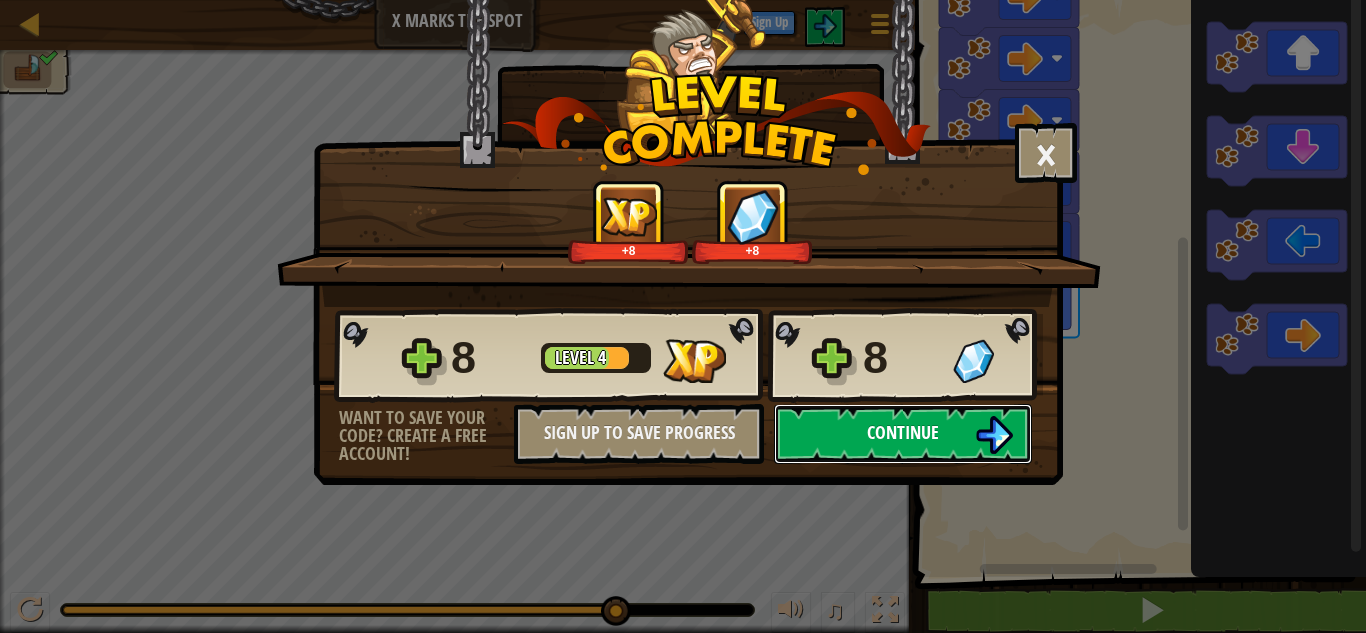 click on "Continue" at bounding box center [903, 432] 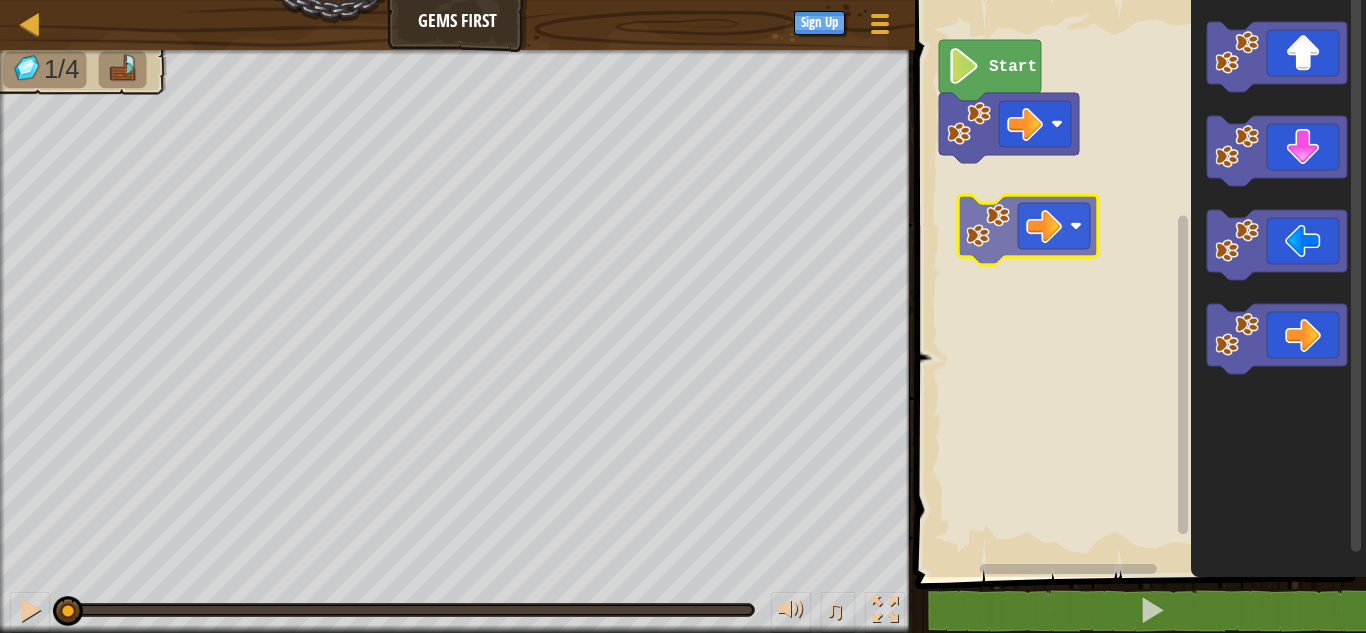 click on "Start" at bounding box center [1137, 283] 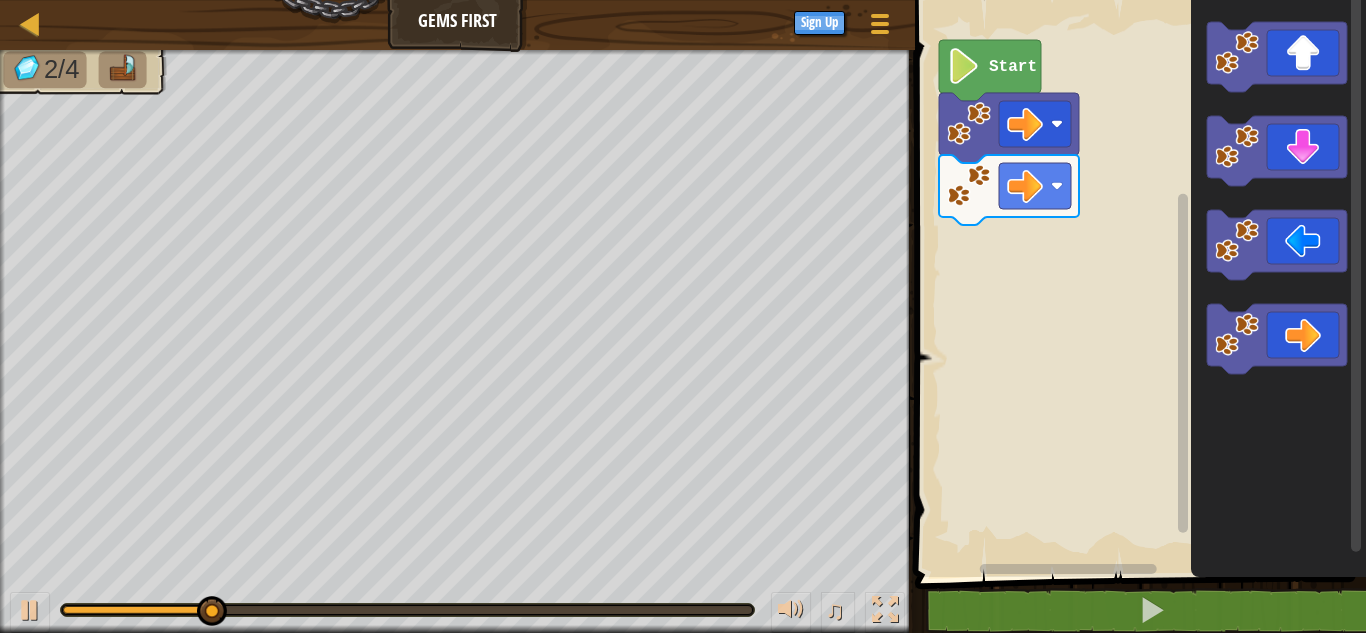 click on "Start" at bounding box center (1137, 283) 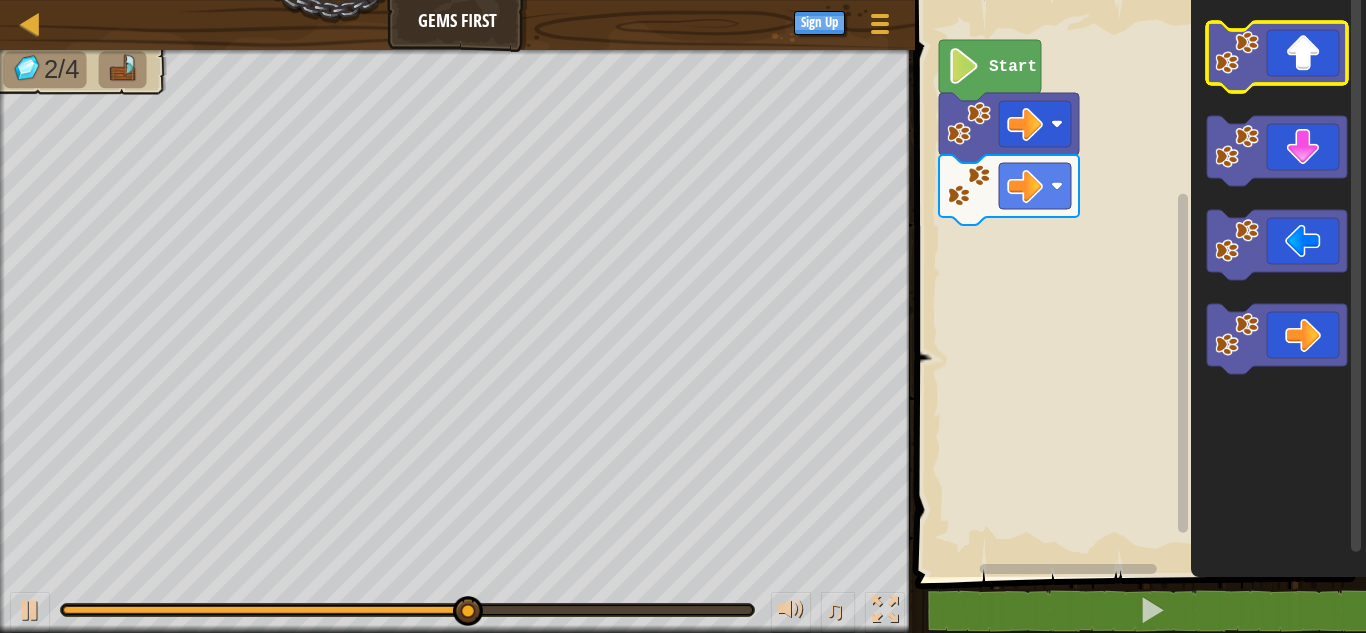 click 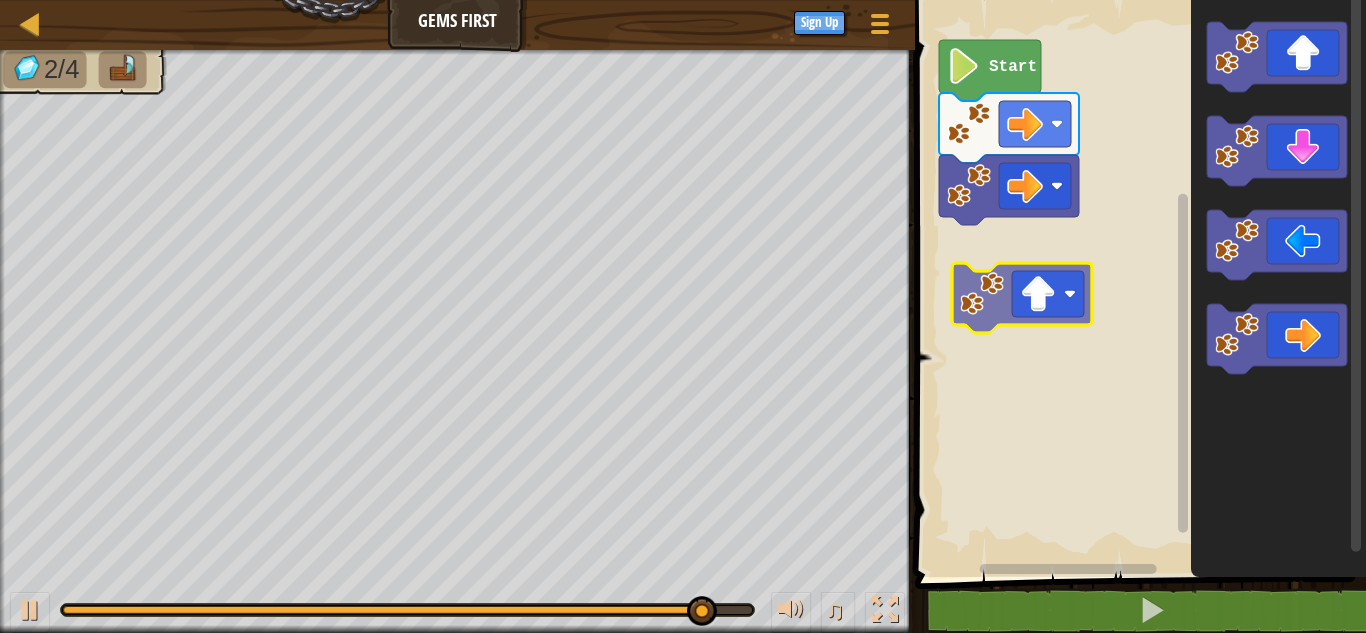 click on "Start" at bounding box center [1137, 283] 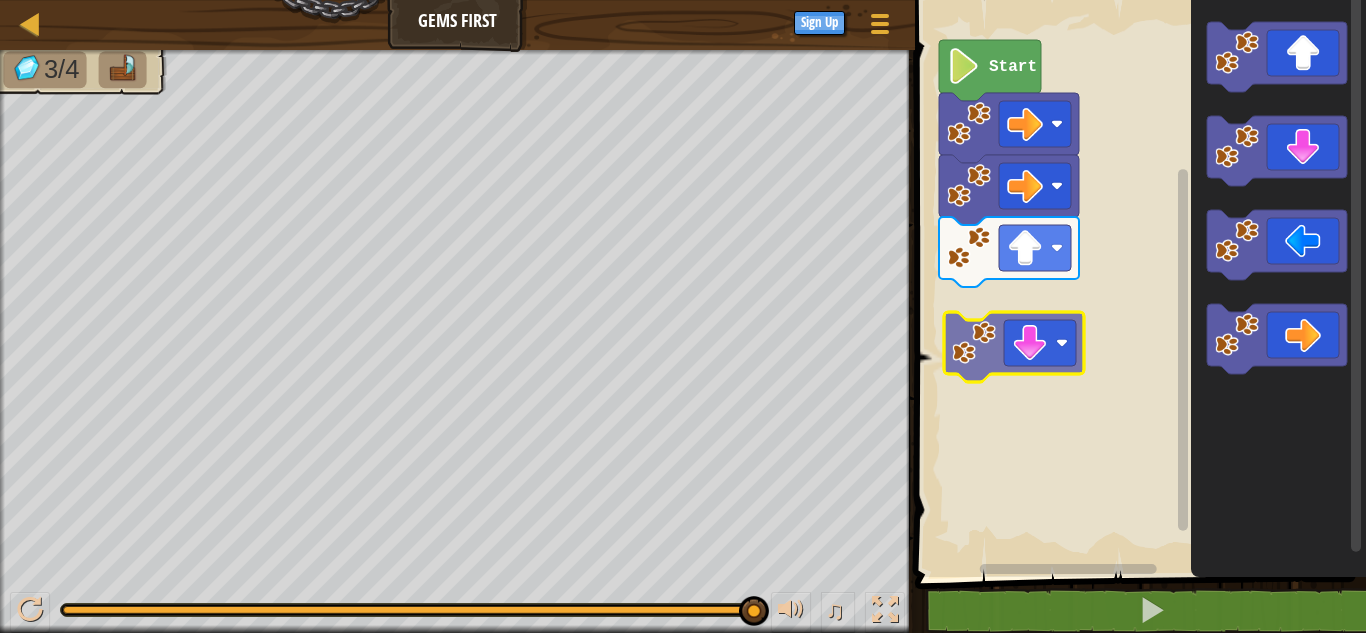 click on "Start" at bounding box center (1137, 283) 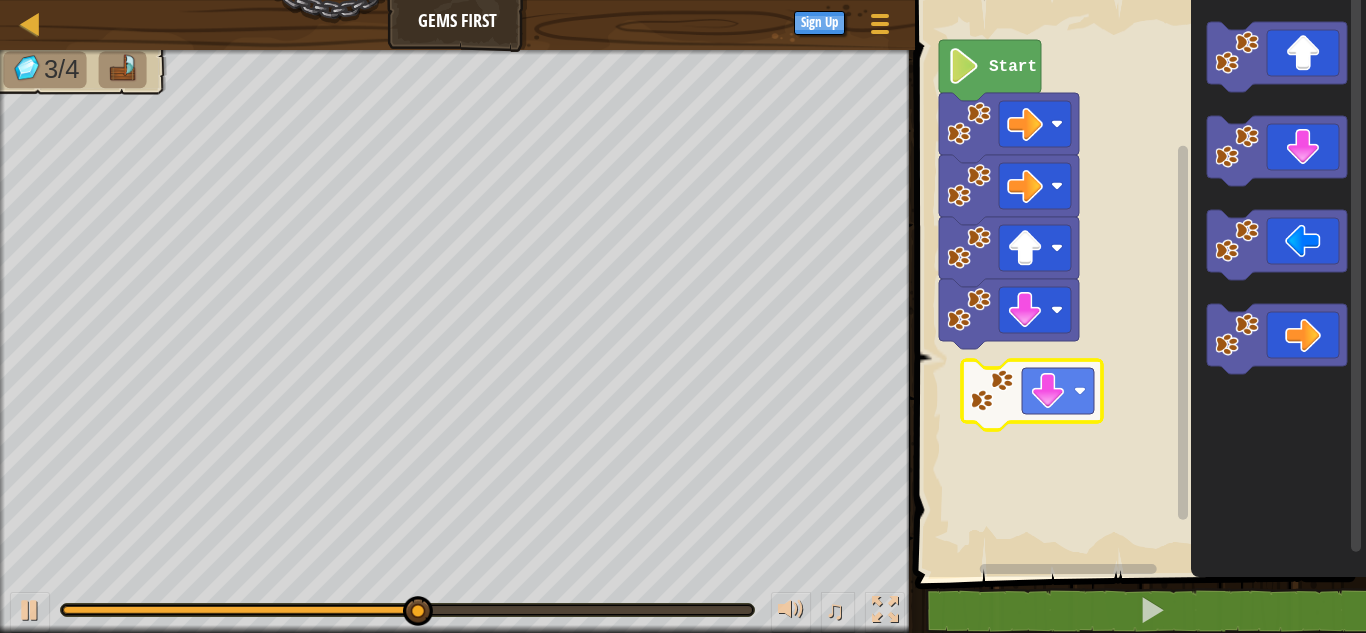 click on "Start" at bounding box center (1137, 283) 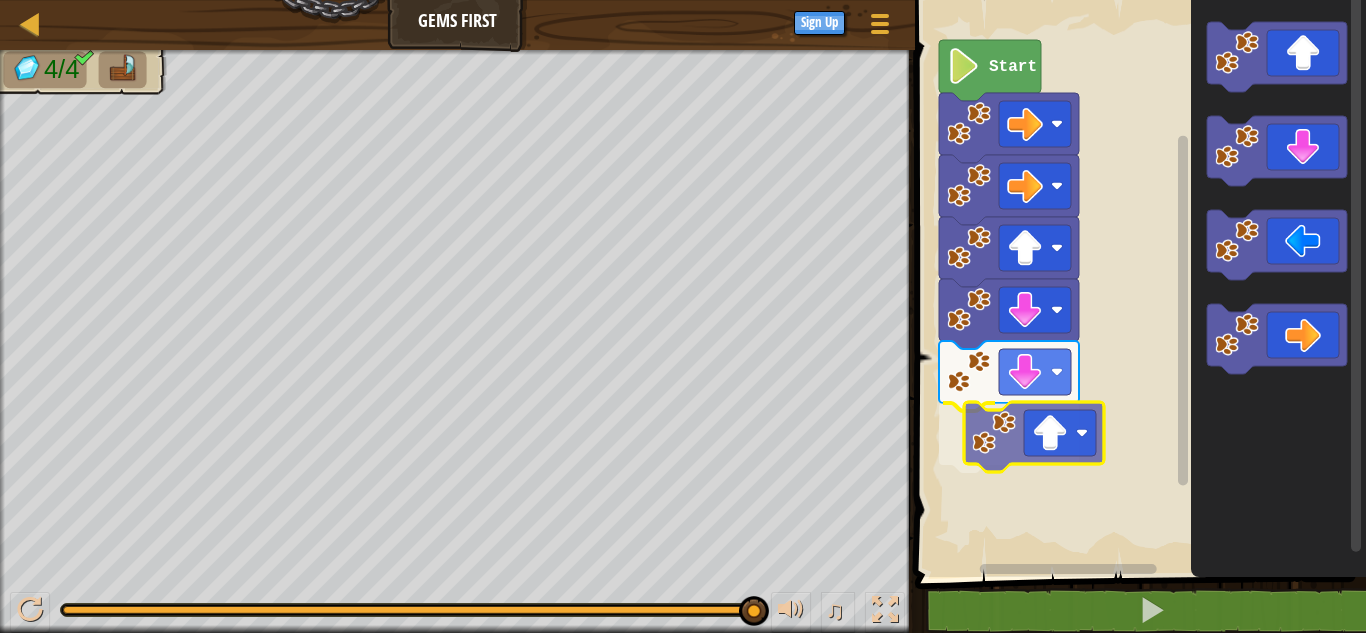 click on "Start" at bounding box center (1137, 283) 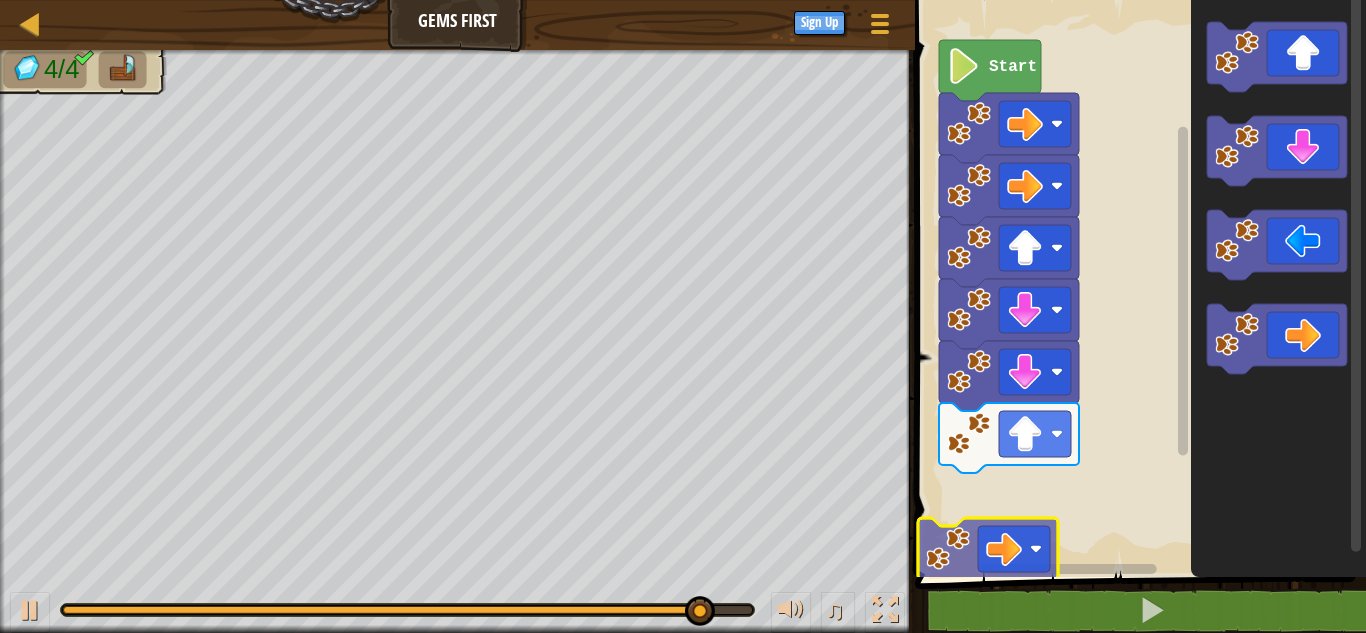 click on "Start" at bounding box center (1137, 283) 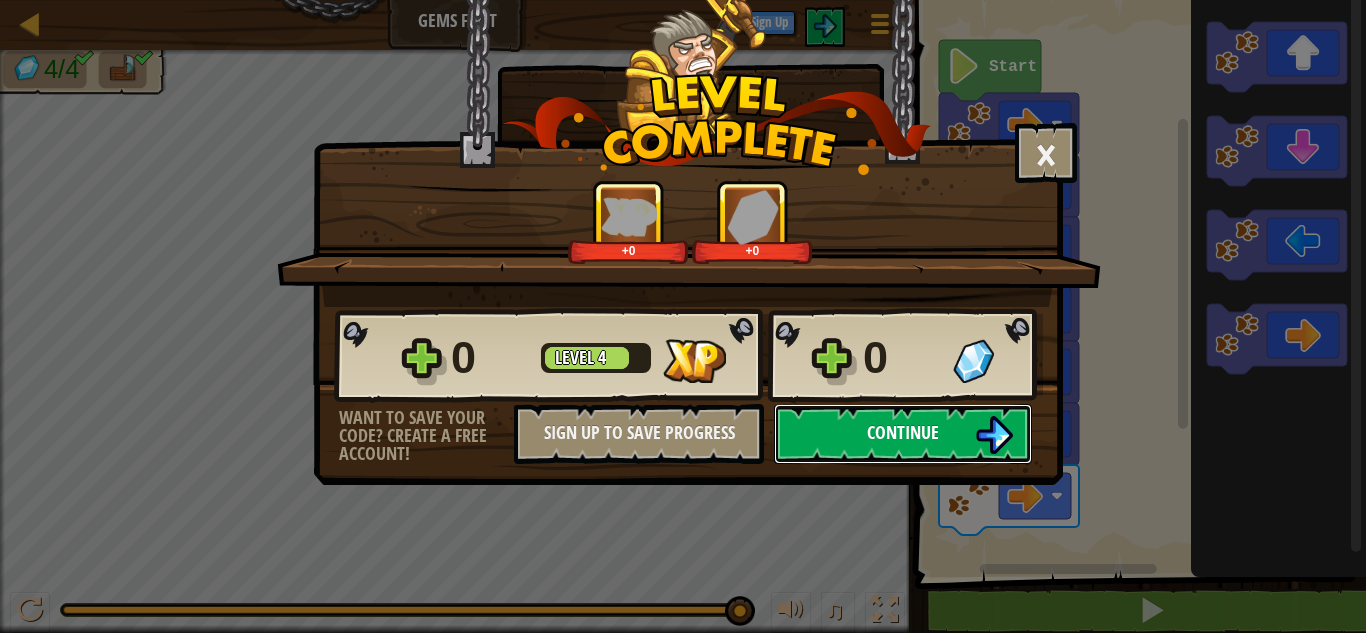 click at bounding box center [994, 435] 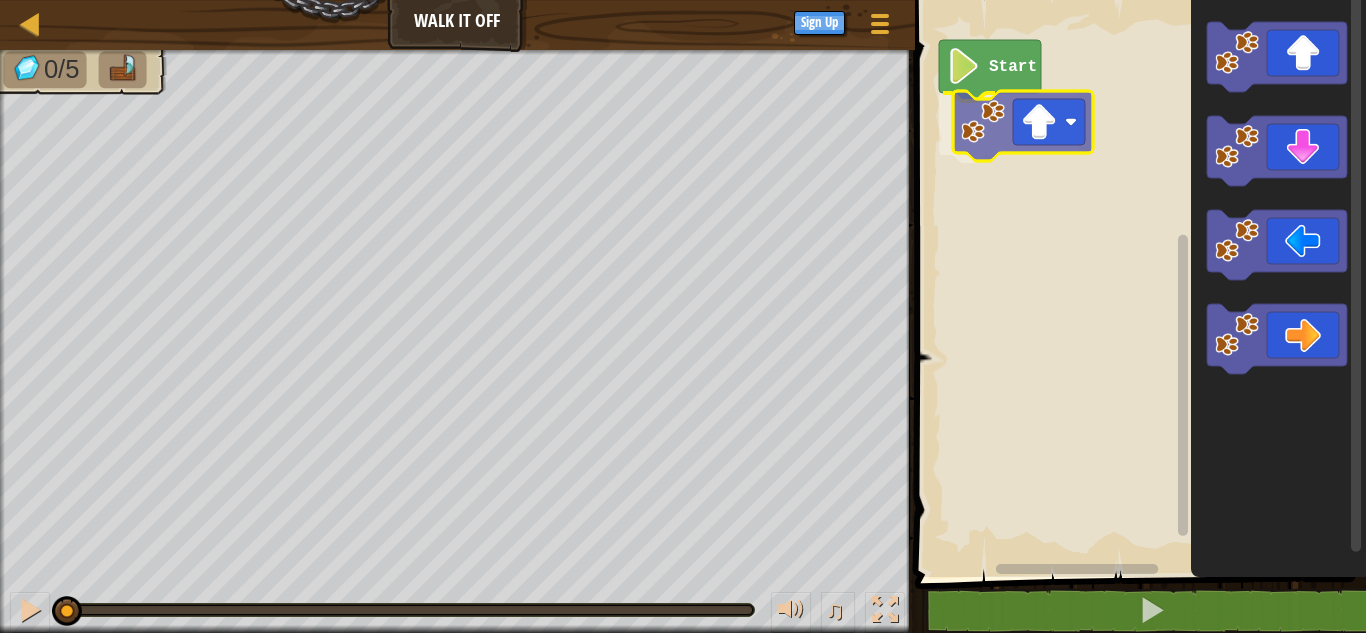 click on "Start" at bounding box center [1137, 283] 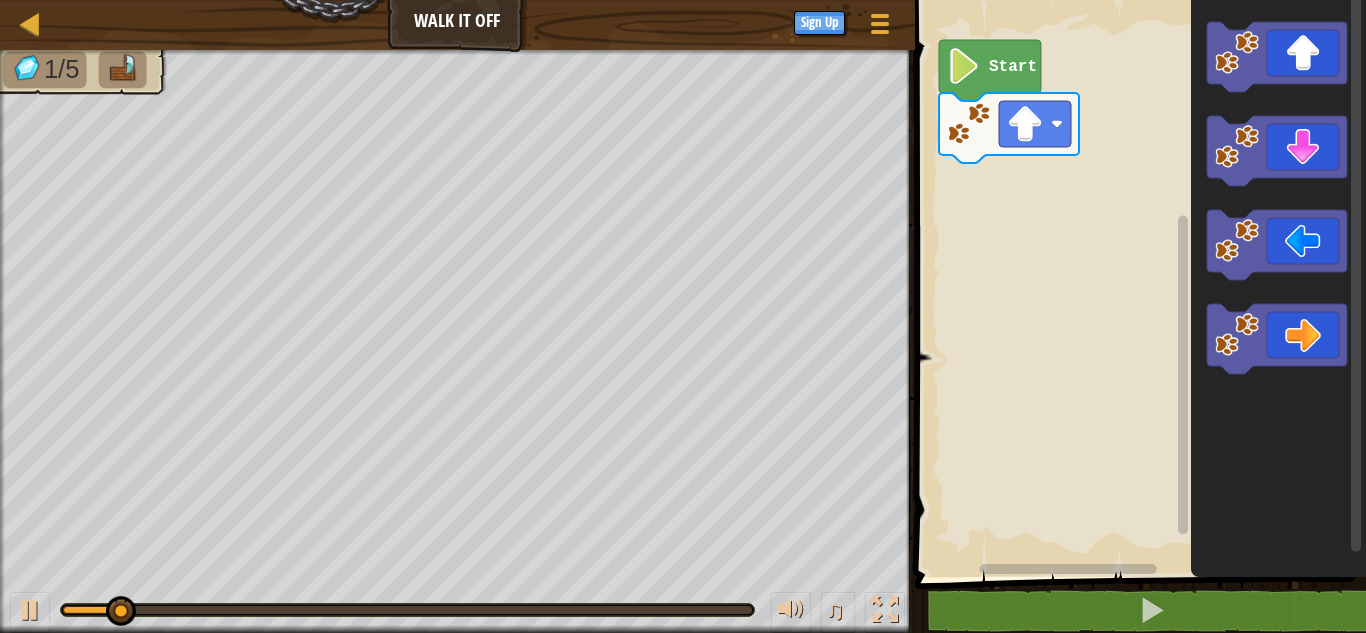 click on "Start" at bounding box center (1137, 283) 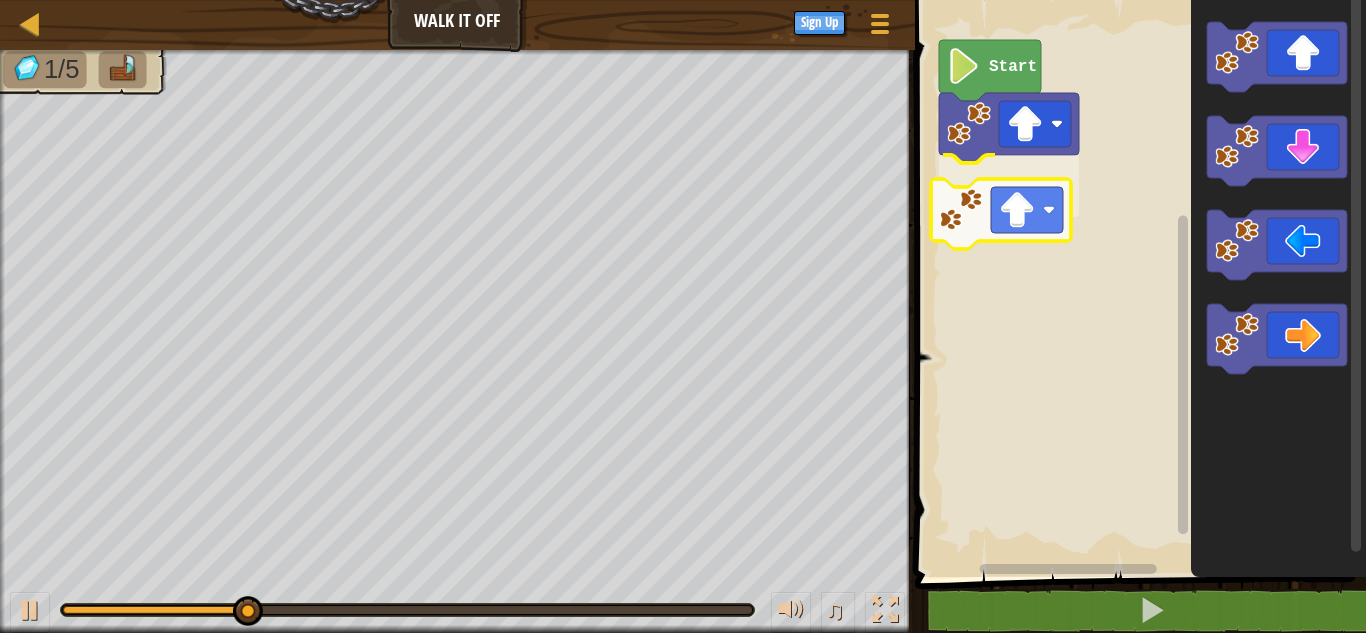 click on "Start" at bounding box center (1137, 283) 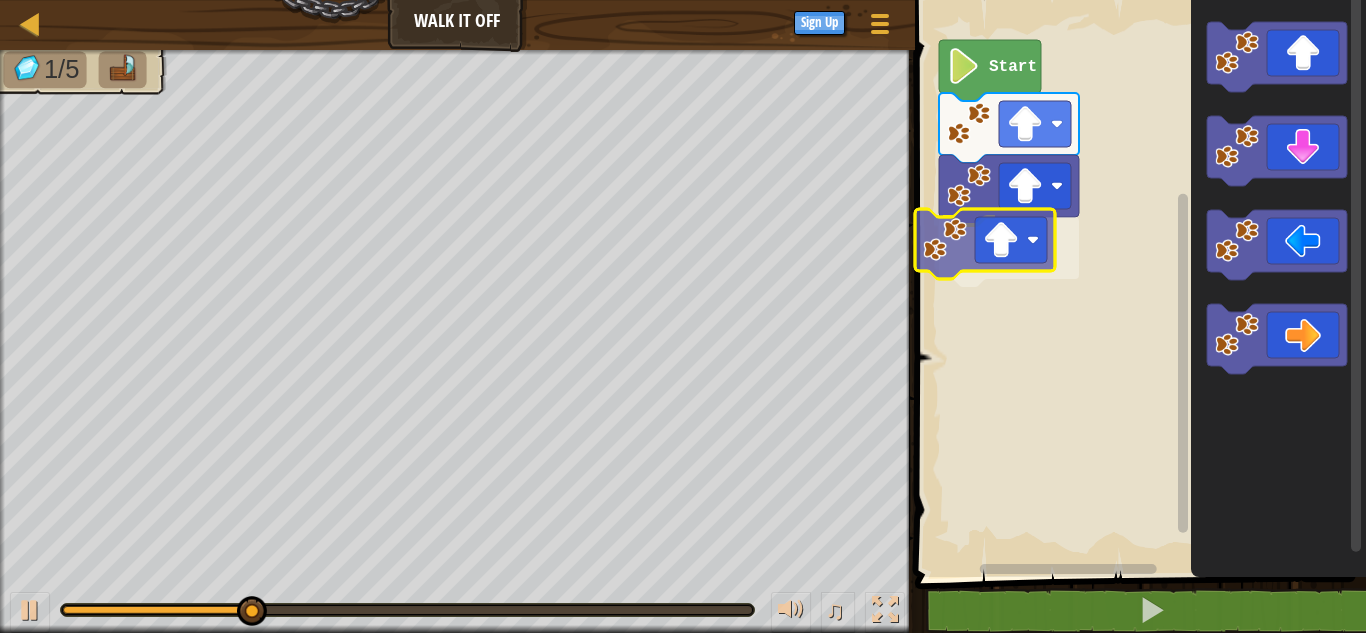 click on "Start" at bounding box center (1137, 283) 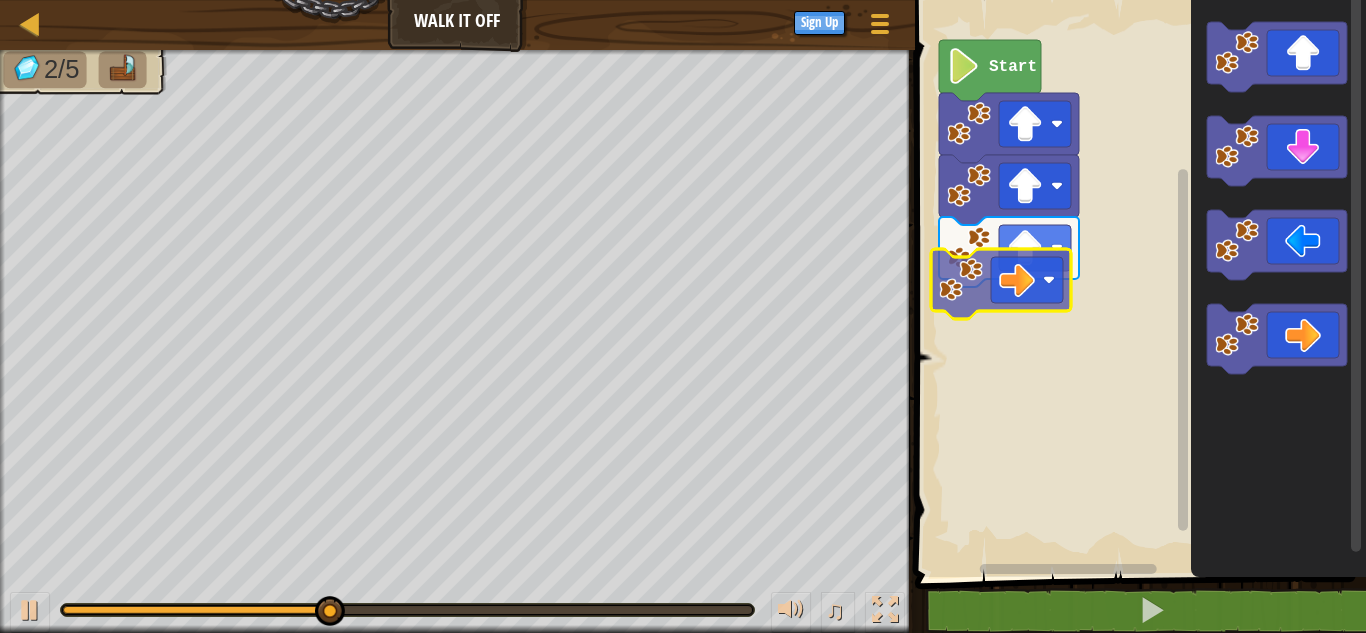 click on "Start" at bounding box center [1137, 283] 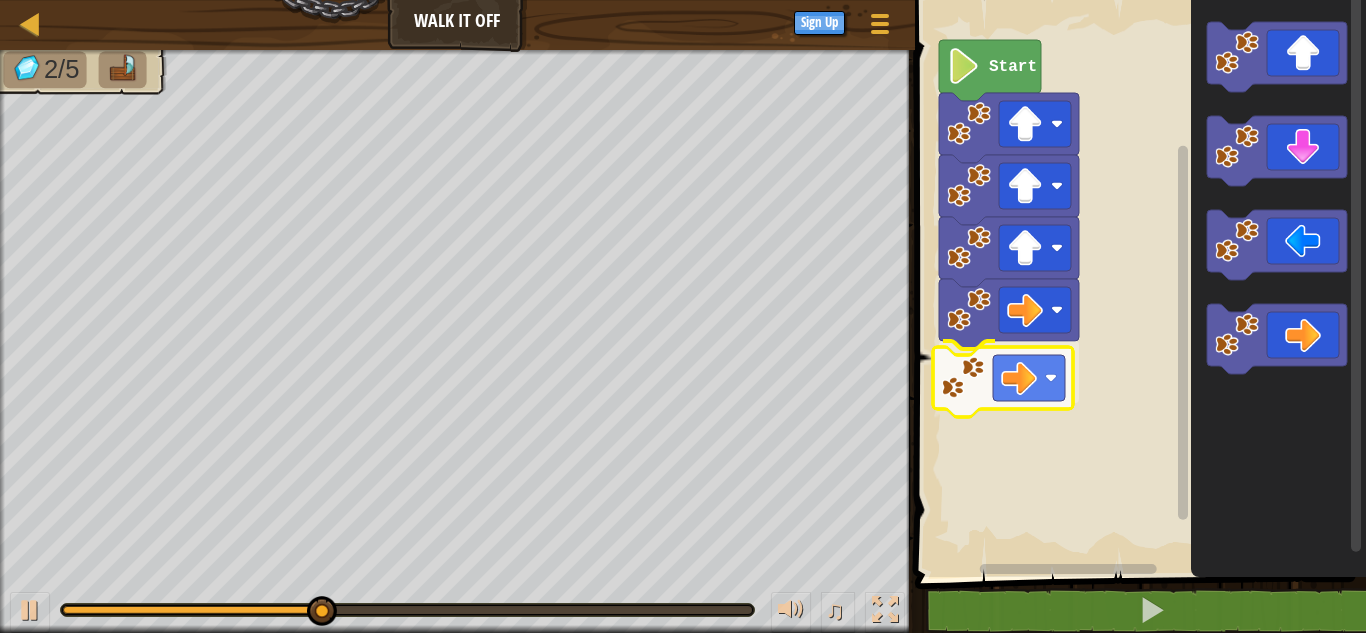 click on "Start" at bounding box center [1137, 283] 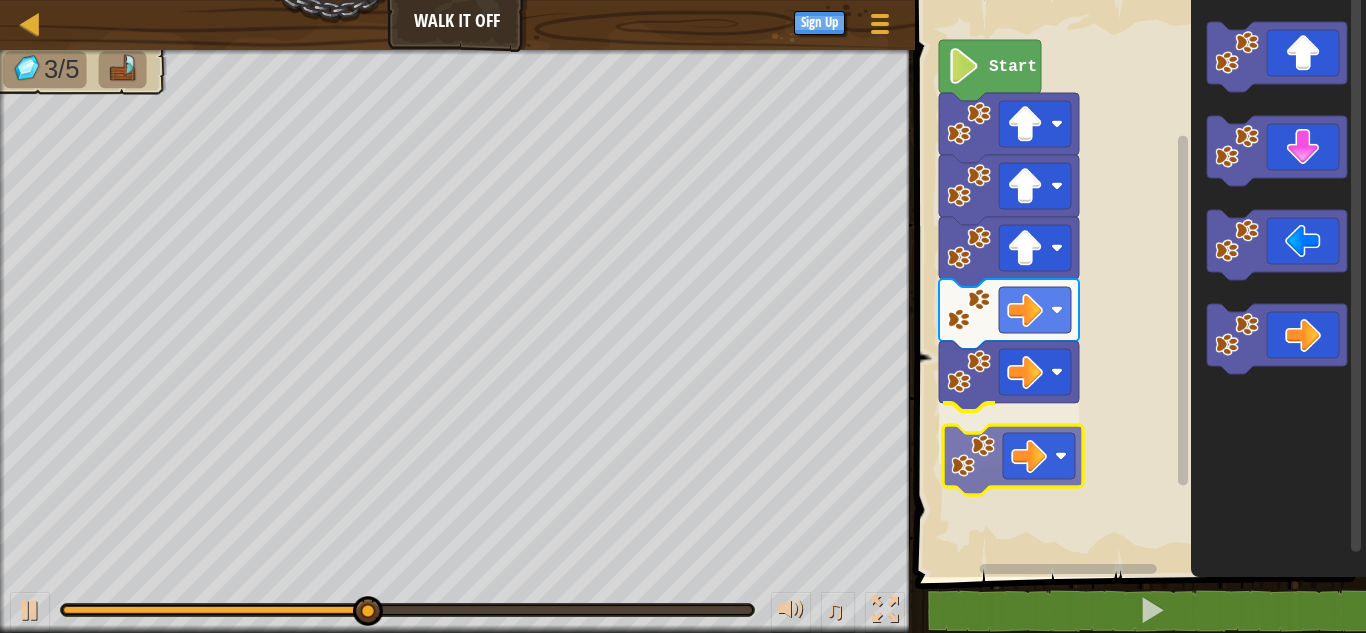 click on "Start" at bounding box center [1137, 283] 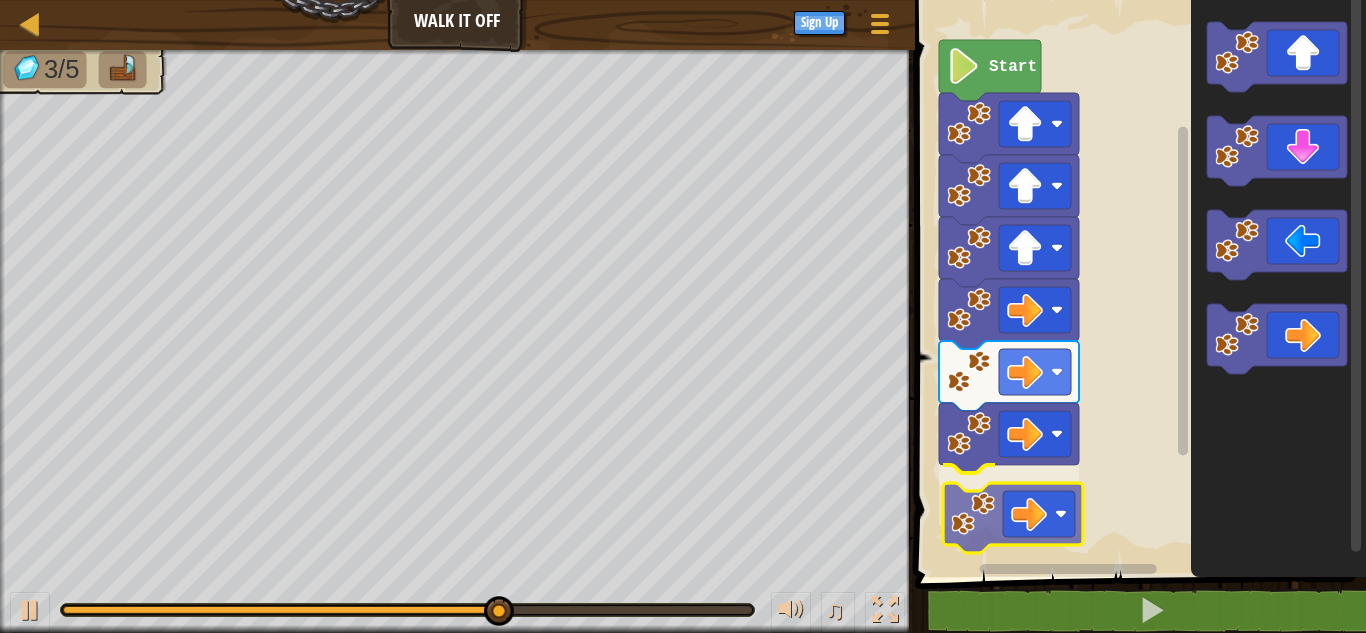 click on "Start" at bounding box center [1137, 283] 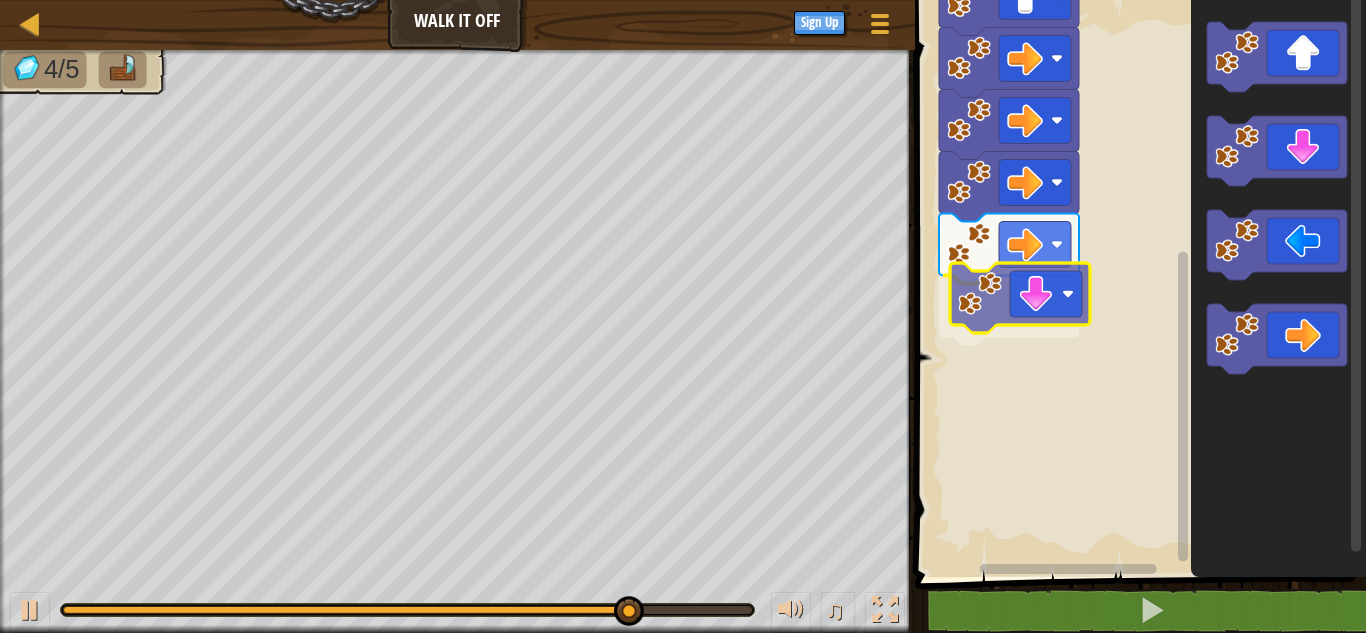 click on "Start" at bounding box center [1137, 283] 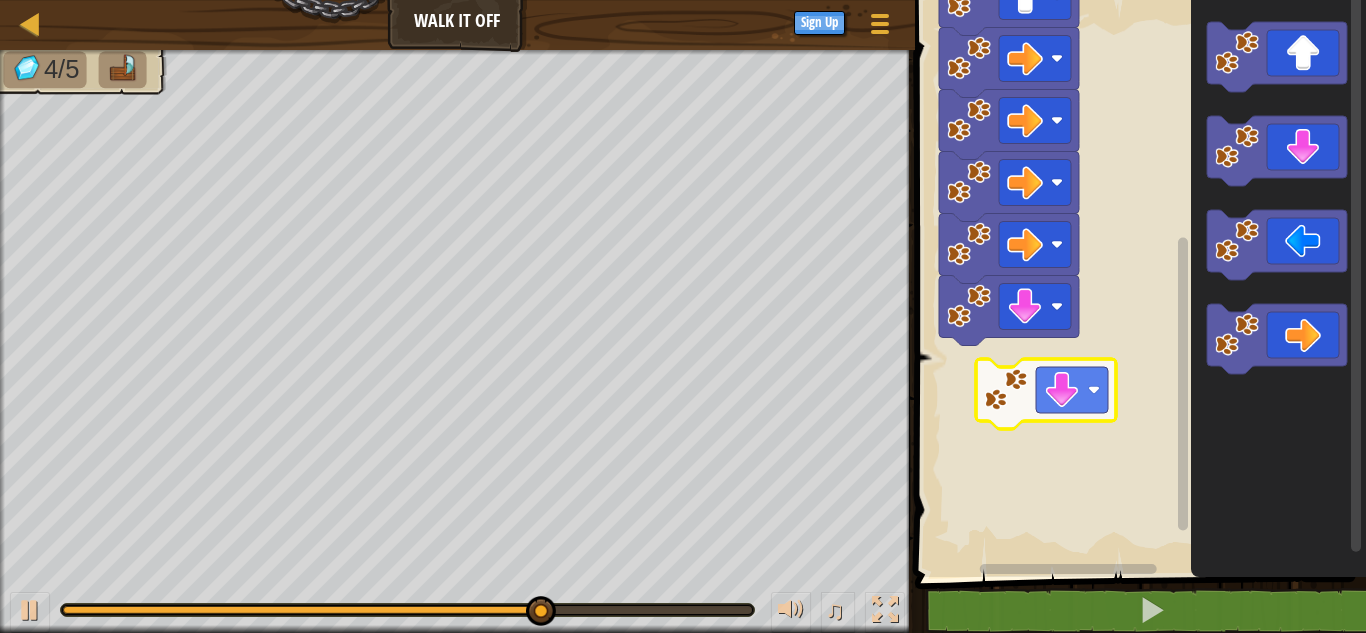 click on "Start" at bounding box center [1137, 283] 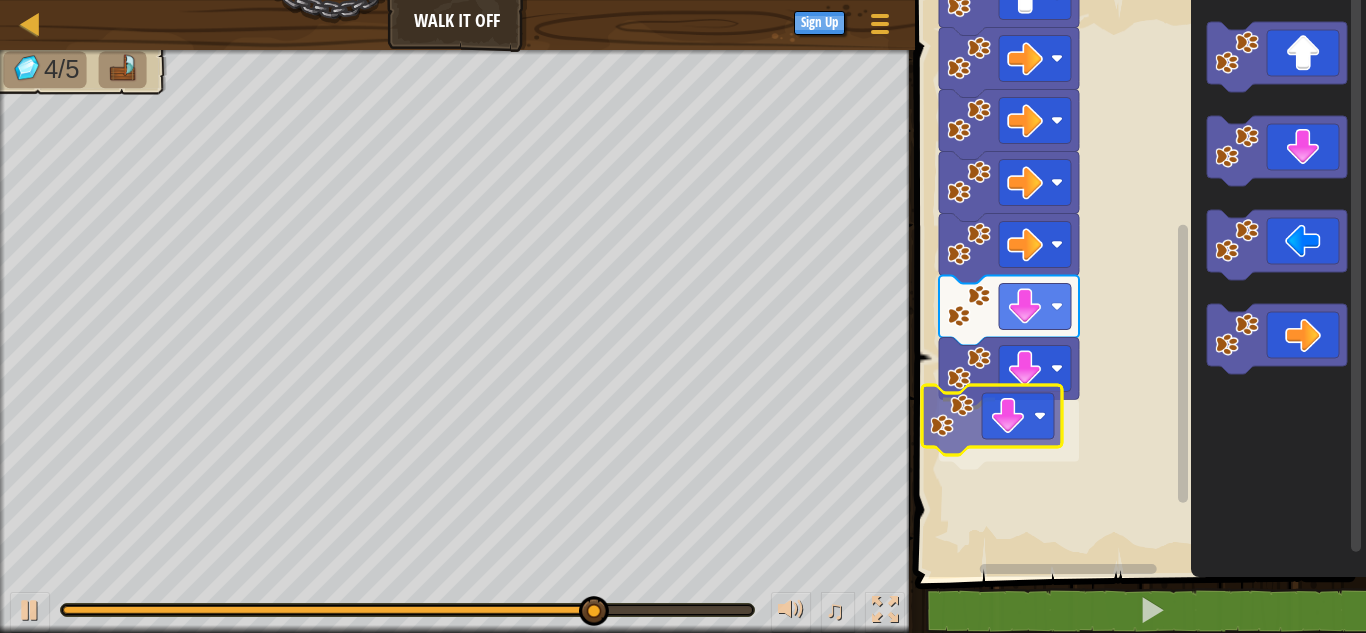 click on "Start" at bounding box center (1137, 283) 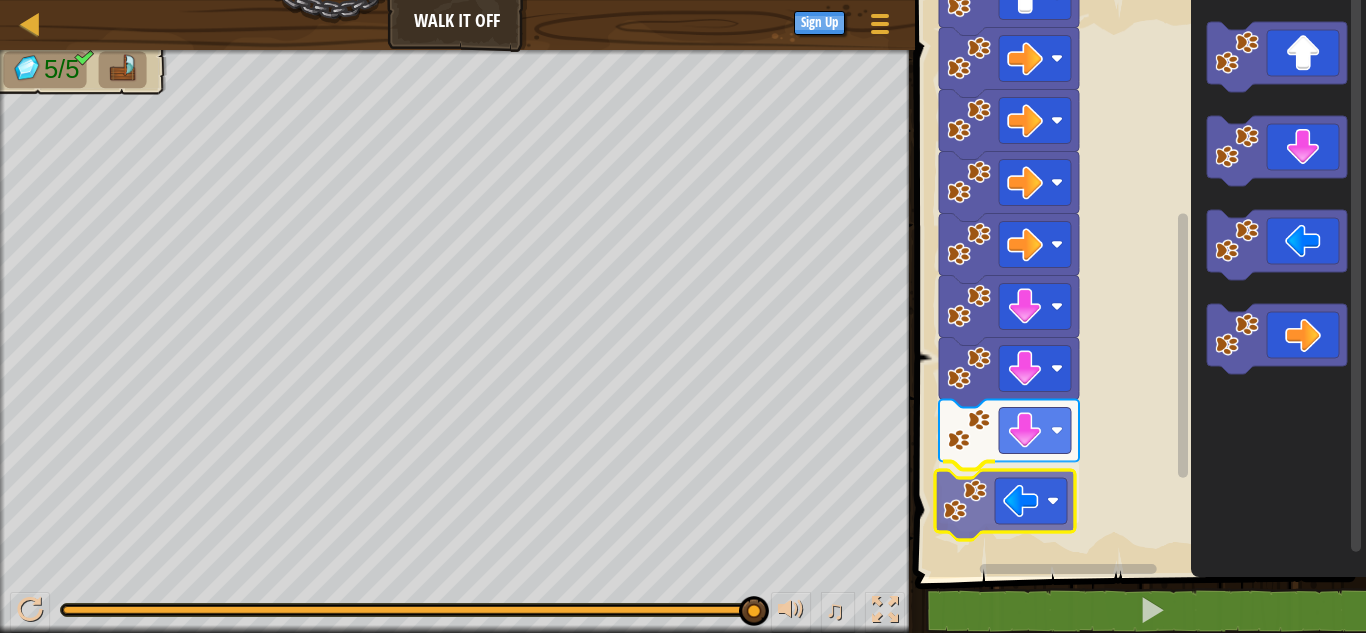 click on "Start" at bounding box center (1137, 283) 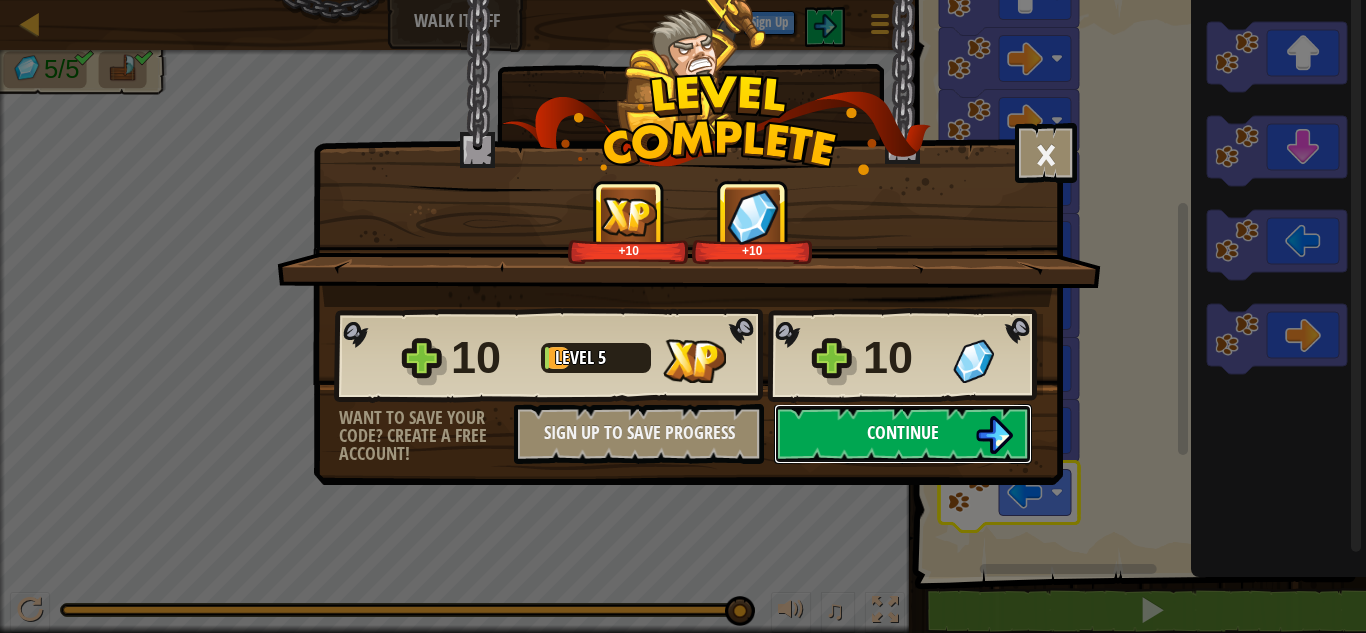 click at bounding box center [994, 435] 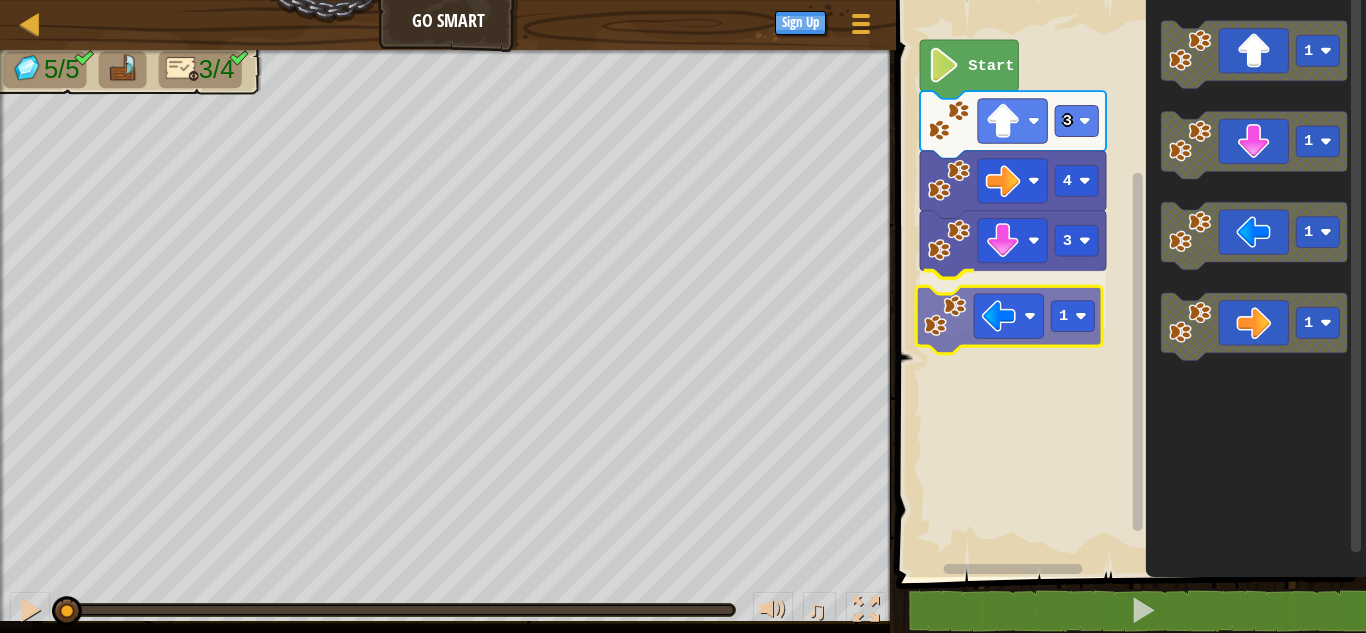 click on "3 1 4 3 Start 1 1 1 1 1" at bounding box center [1128, 283] 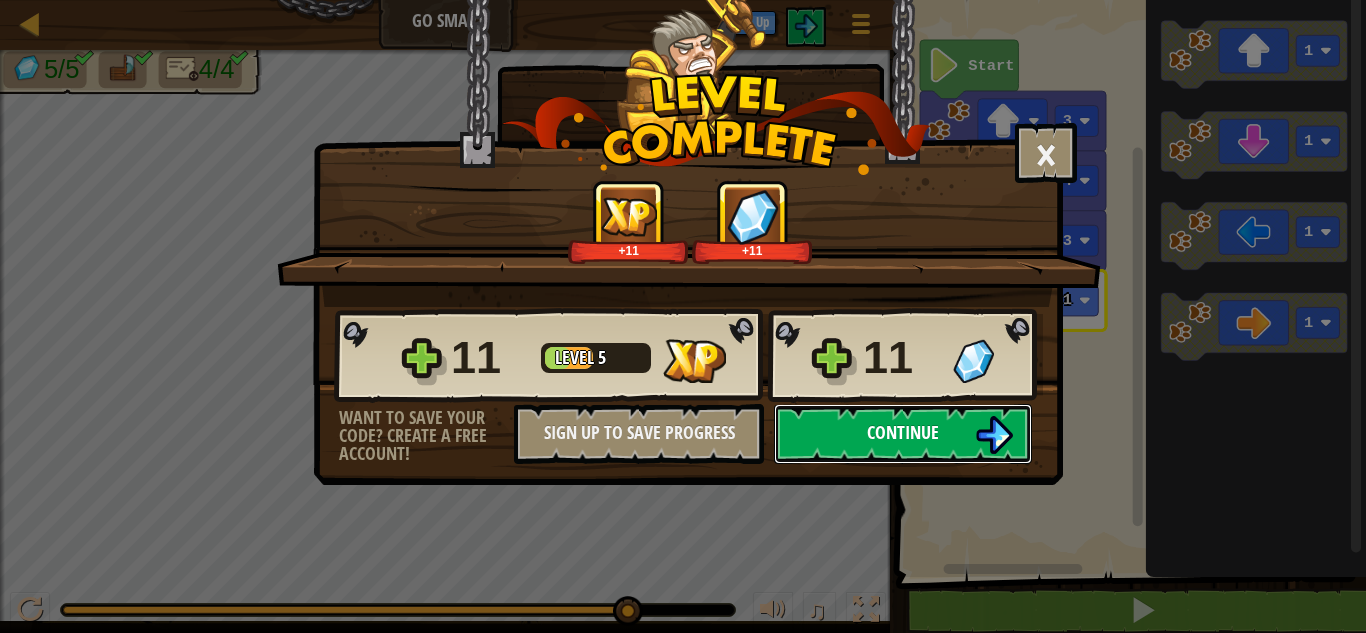 click at bounding box center (994, 435) 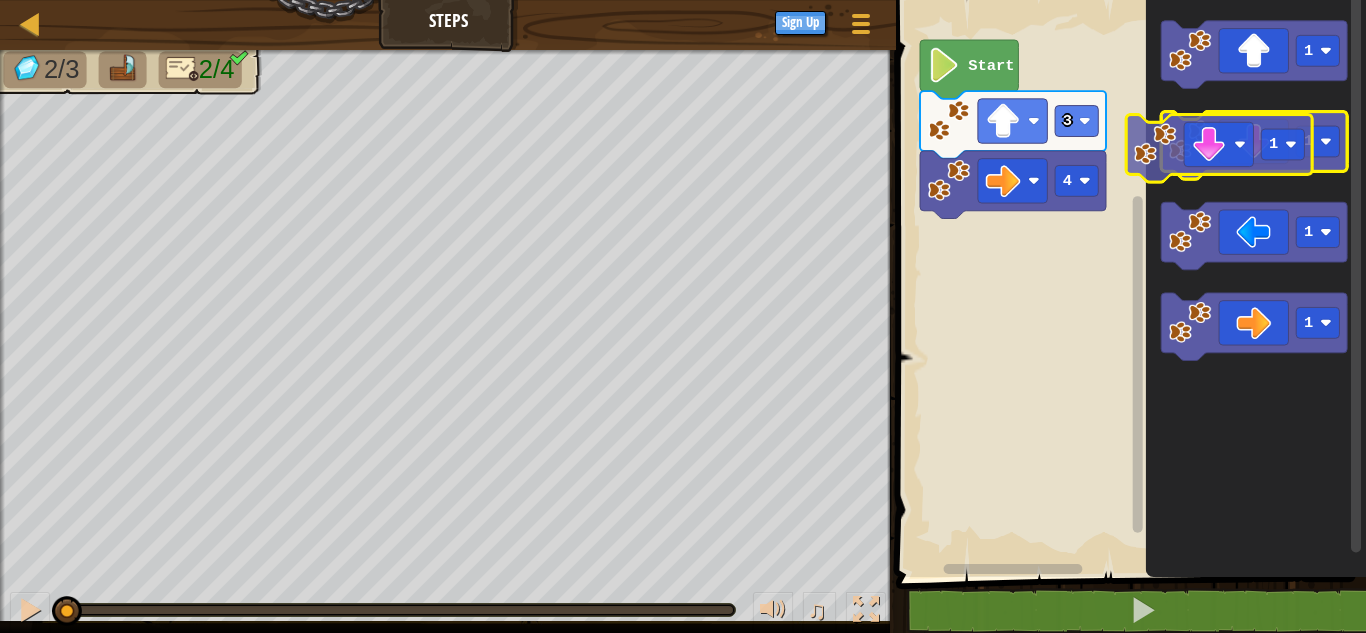 click on "1" 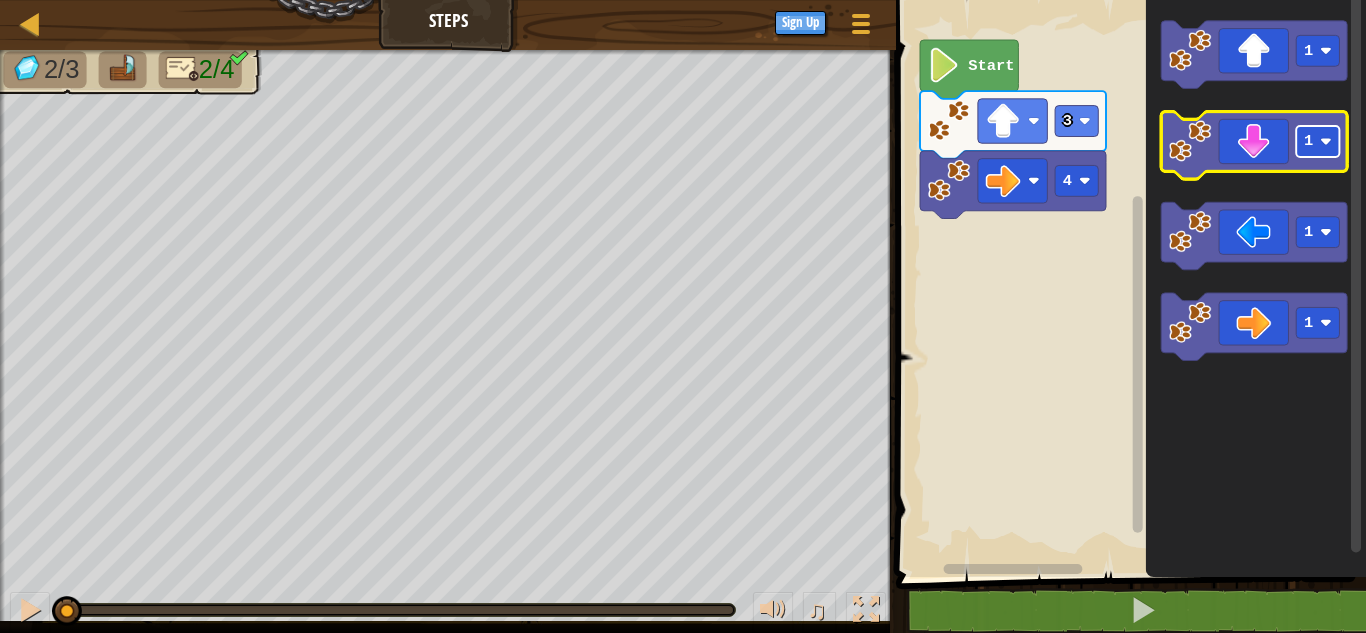 click 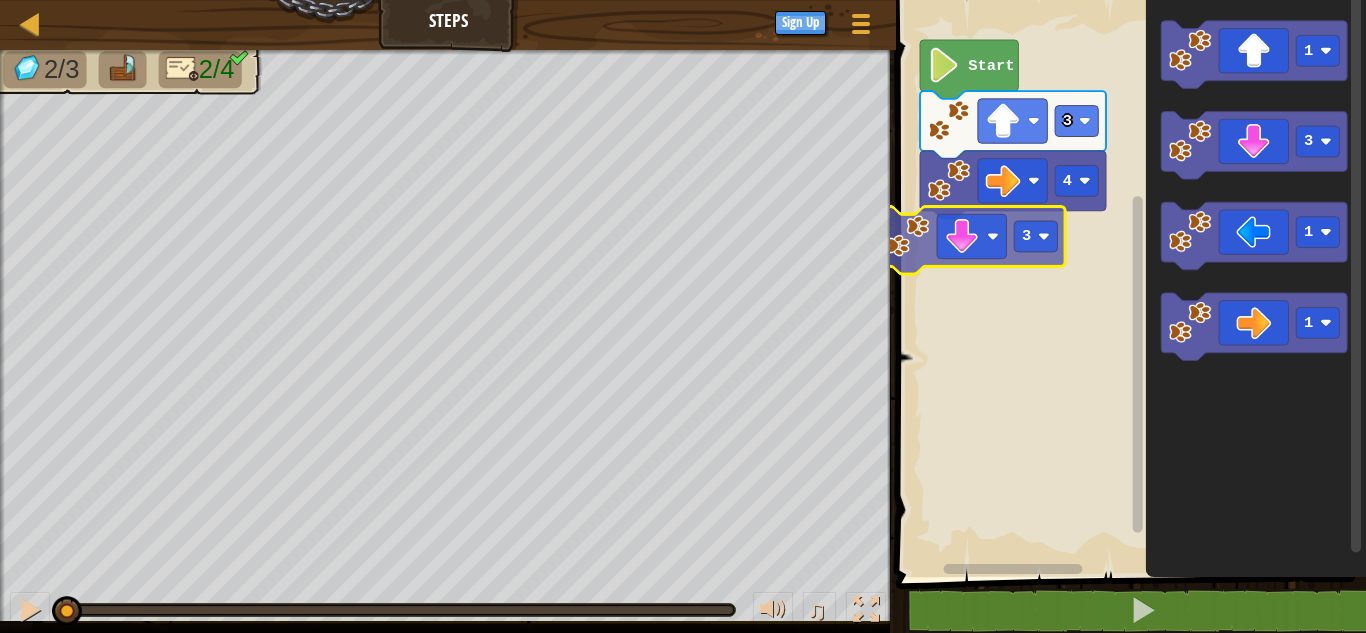 click on "3 4 Start 3 1 3 1 1 3" at bounding box center [1128, 283] 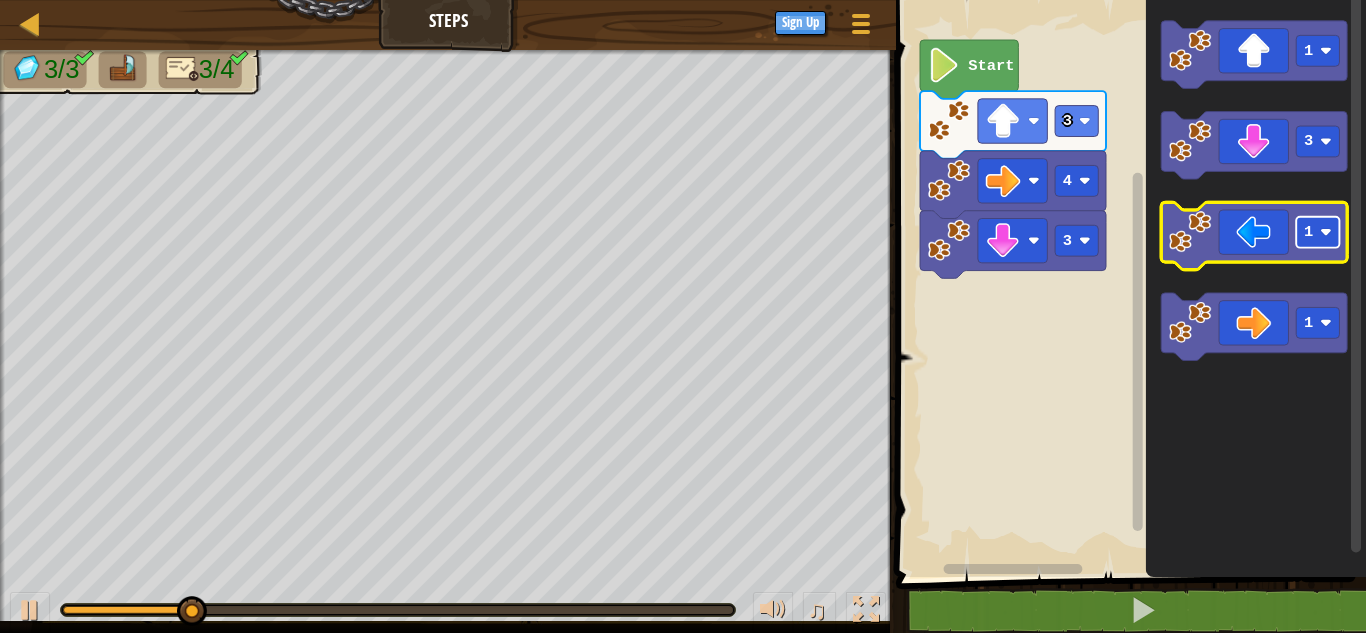 click 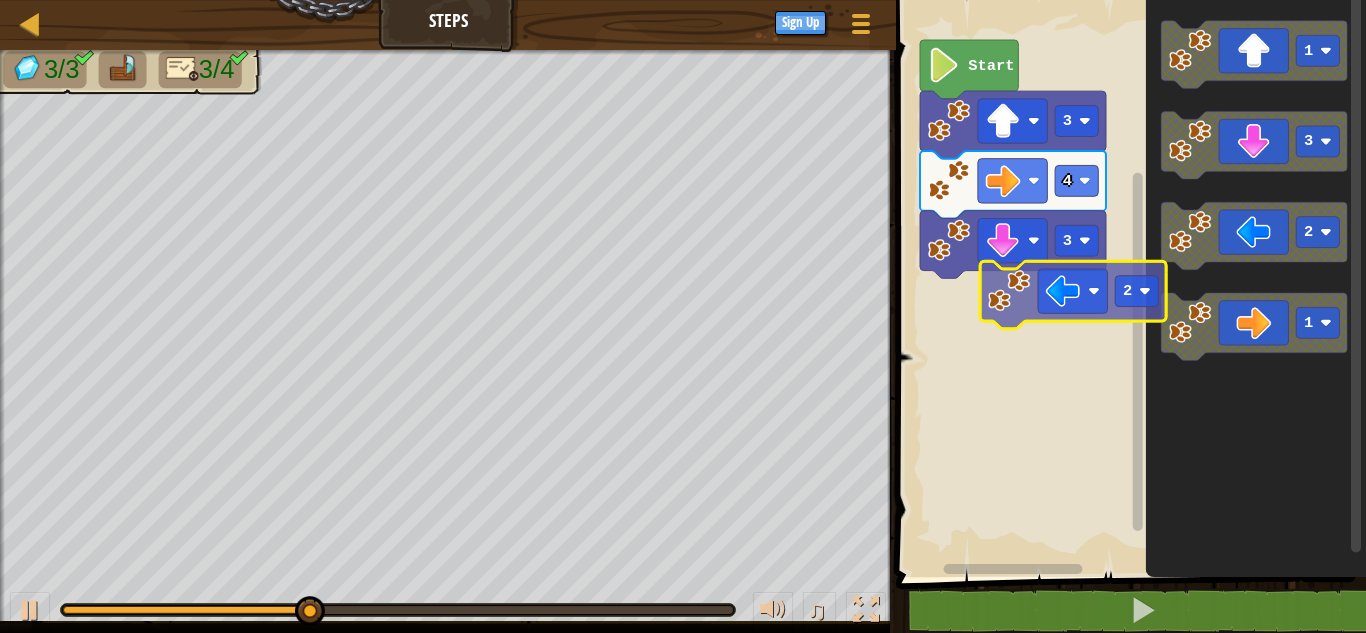 click on "3 4 3 Start 1 3 2 1 2" at bounding box center [1128, 283] 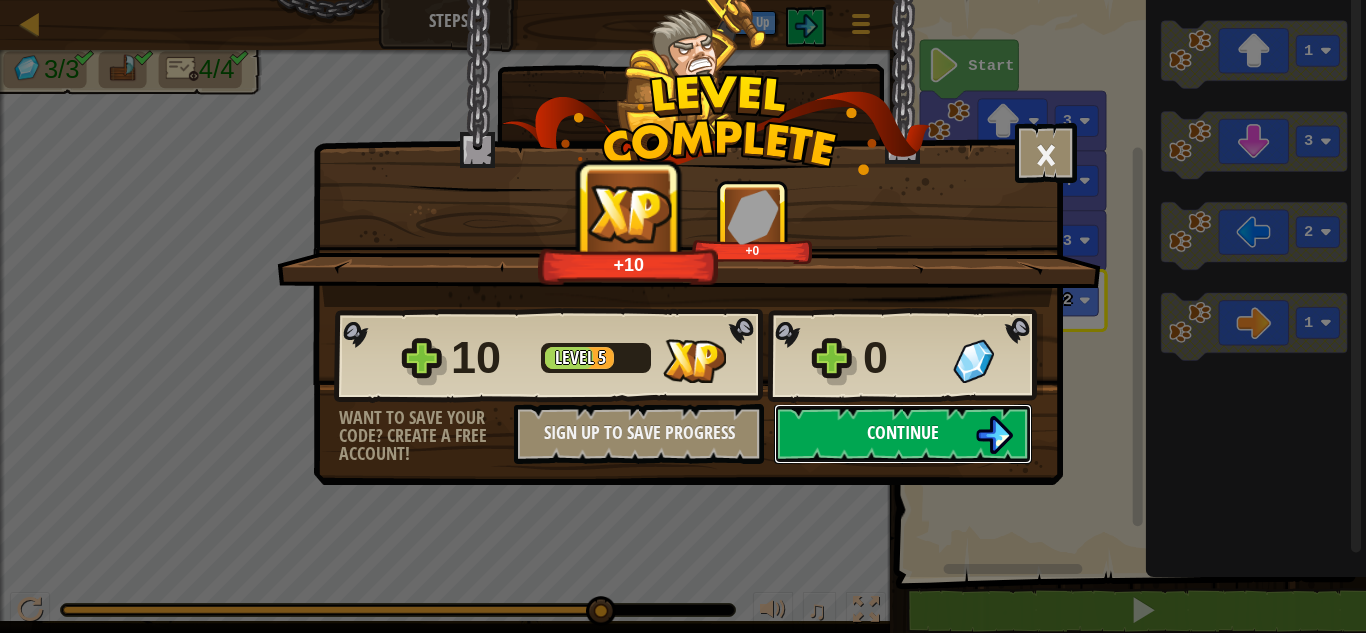 click at bounding box center (994, 435) 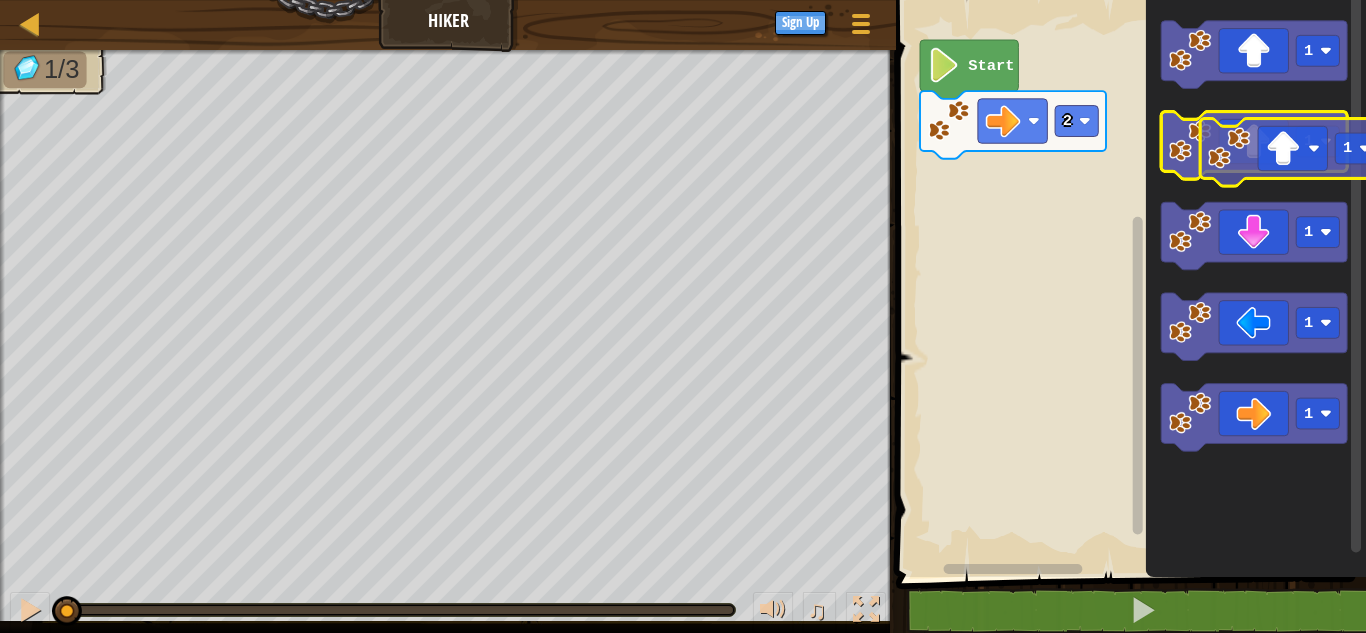 click on "1" 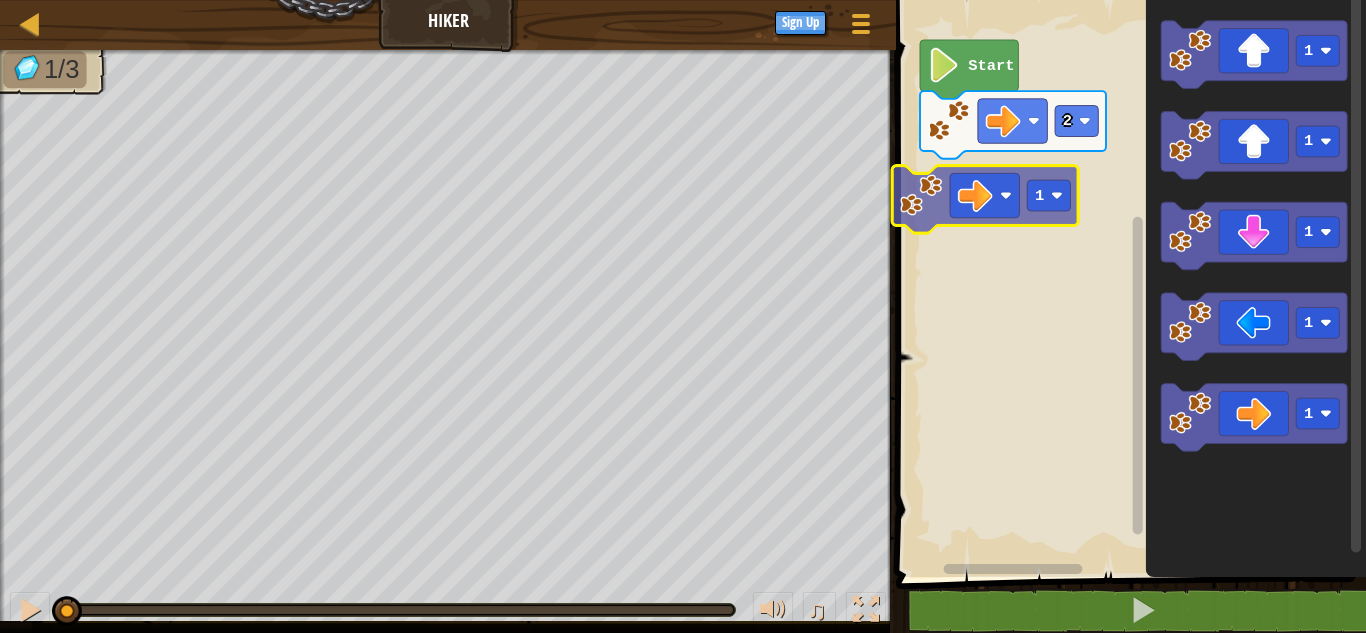 click on "2 Start 1 1 1 1 1 1" at bounding box center (1128, 283) 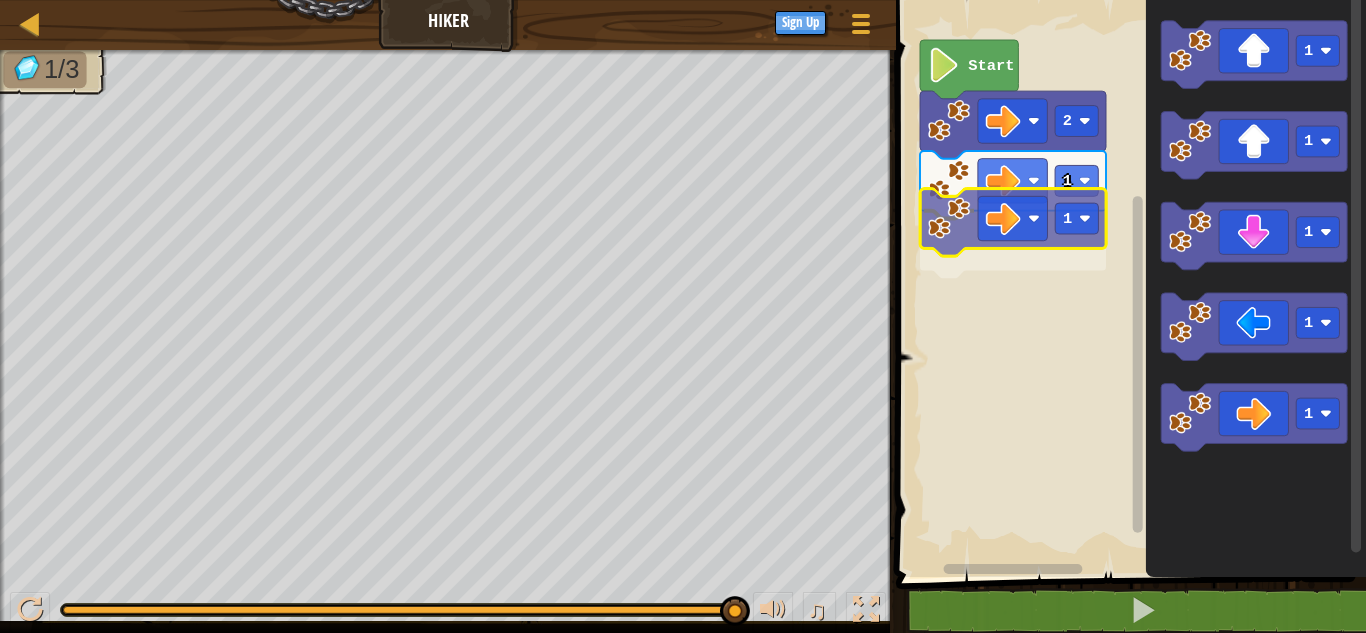 click on "1 1 2 Start 1 1 1 1 1 1" at bounding box center (1128, 283) 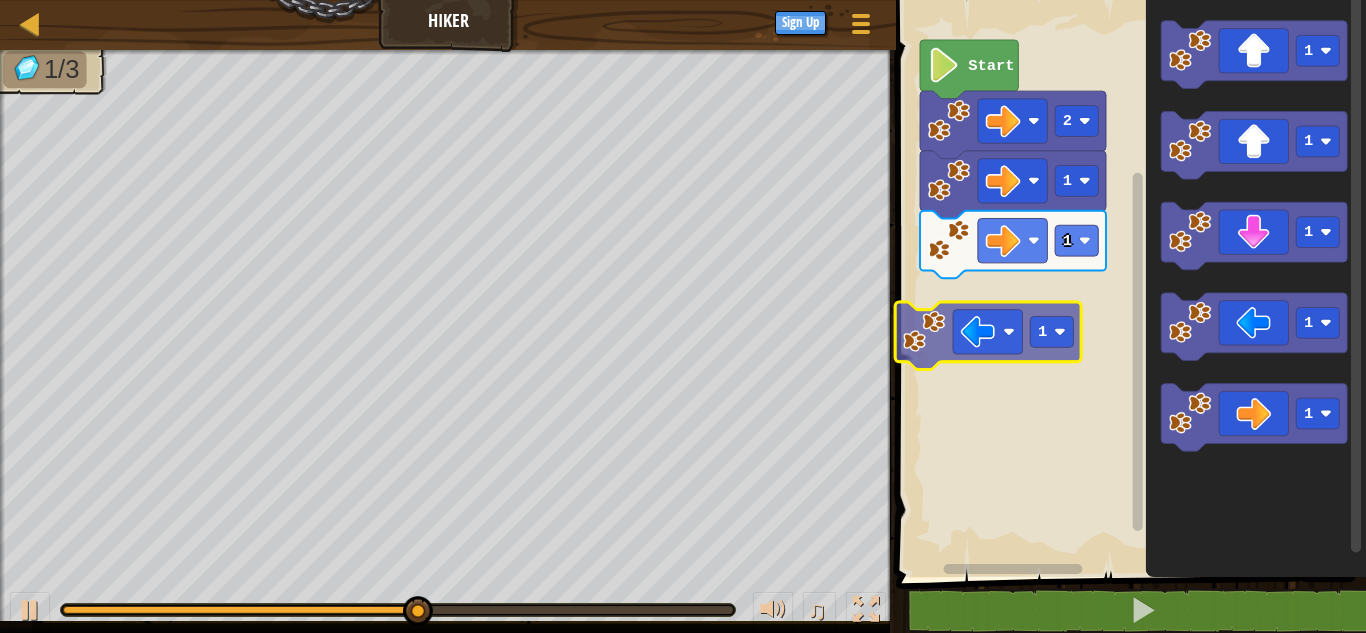 click on "1 1 2 Start 1 1 1 1 1 1 1" at bounding box center [1128, 283] 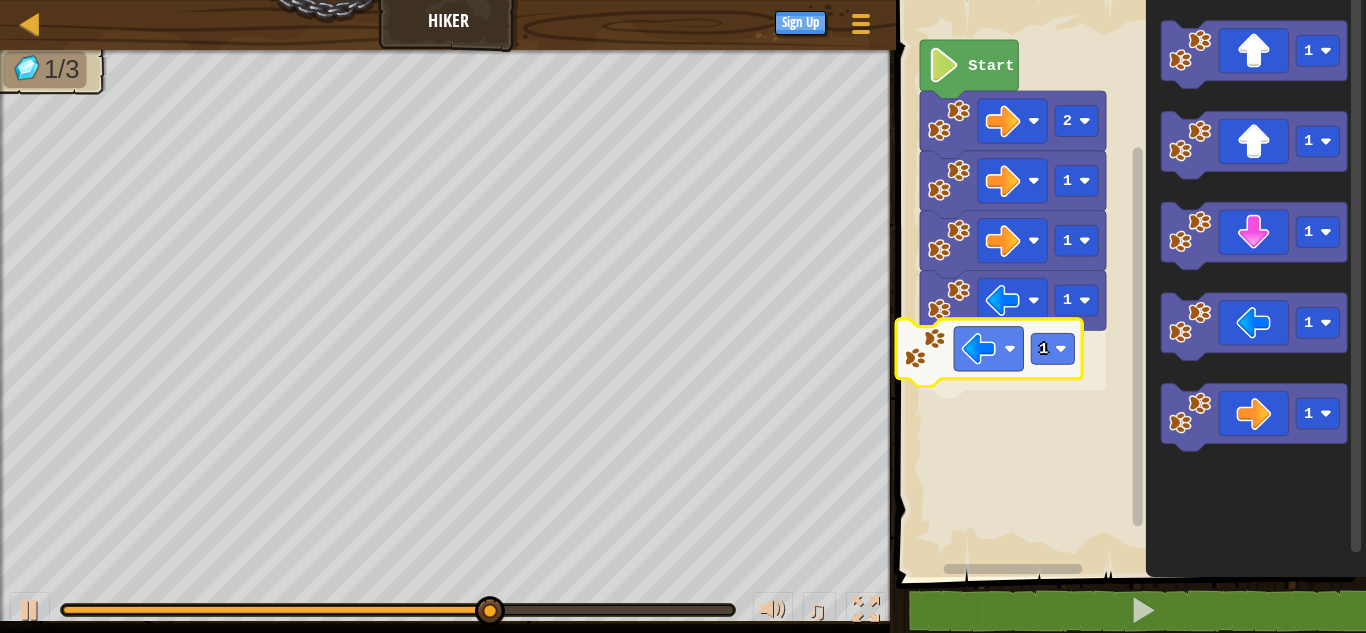 click on "1 1 1 1 2 Start 1 1 1 1 1 1" at bounding box center [1128, 283] 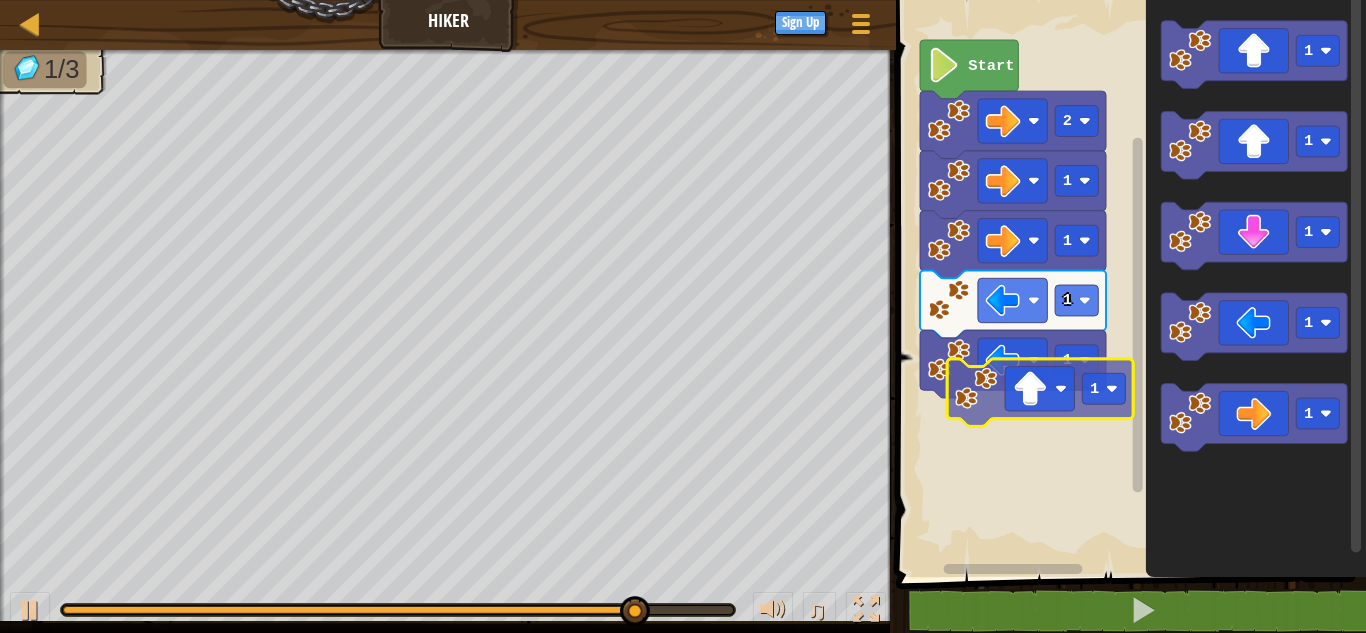 click on "1 1 1 1 2 Start 1 1 1 1 1 1" at bounding box center [1128, 283] 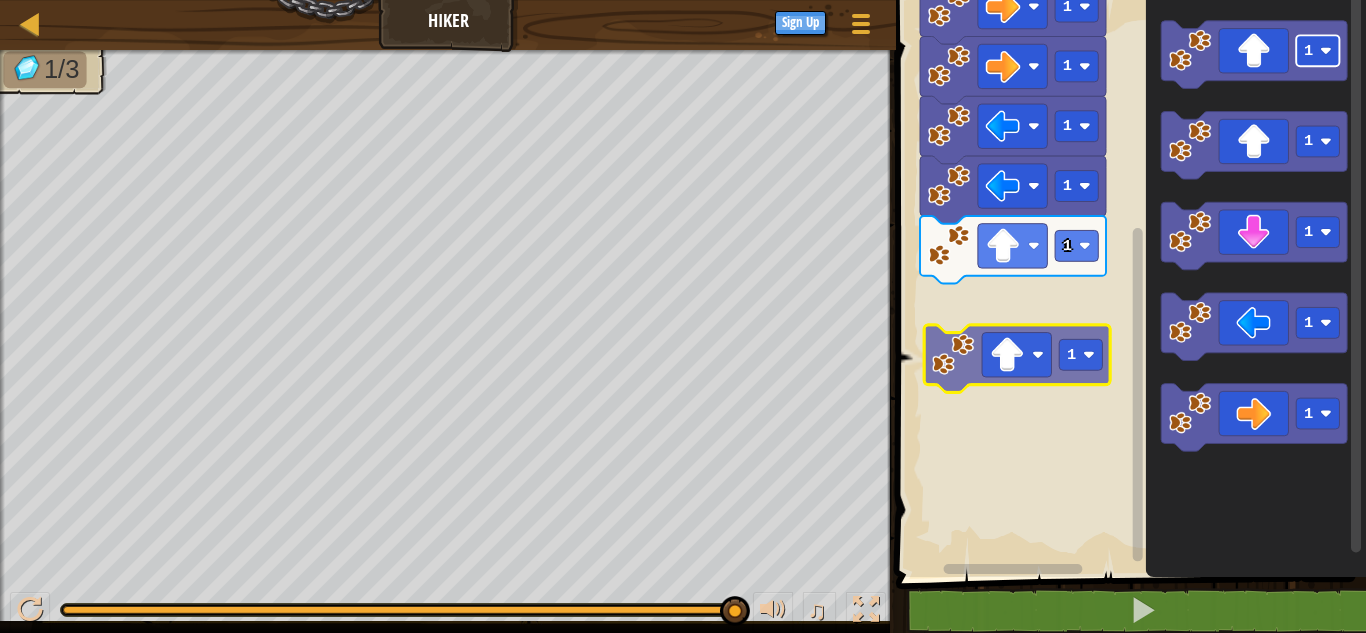 click on "1 1 1 1 1 2 Start 1 1 1 1 1 1" at bounding box center [1128, 283] 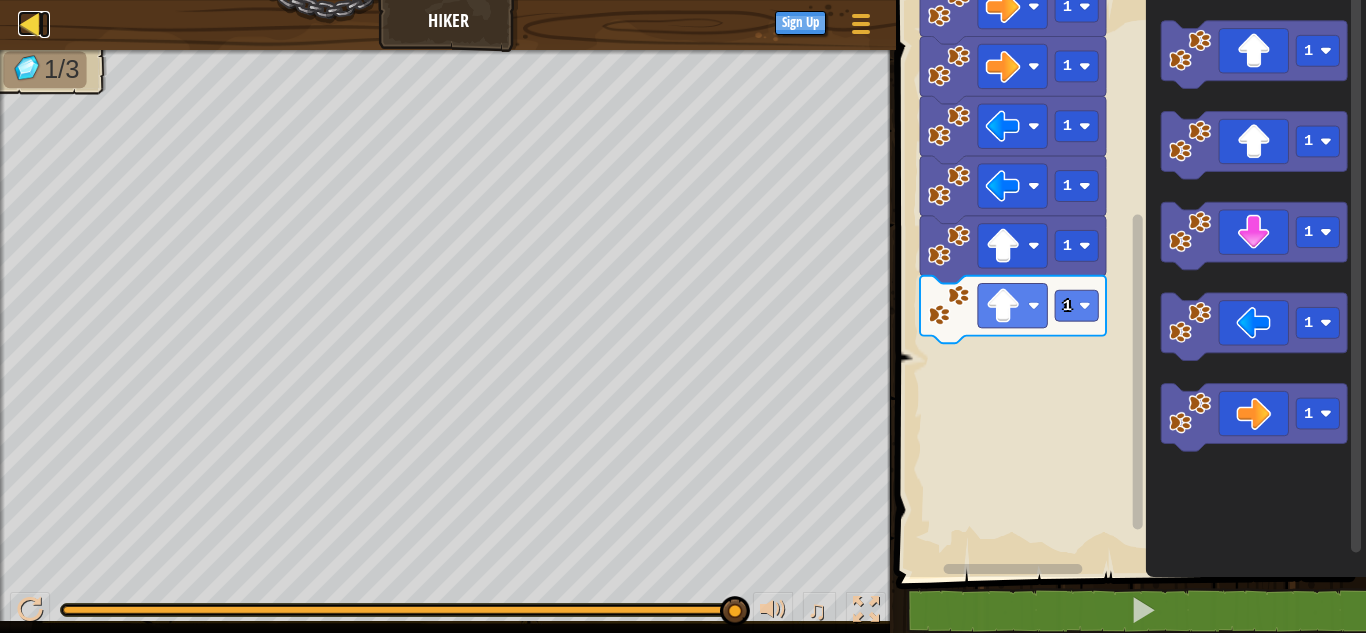 click at bounding box center (30, 23) 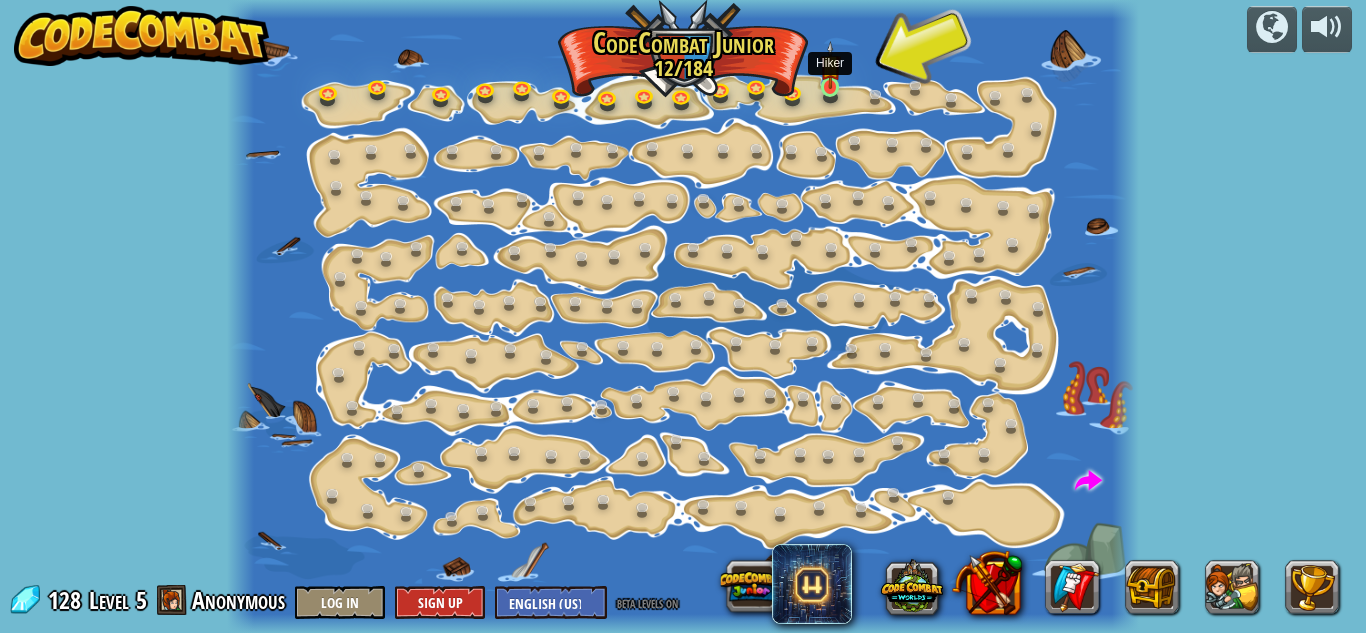 click at bounding box center (830, 65) 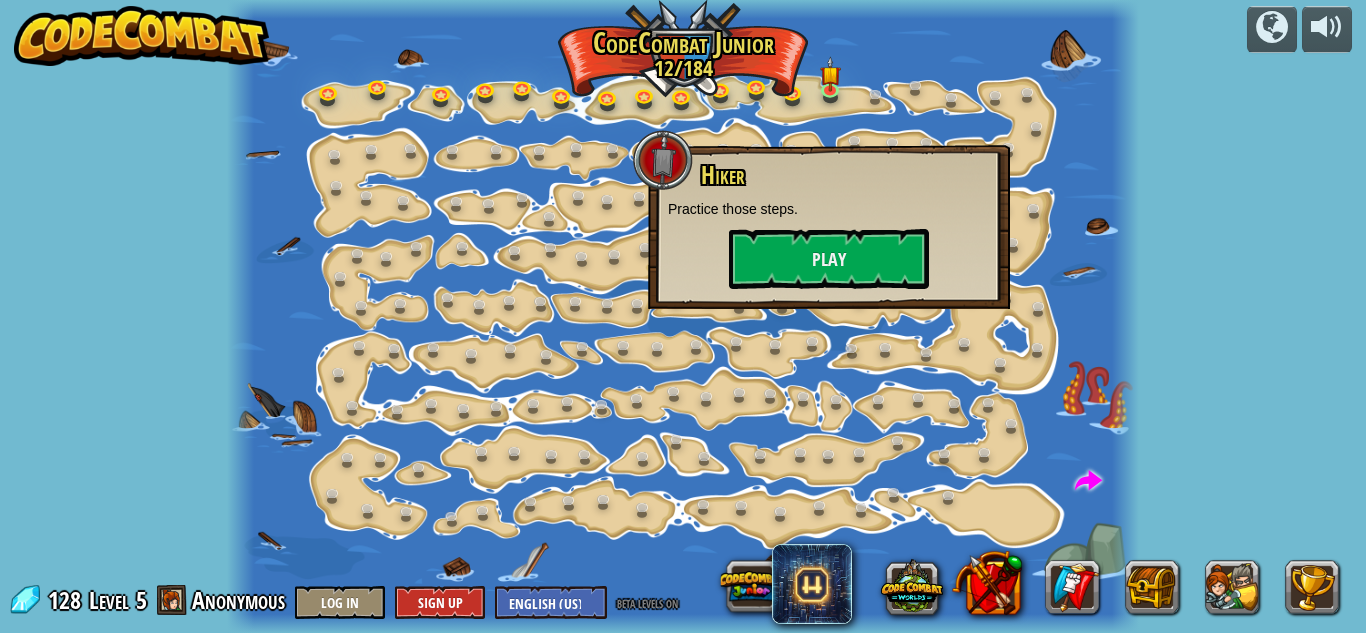 click on "powered by Step Change (Locked) Change step arguments.
Go Smart Now we're really walking!
11[AGE]a. Go Smart A (practice) Go Go Go Go get more gems.
2[AGE]a. Go Go Go A (practice) Shiny Look at all these gems!
5[AGE]a. Shiny A (practice) Walk It Off A long walk; can we speed this up?
10[AGE]a. Walk It Off A (practice) Hiker Practice those steps.
Play Elbow Two steps at a time.
4[AGE]a. Elbow A (practice) Turns (Locked) Just follow the shore and you'll be ok.
Steps Go more than one step at a time.
12[AGE]a. Steps A (practice) The Gem Learn how to code your hero!
1[AGE]a. The Gem A (practice) Long Hall (Locked) Coding smart beats coding long.
Two Gems Move a little further to grab two gems!
3[AGE]a. Two Gems A (practice) Big Gem Square (Locked) Go more than one step at a time.
X Marks the Spot Get to the raft!
8[AGE]a. X Marks the Spot A (practice) Gem Square Surrounded by gems!
6[AGE]a. Gem Square A (practice) Go Around (Locked) Can't go through it? Go around it.
Gems First Gems first, then the raft.
The Raft Get to the raft." at bounding box center [683, 316] 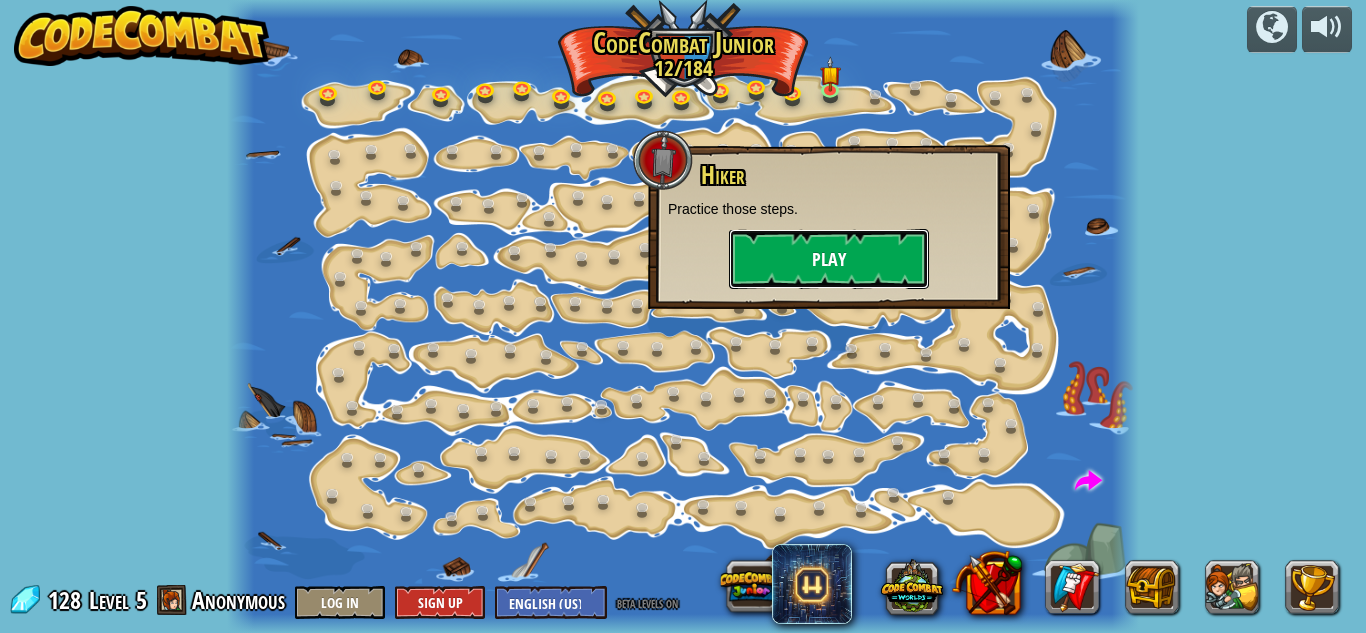 click on "Play" at bounding box center (829, 259) 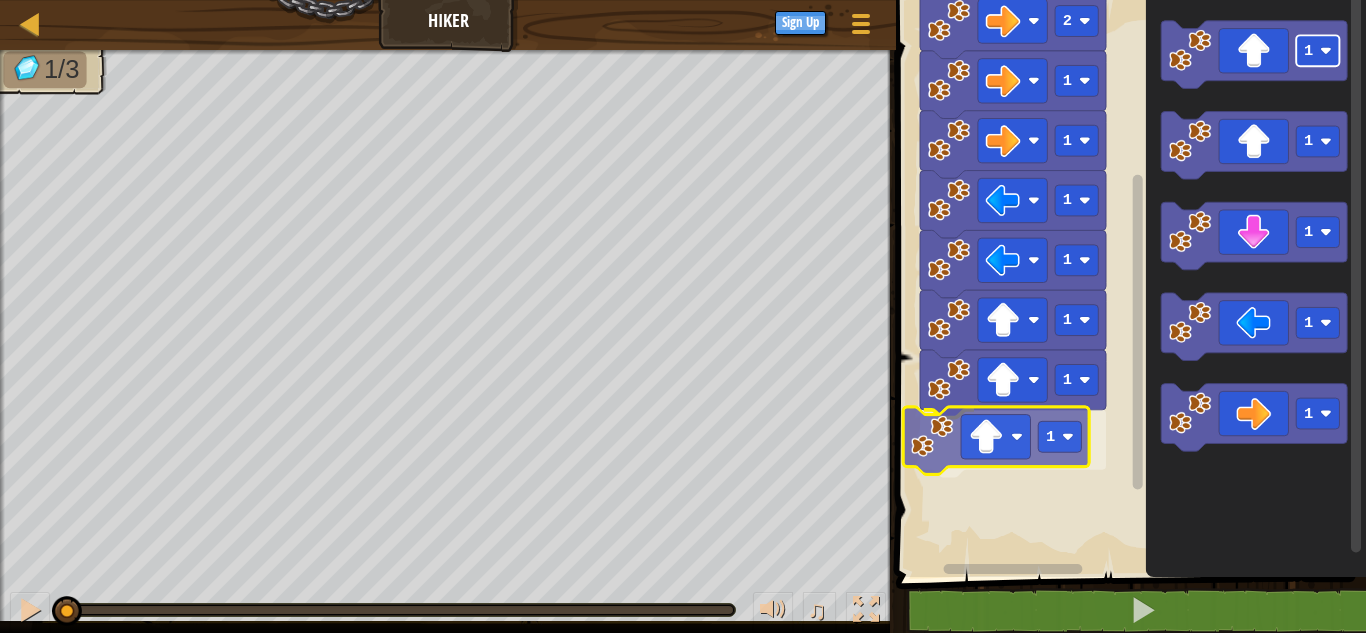 click on "1 1 1 1 1 1 1 2 Start 1 1 1 1 1 1" at bounding box center [1128, 283] 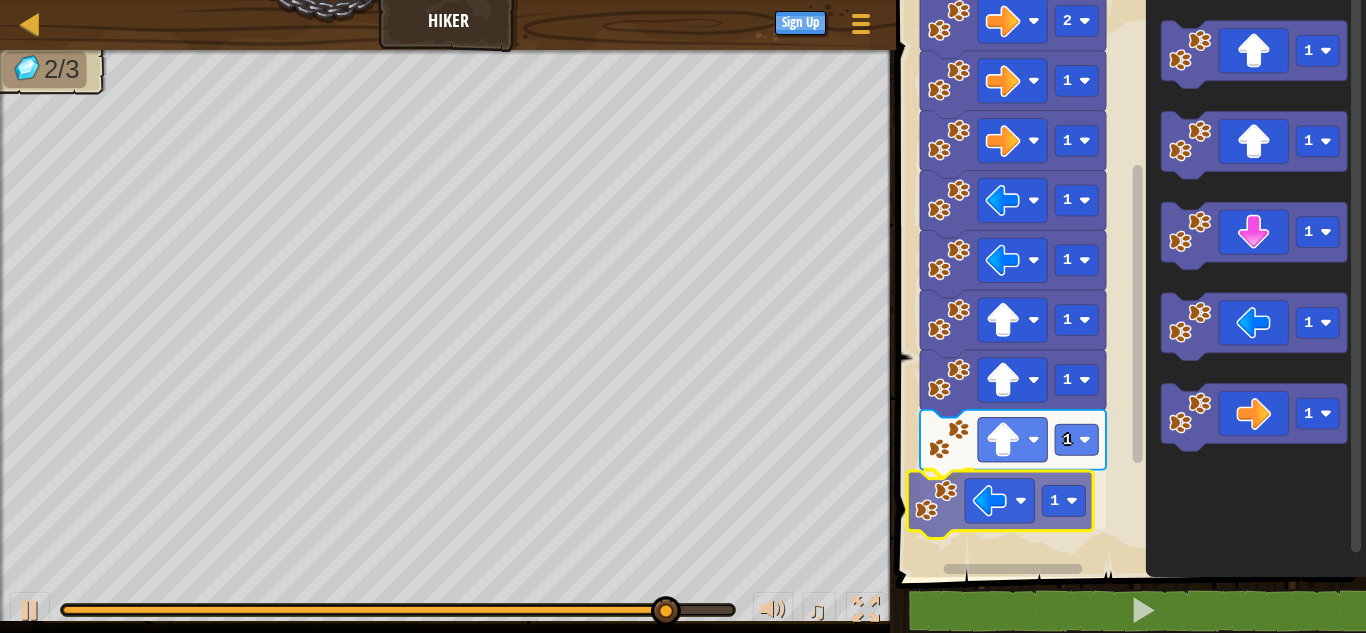 click on "1 1 1 1 1 1 1 1 2 Start 1 1 1 1 1 1" at bounding box center (1128, 283) 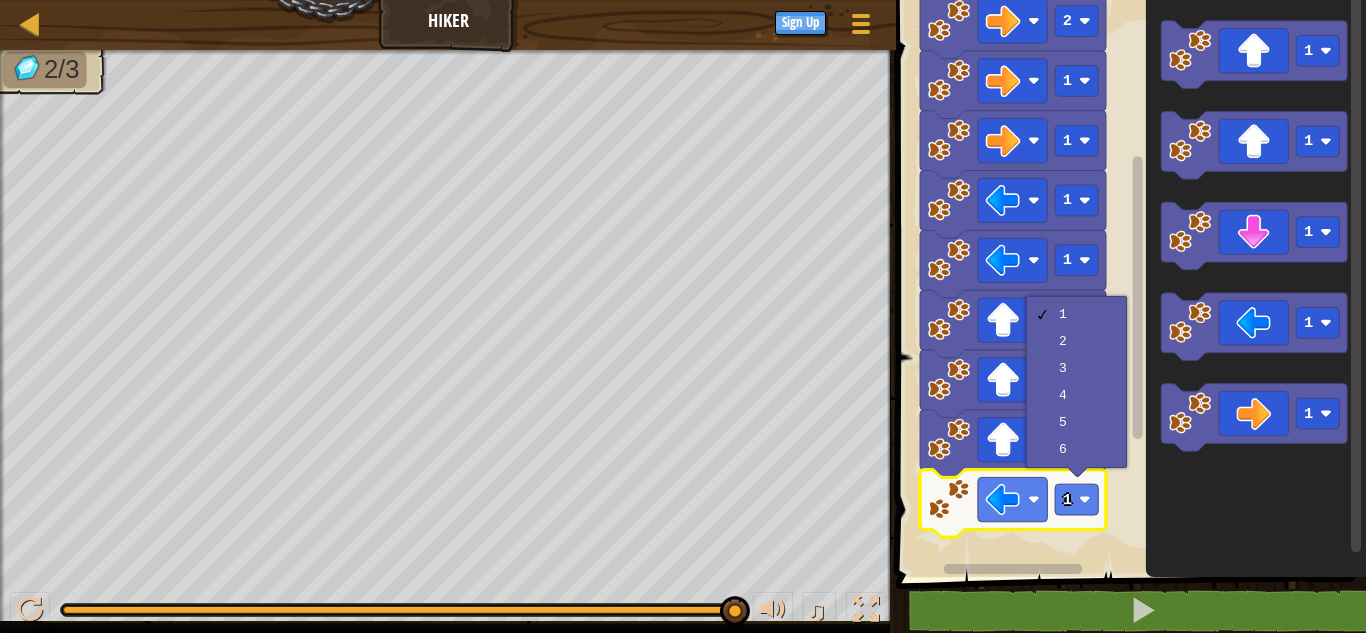 click 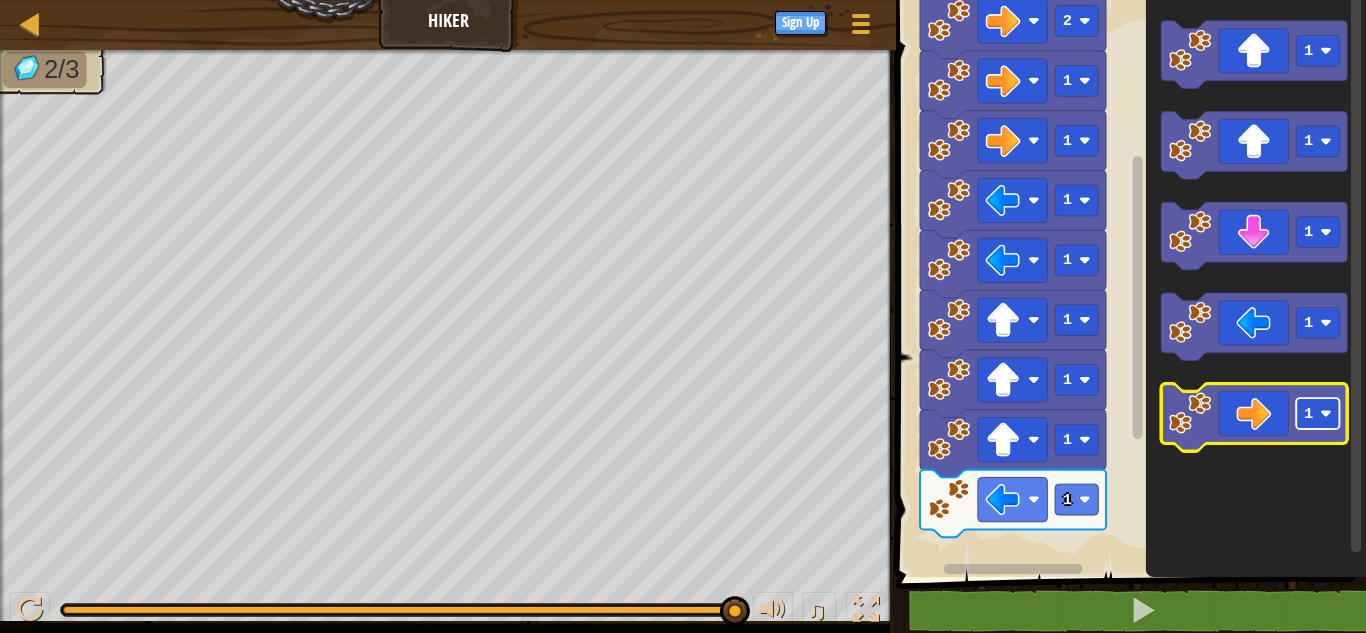 click 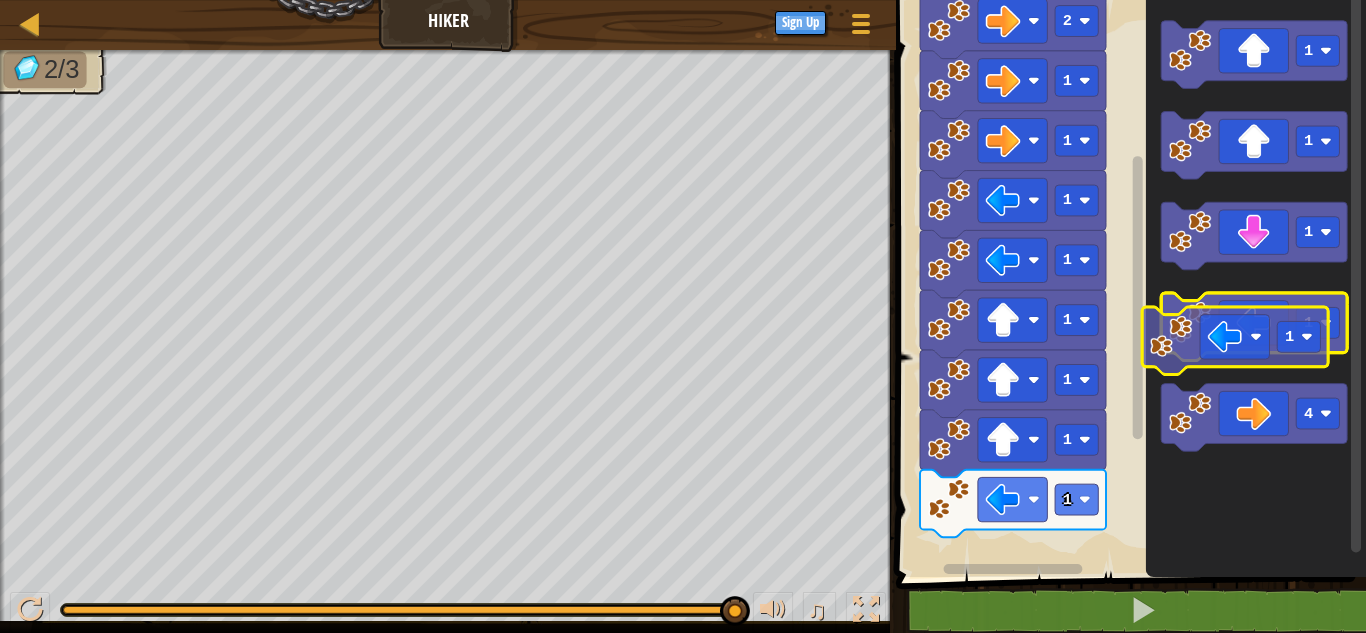click 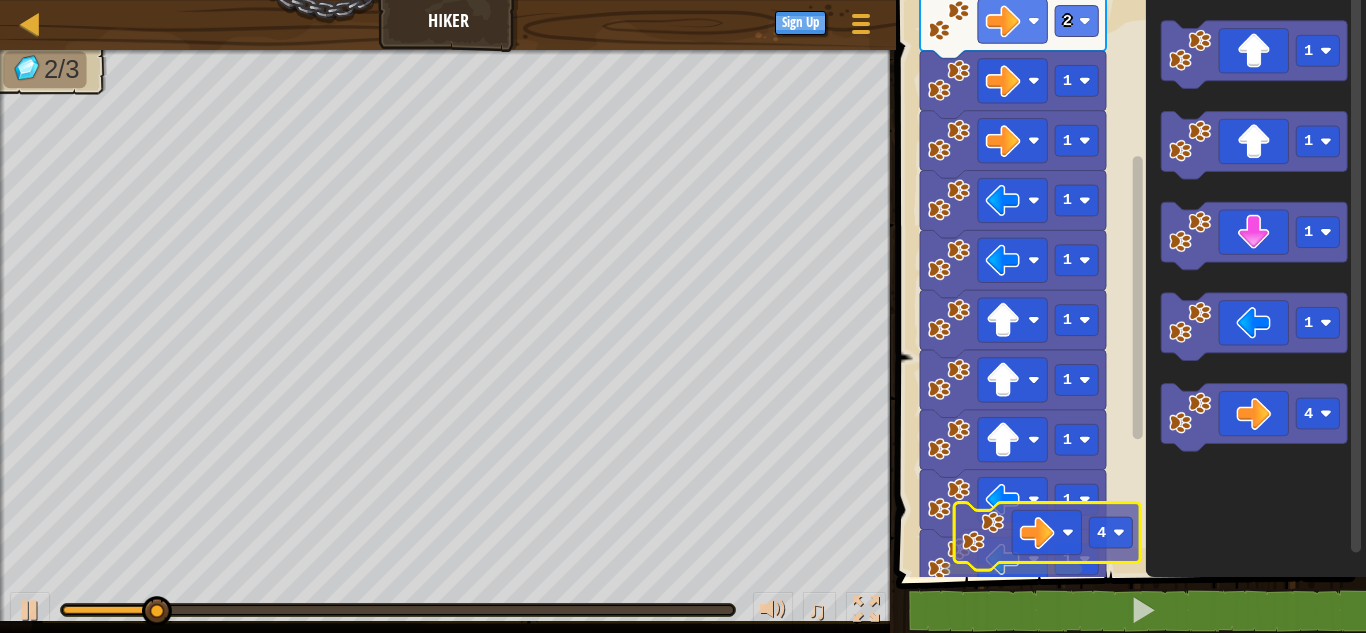 click on "Start 2 1 1 1 1 1 1 1 1 1 1 1 1 1 4 4" at bounding box center [1128, 283] 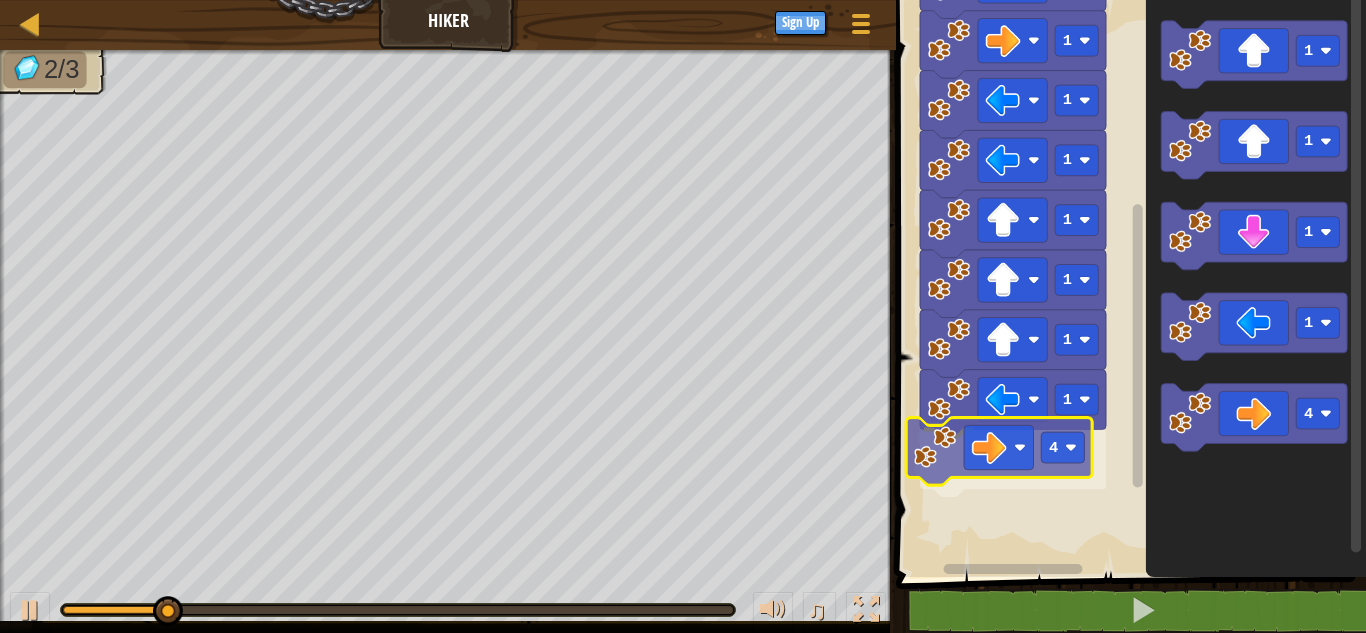 click on "1 4 1 1 1 1 1 1 1 2 Start 1 1 1 1 4 4" at bounding box center [1128, 283] 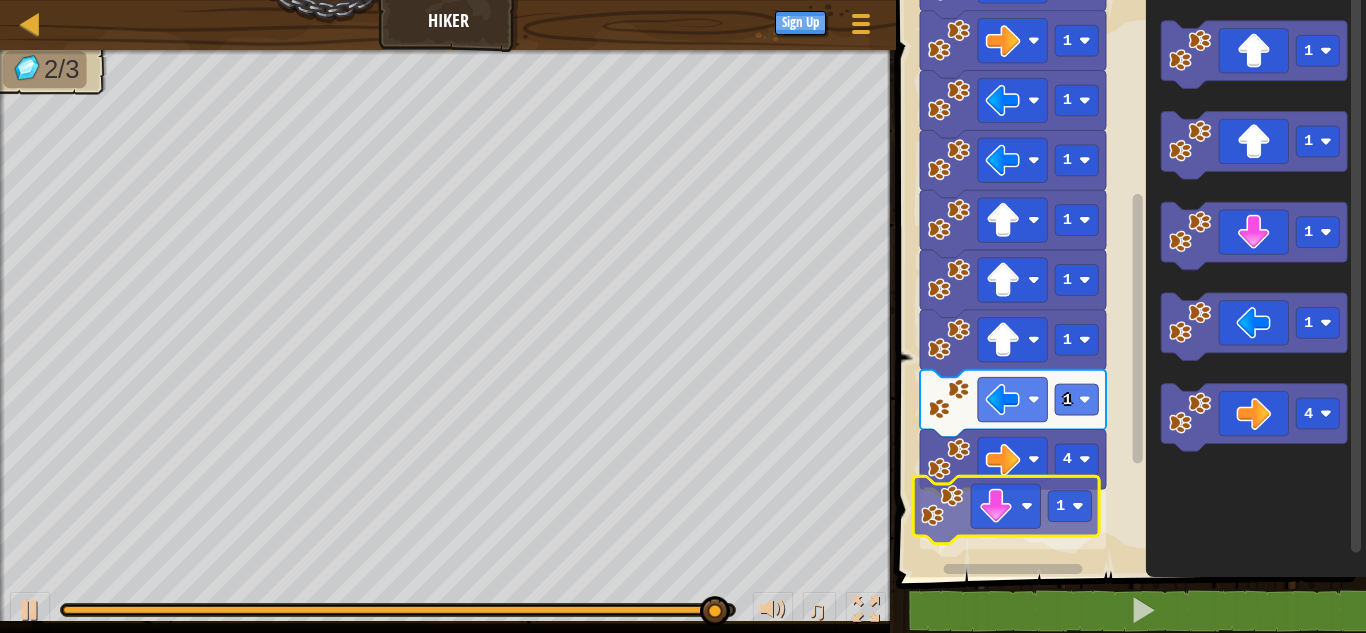 click on "1 1 4 1 1 1 1 1 1 1 2 Start 1 1 1 1 4 1" at bounding box center [1128, 283] 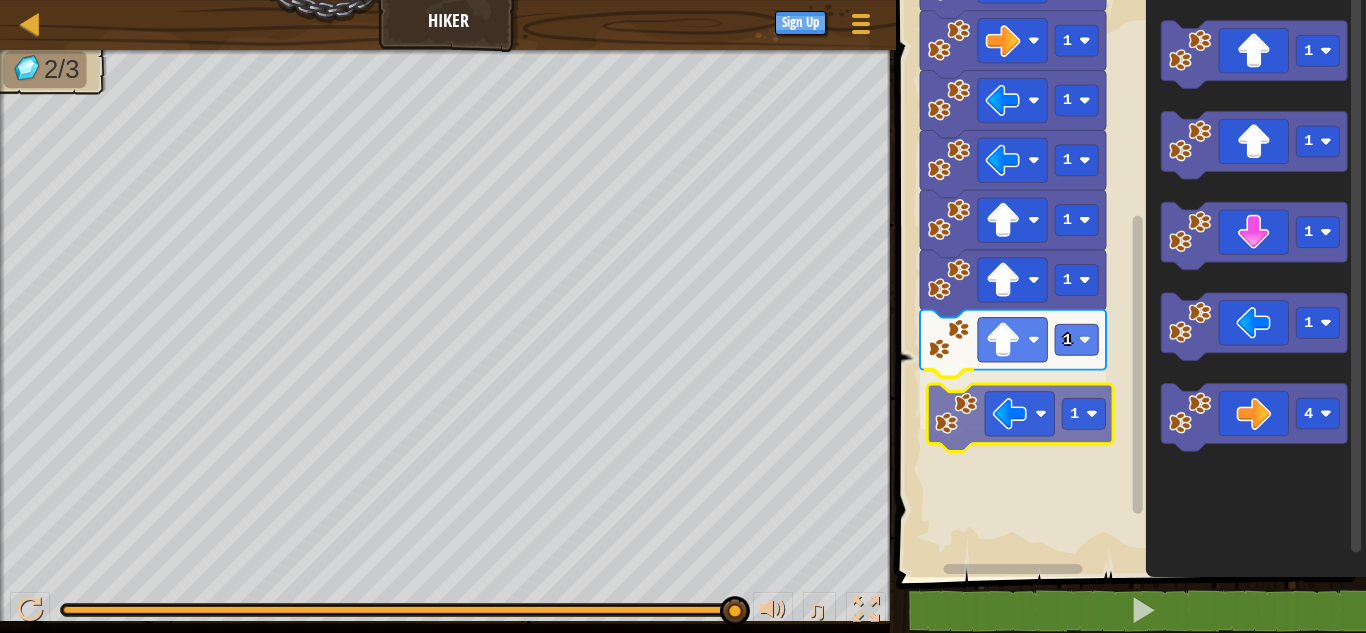 click on "1 1 1 1 1 1 1 1 2 Start 1 1 1 1 4 1" at bounding box center (1128, 283) 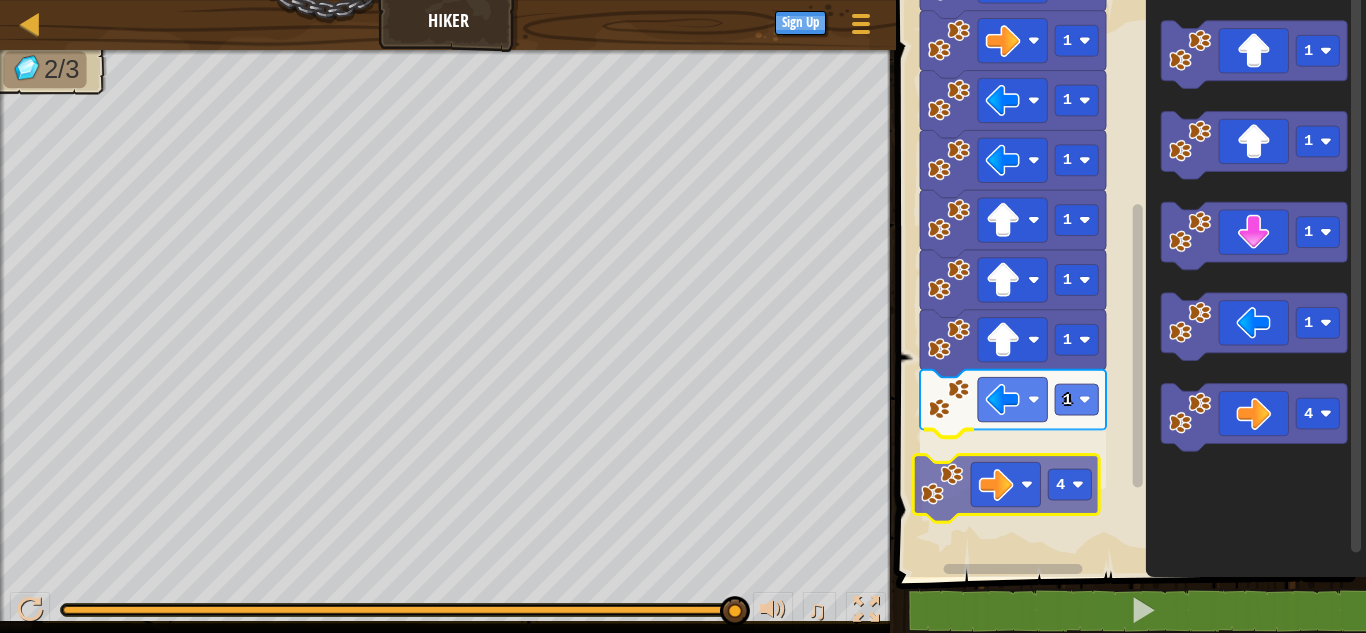 click on "1 1 4 1 1 1 1 1 1 2 Start 1 1 1 1 4 4" at bounding box center [1128, 283] 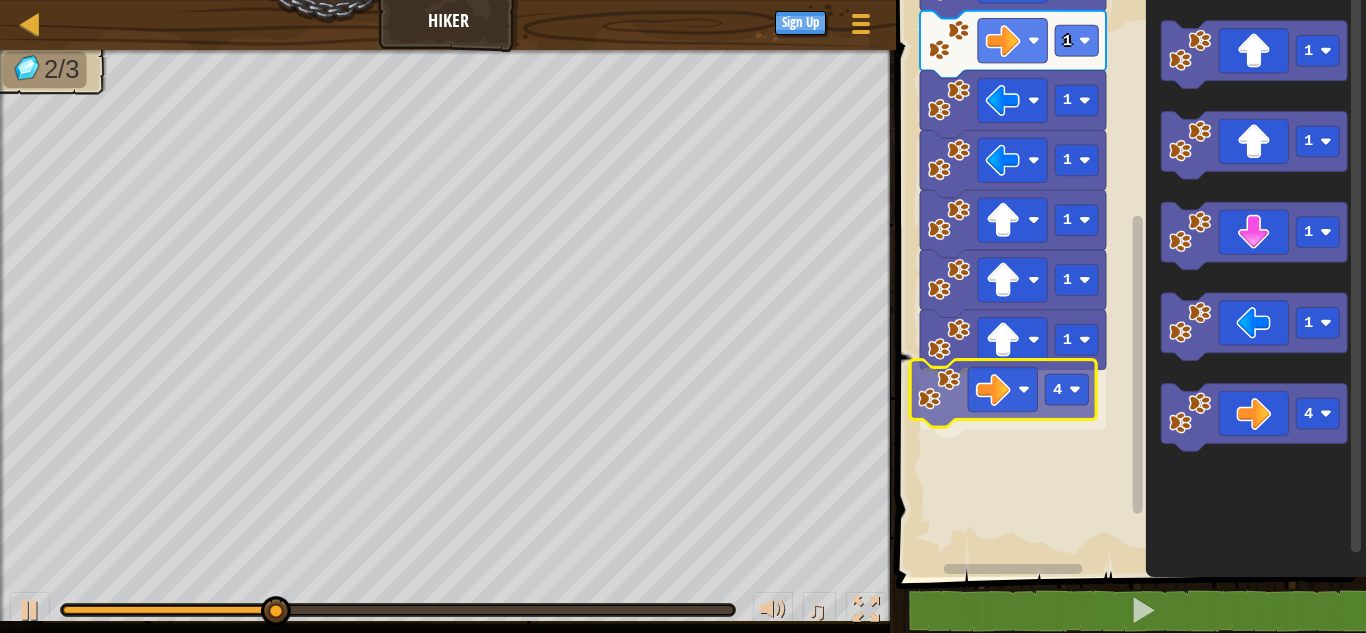 click on "Start 2 1 1 1 1 1 1 1 4 1 1 1 1 4 4" at bounding box center [1128, 283] 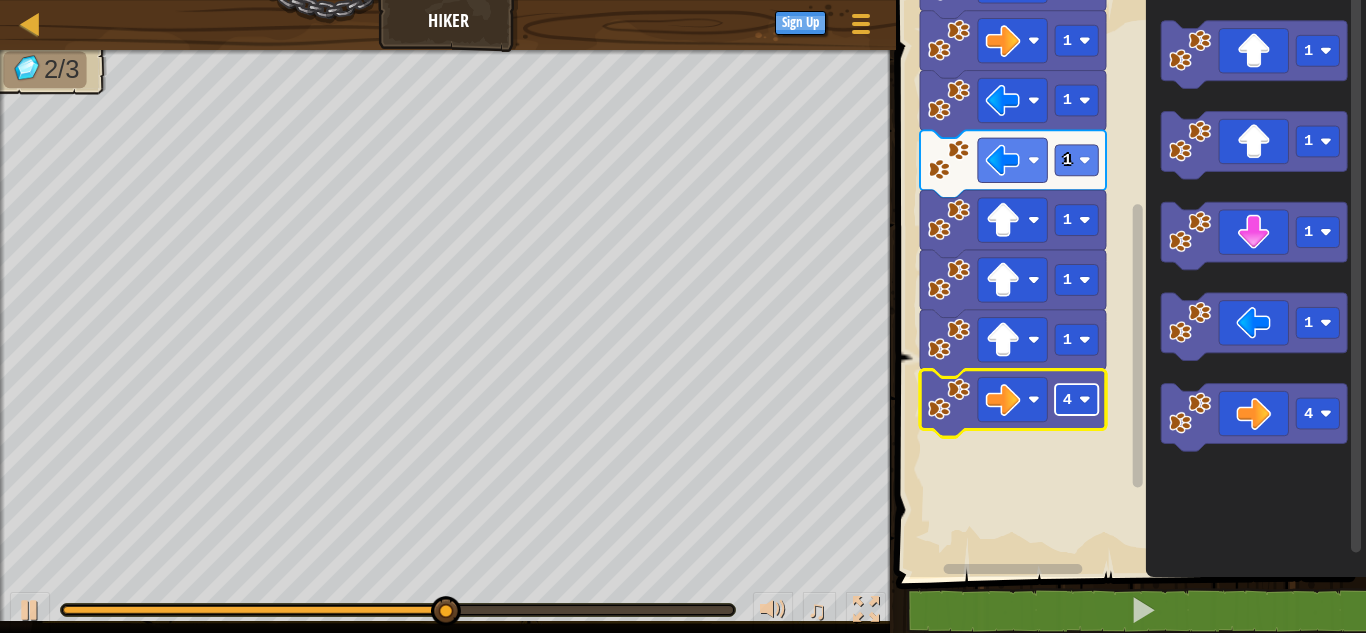 click on "4" 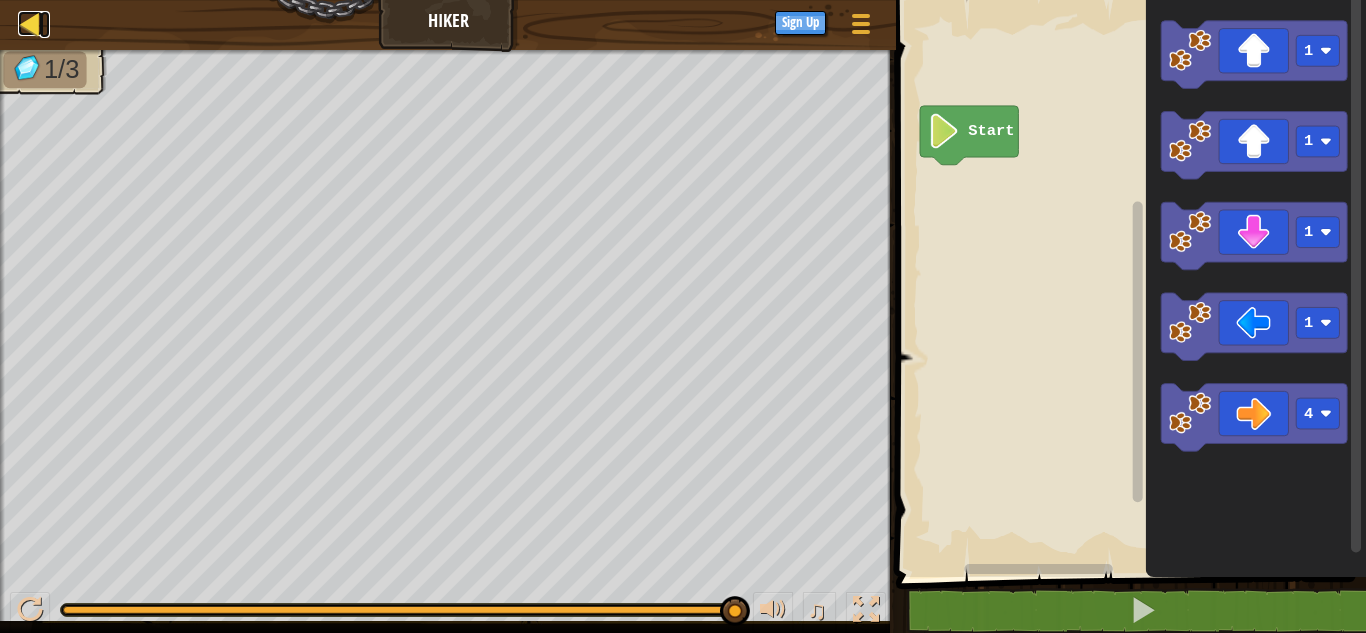 click at bounding box center (30, 23) 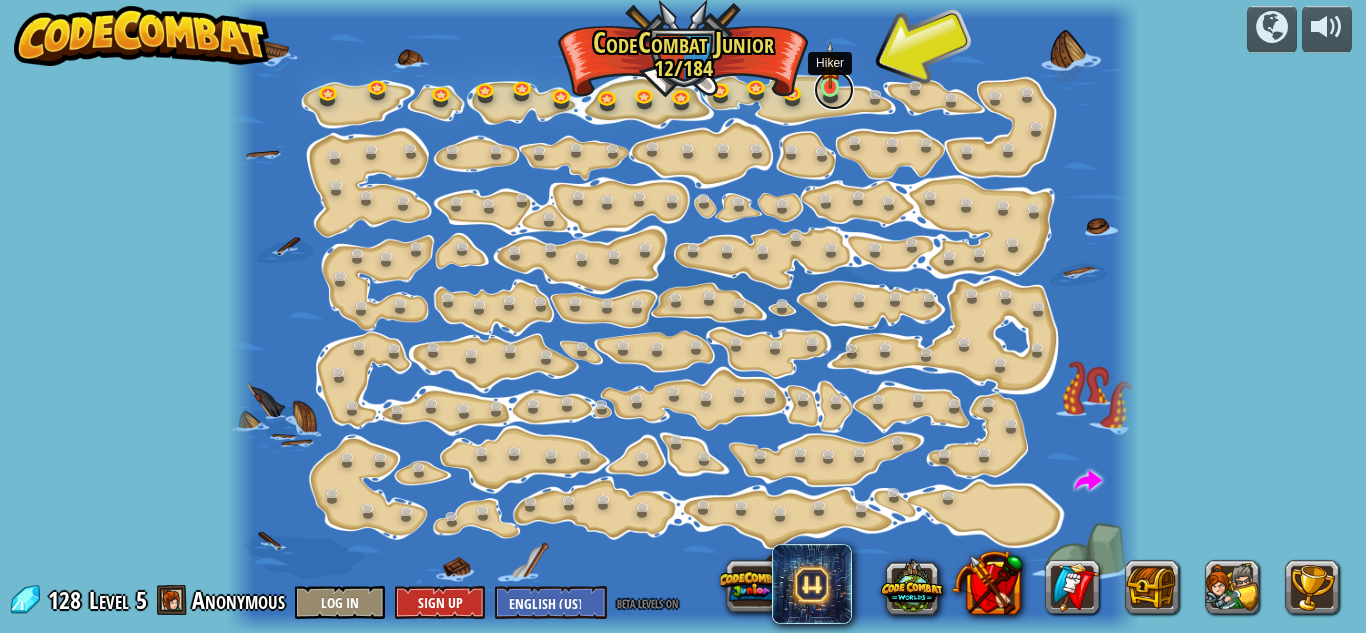click at bounding box center [830, 86] 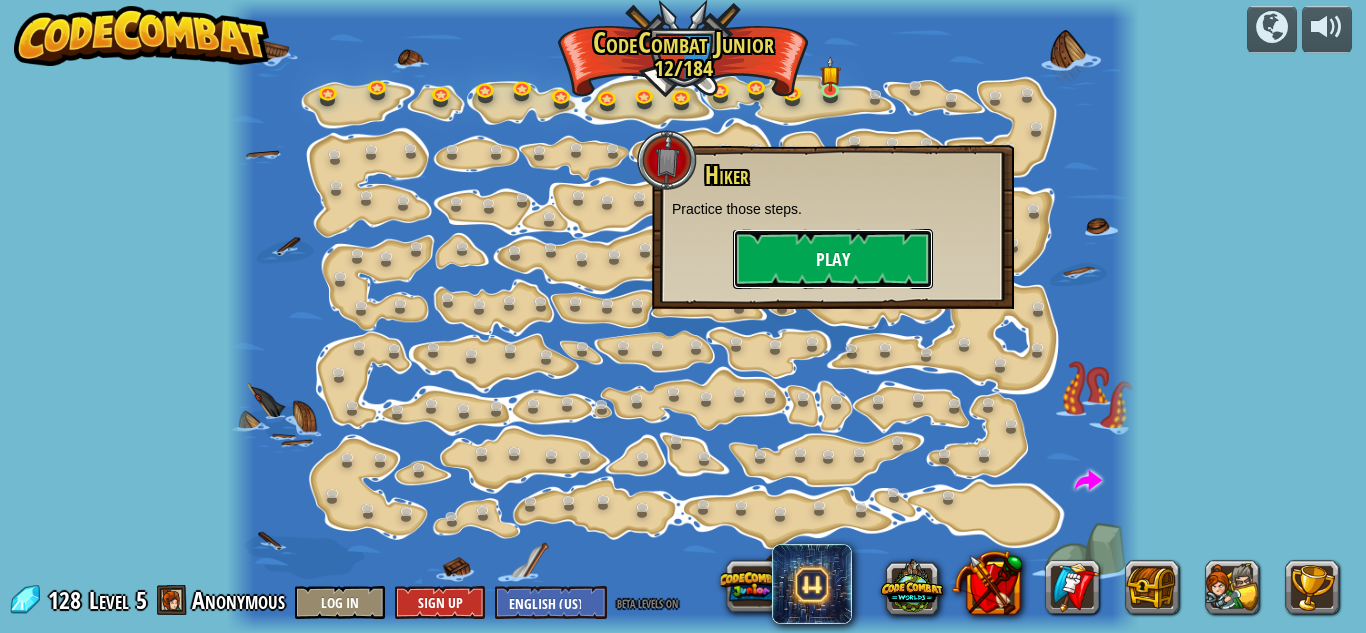 click on "Play" at bounding box center [833, 259] 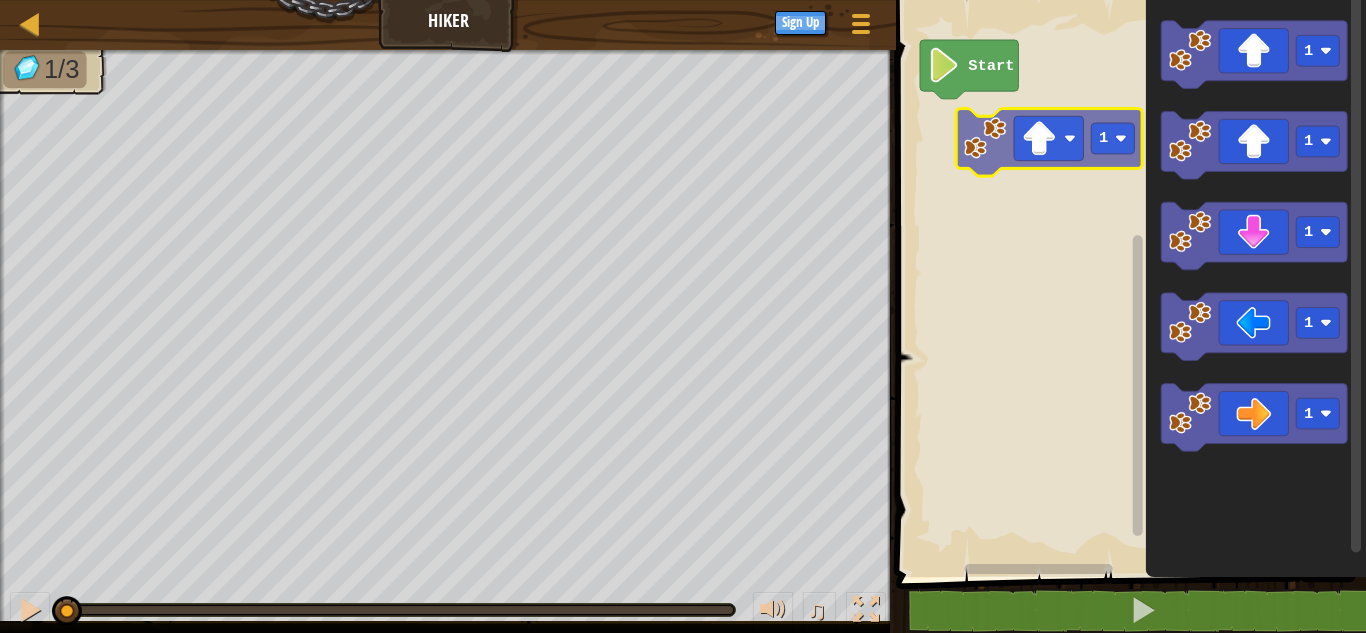 click on "Start 1 1 1 1 1 1" at bounding box center [1128, 283] 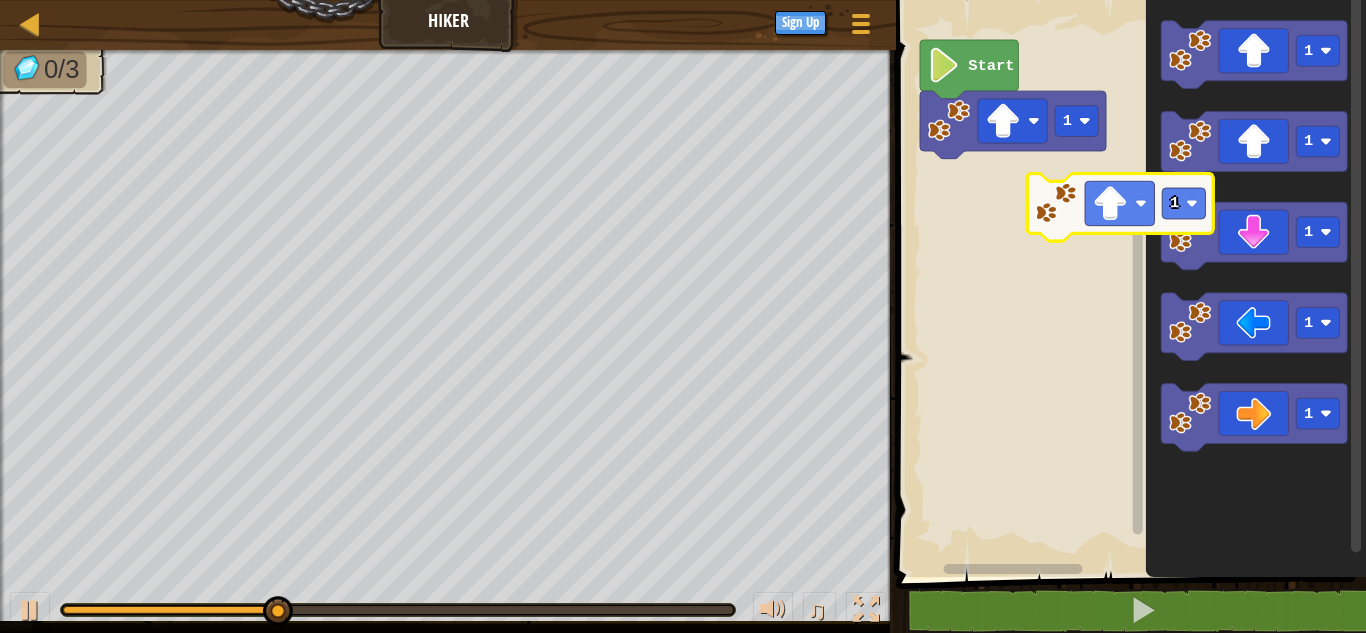 click on "1 Start 1 1 1 1 1 1" at bounding box center (1128, 283) 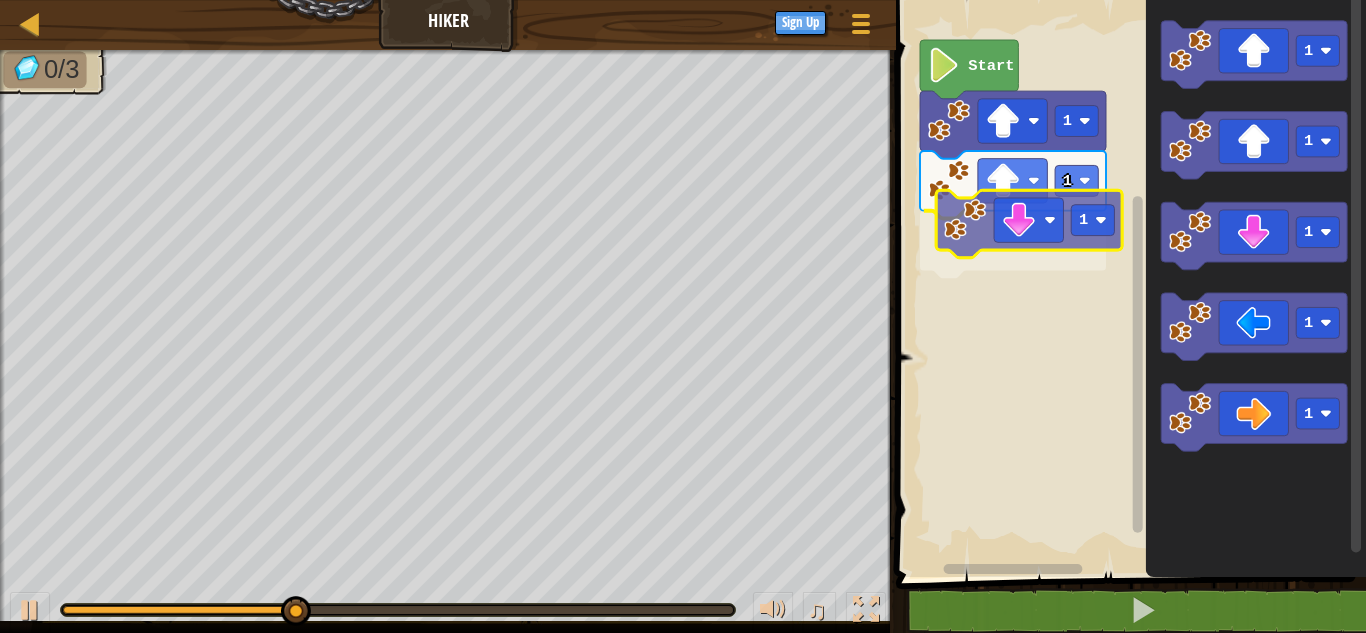 click on "1 1 1 Start 1 1 1 1 1 1" at bounding box center (1128, 283) 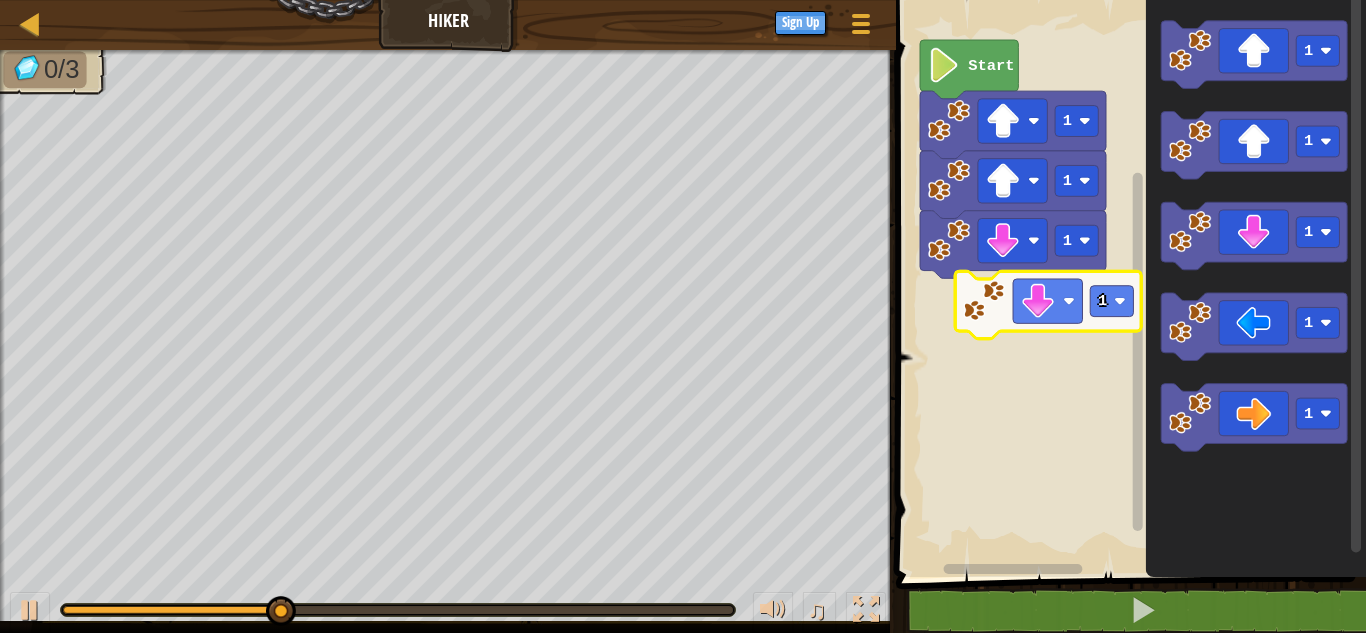 click on "1 1 1 Start 1 1 1 1 1 1" at bounding box center [1128, 283] 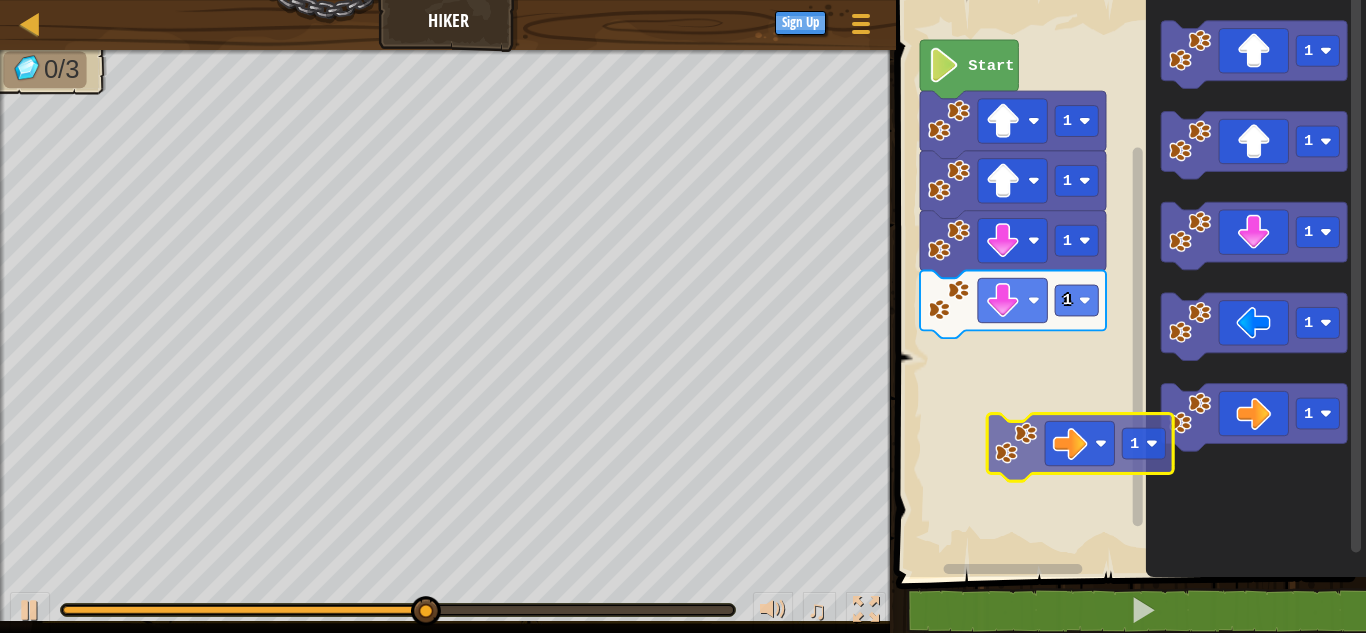 click on "1 1 1 1 Start 1 1 1 1 1 1" at bounding box center (1128, 283) 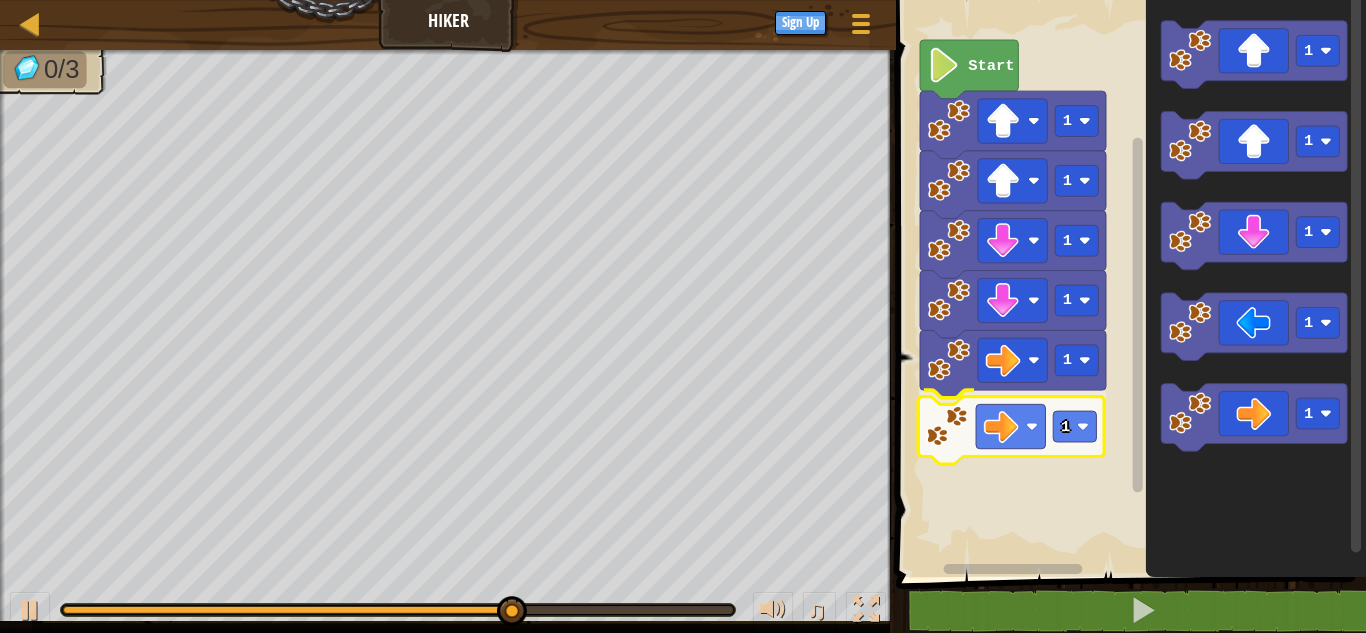 click on "1 1 1 1 1 1 Start 1 1 1 1 1 1" at bounding box center (1128, 283) 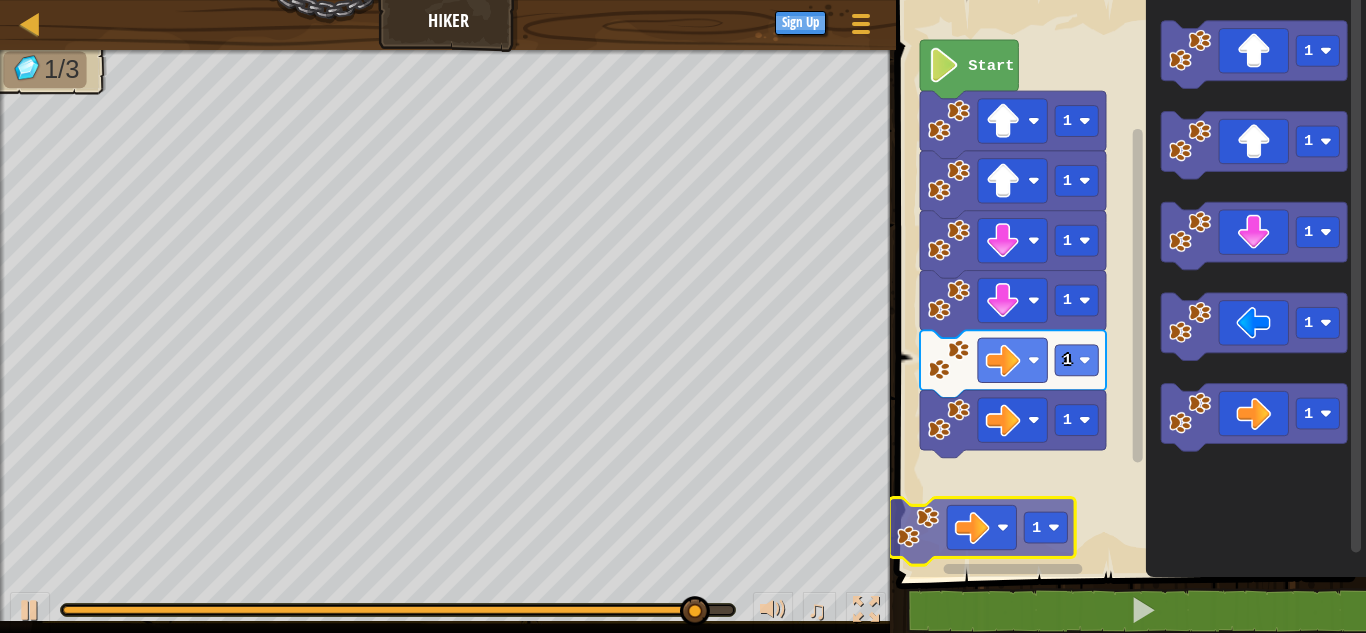 click on "1 1 1 1 1 1 Start 1 1 1 1 1 1 1" at bounding box center [1128, 283] 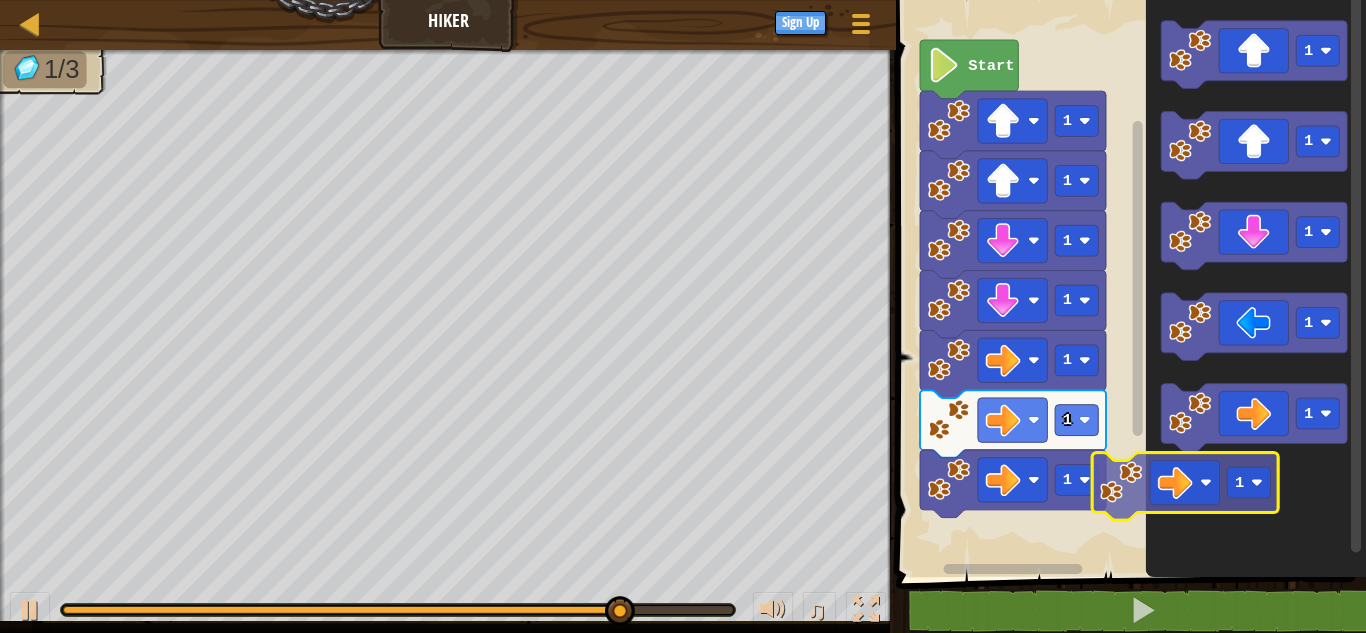 click on "1 1 1 1 1" 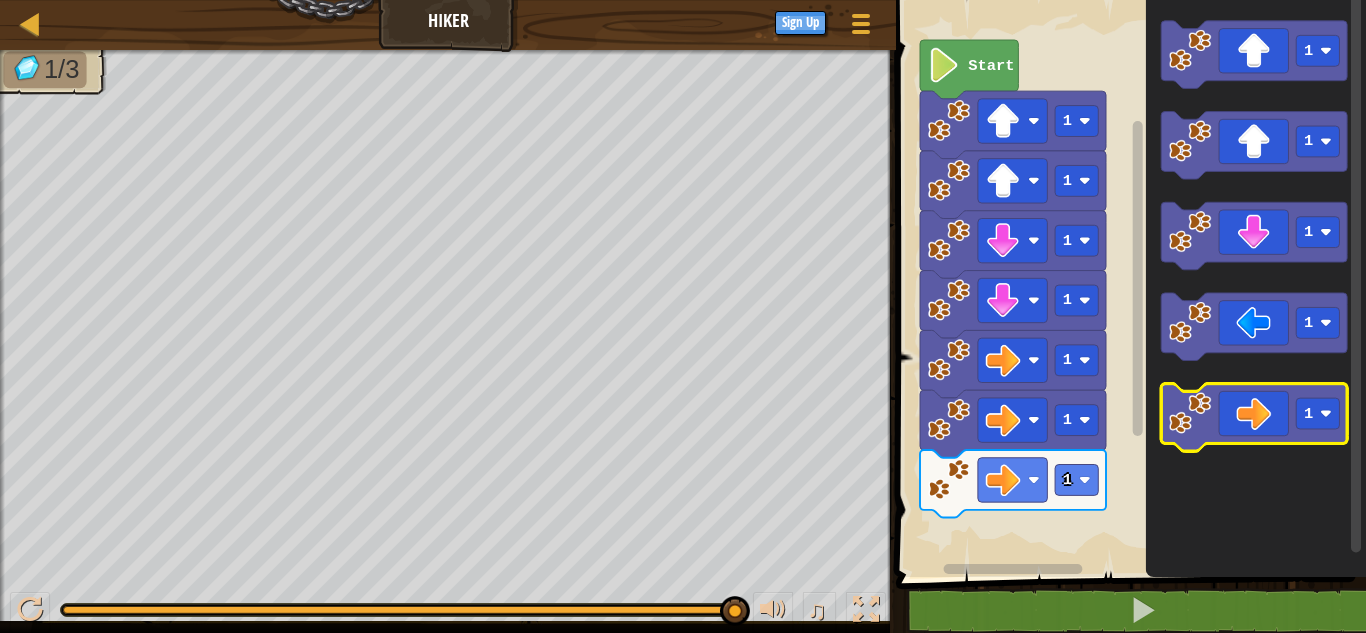click 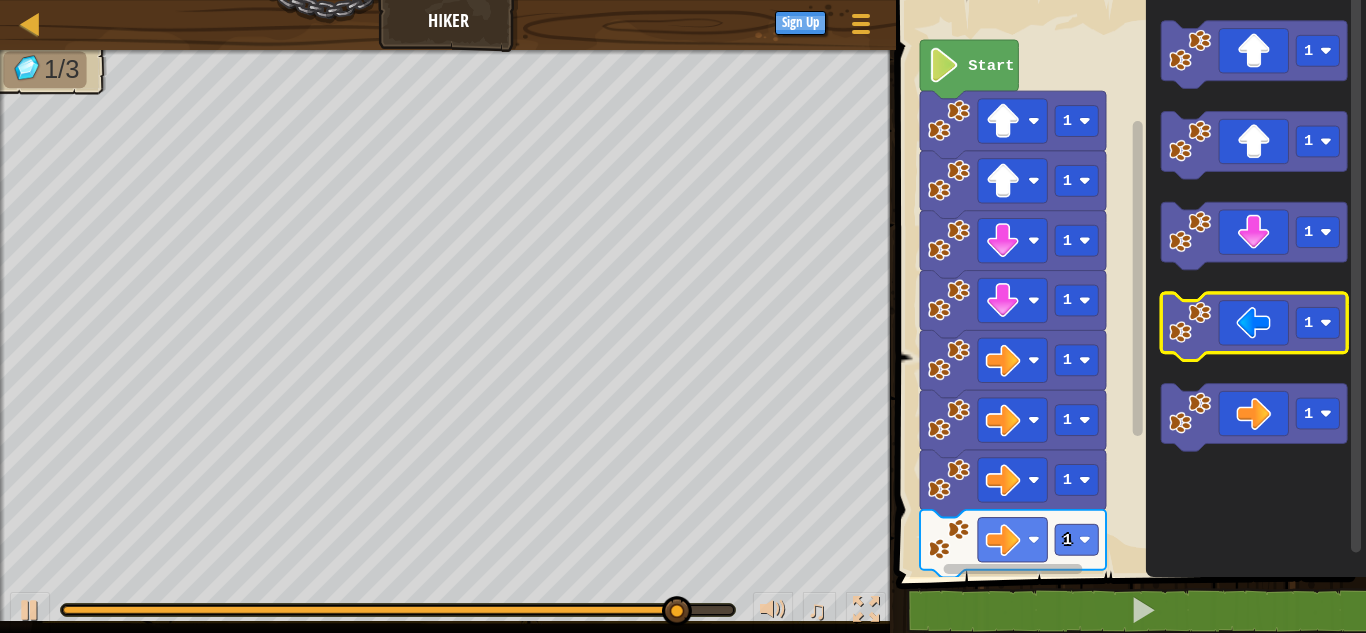 click 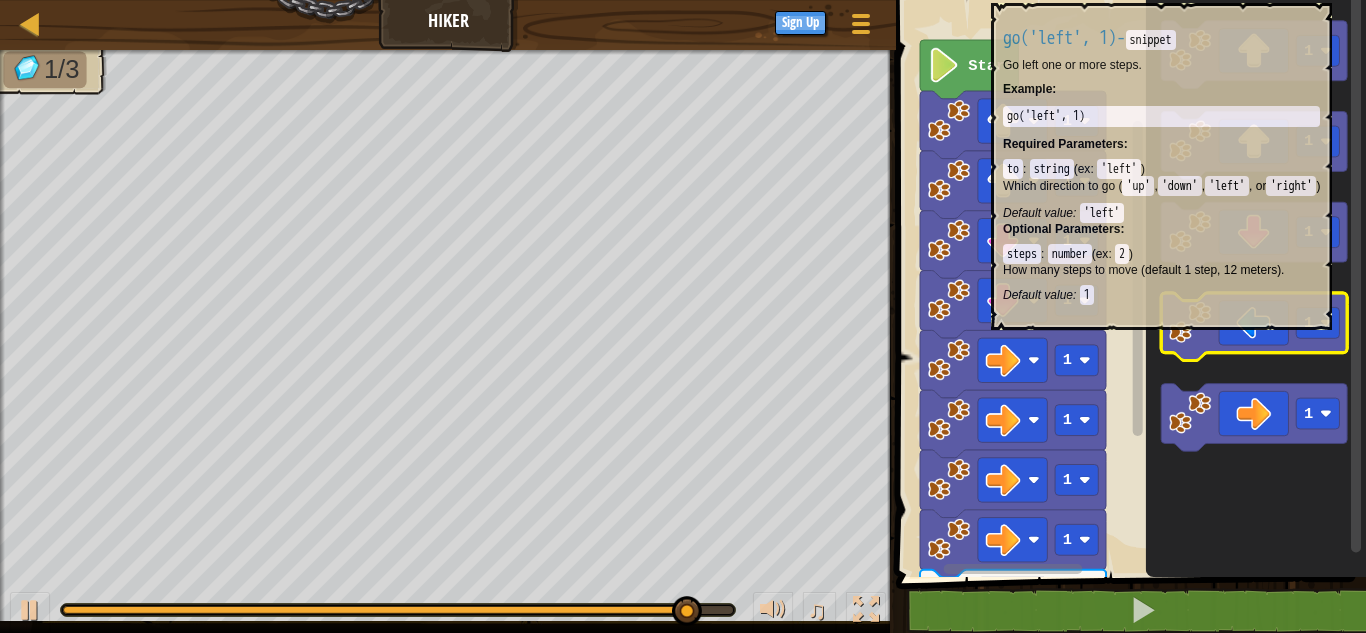 click 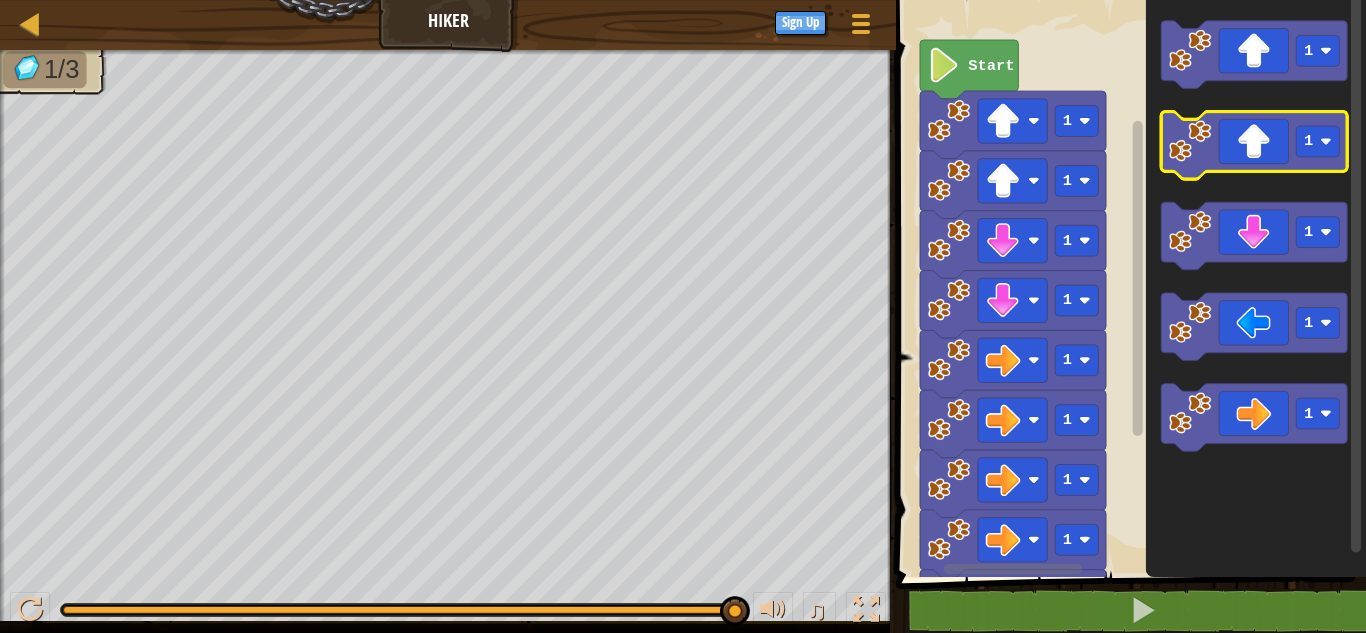 click 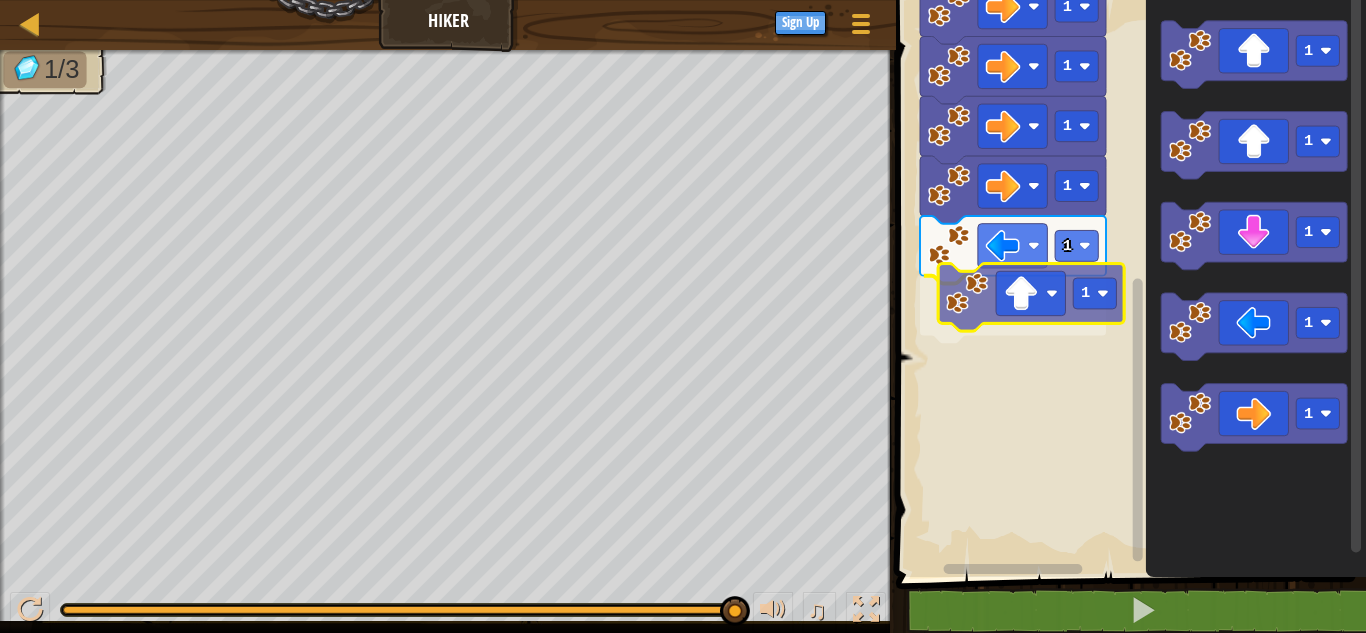 click on "1 1 1 1 1 1 1 1 1 1 Start 1 1 1 1 1 1" at bounding box center [1128, 283] 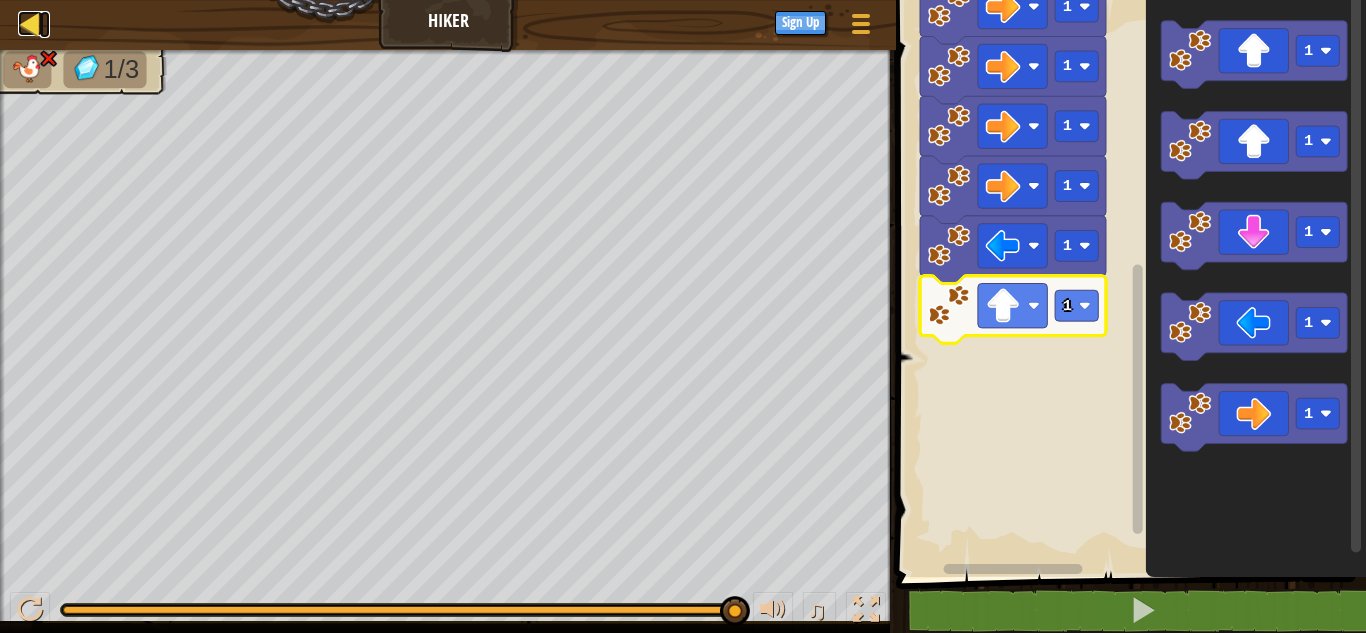 click at bounding box center (30, 23) 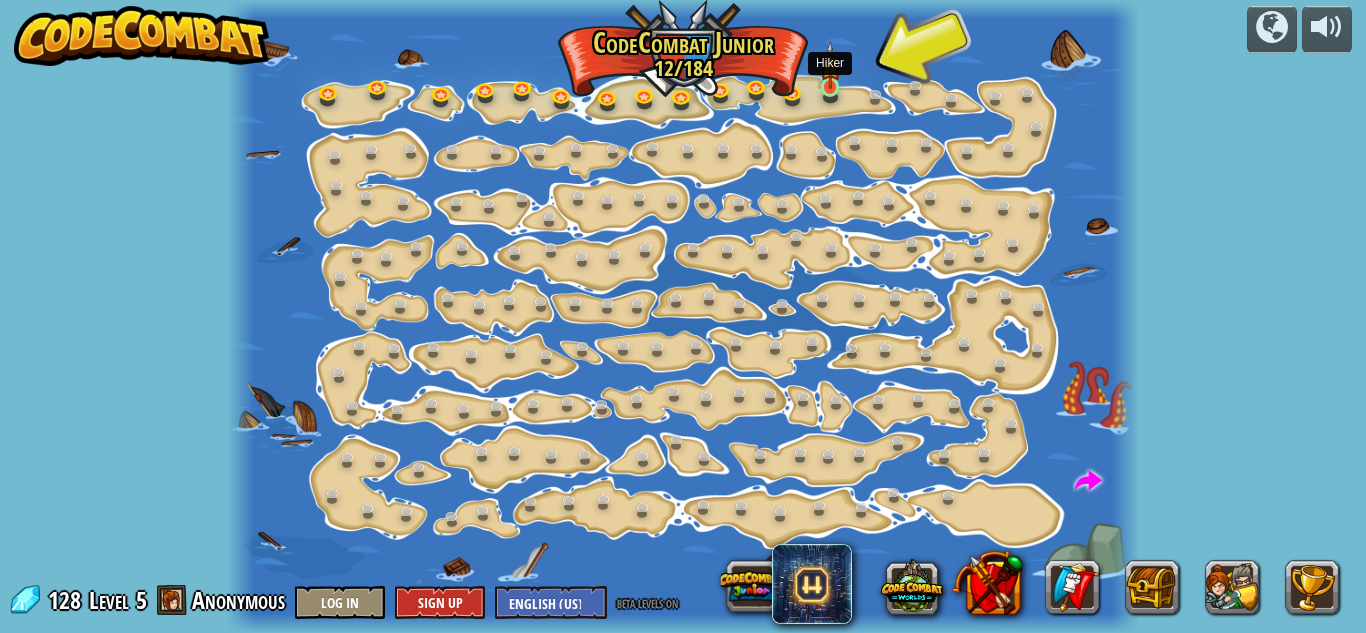 click at bounding box center (830, 65) 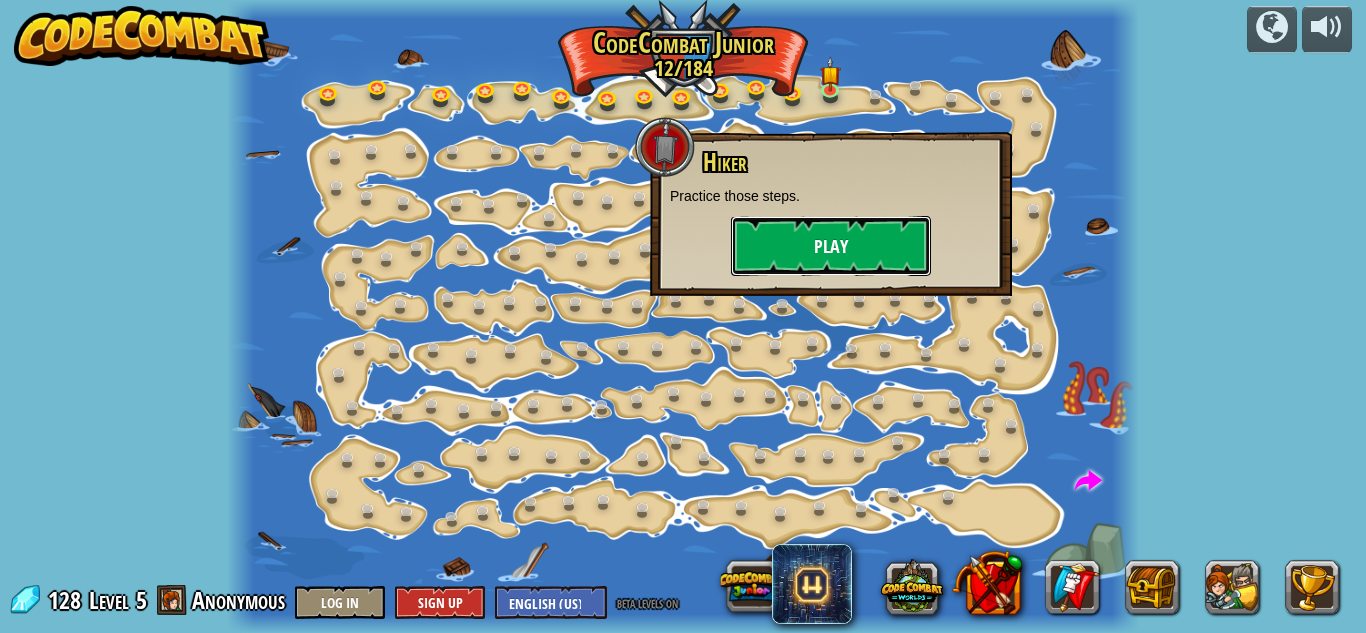 click on "Play" at bounding box center (831, 246) 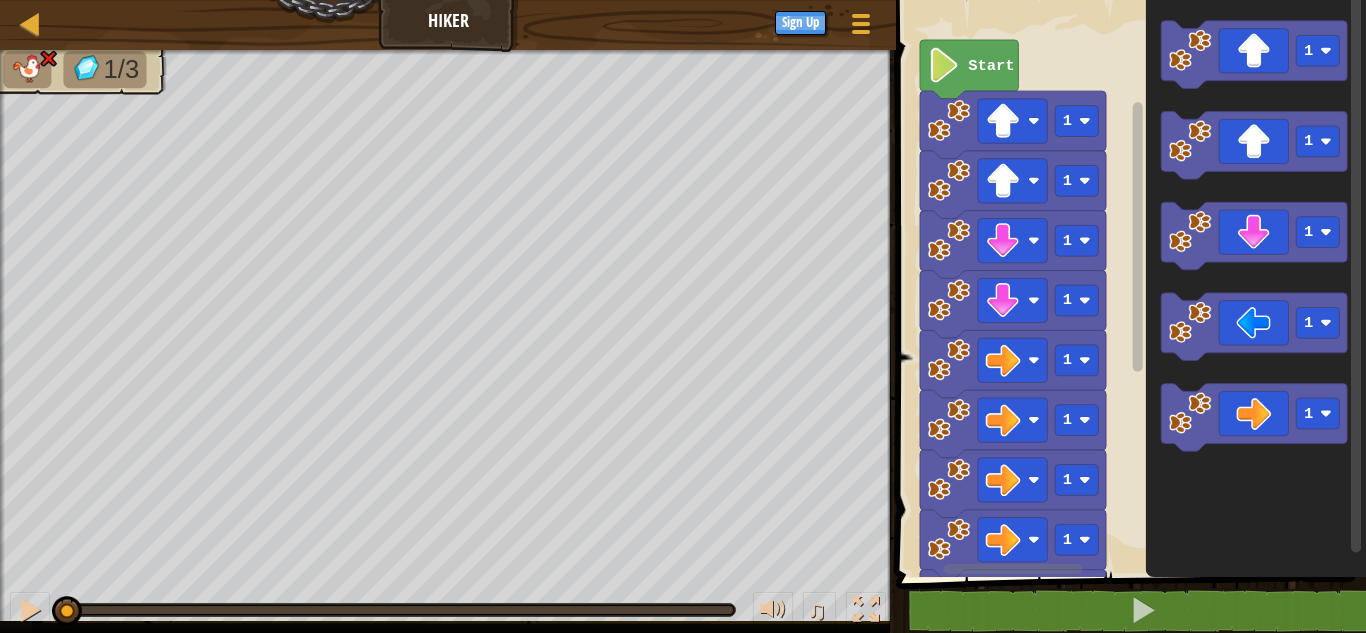 click 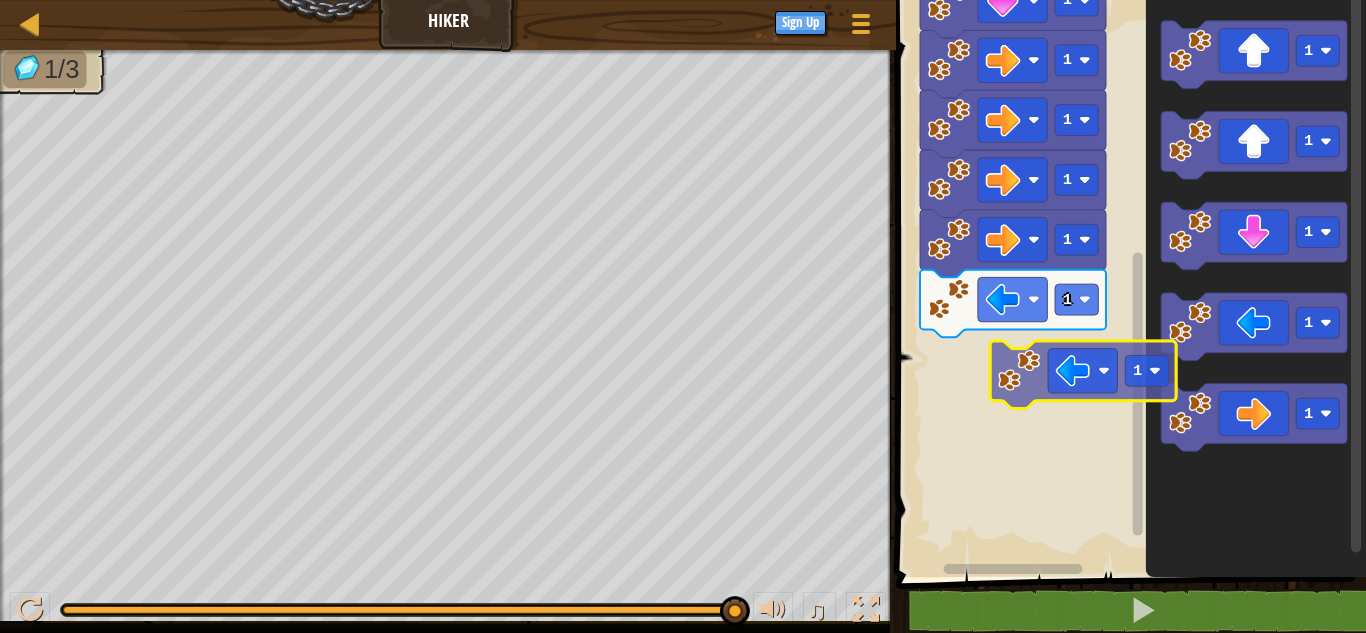 click on "1 1 1 1 1 1 1 1 1 Start 1 1 1 1 1 1" at bounding box center (1128, 283) 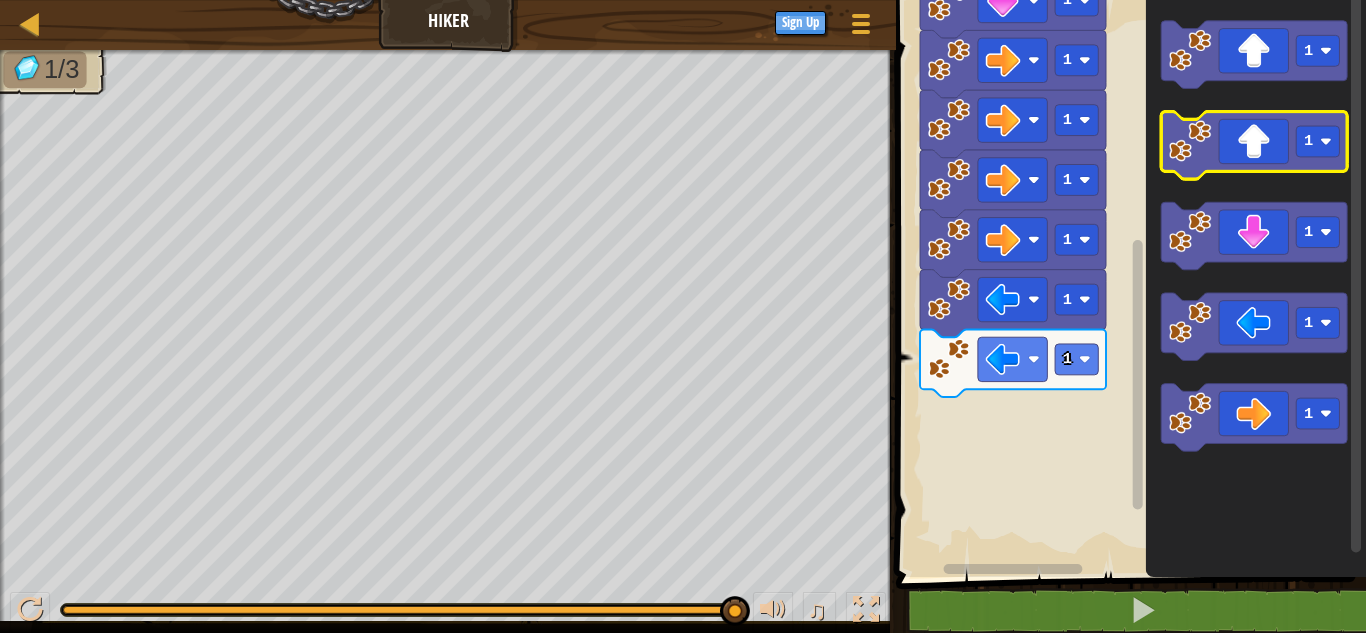 click 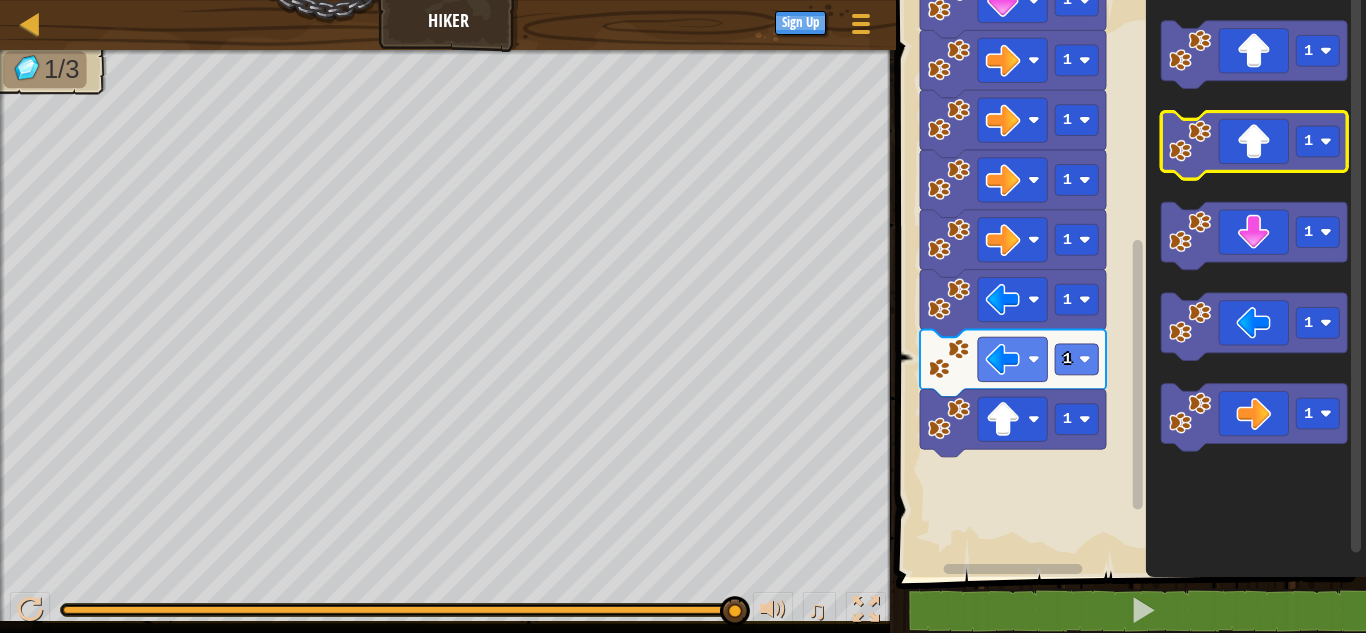 click 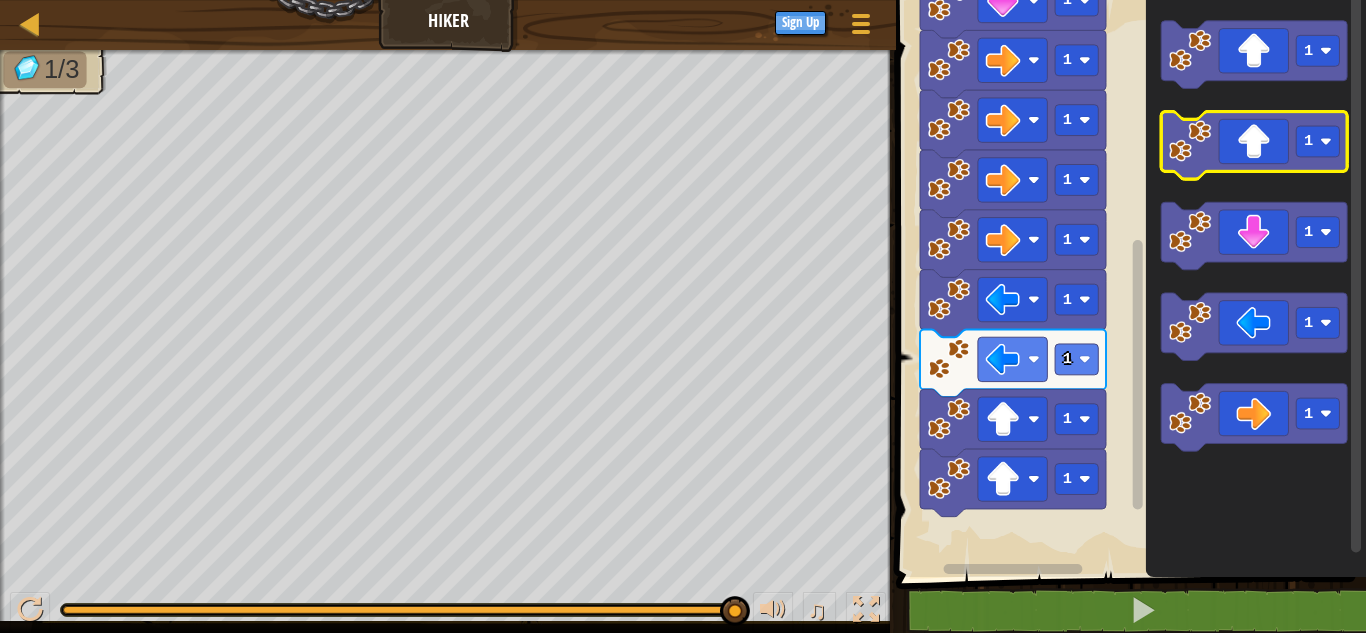 click 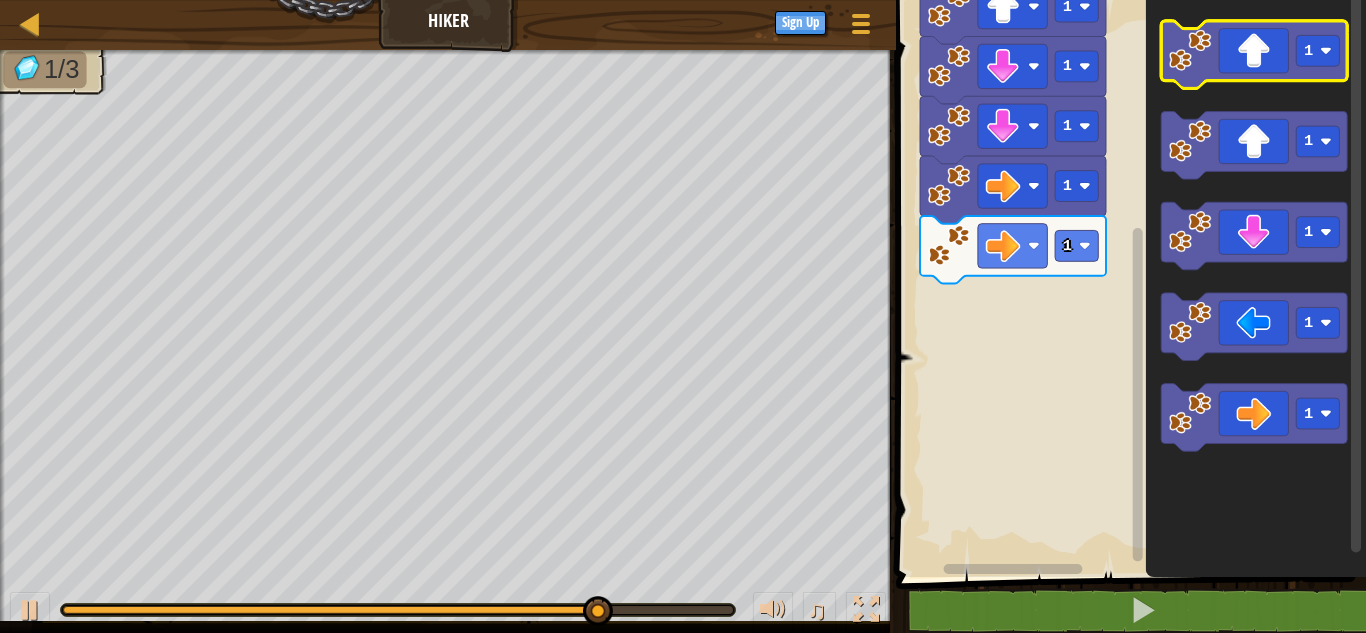 click 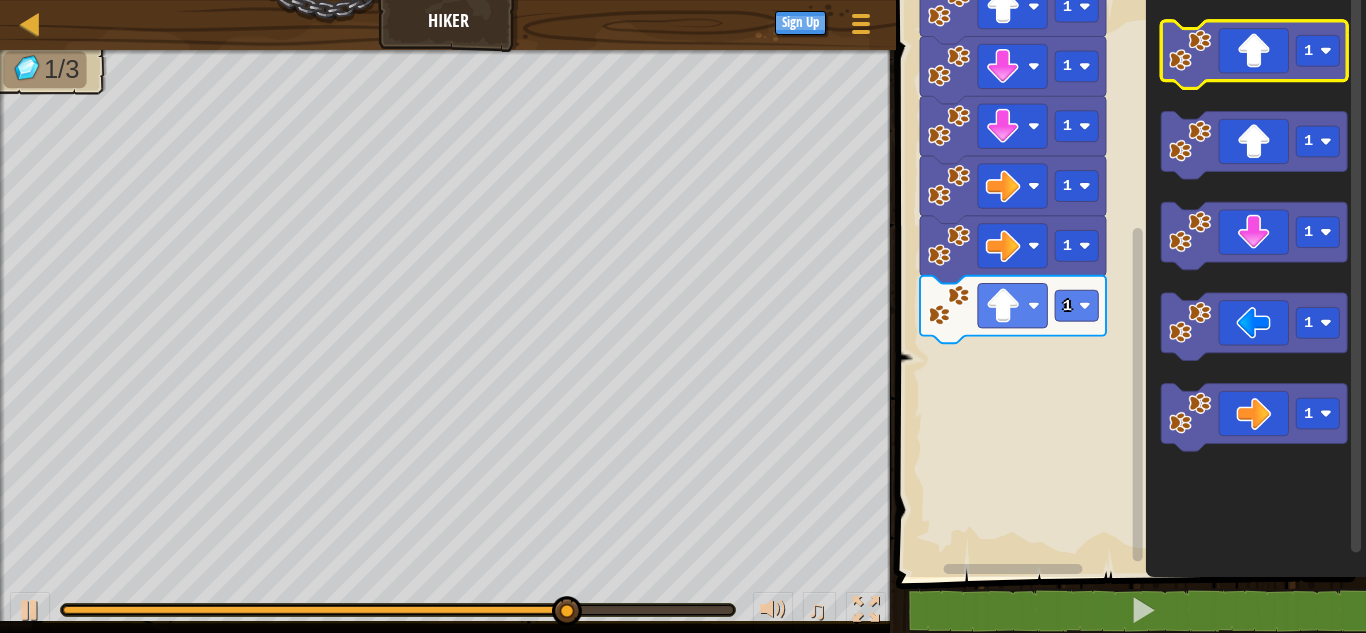 click 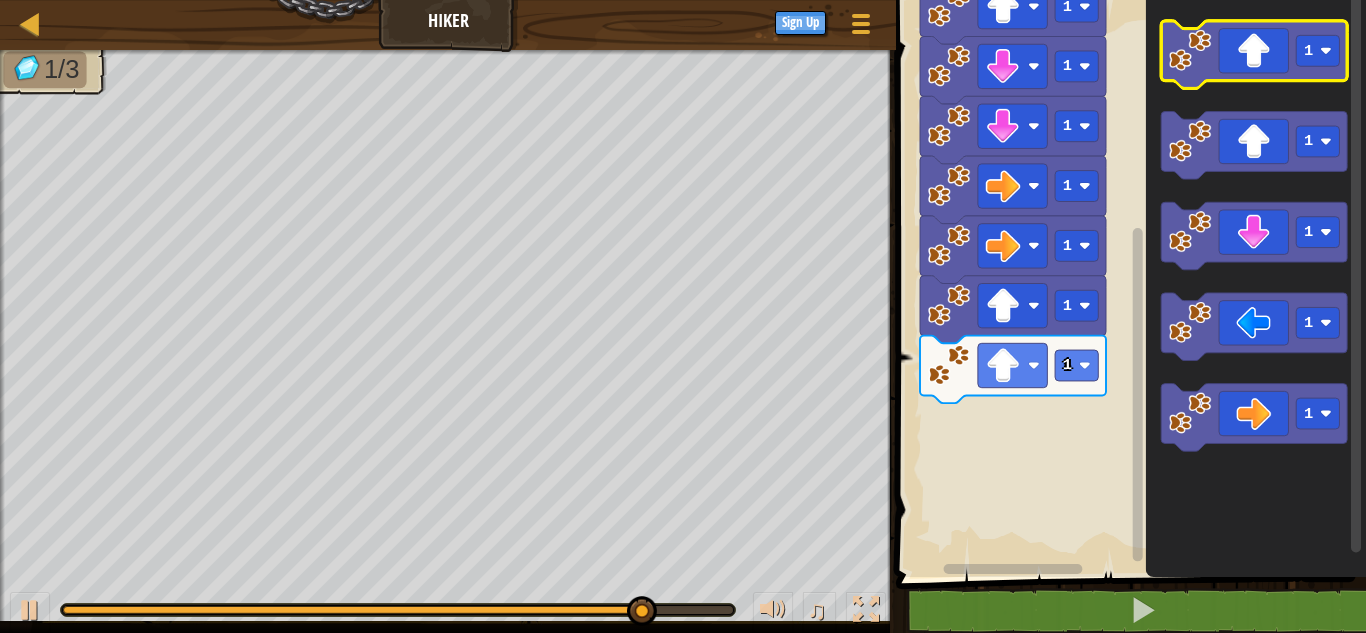 click 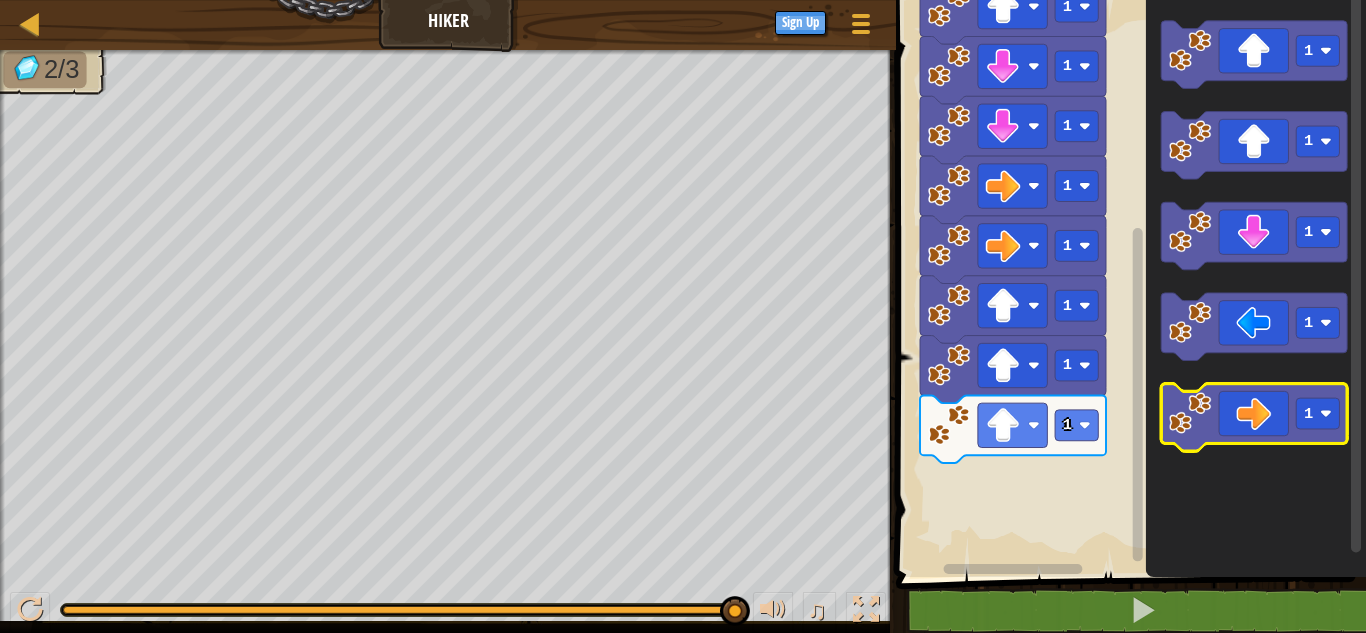 click 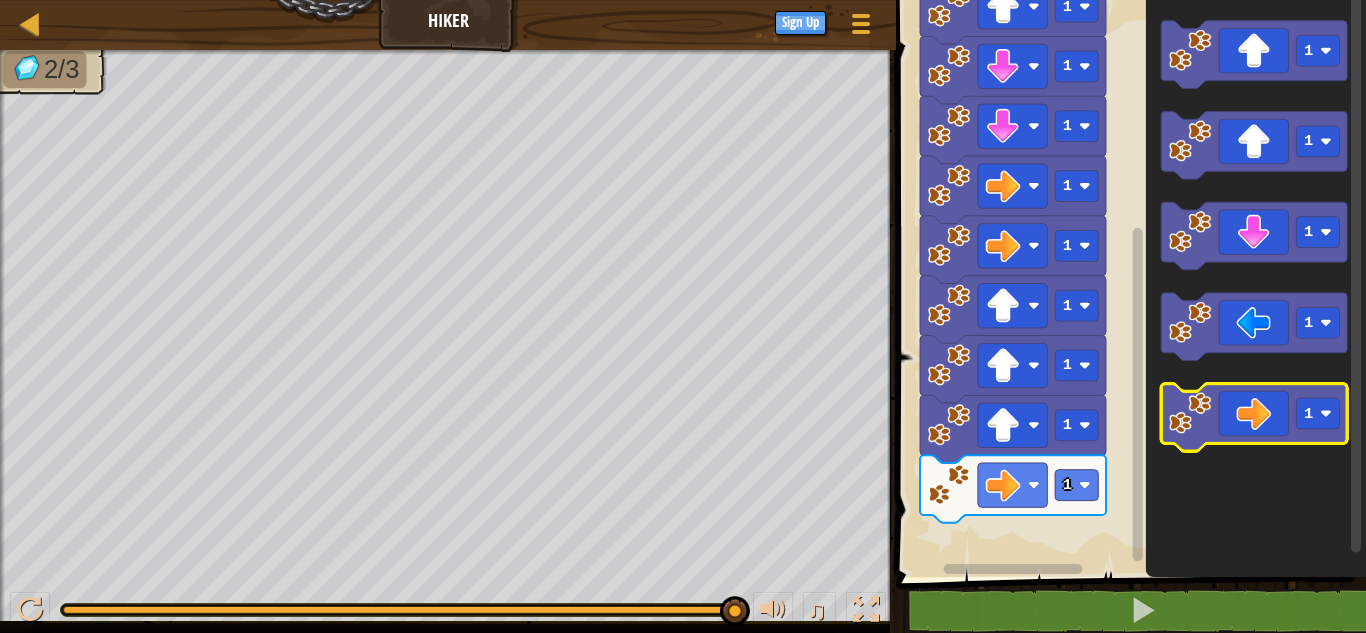 click 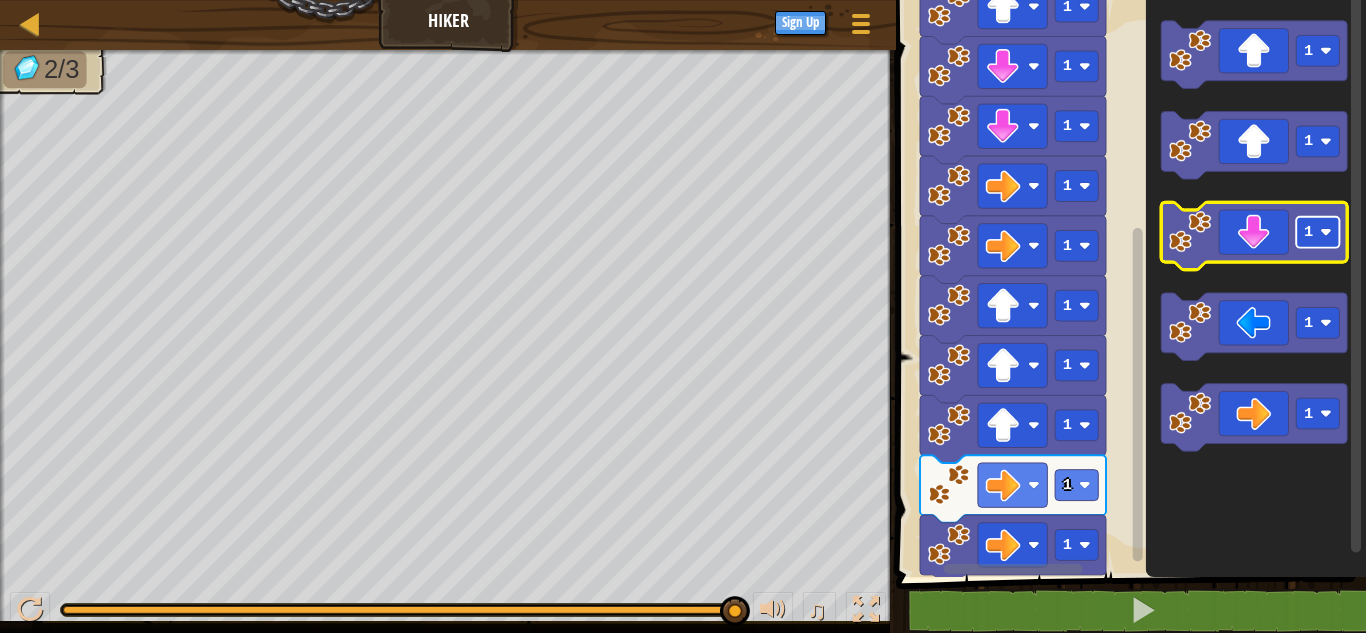 click 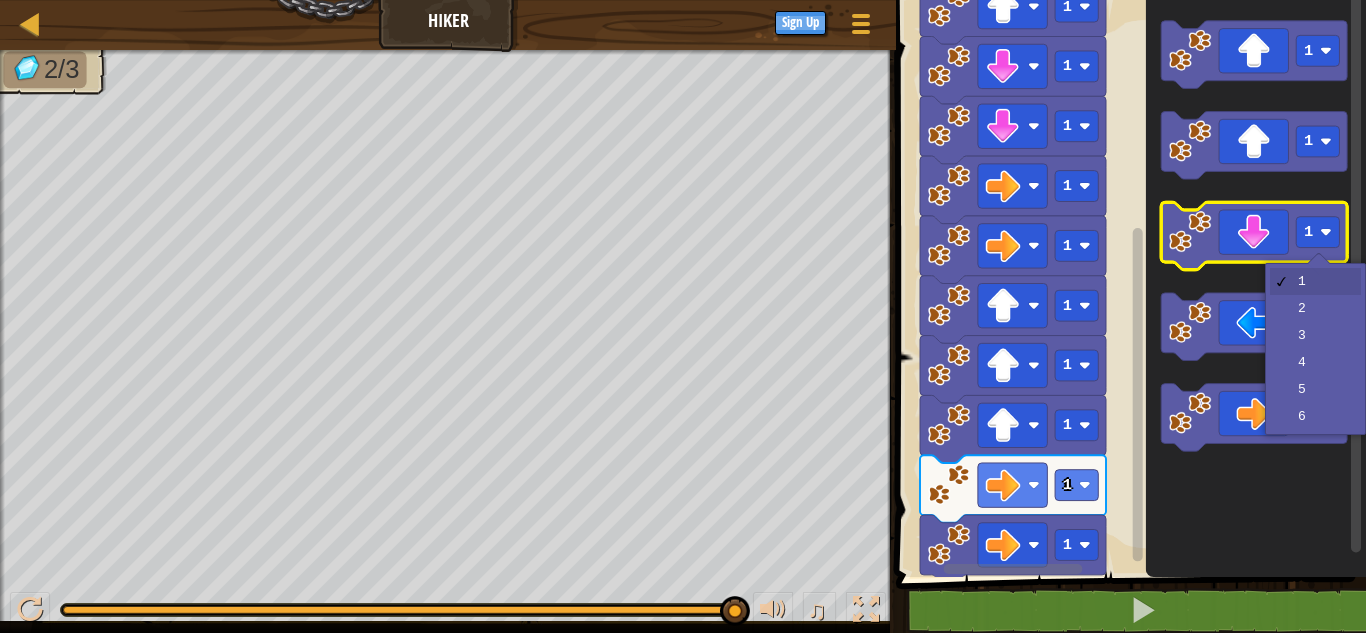 click 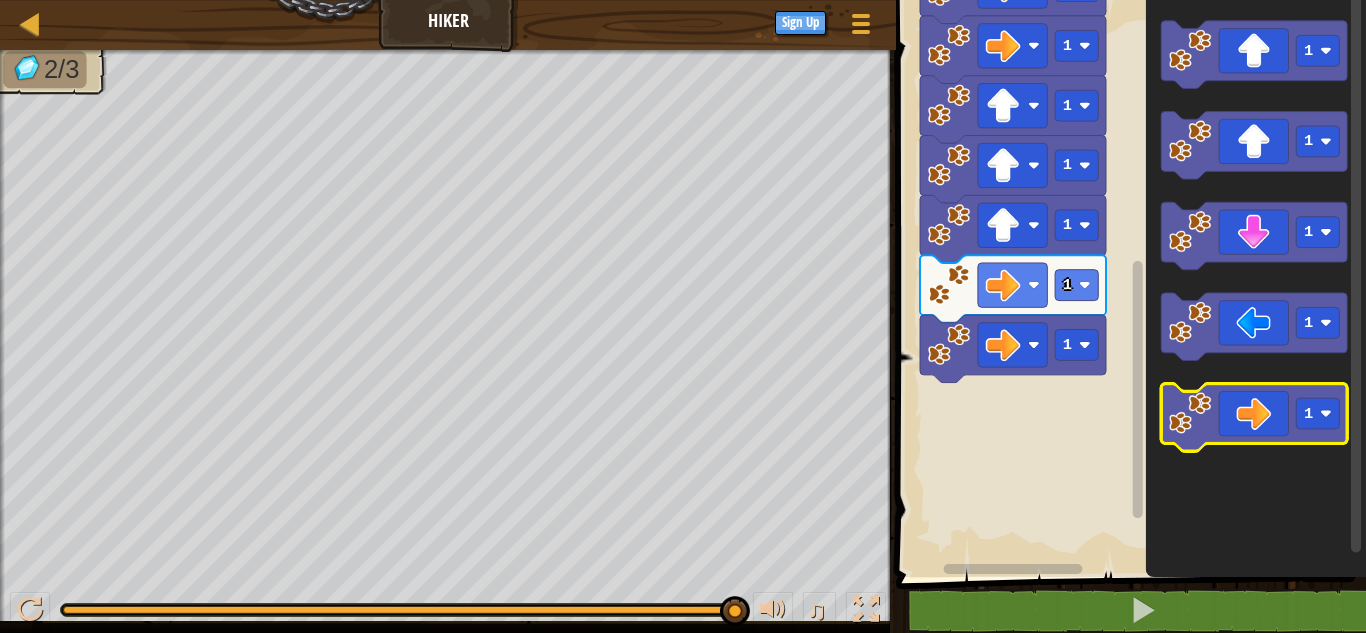 click 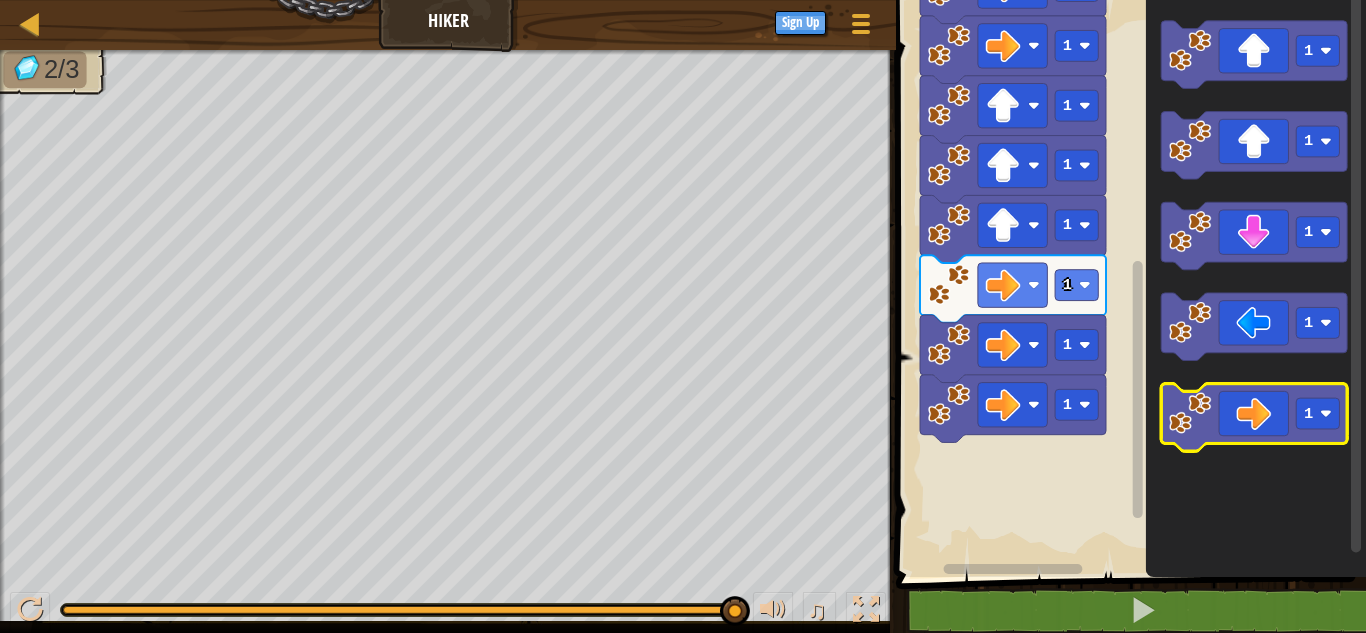 click 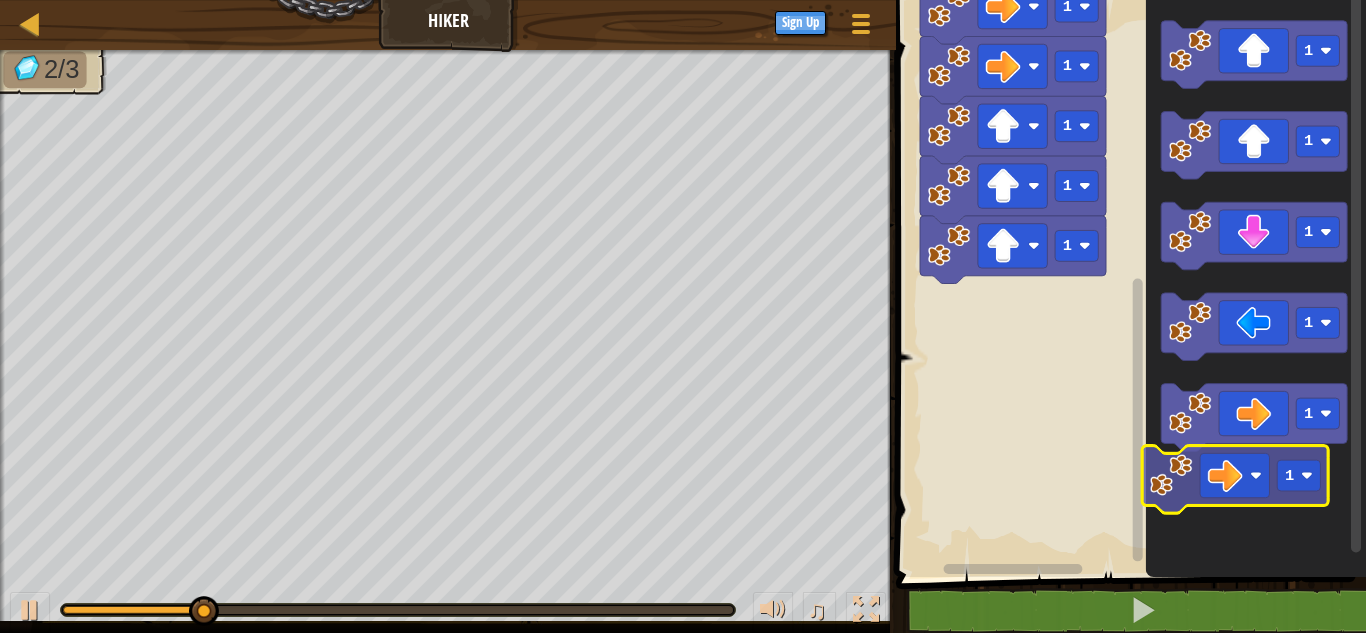 click on "1 1 1 1 1" 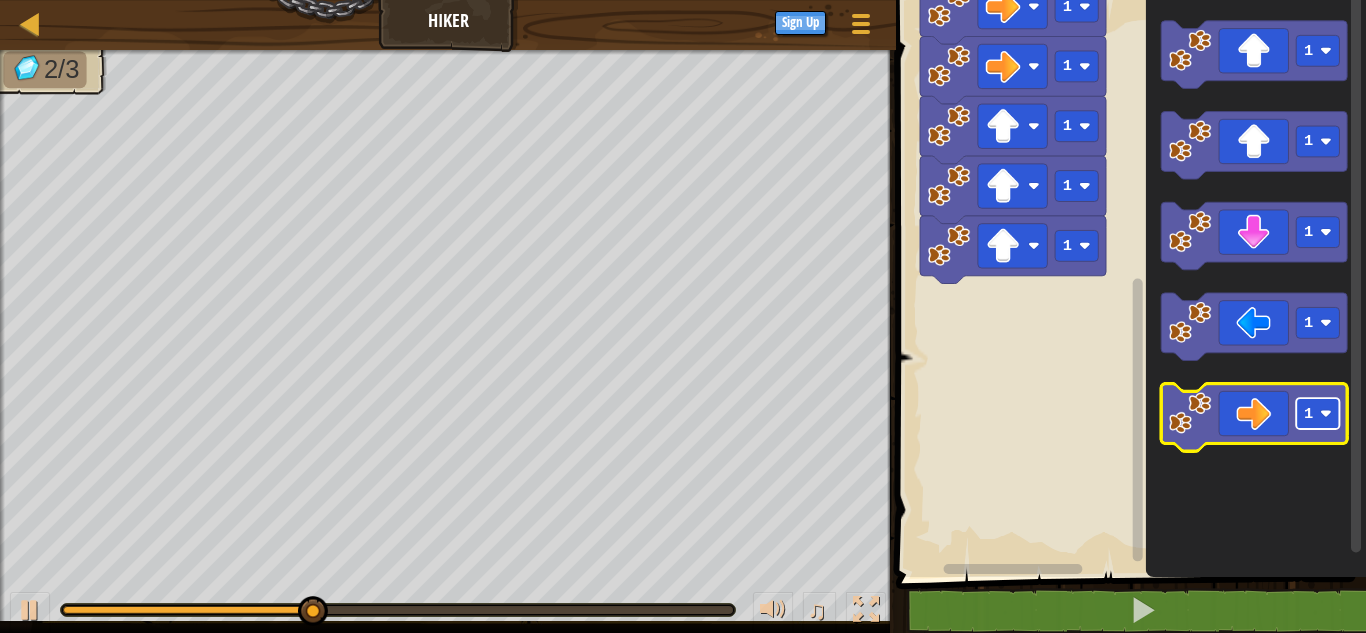 click on "1" 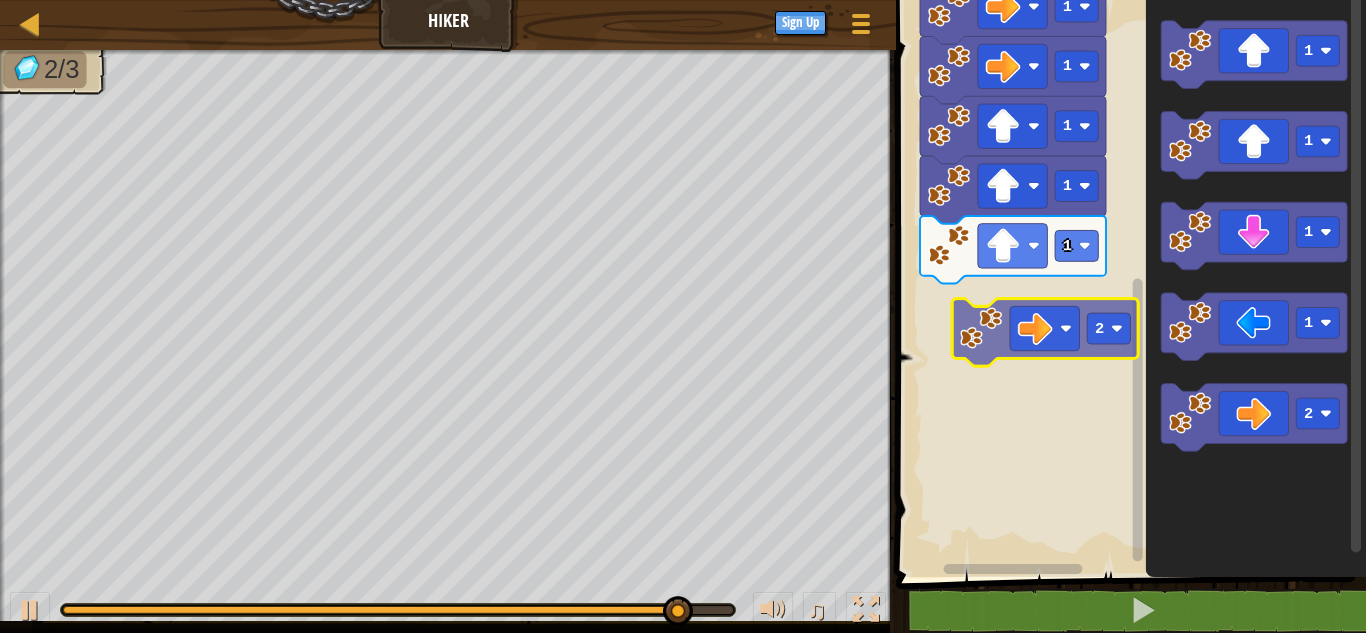 click on "1 1 1 1 1 1 1 1 1 Start 1 1 1 1 2 2" at bounding box center [1128, 283] 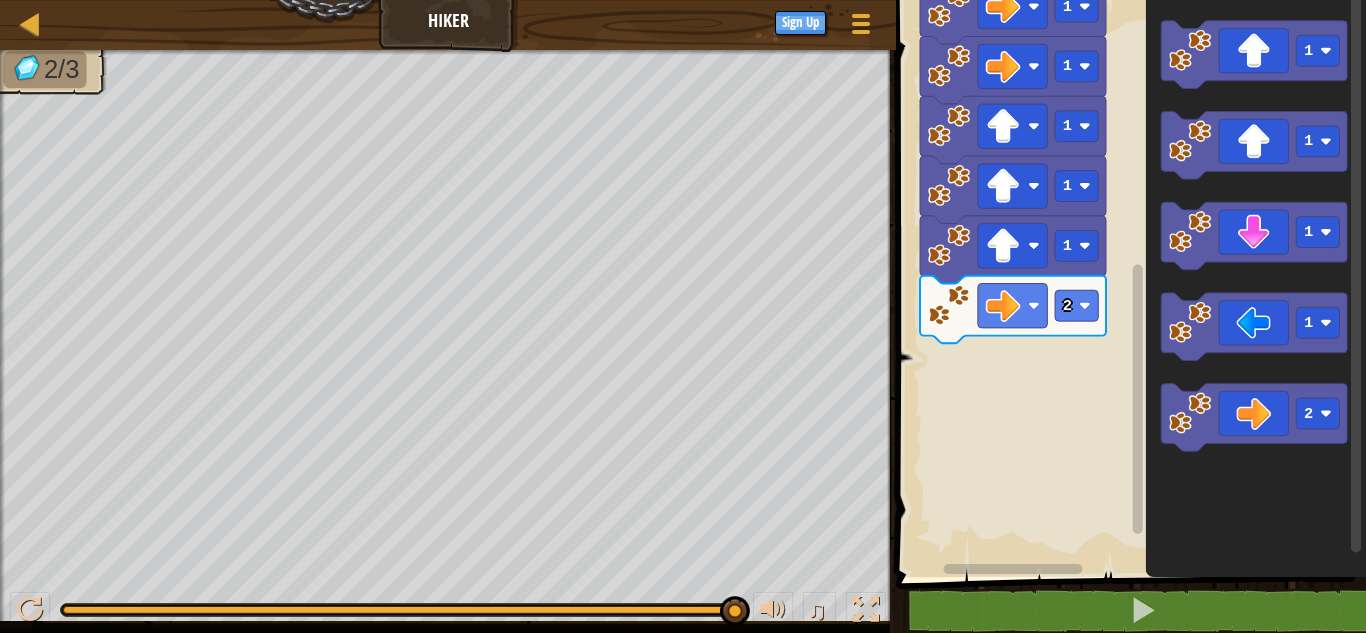 drag, startPoint x: 1130, startPoint y: 405, endPoint x: 1154, endPoint y: 350, distance: 60.00833 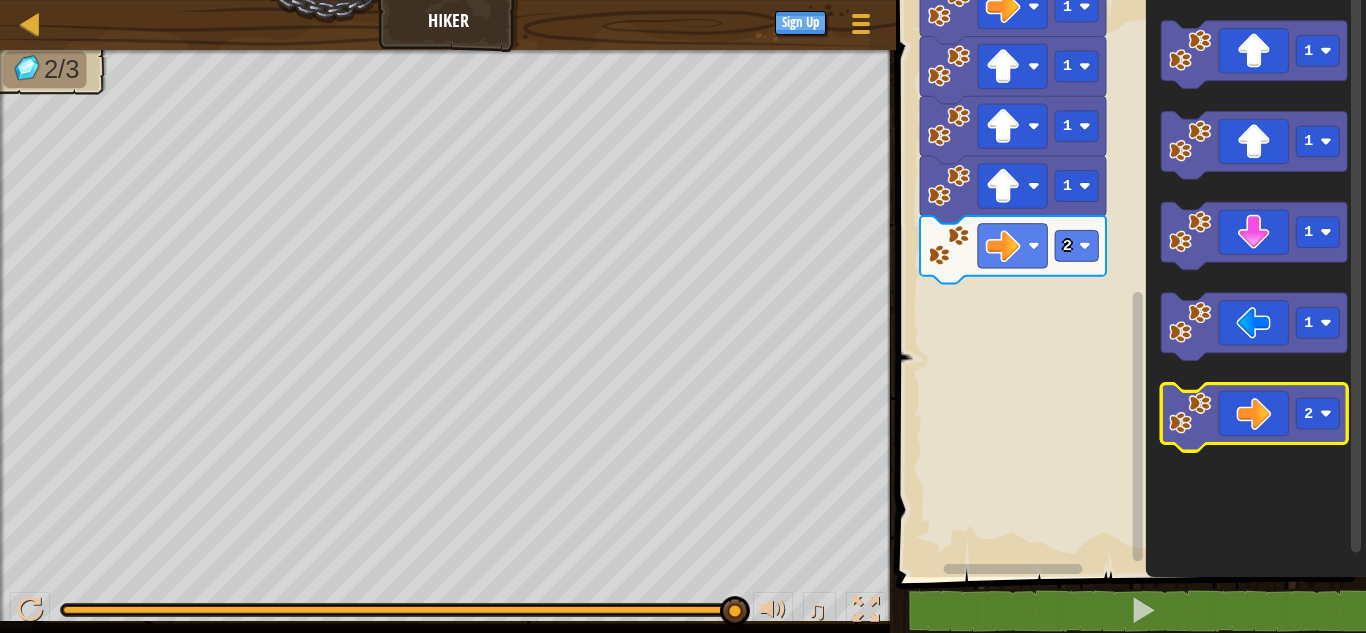 click on "2 1 1 1 1 1 1 1 1 1 Start 1 1 1 1 2" at bounding box center (1128, 283) 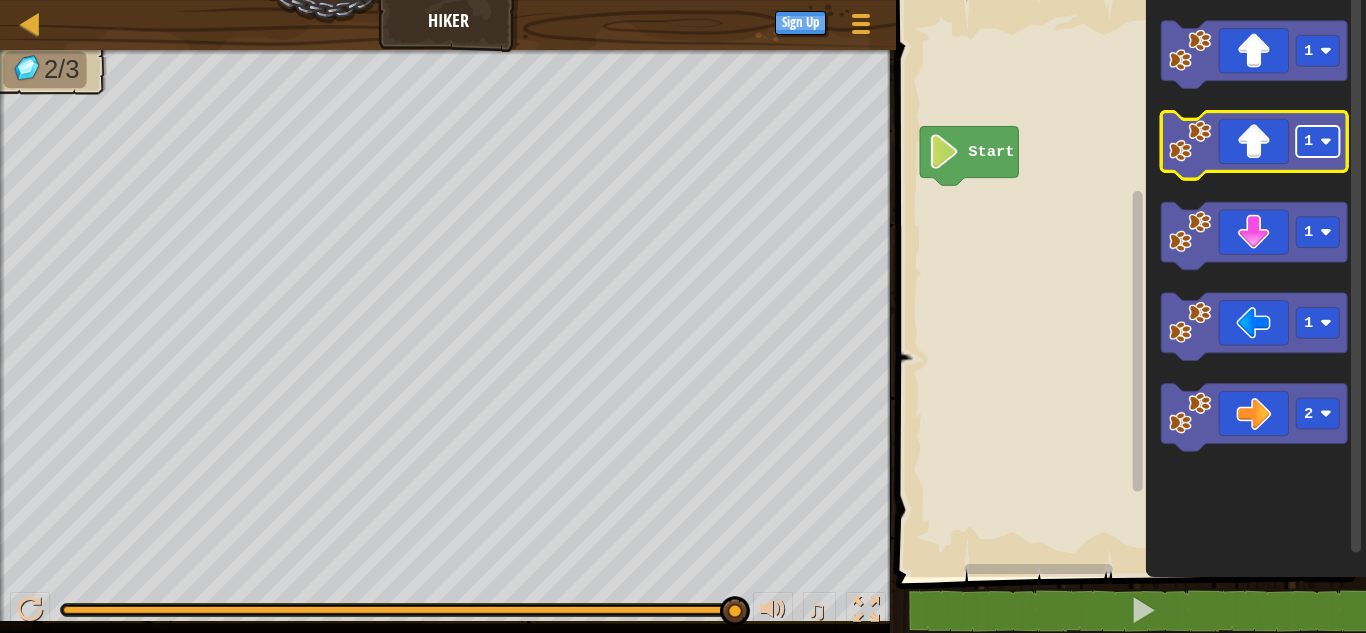 click 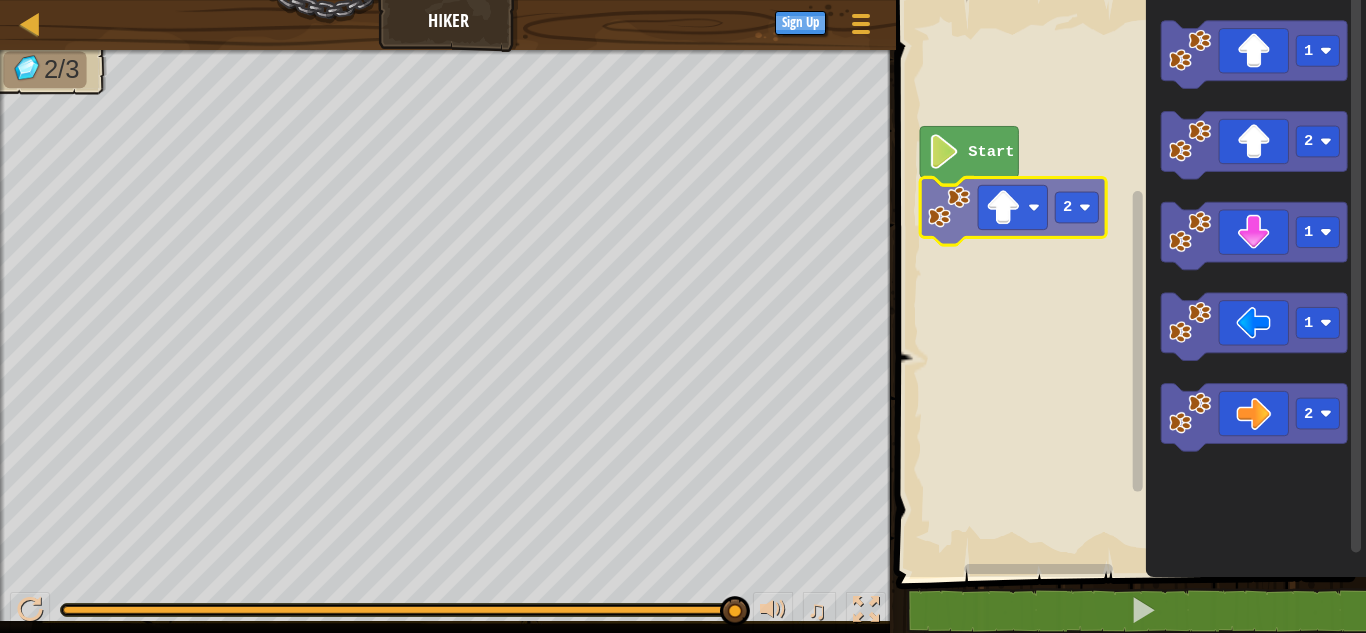 click on "Start 2 1 2 1 1 2 2" at bounding box center (1128, 283) 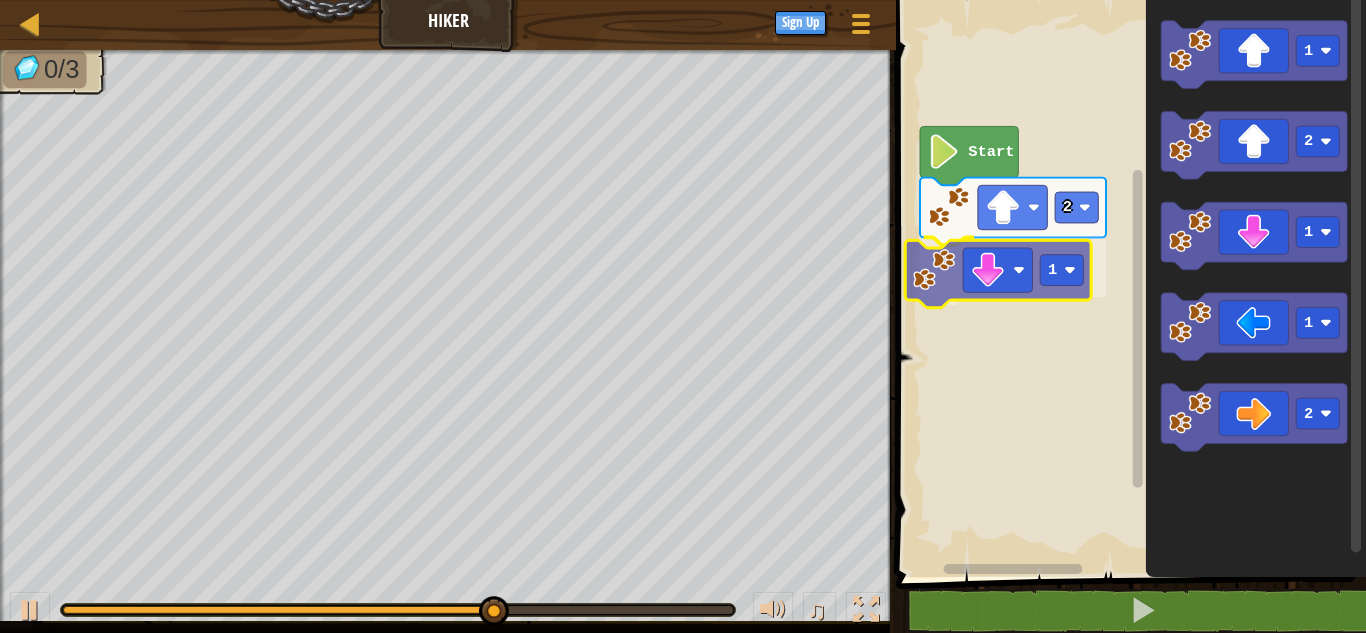 click on "Start 2 1 1 2 1 1 2 1" at bounding box center [1128, 283] 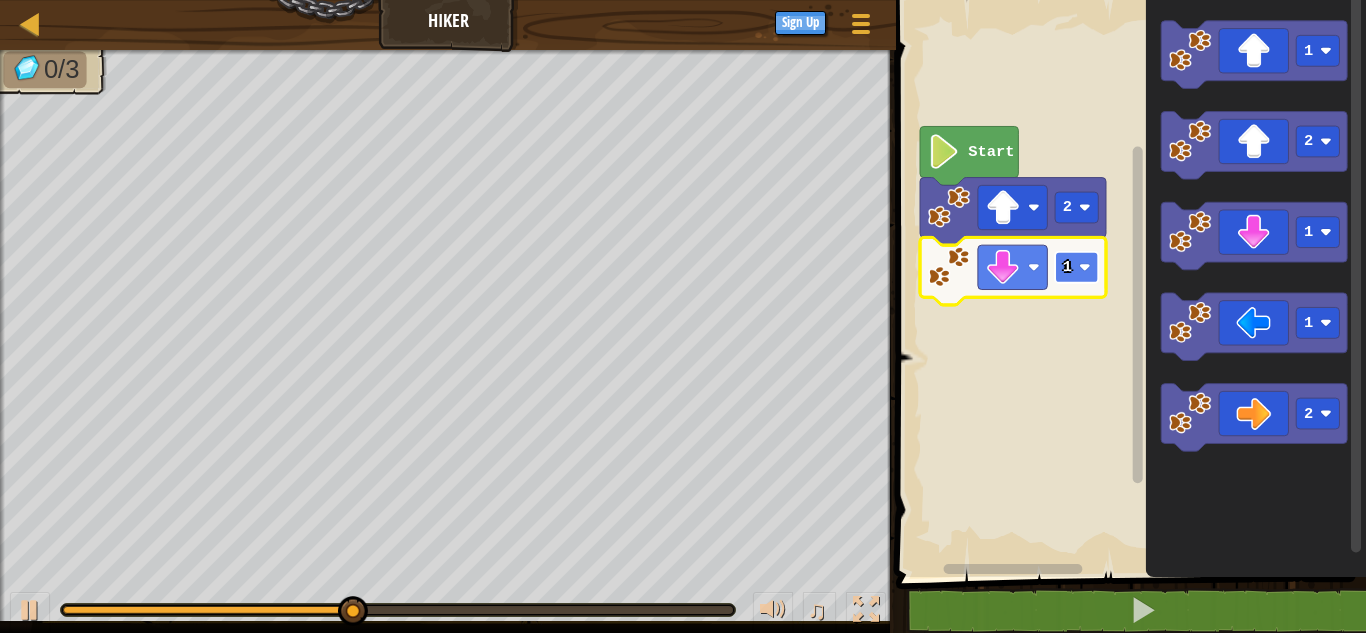 click 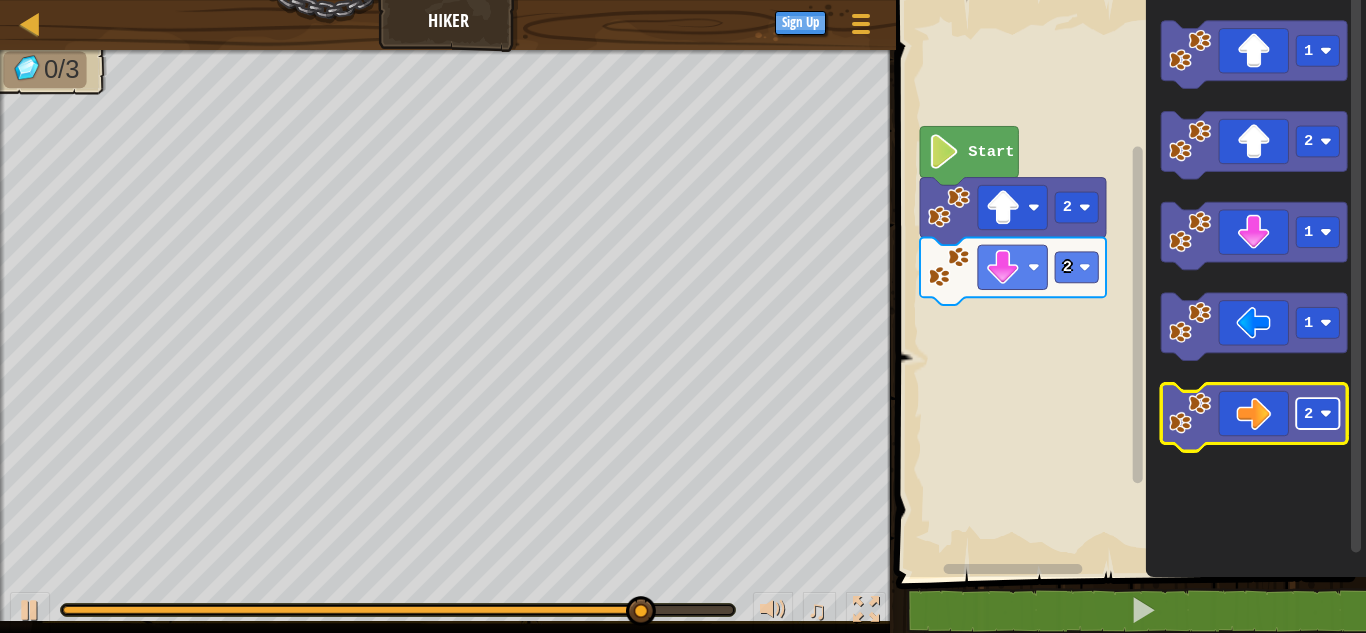 click 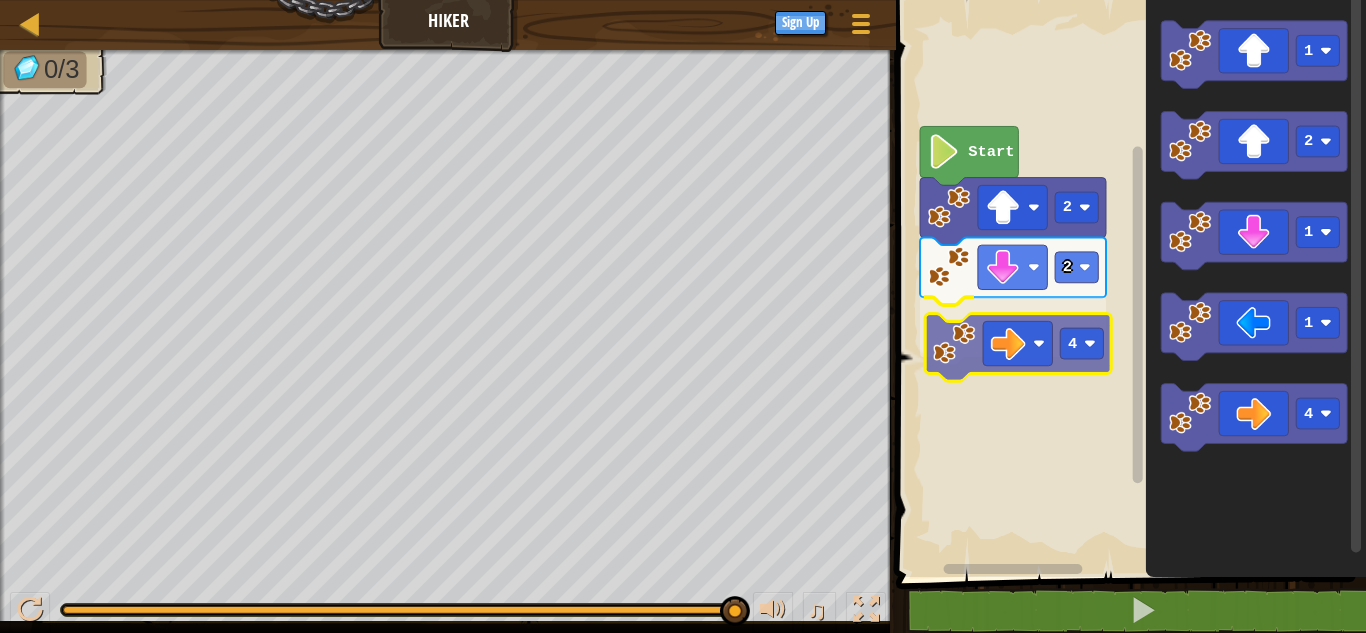 click on "Start 2 2 4 1 2 1 1 4 4" at bounding box center (1128, 283) 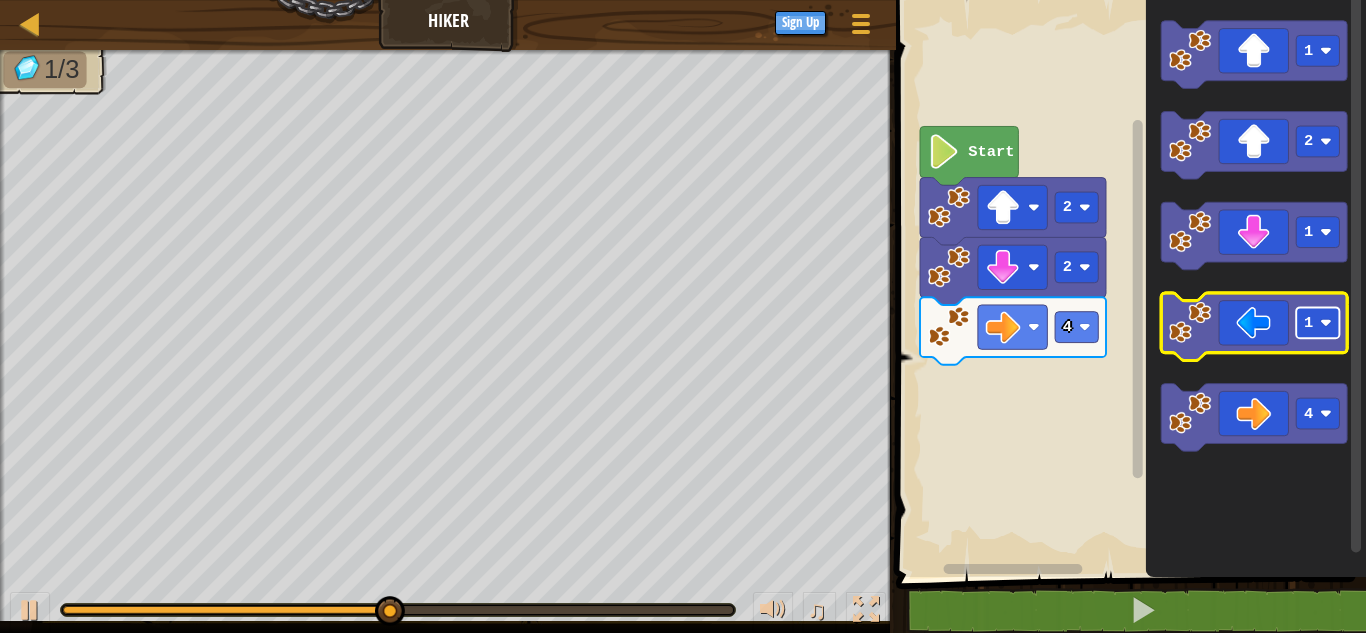click 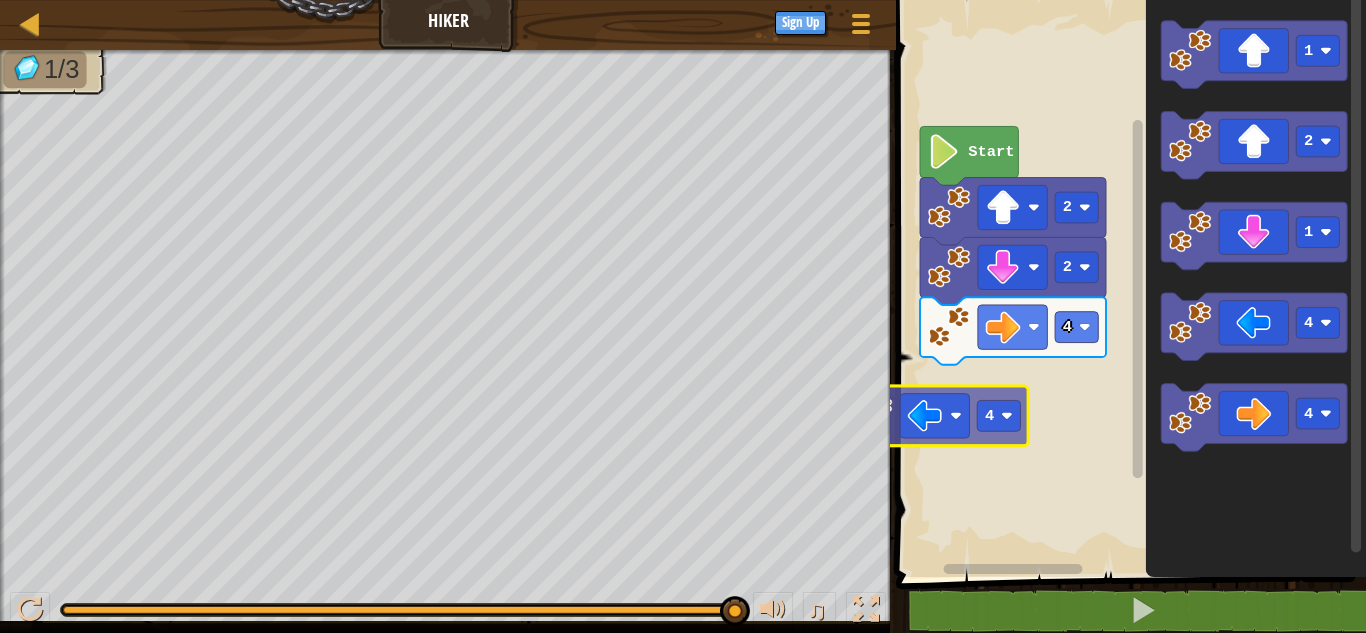 click on "Start 2 2 4 4 1 2 1 4 4 4" at bounding box center [1128, 283] 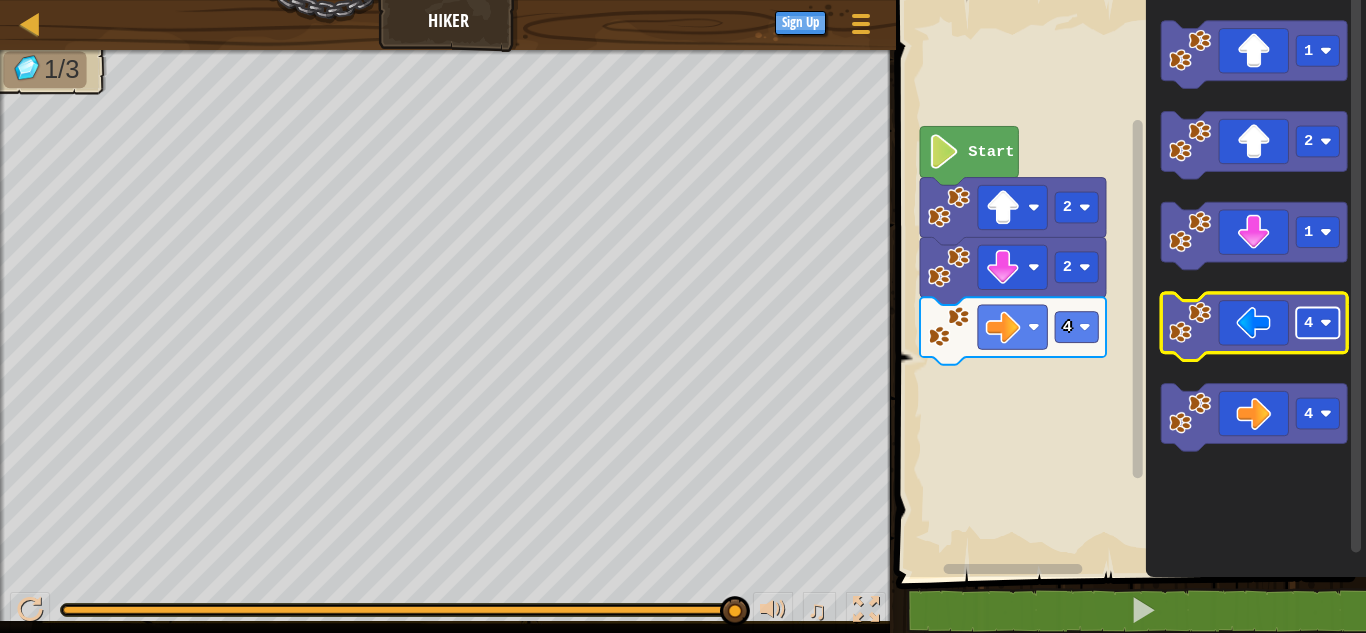 click 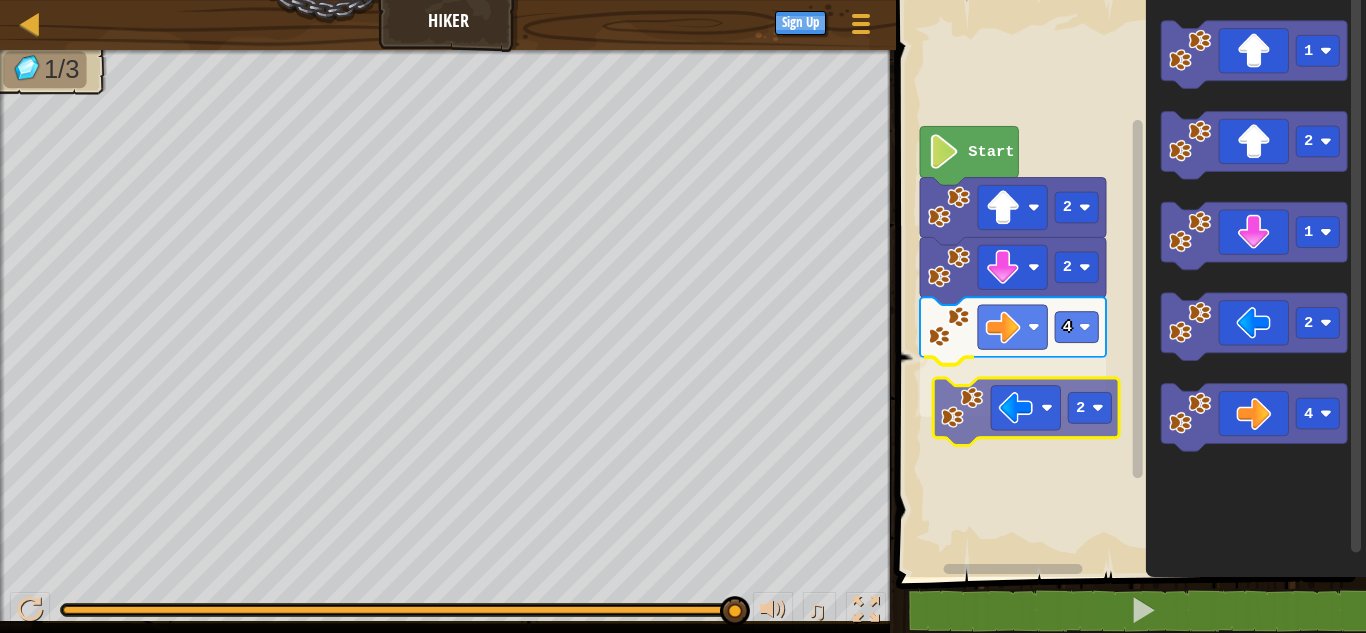 click on "Start 2 2 4 2 1 2 1 2 4 2" at bounding box center [1128, 283] 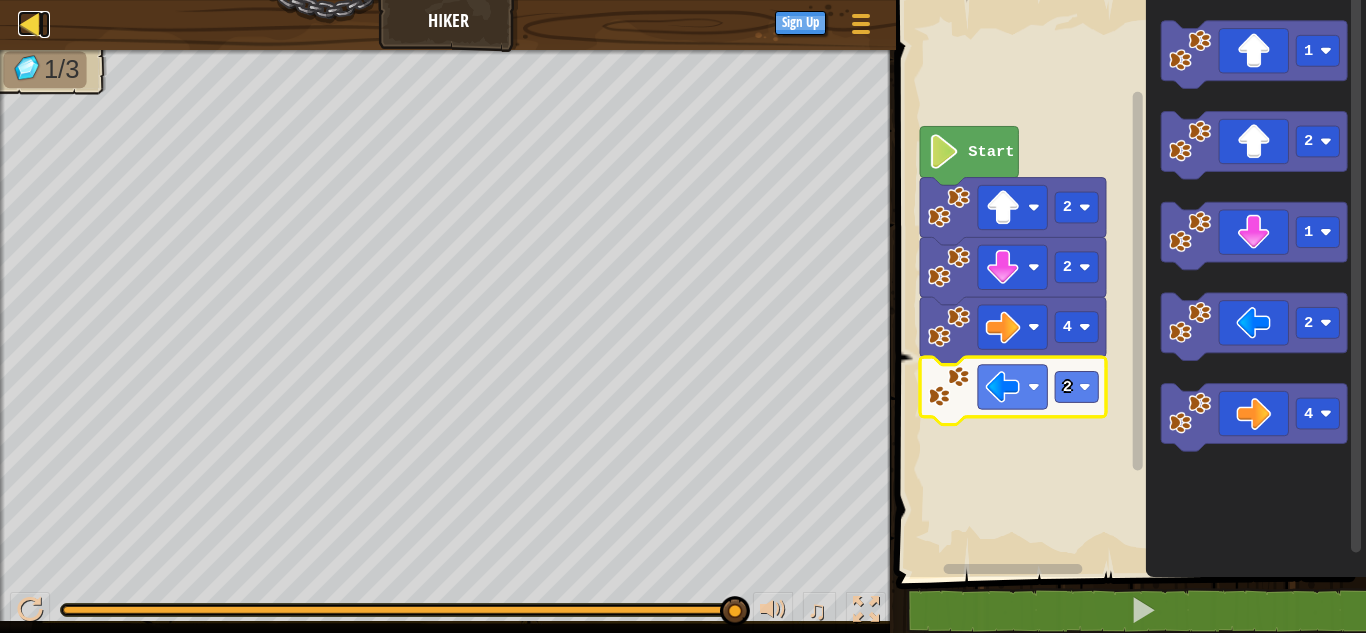 click at bounding box center (30, 23) 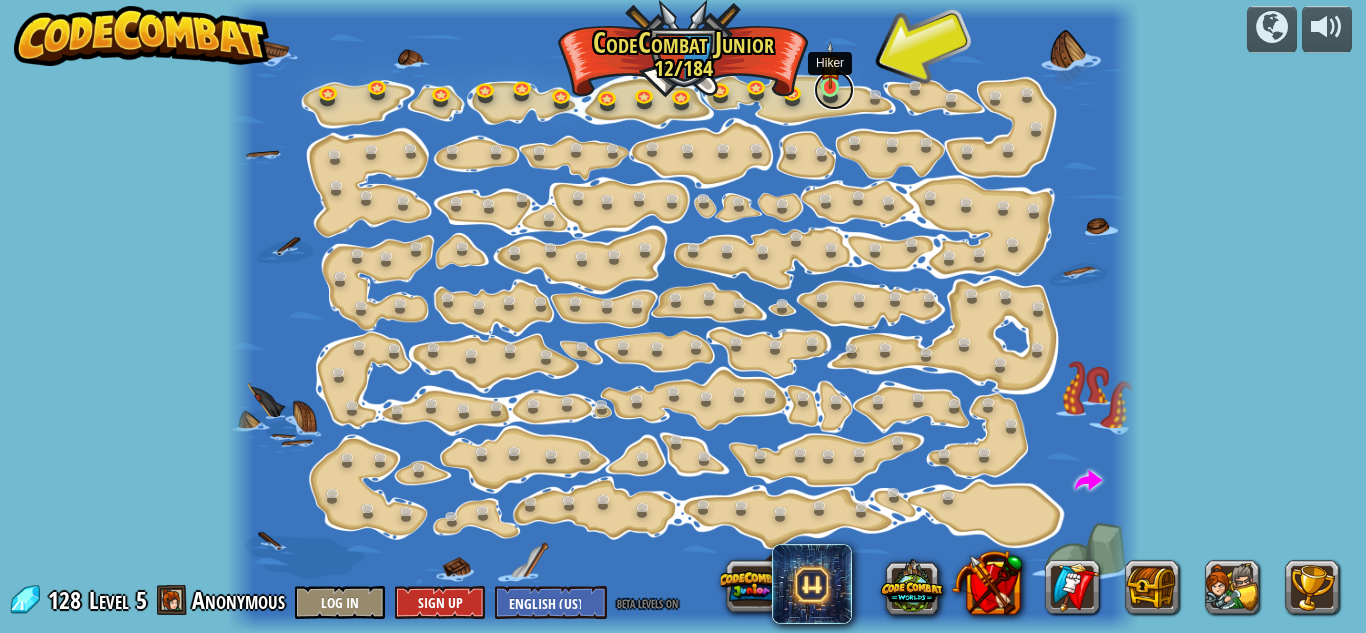click at bounding box center (834, 90) 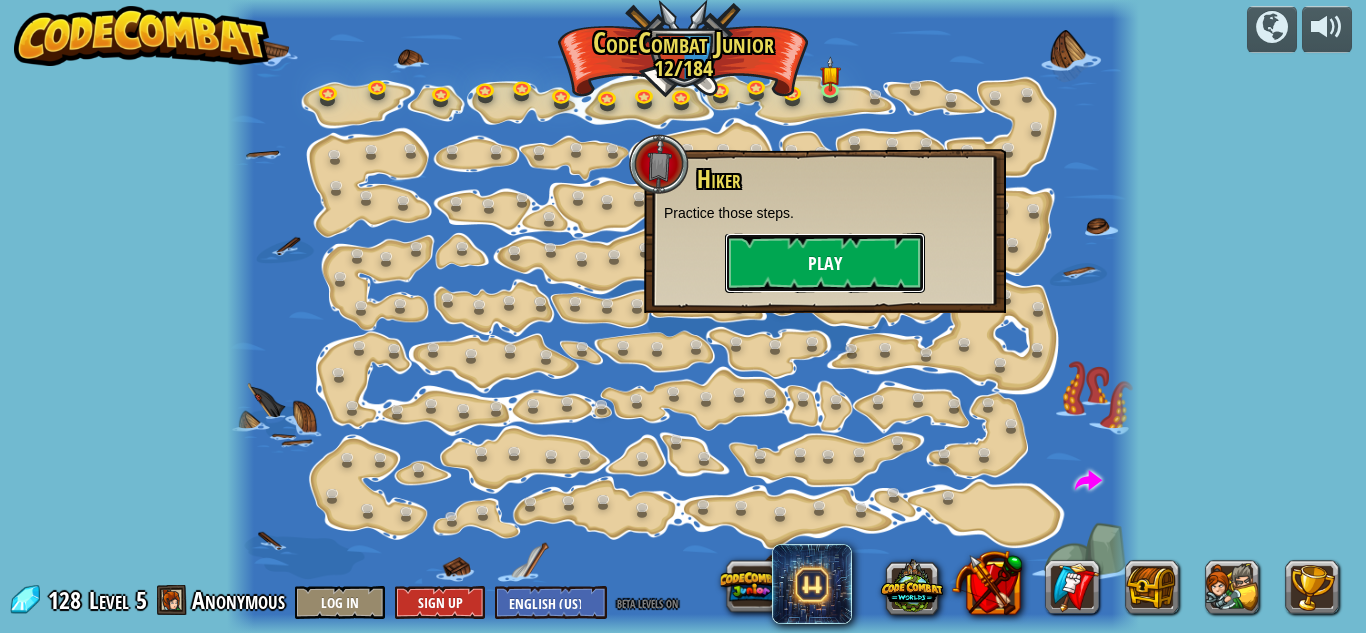 click on "Play" at bounding box center [825, 263] 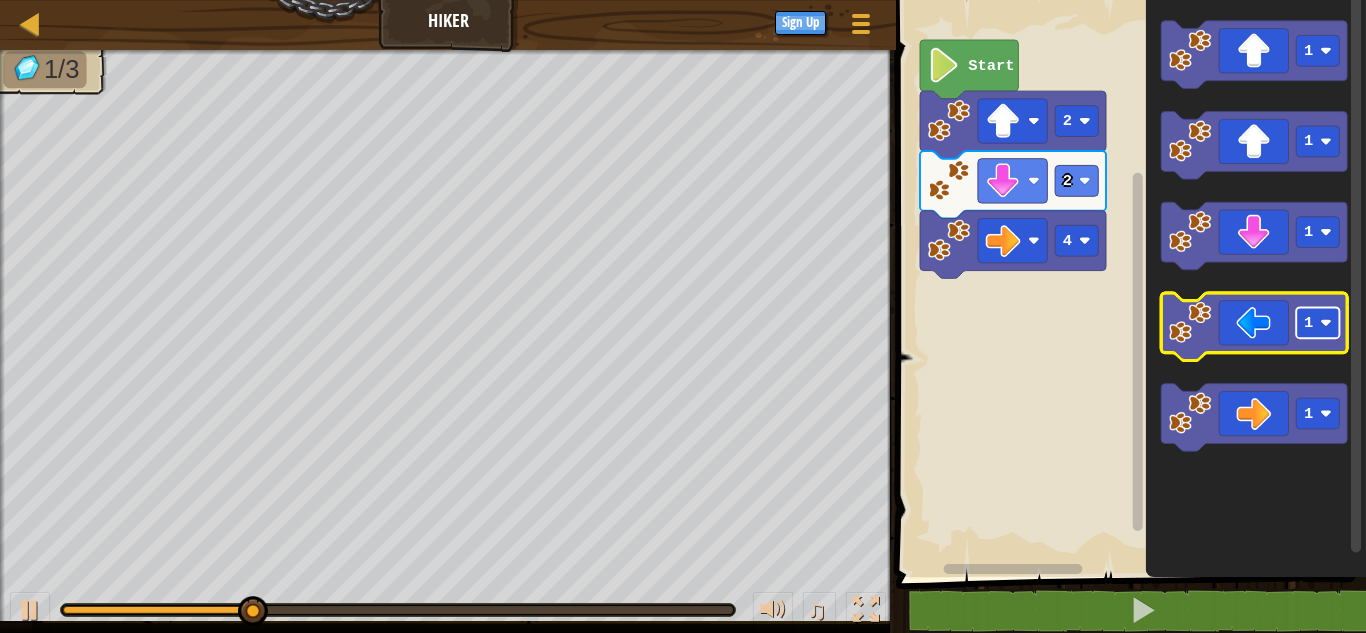 click on "1" 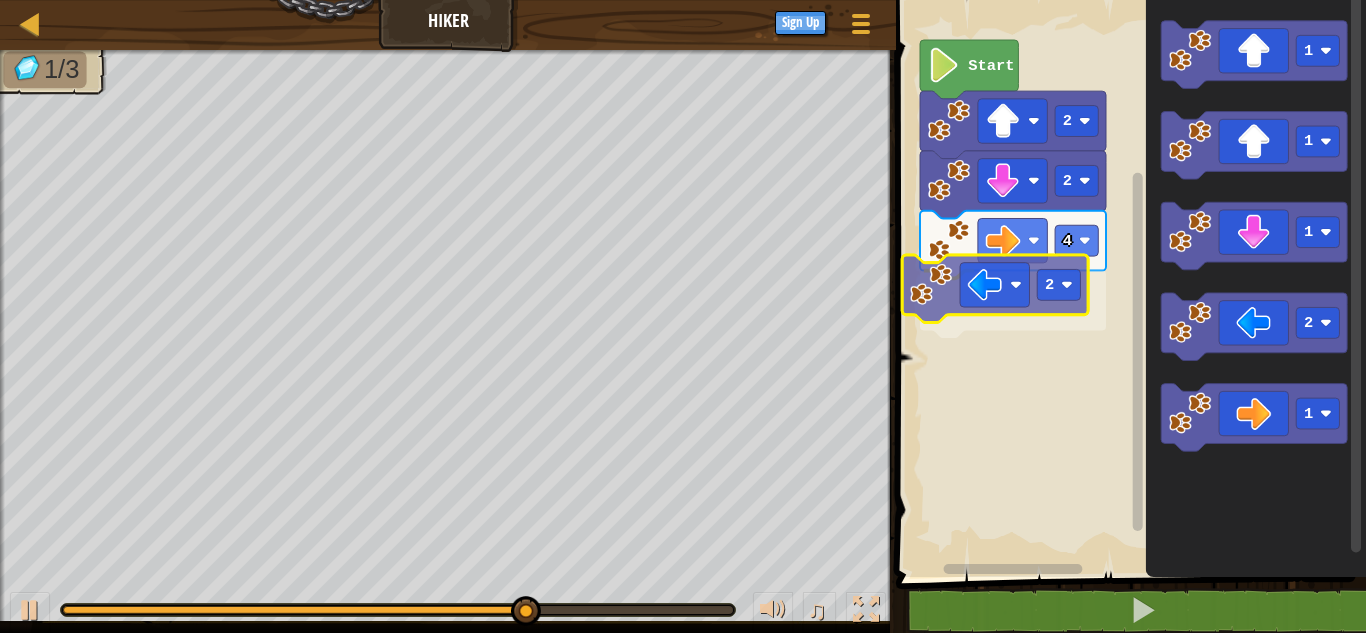 click on "4 2 2 2 Start 1 1 1 2 1 2" at bounding box center (1128, 283) 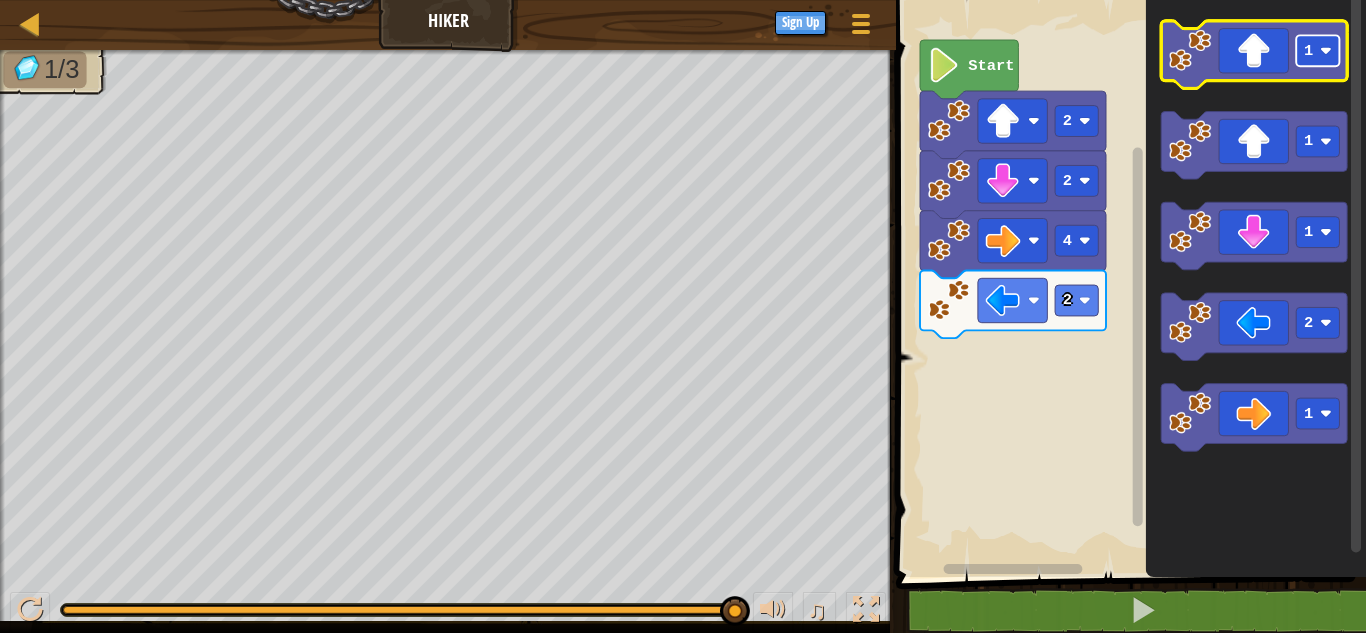 click 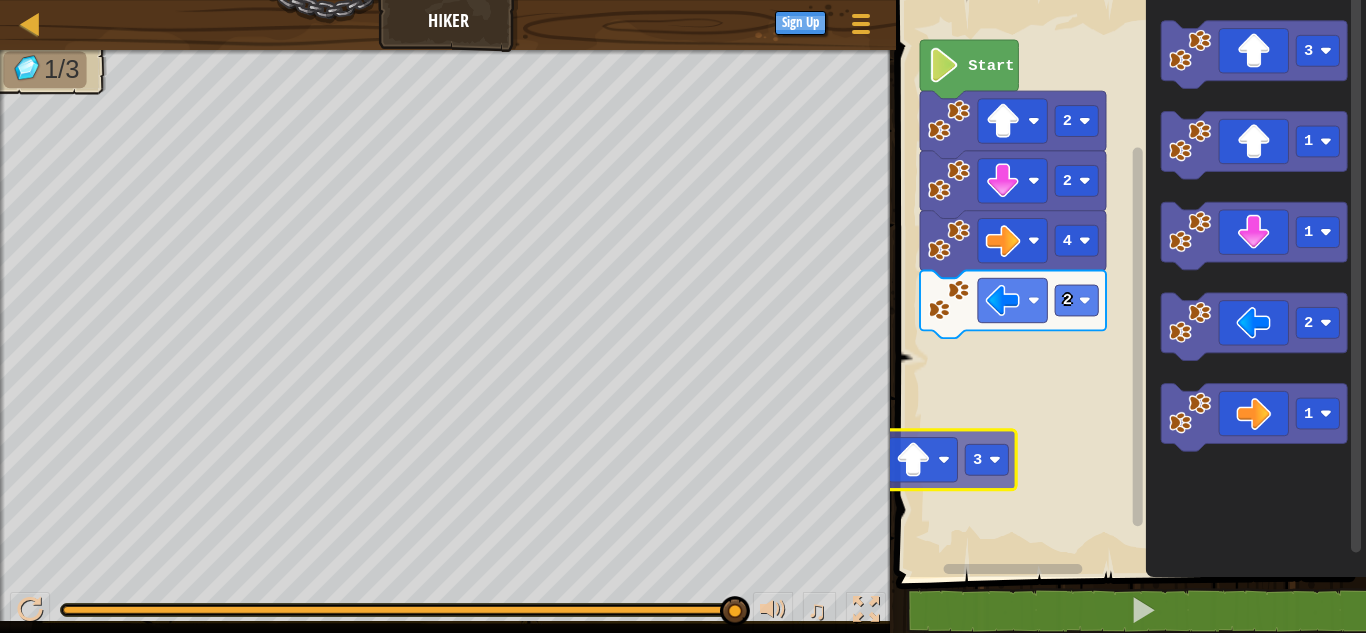 click on "2 2 4 2 Start 3 3 1 1 2 1 3" at bounding box center [1128, 283] 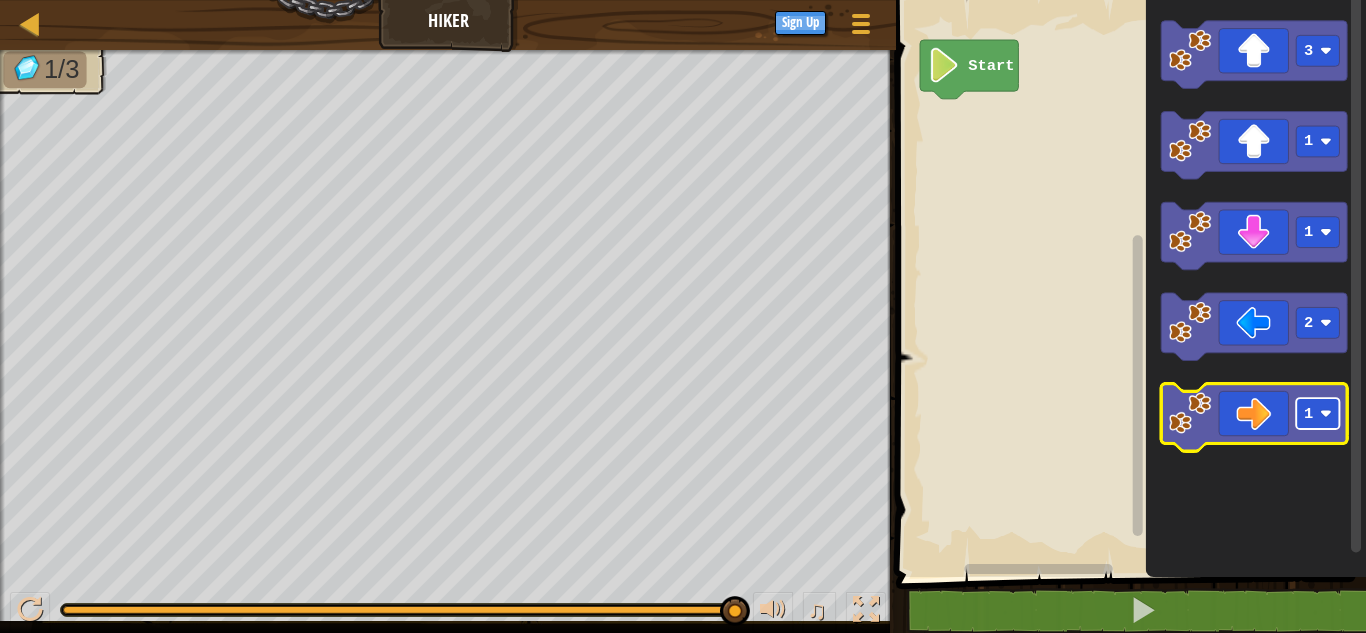 click 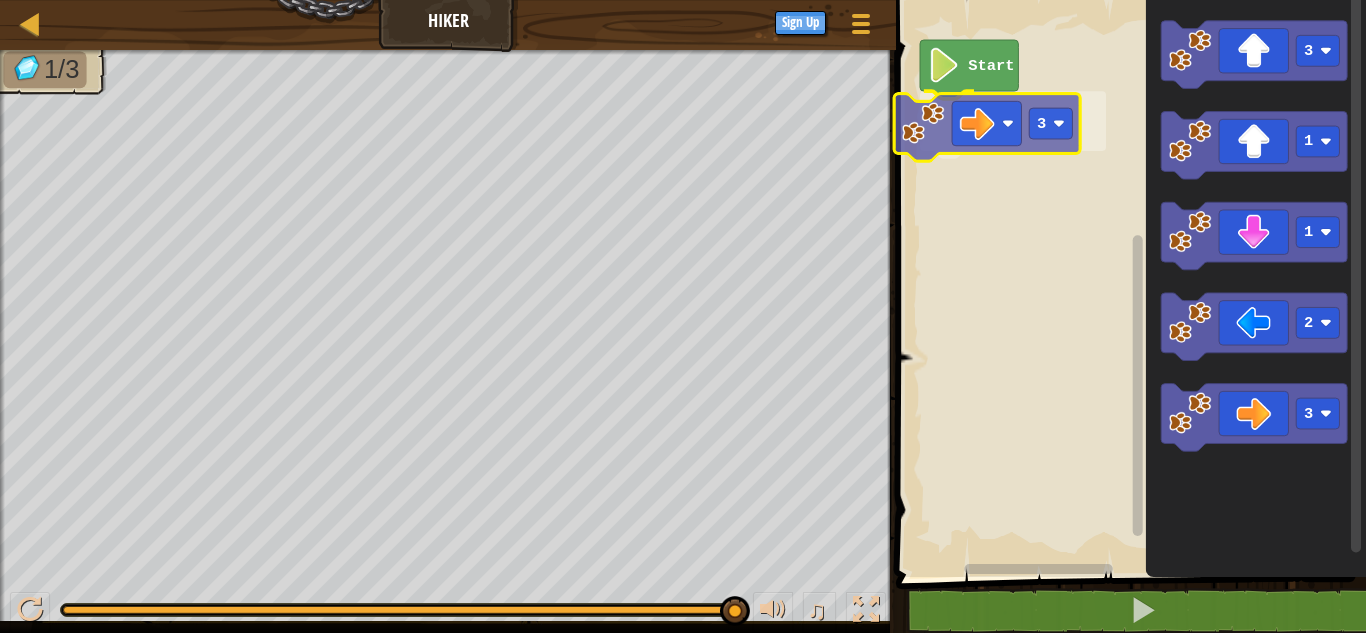 click on "Start 3 3 1 1 2 3 3" at bounding box center [1128, 283] 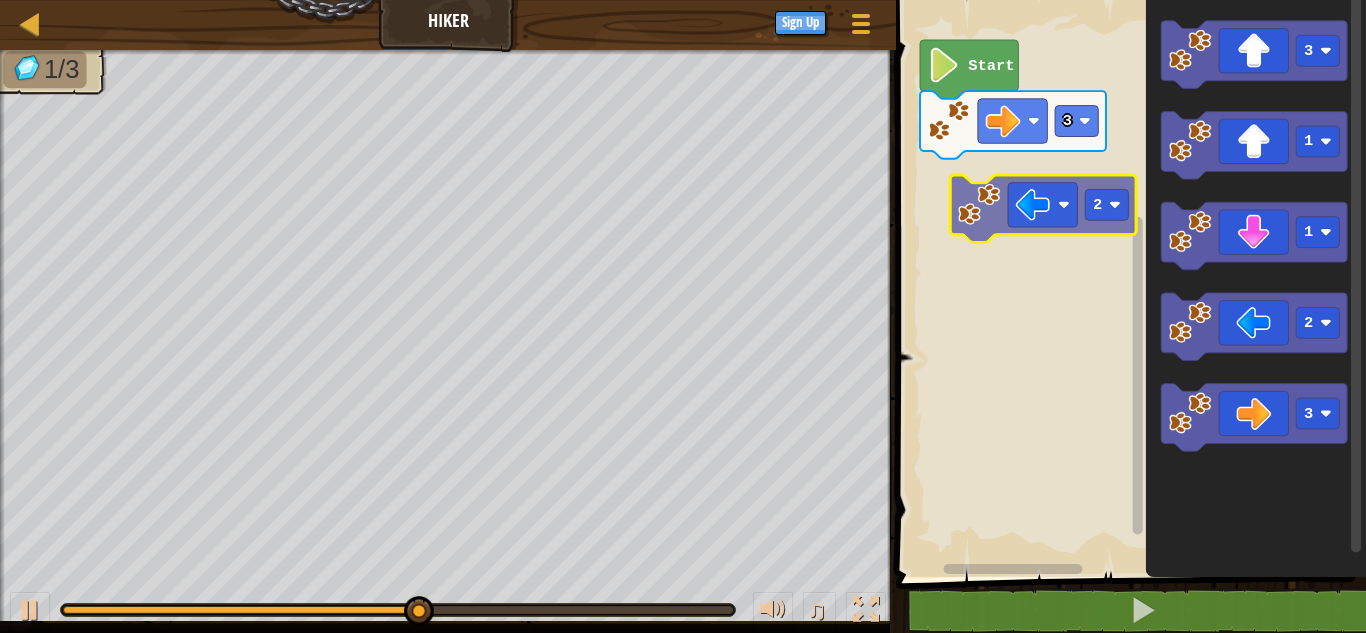 click on "3 Start 3 1 1 2 3 2" at bounding box center (1128, 283) 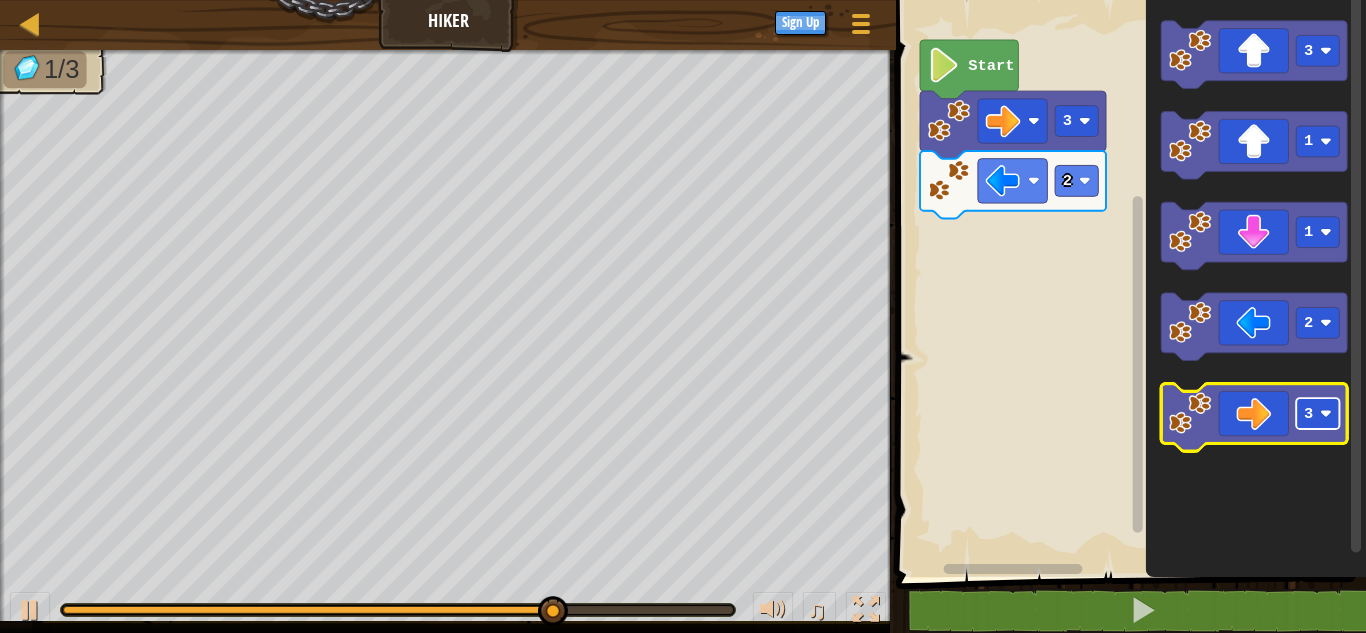 click on "3" 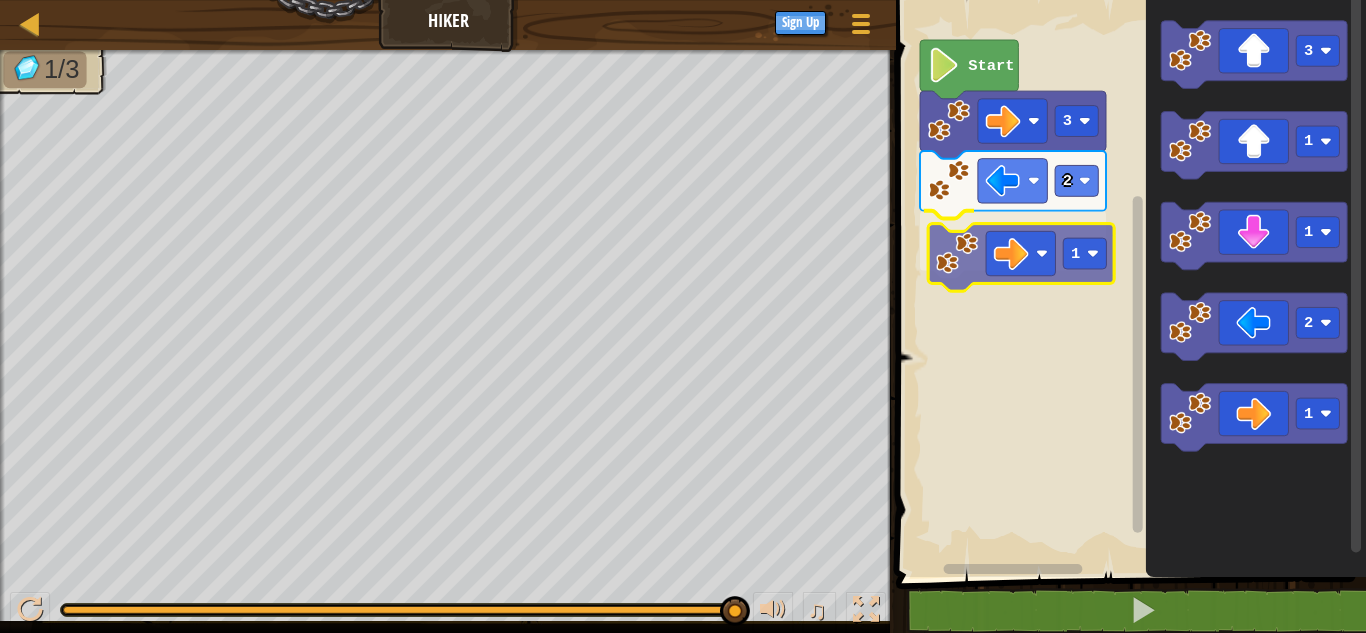 click on "2 1 3 Start 3 1 1 2 1 1" at bounding box center (1128, 283) 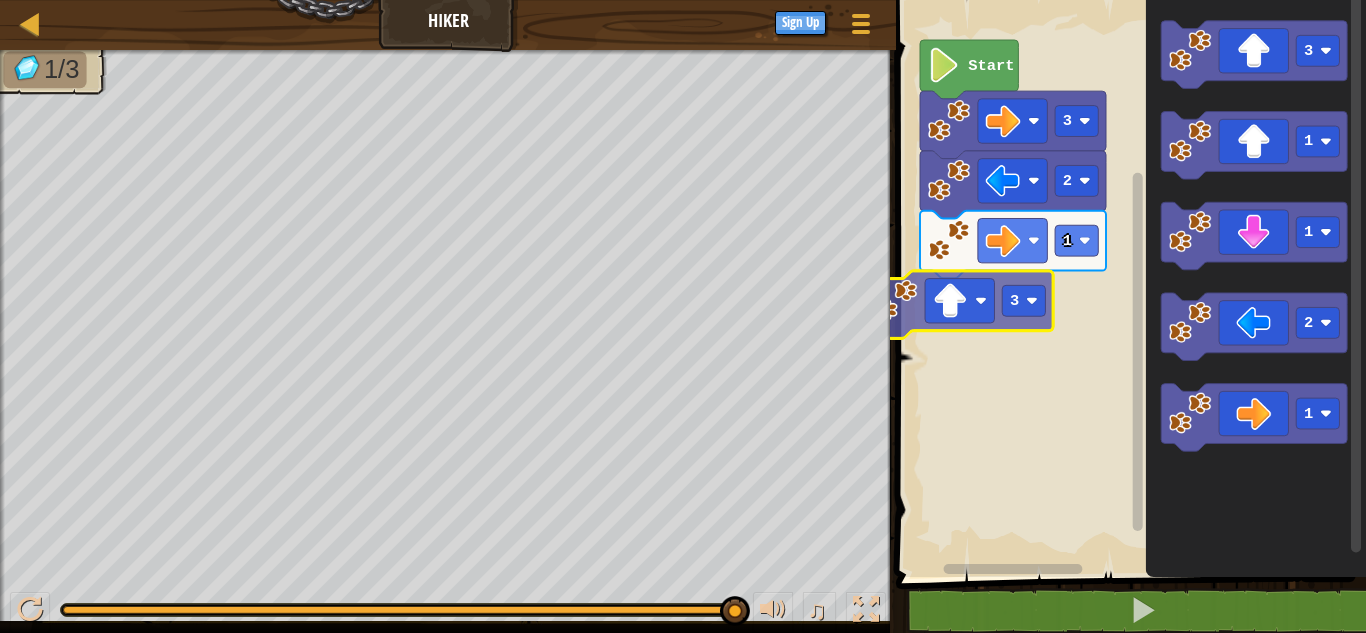 click on "Start 2 1 3 3 3 1 1 2 1 3" at bounding box center (1128, 283) 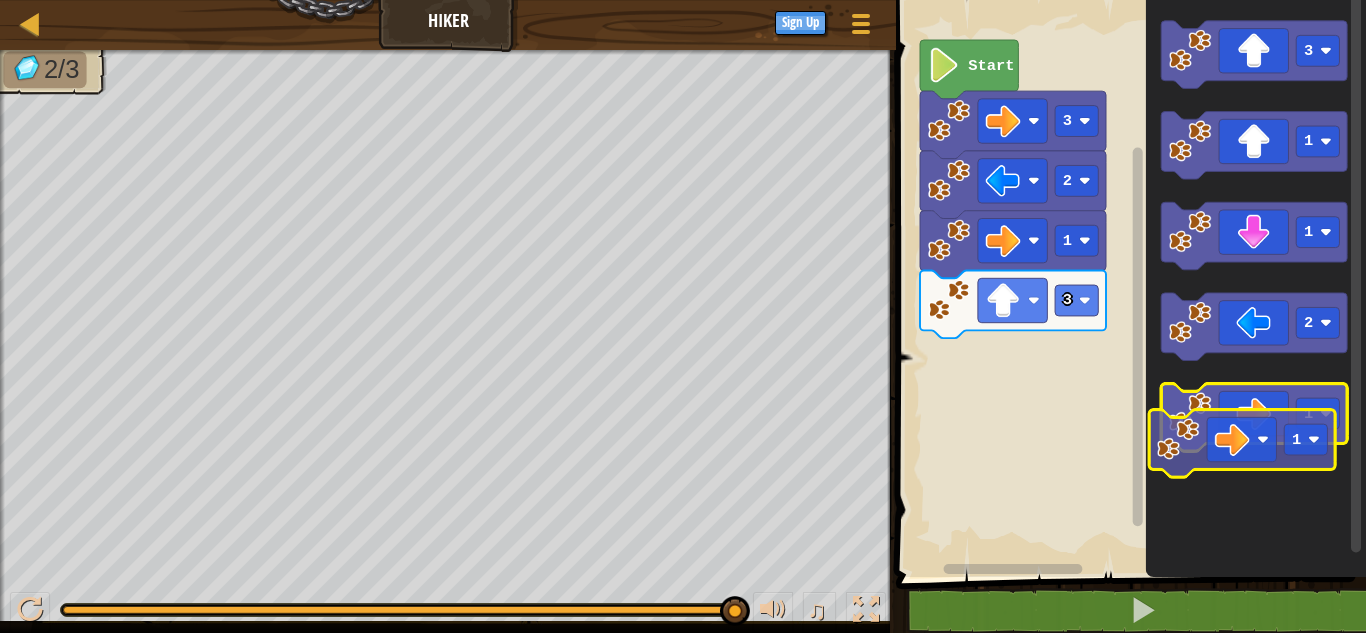 click 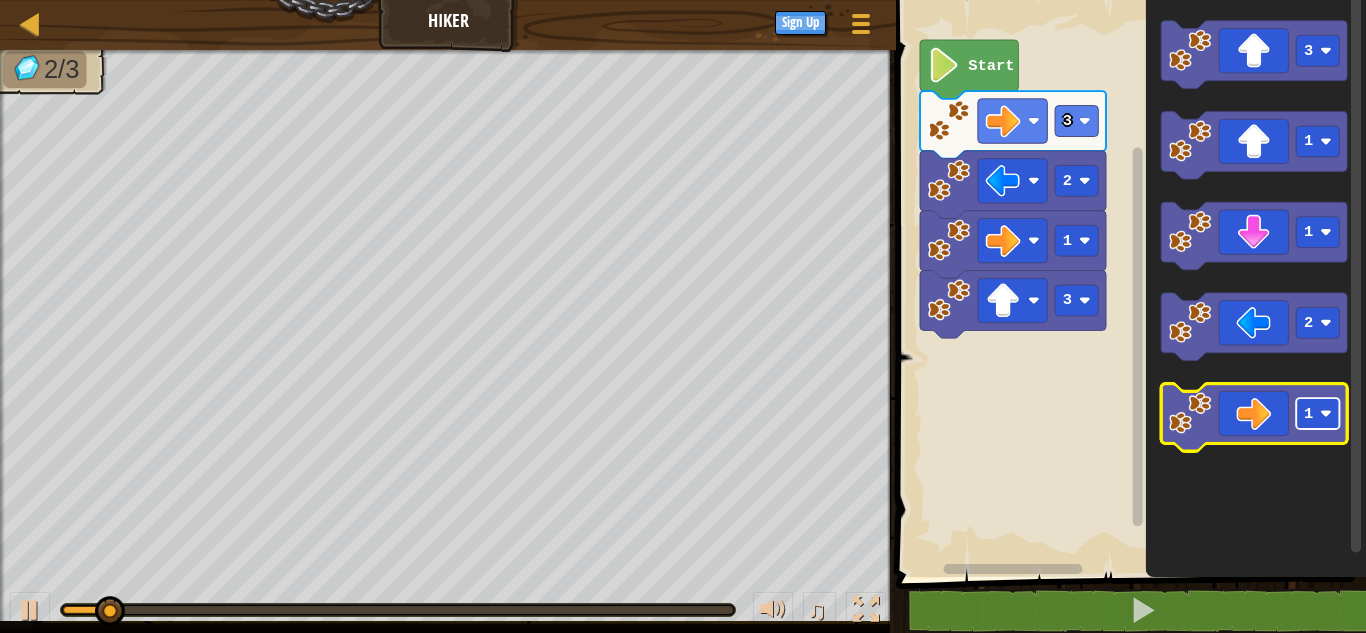 click 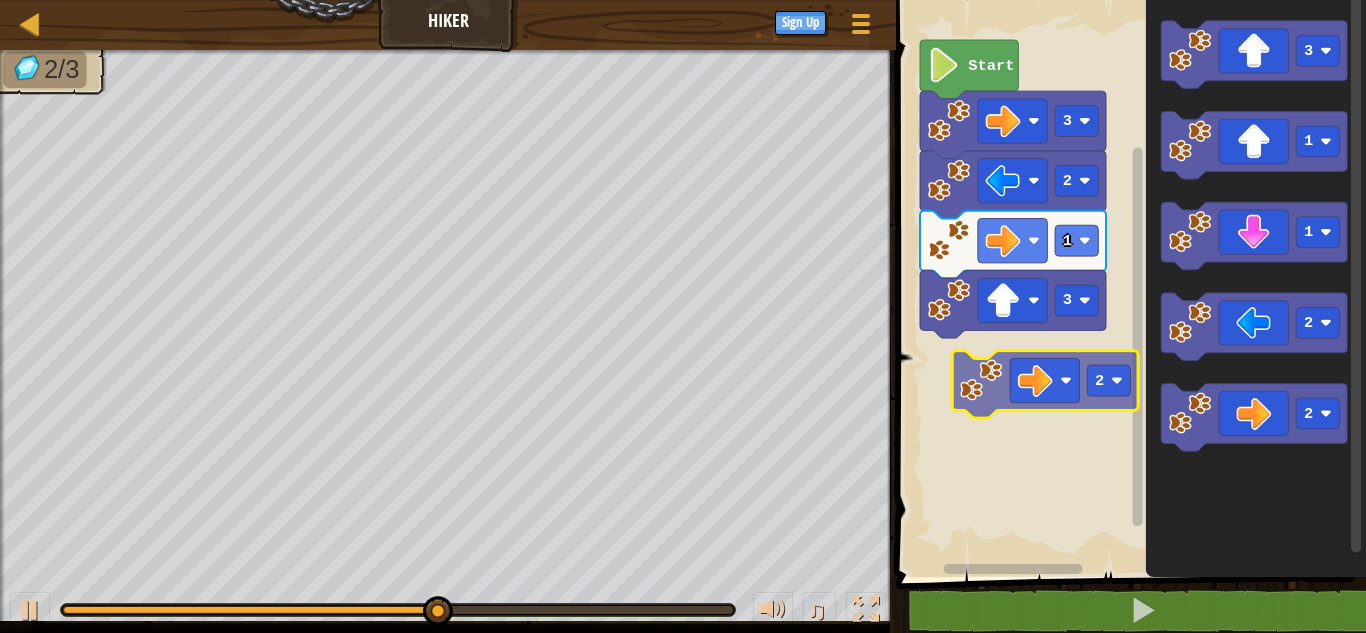 click on "3 1 2 3 Start 3 1 1 2 2 2" at bounding box center [1128, 283] 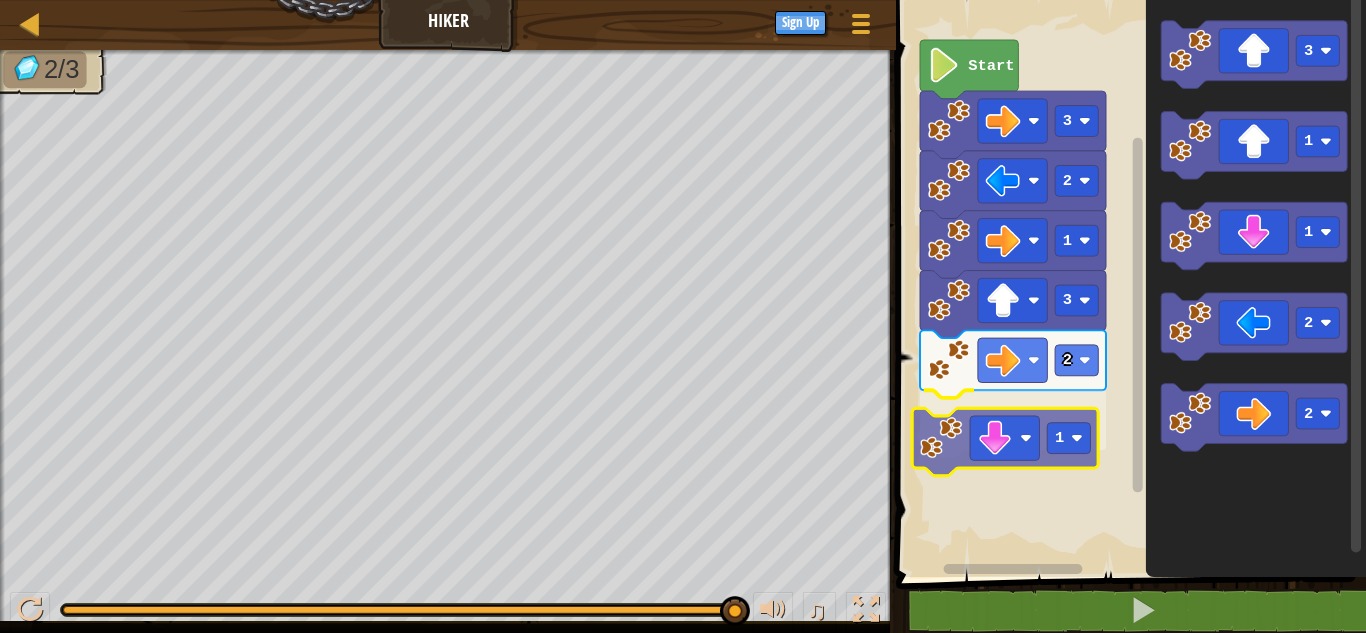 click on "1 3 2 1 2 3 Start 3 1 1 2 2 1" at bounding box center (1128, 283) 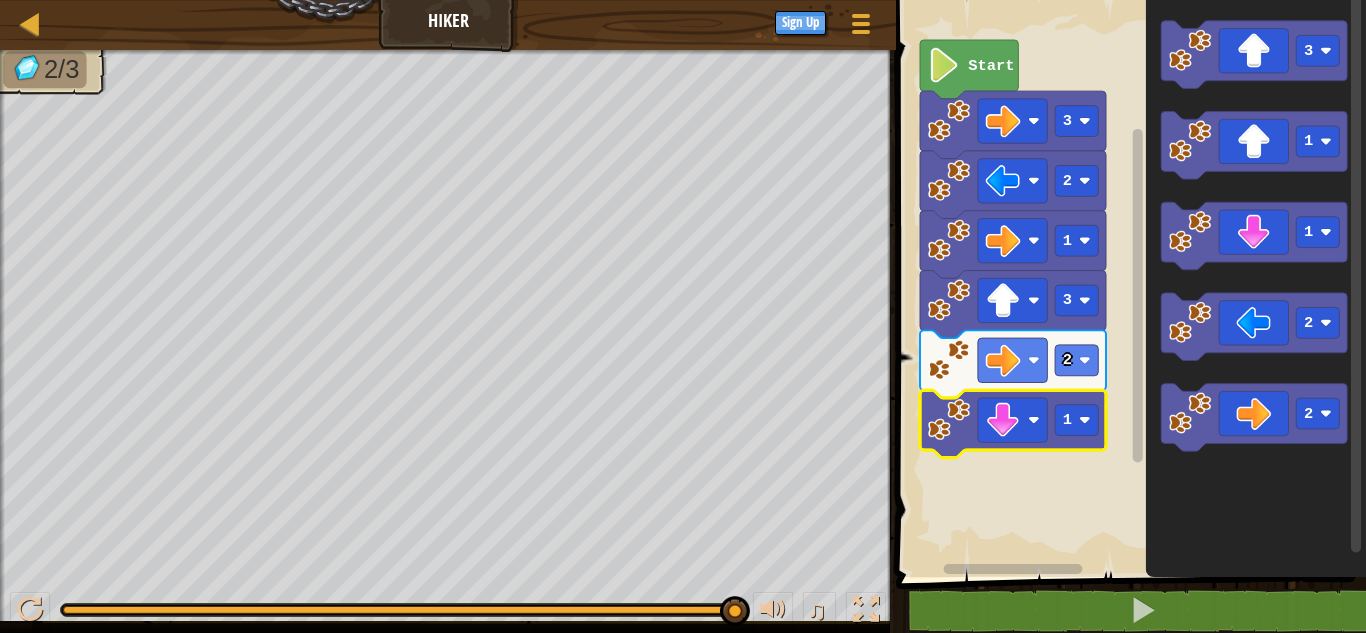 drag, startPoint x: 734, startPoint y: 602, endPoint x: 982, endPoint y: 523, distance: 260.2787 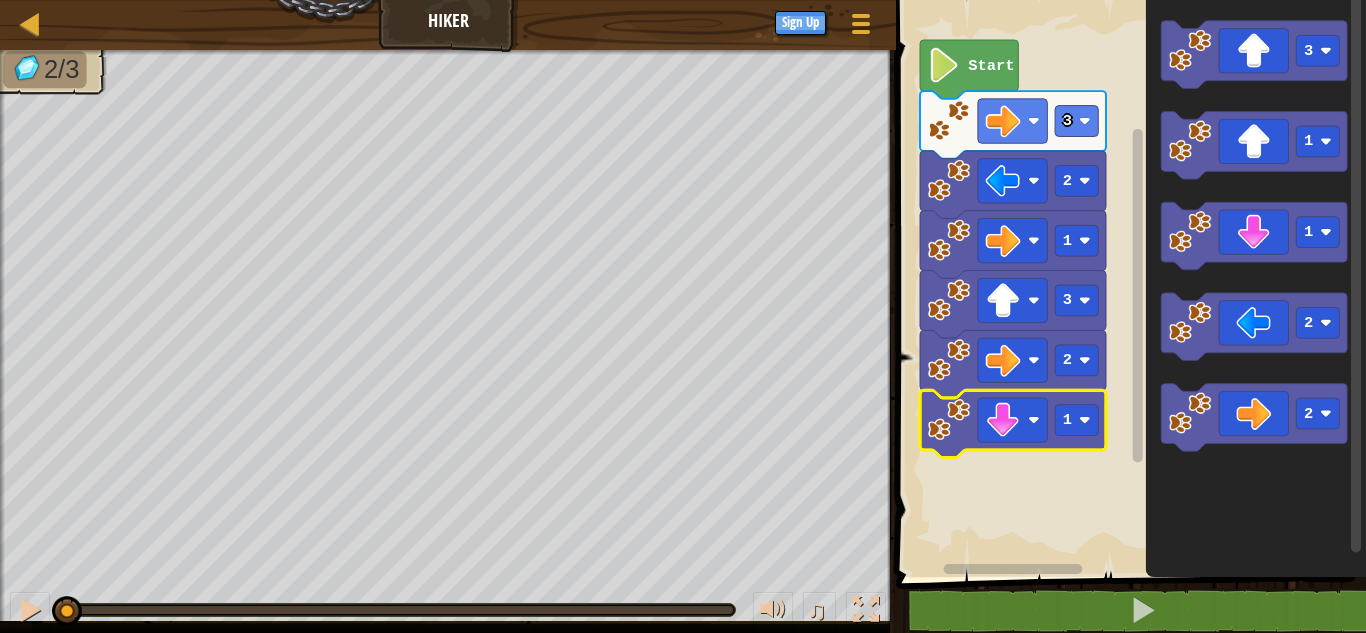 drag, startPoint x: 722, startPoint y: 607, endPoint x: 0, endPoint y: 575, distance: 722.7088 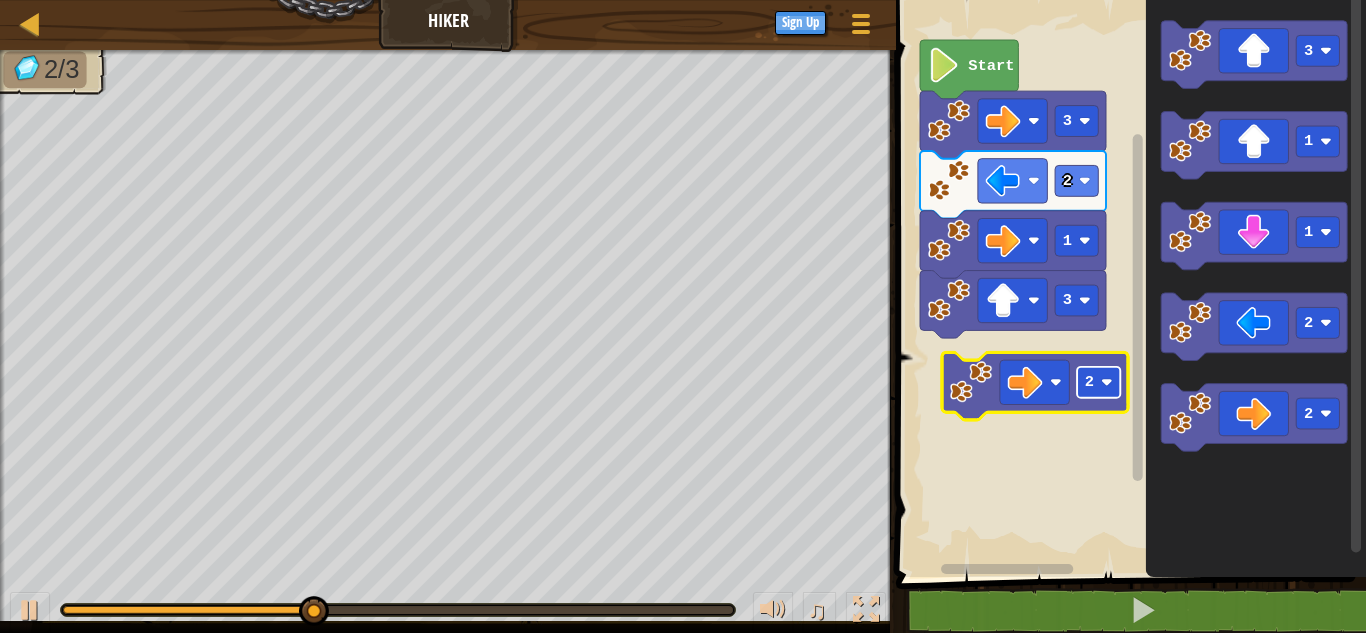 click 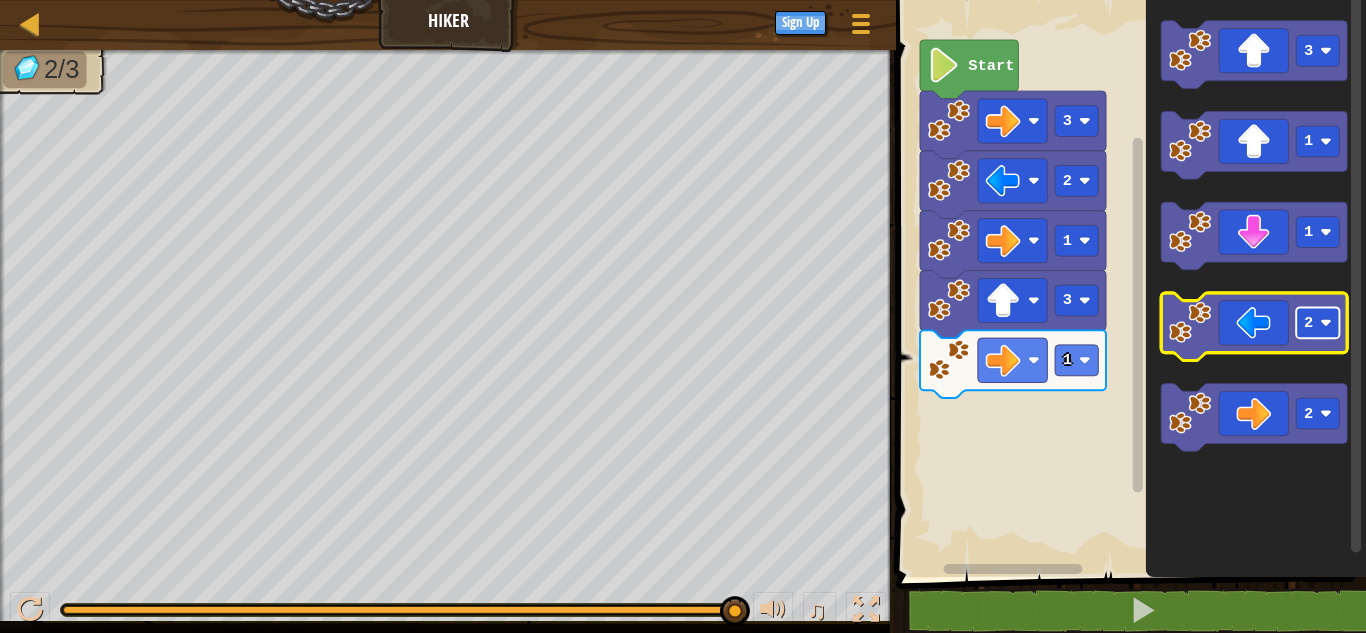 click on "2" 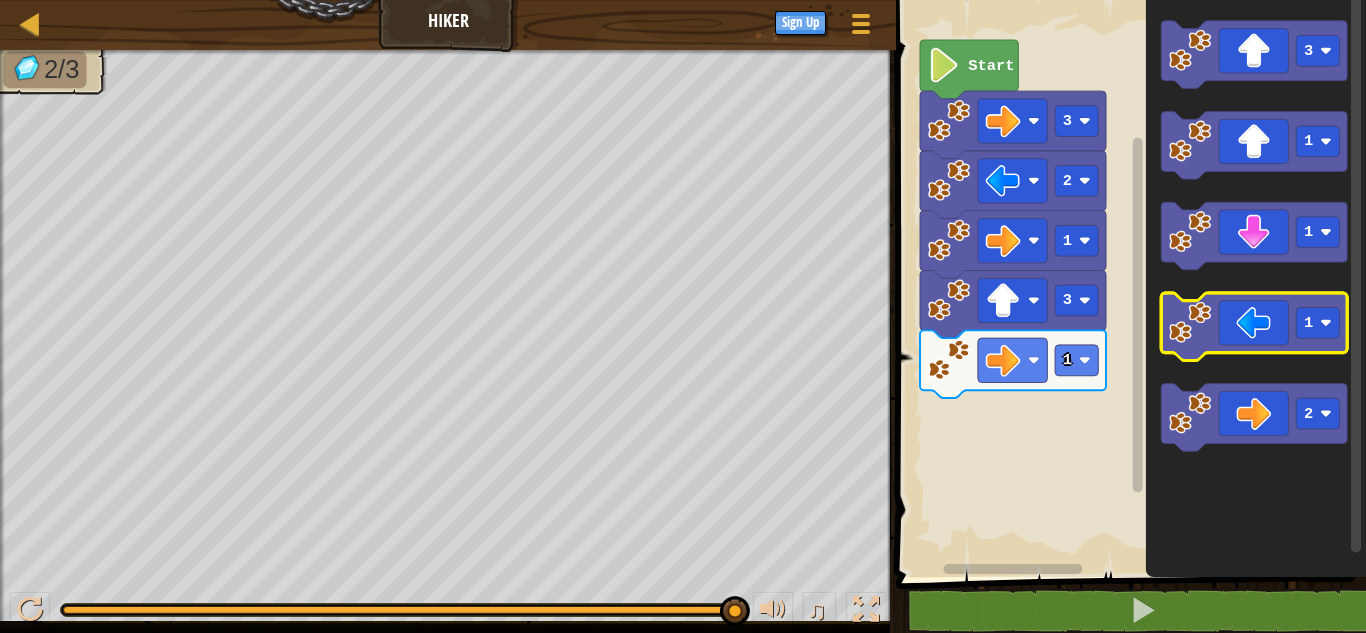 click 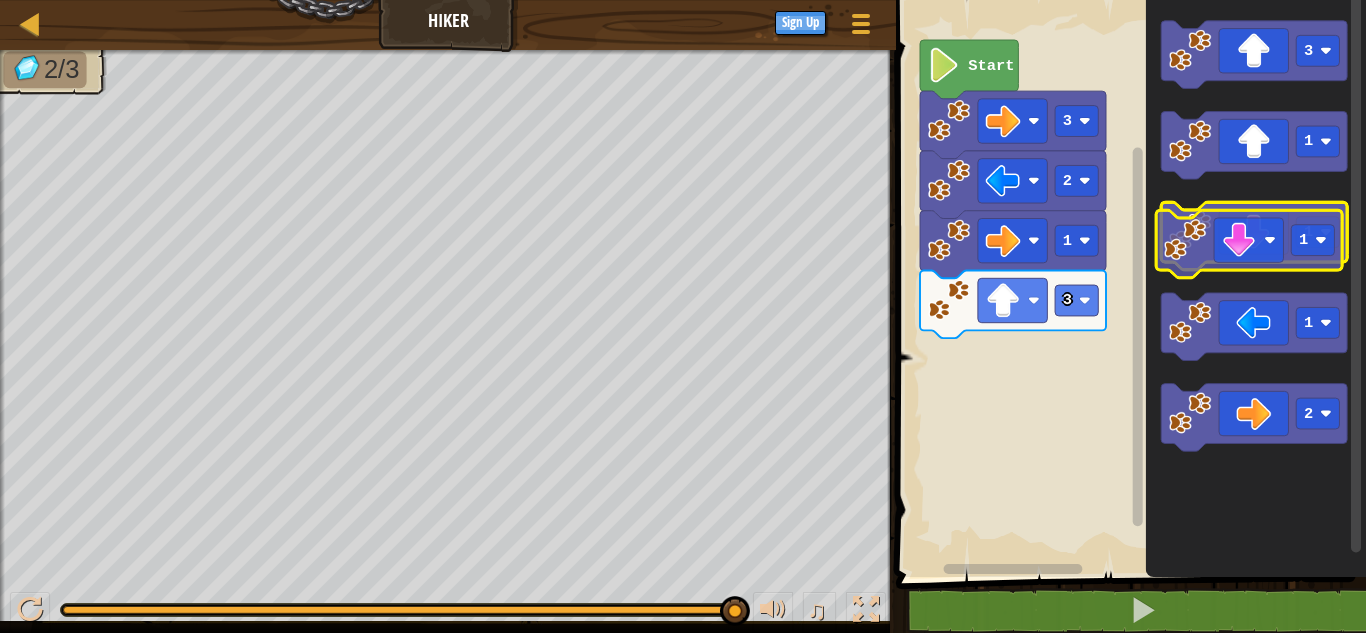 click 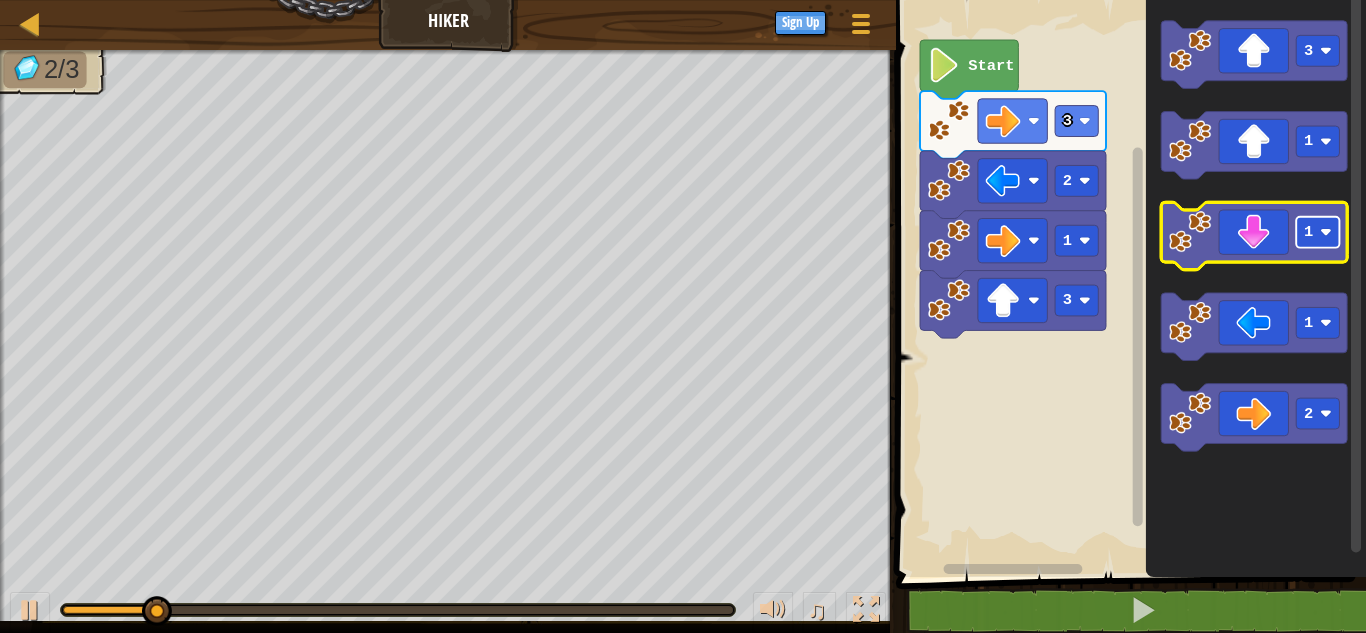 click on "1" 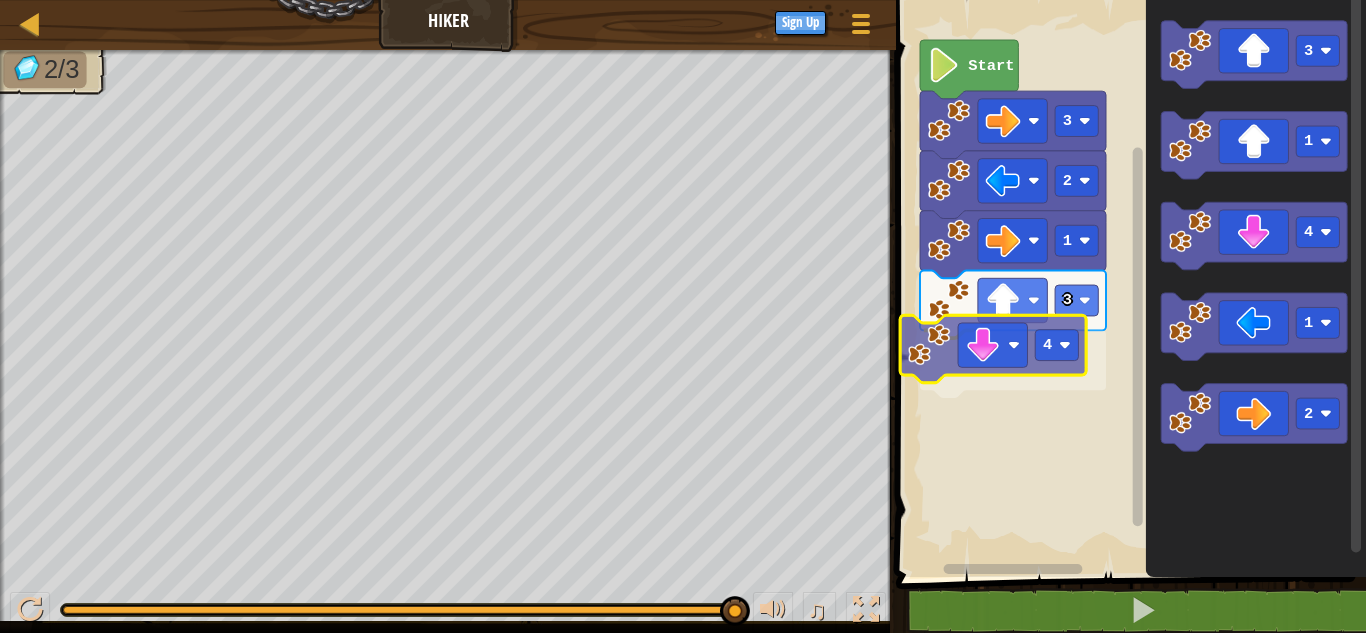 click on "3 4 1 2 3 Start 3 1 4 1 2 4" at bounding box center [1128, 283] 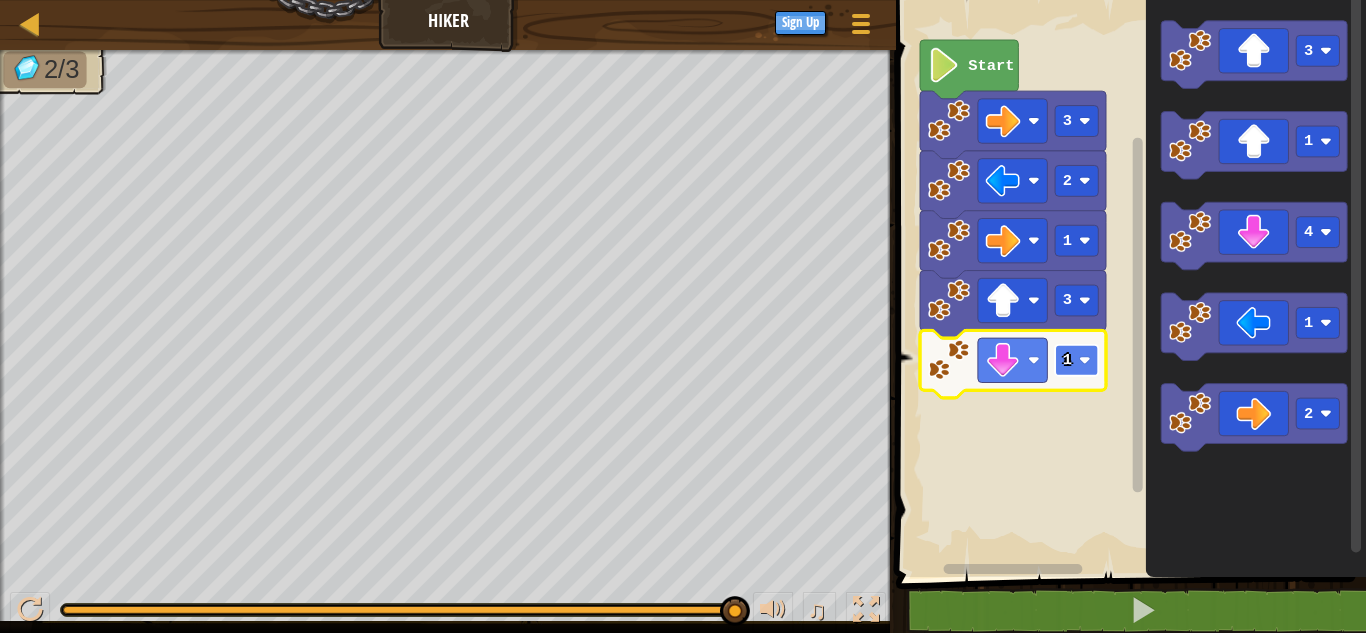 click on "1" 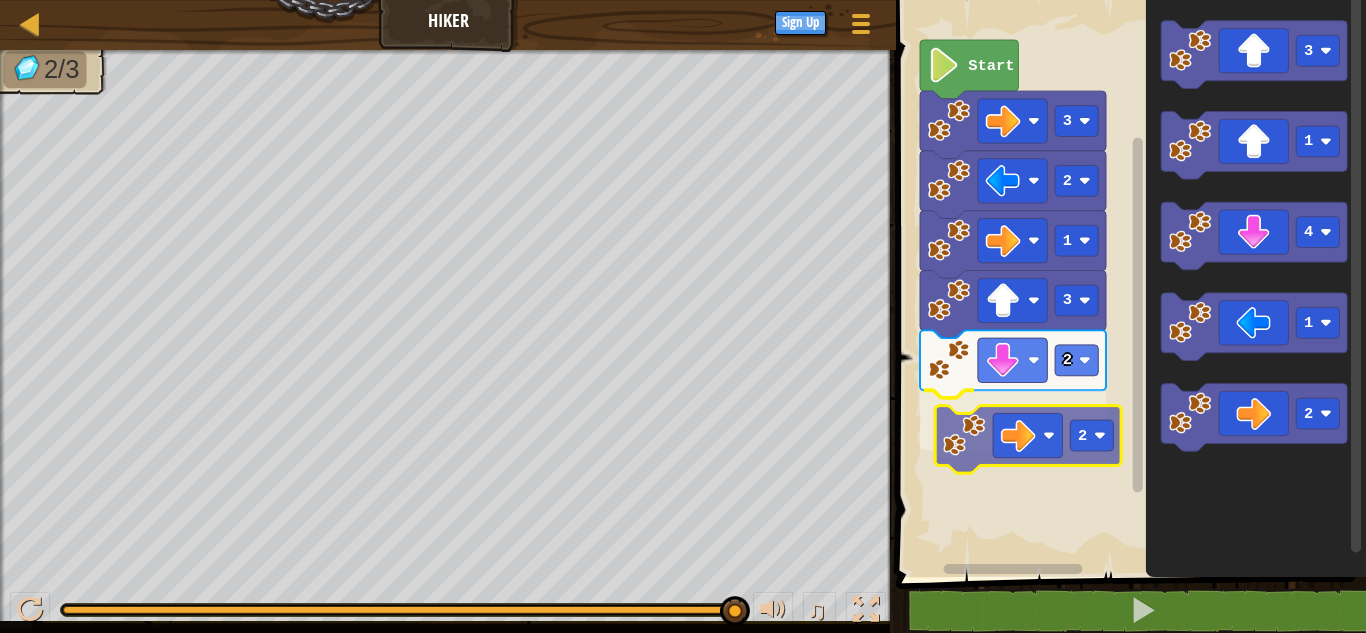click on "Start 3 2 1 3 2 2 3 1 4 1 2 2" at bounding box center [1128, 283] 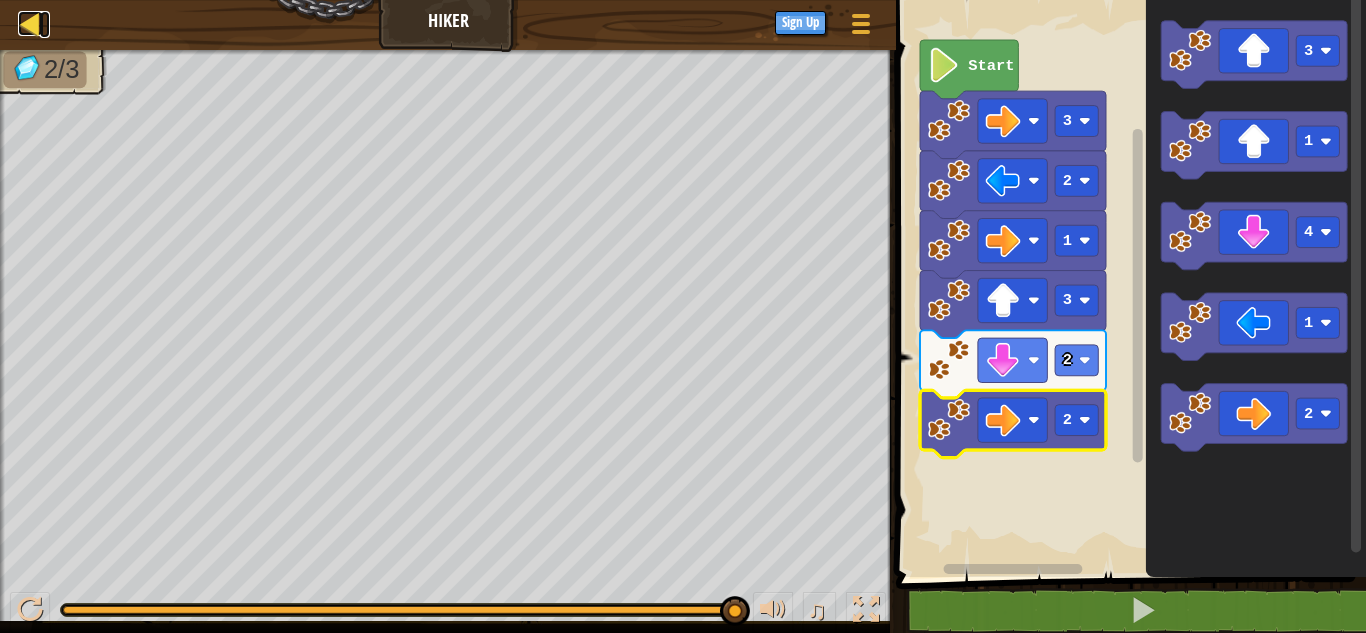 click at bounding box center [30, 23] 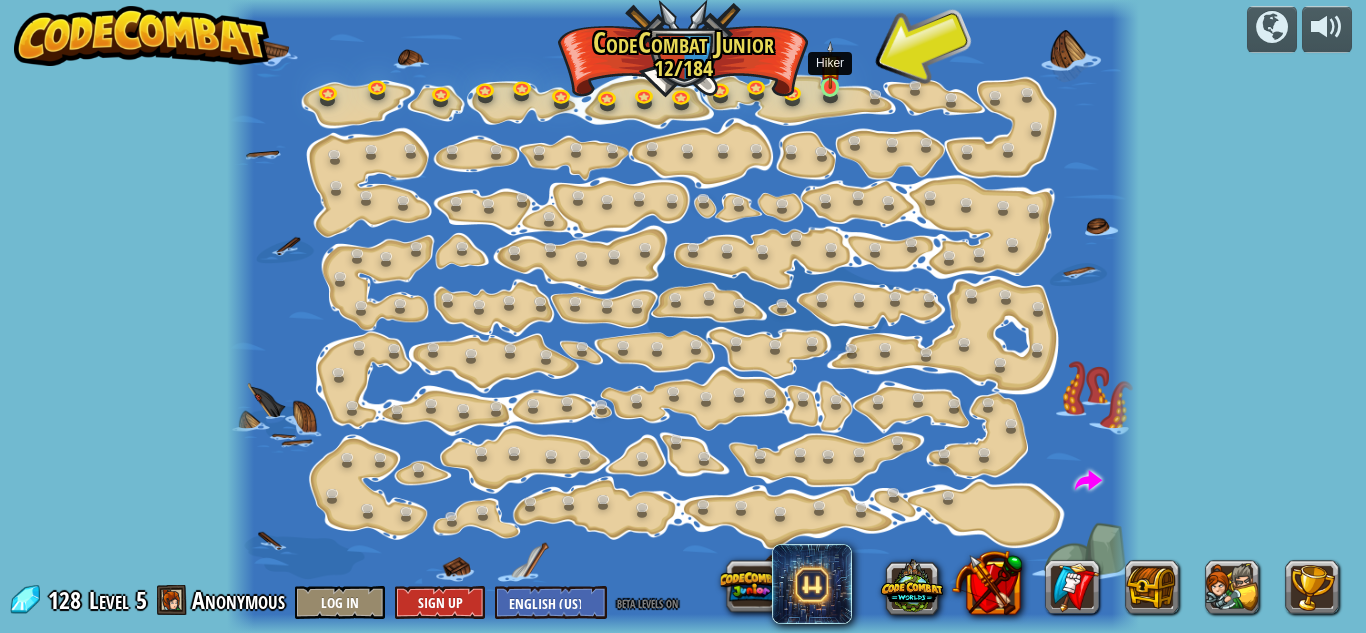 click at bounding box center [830, 65] 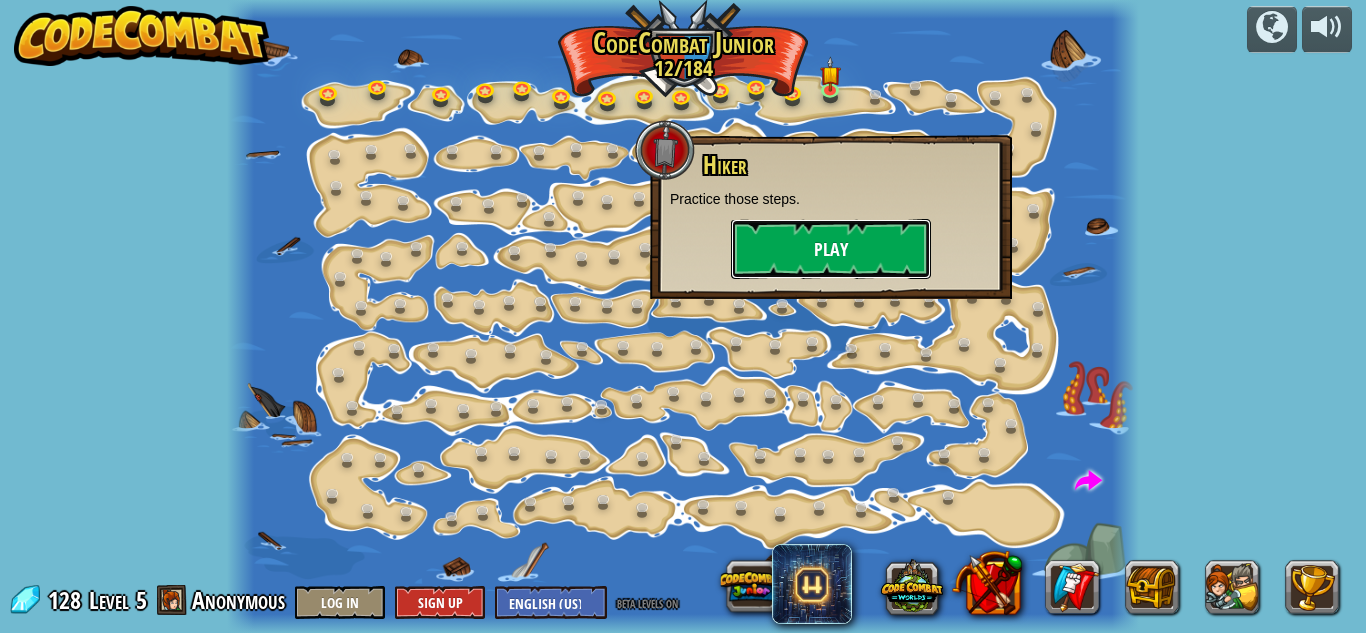click on "Play" at bounding box center [831, 249] 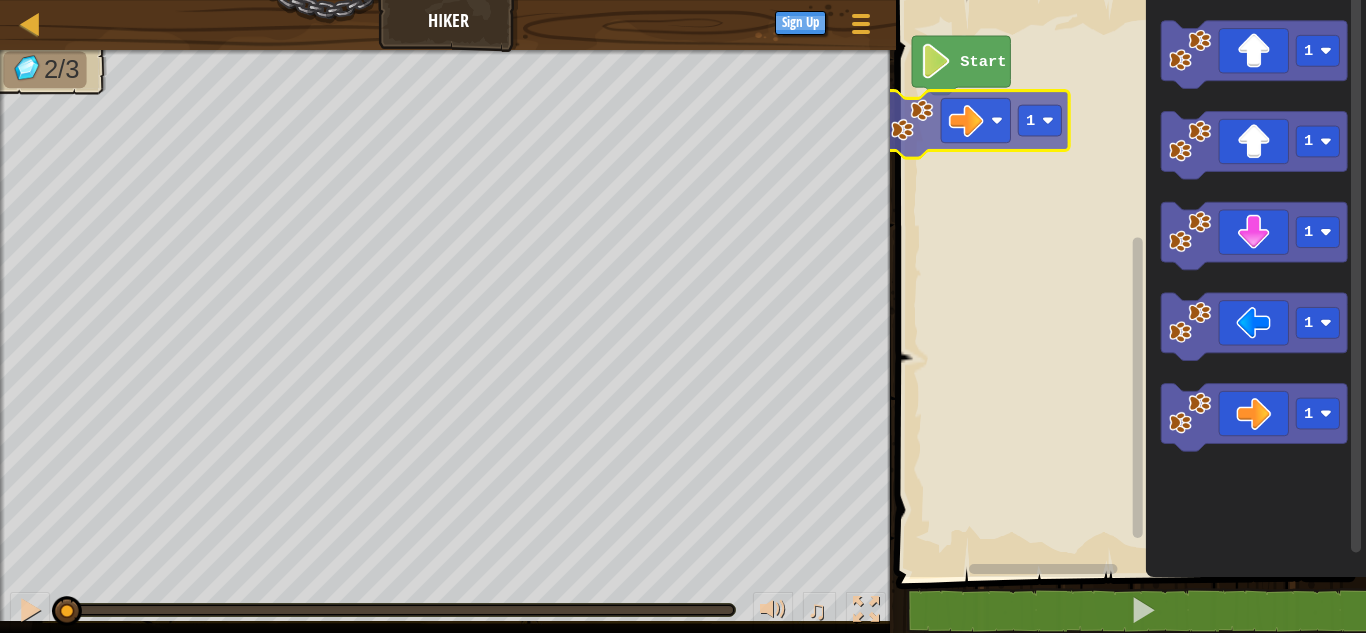 click on "Start 1 1 1 1 1 1" at bounding box center (1128, 283) 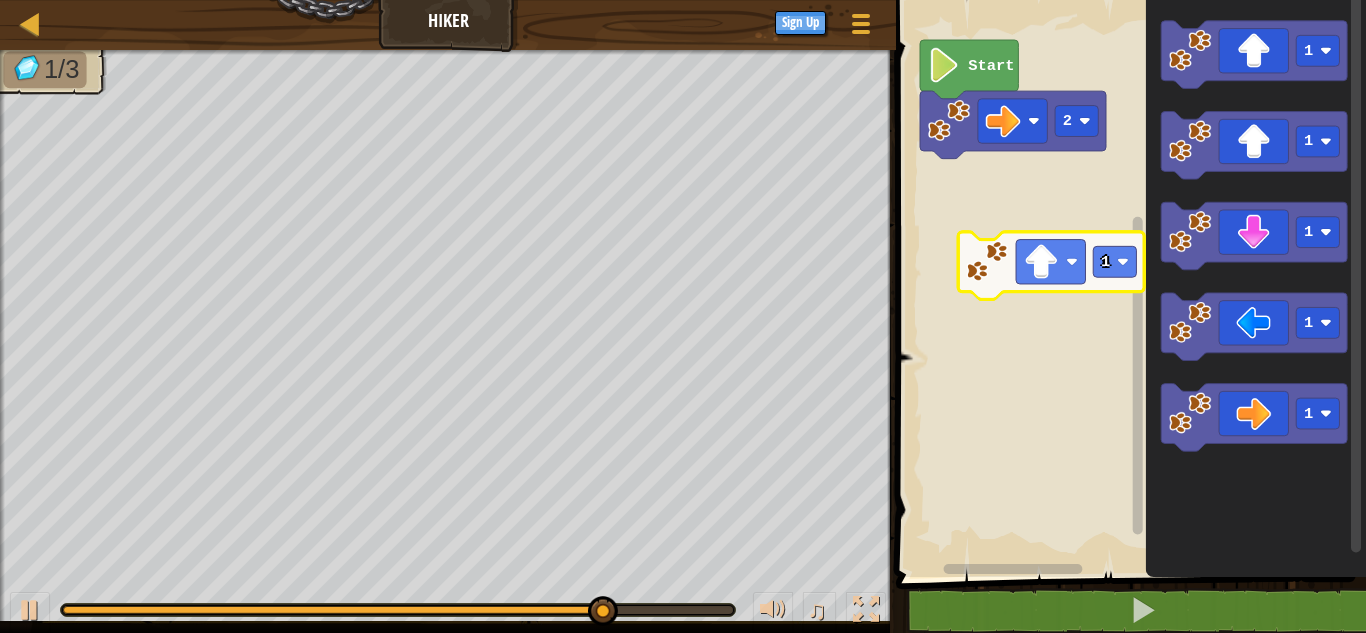 click on "Start 2 1 1 1 1 1 1 1" at bounding box center [1128, 283] 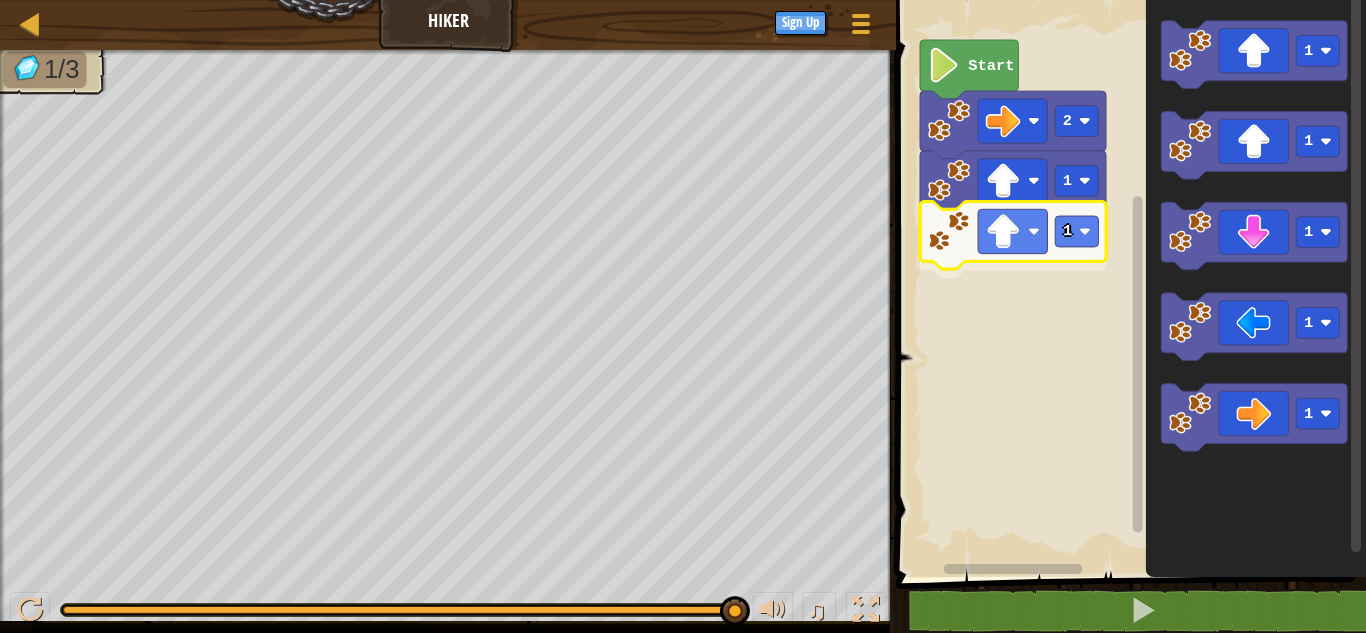 click on "1 1 2 Start 1 1 1 1 1 1" at bounding box center [1128, 283] 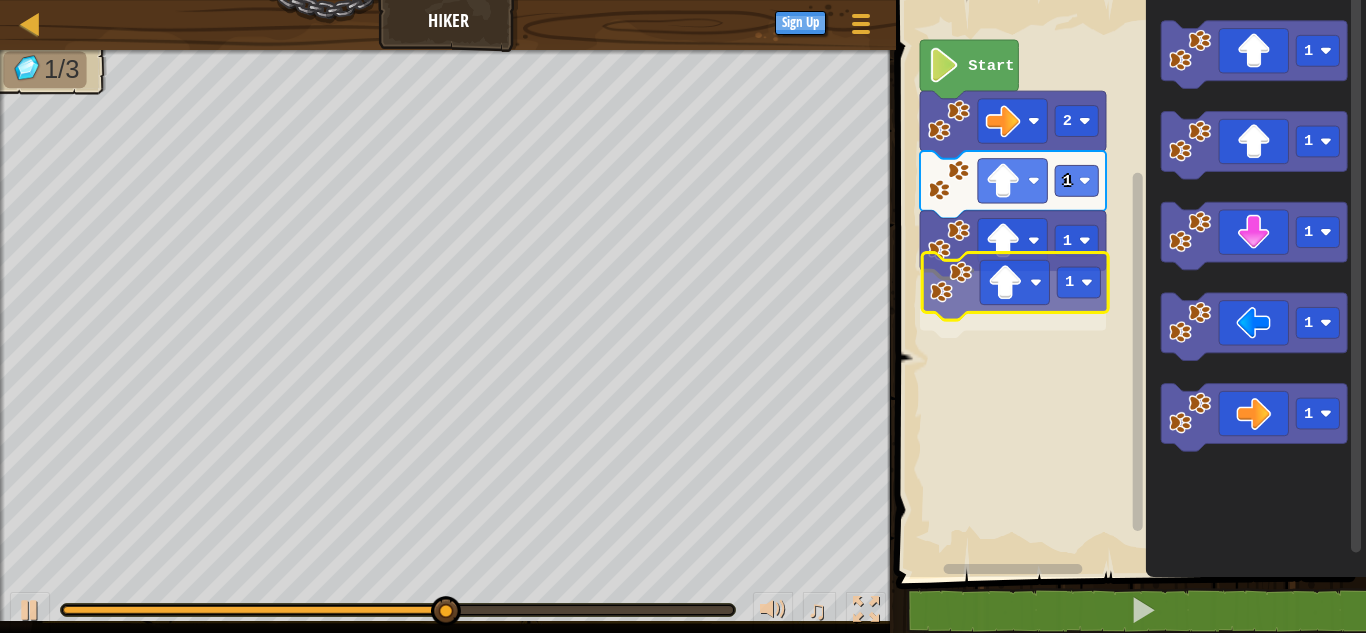 click on "1 1 1 2 Start 1 1 1 1 1 1" at bounding box center (1128, 283) 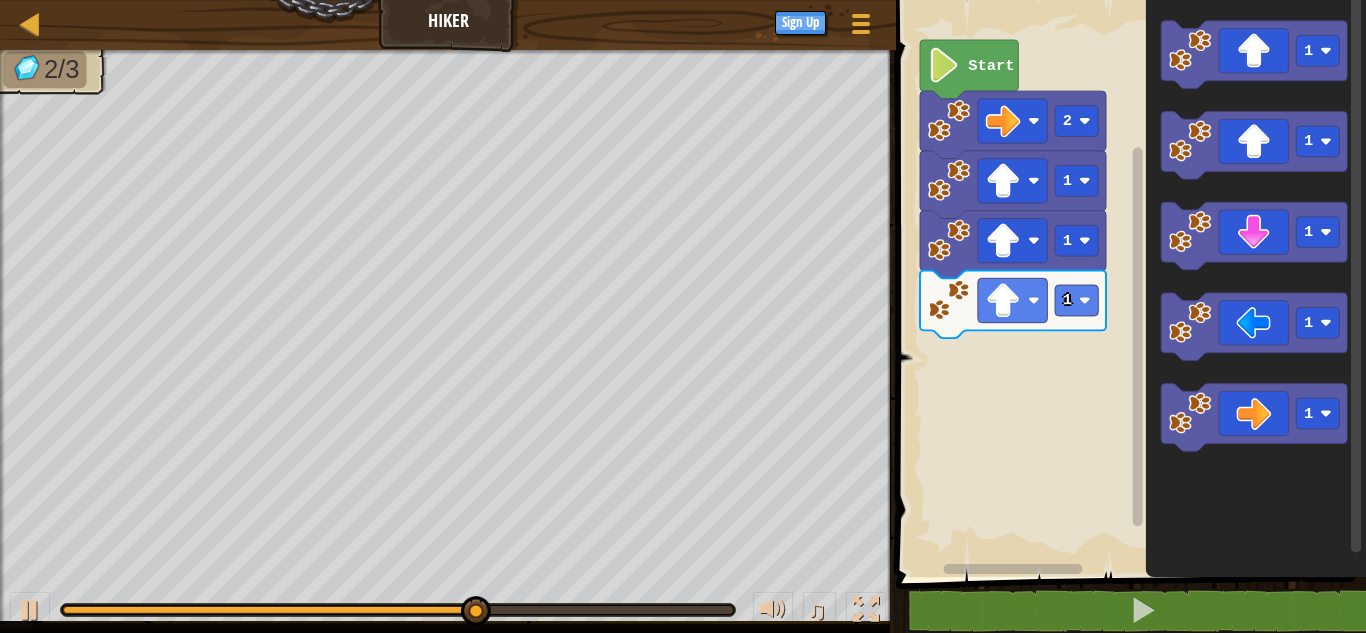 click on "1 1 1 1 1" 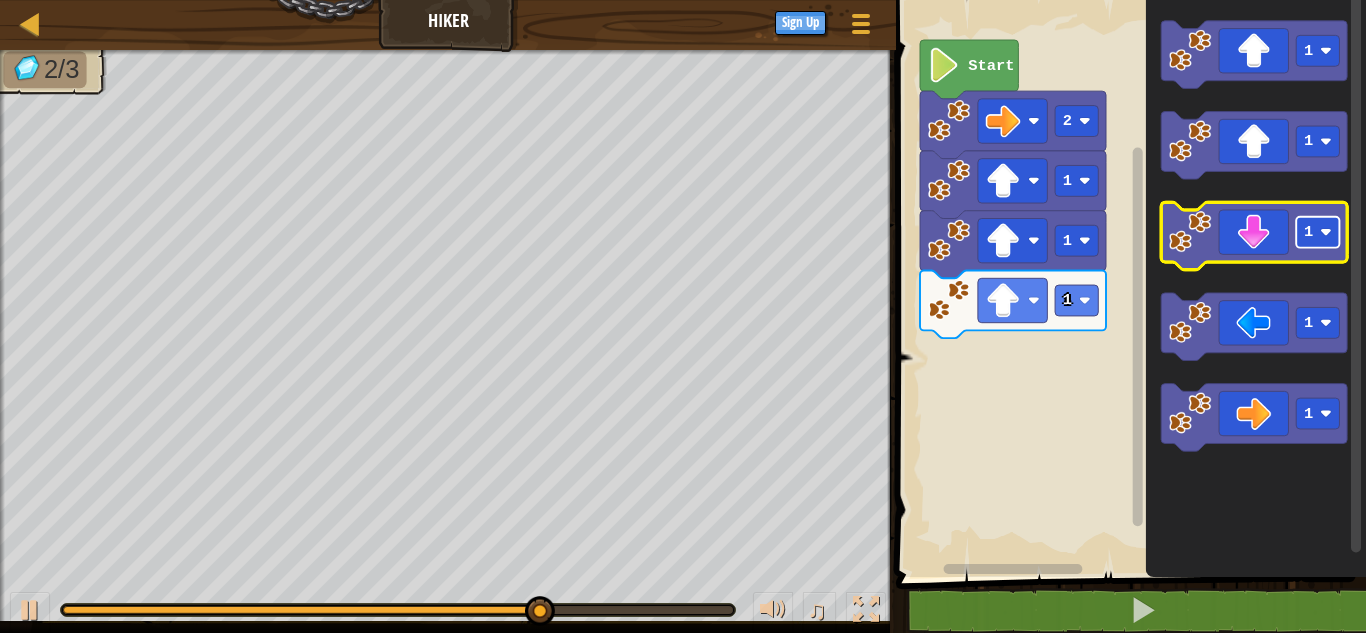 click 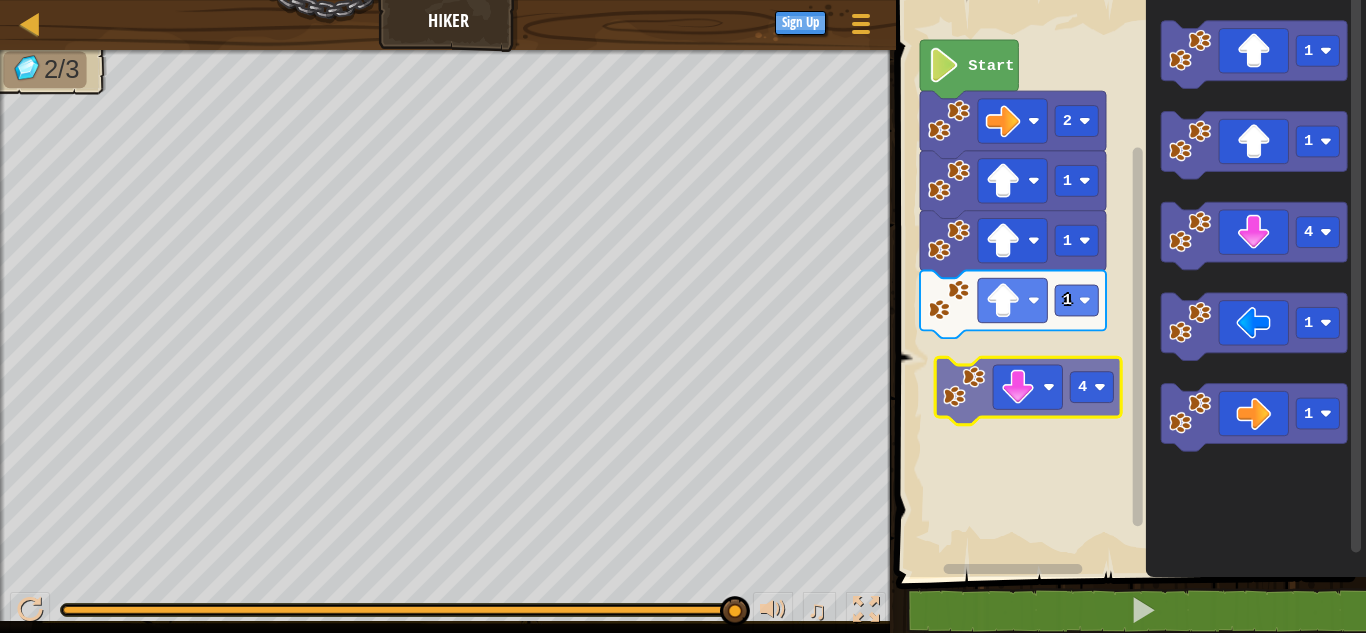 click on "1 1 1 2 Start 1 1 4 1 1 4" at bounding box center [1128, 283] 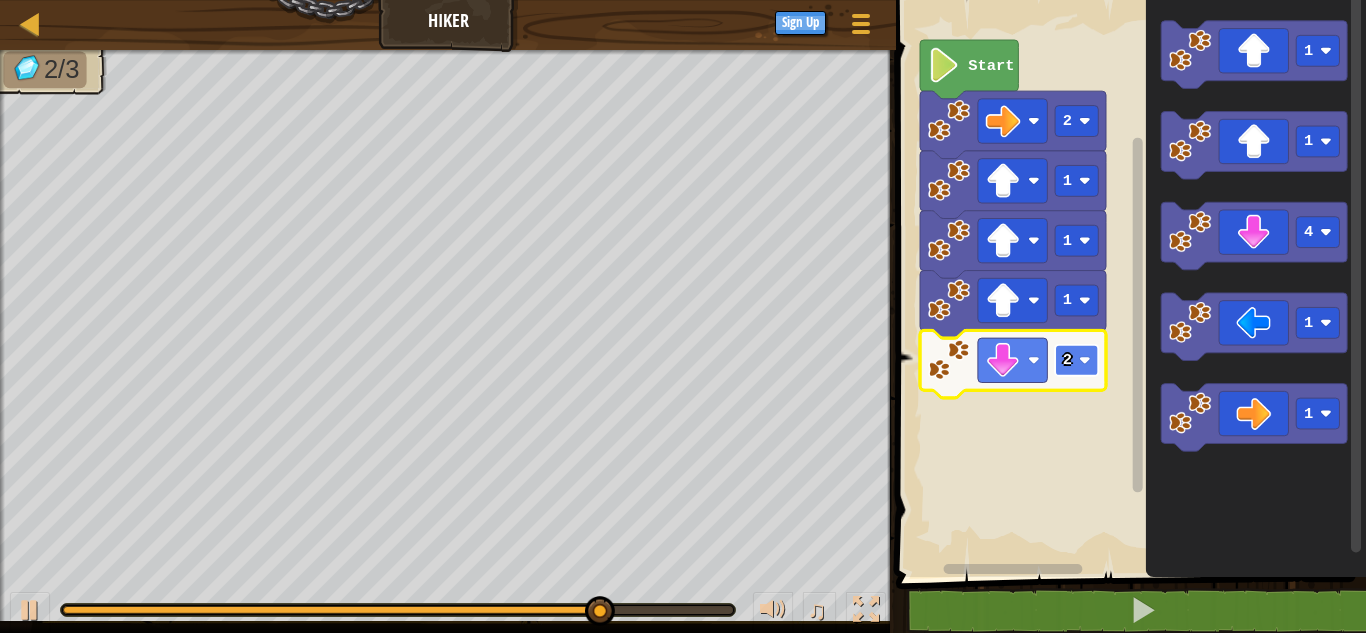 click 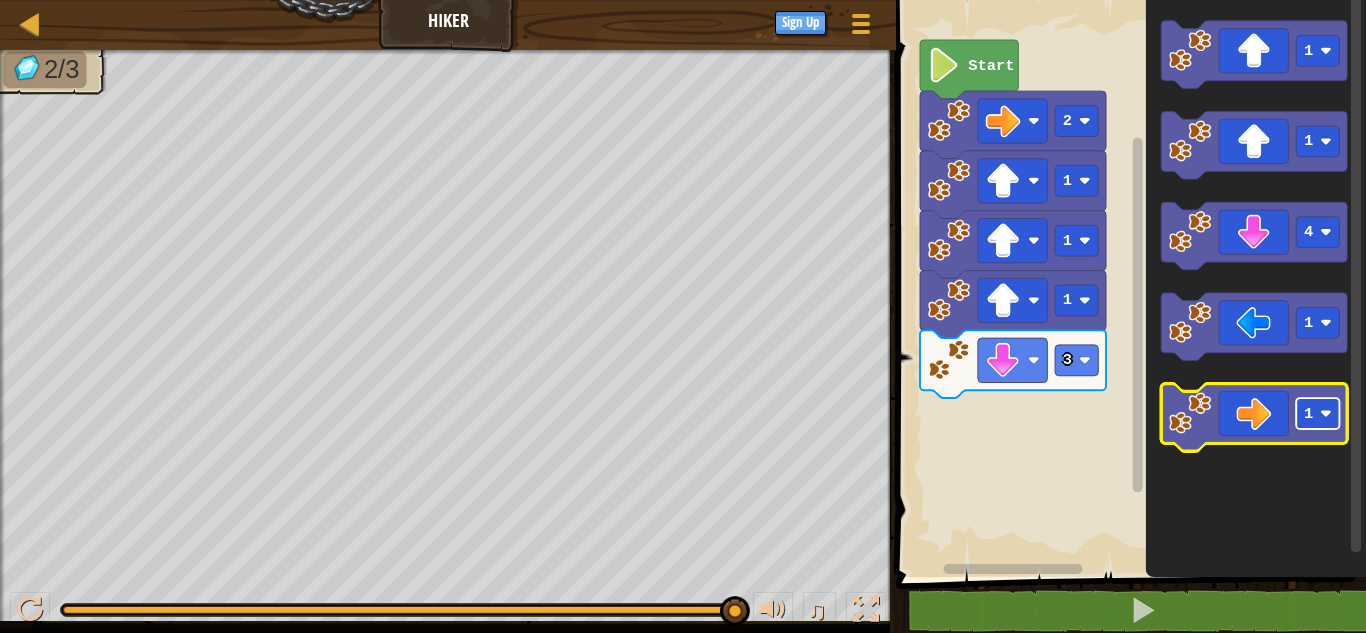 click 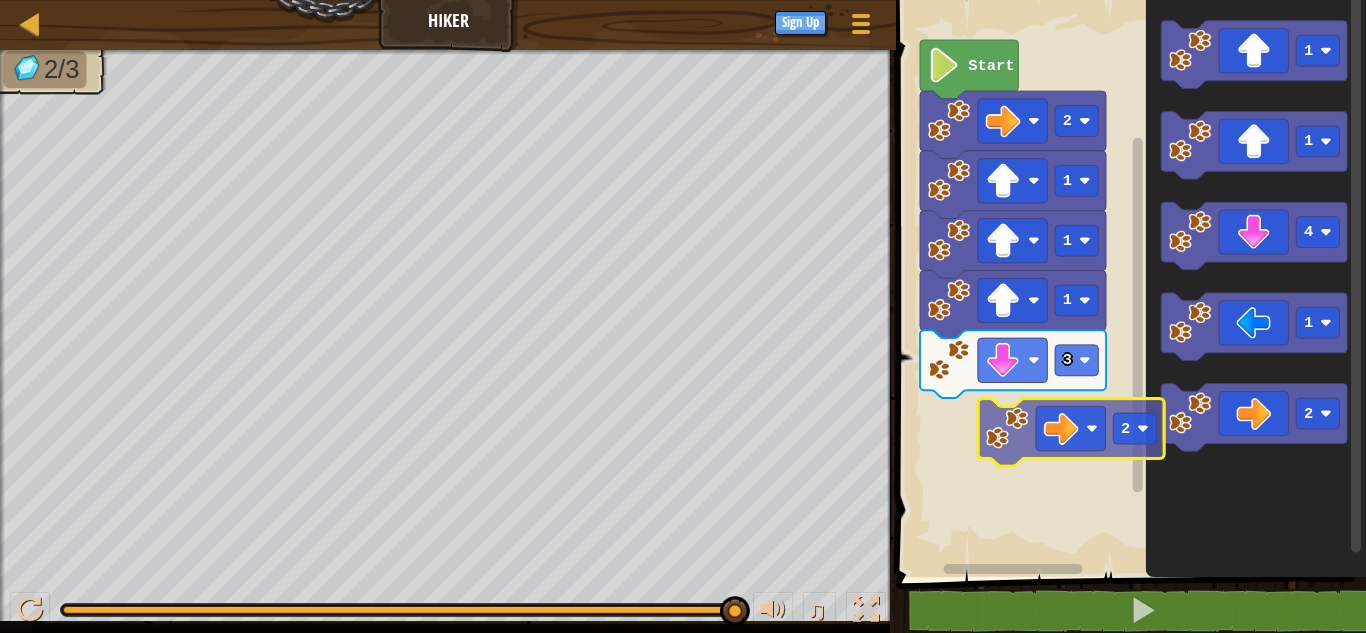 click on "Start 2 1 1 1 3 1 1 4 1 2 2" at bounding box center [1128, 283] 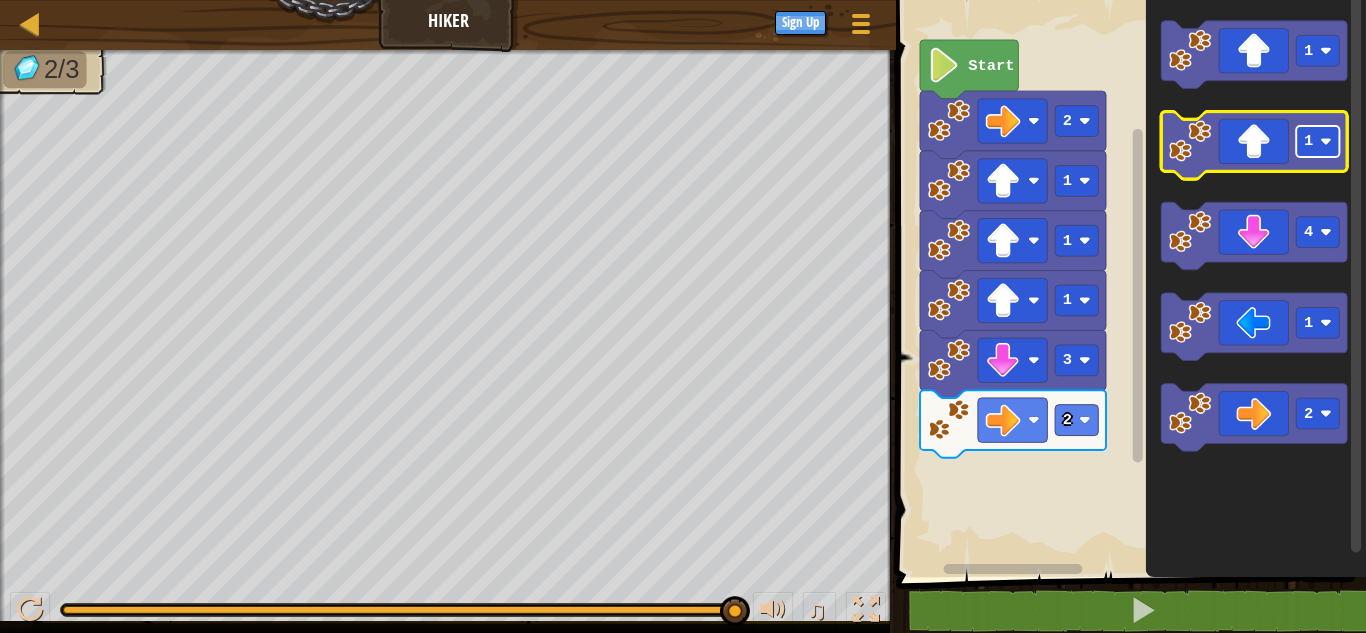 click 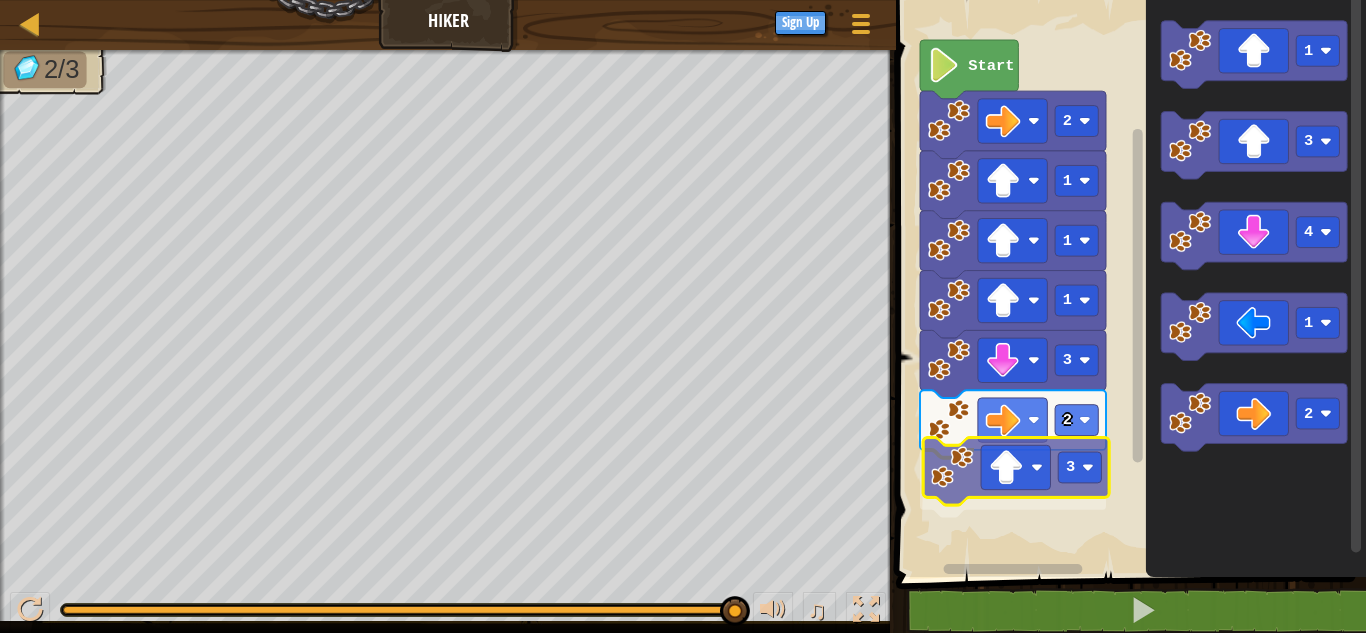 click on "3 2 3 1 1 1 2 Start 1 3 4 1 2 3" at bounding box center (1128, 283) 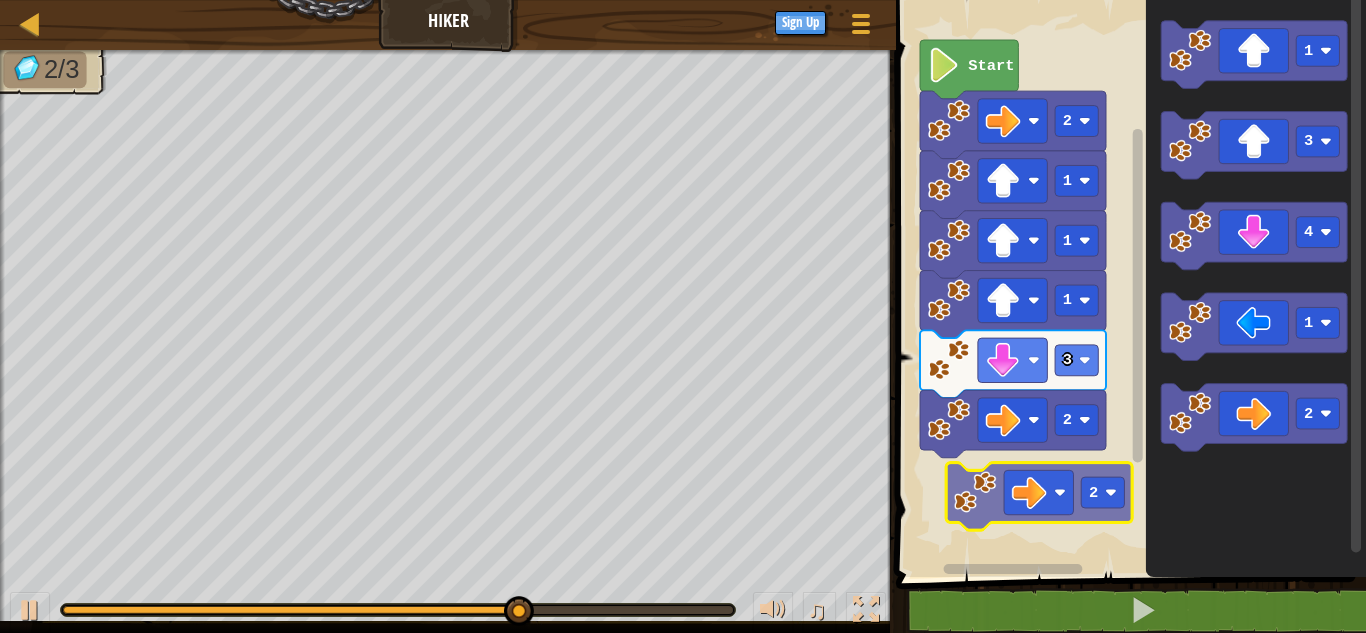 click on "Start 2 1 1 1 3 2 1 3 4 1 2 2" at bounding box center (1128, 283) 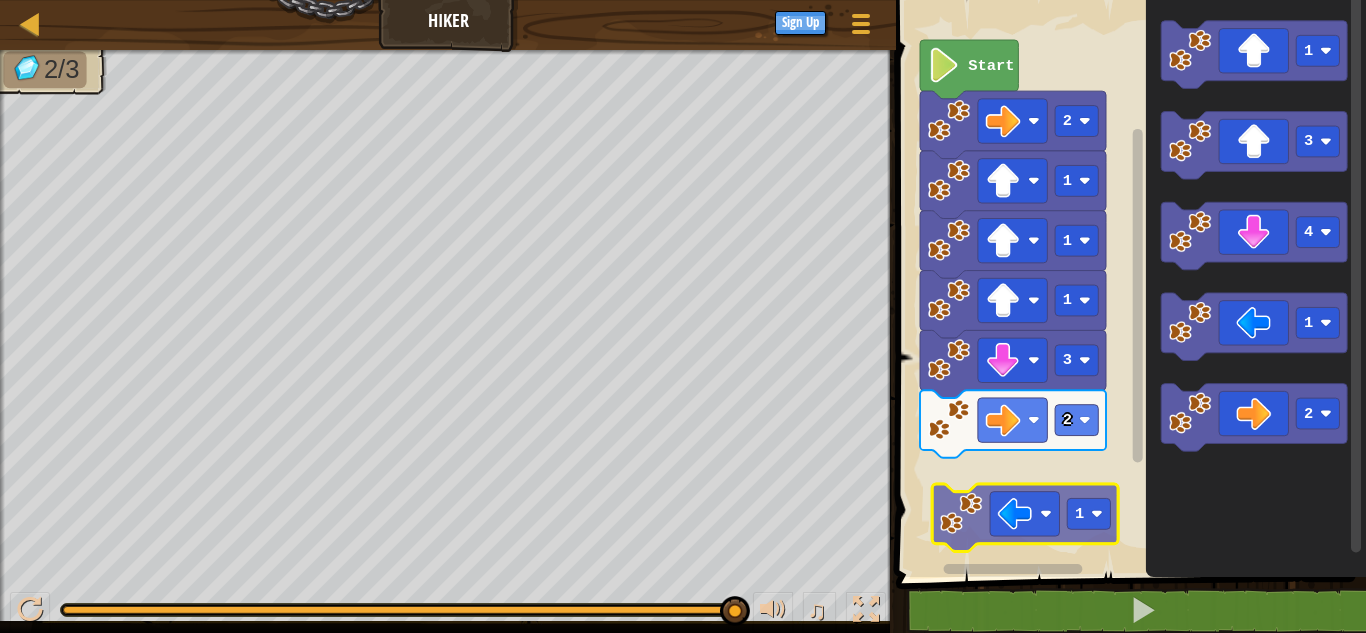 click on "2 3 1 1 1 2 Start 1 3 4 1 2 1" at bounding box center [1128, 283] 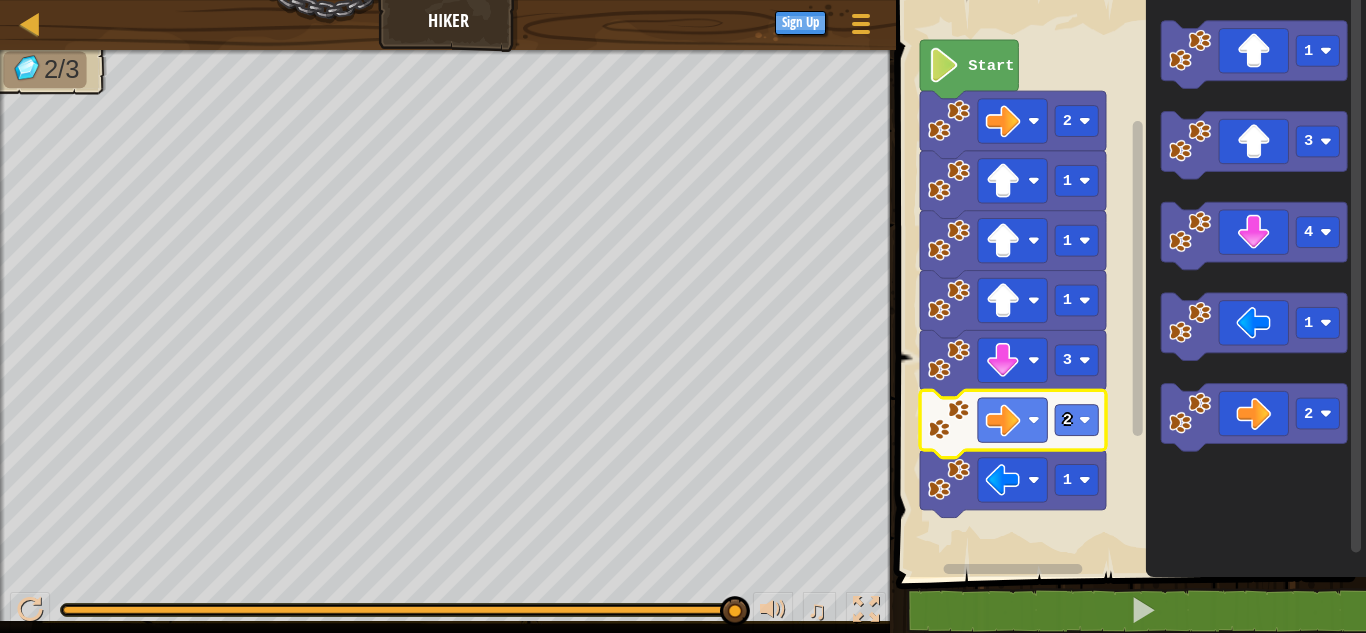 click 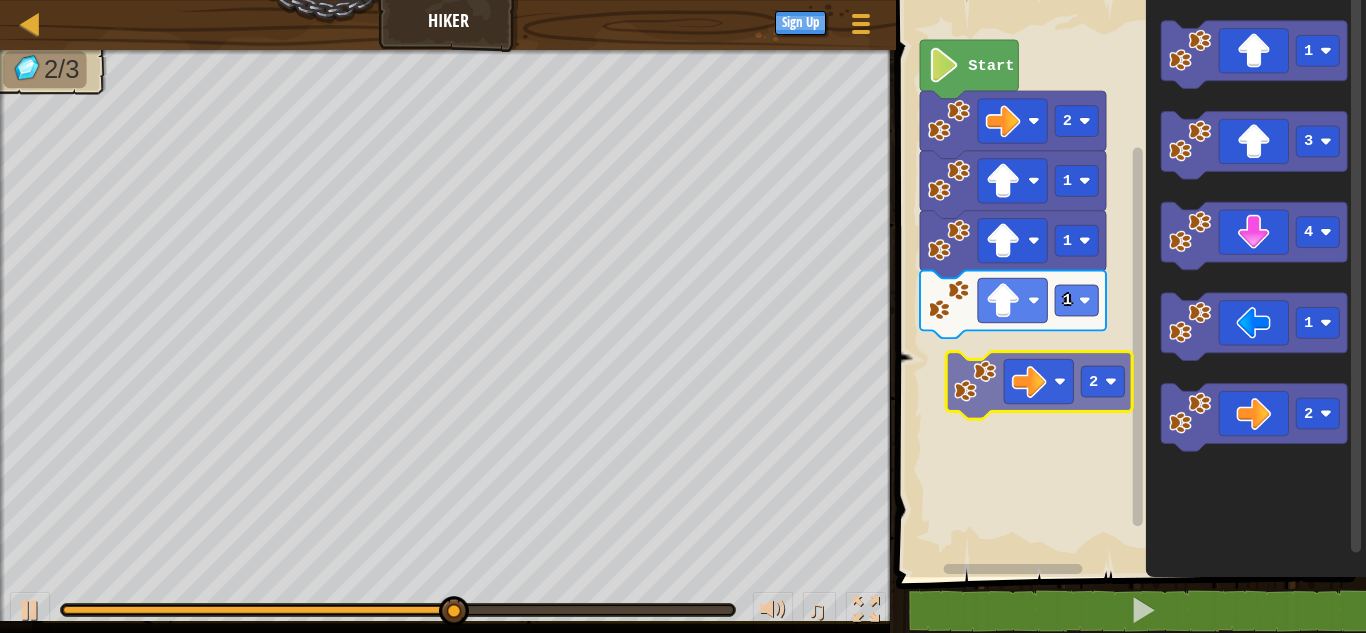 click on "Start 2 1 1 1 1 3 4 1 2 2" at bounding box center [1128, 283] 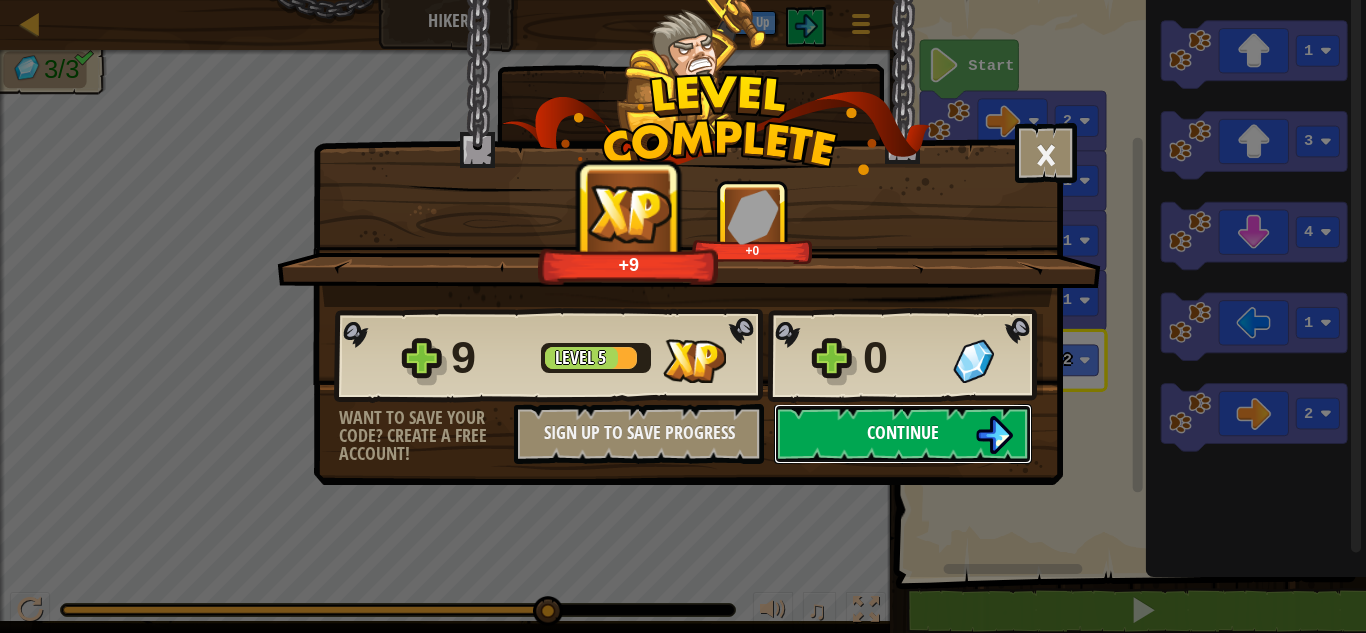 click at bounding box center [994, 435] 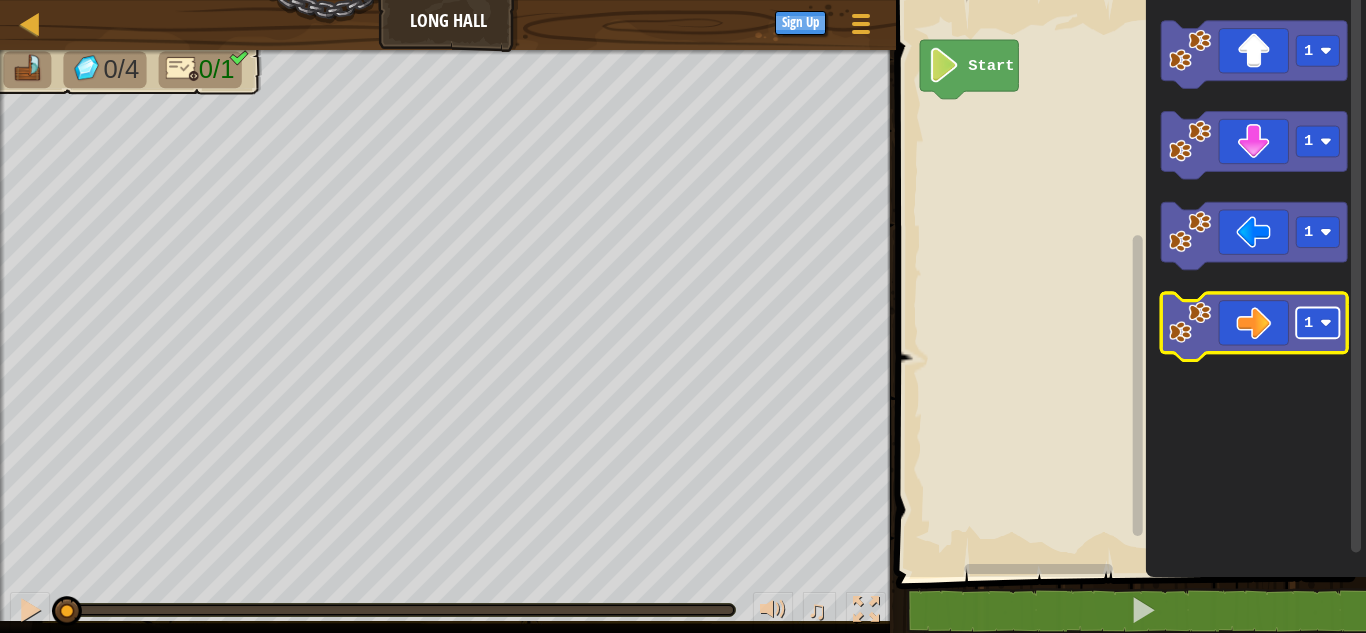 click 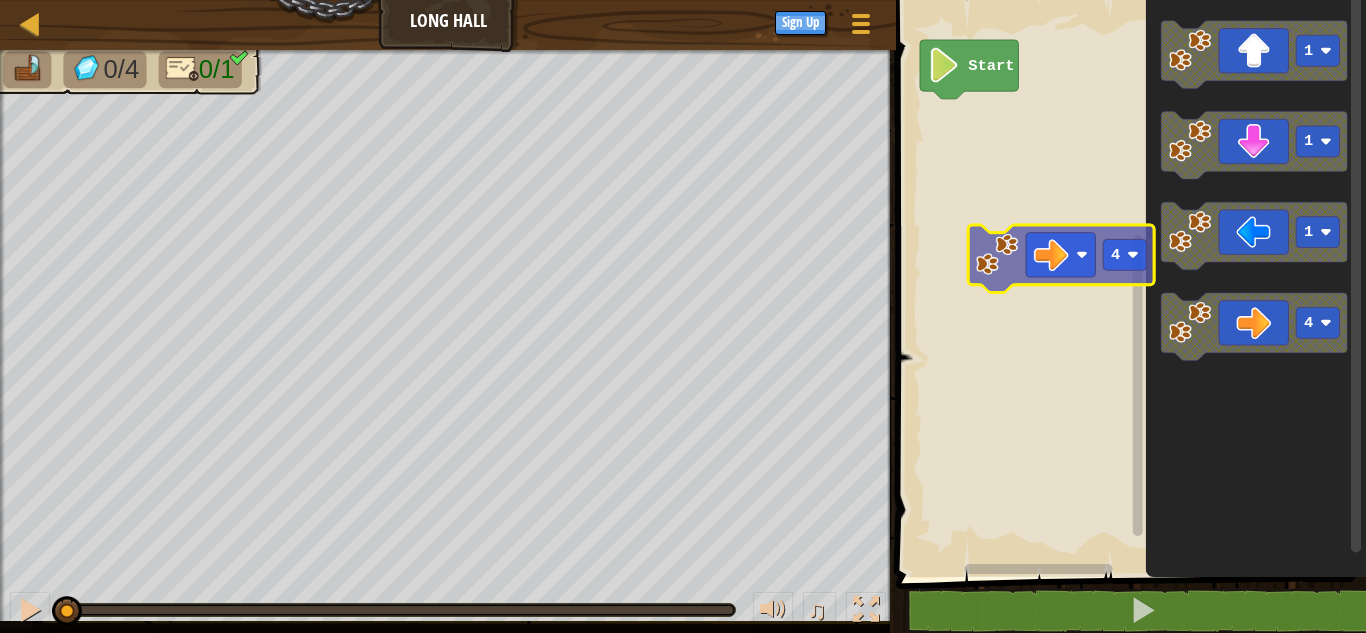 click on "Start 1 1 1 4 4" at bounding box center [1128, 283] 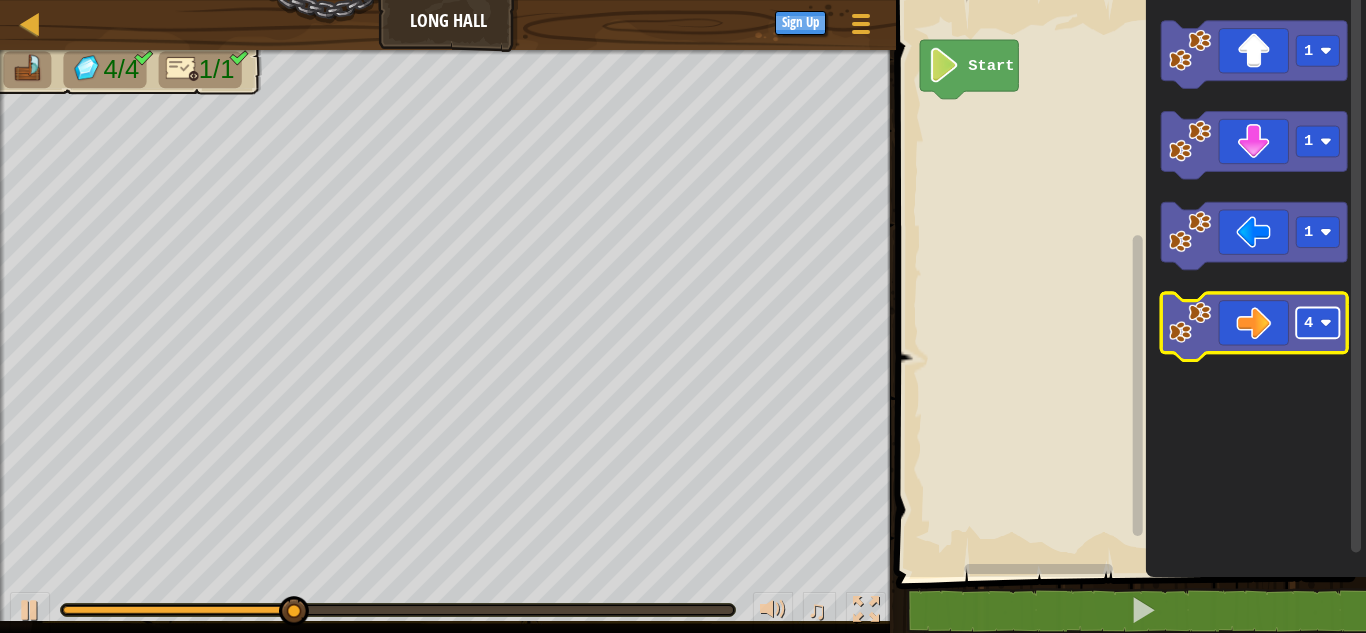 click 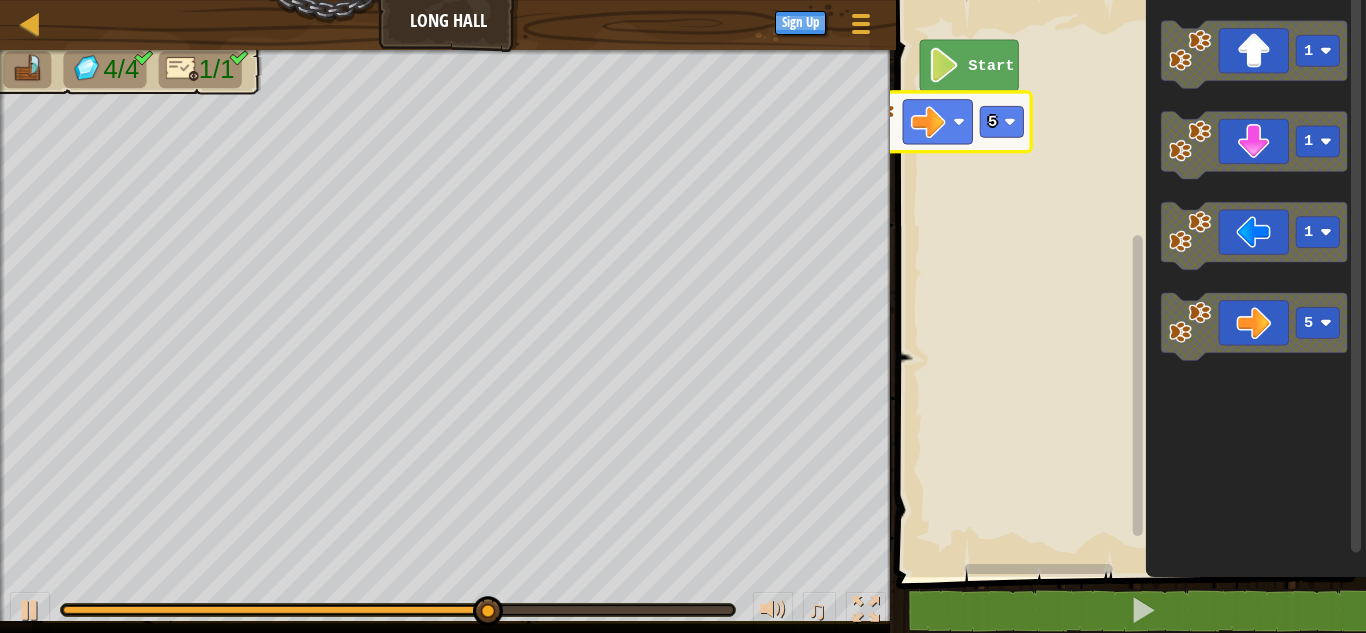 click on "Start 1 1 1 5 5" at bounding box center [1128, 283] 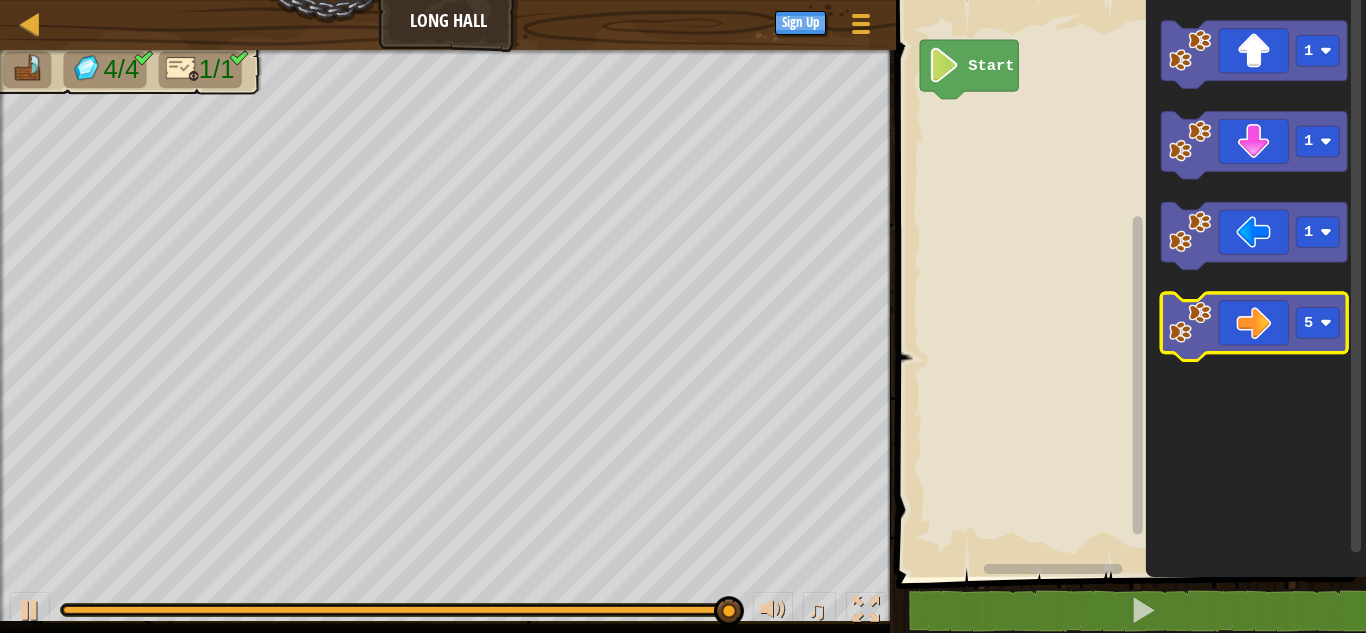 click 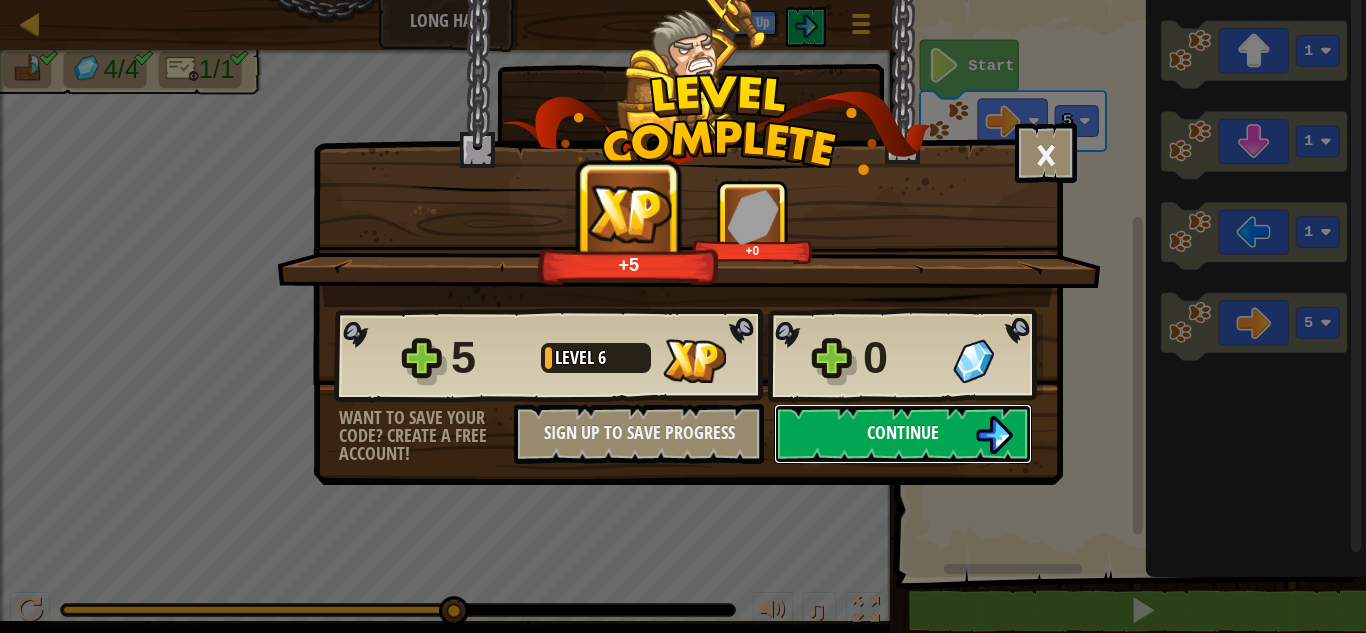 click on "Continue" at bounding box center [903, 432] 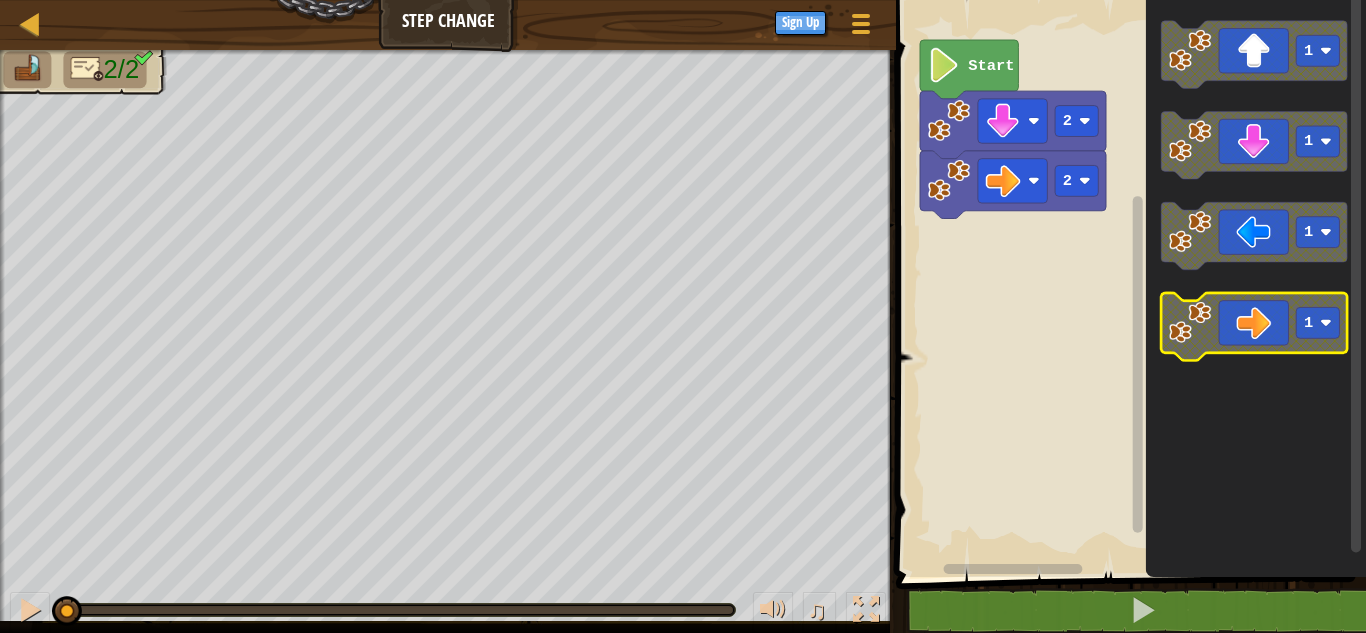 click 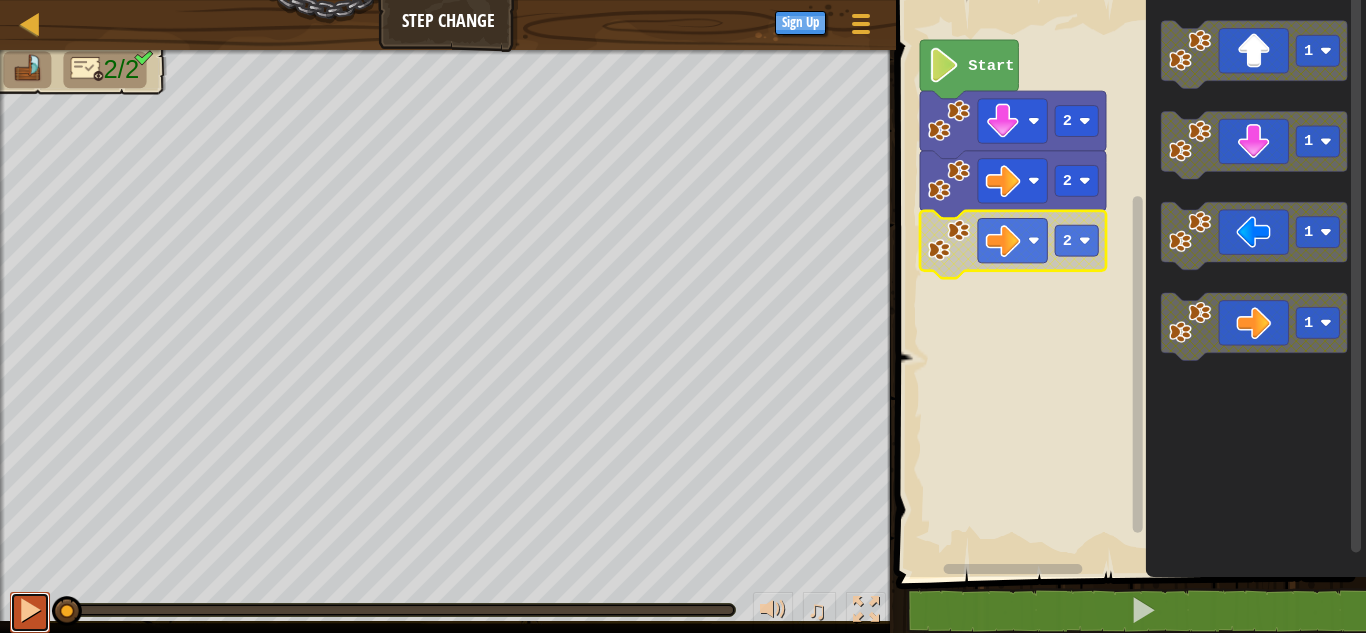 click at bounding box center [30, 610] 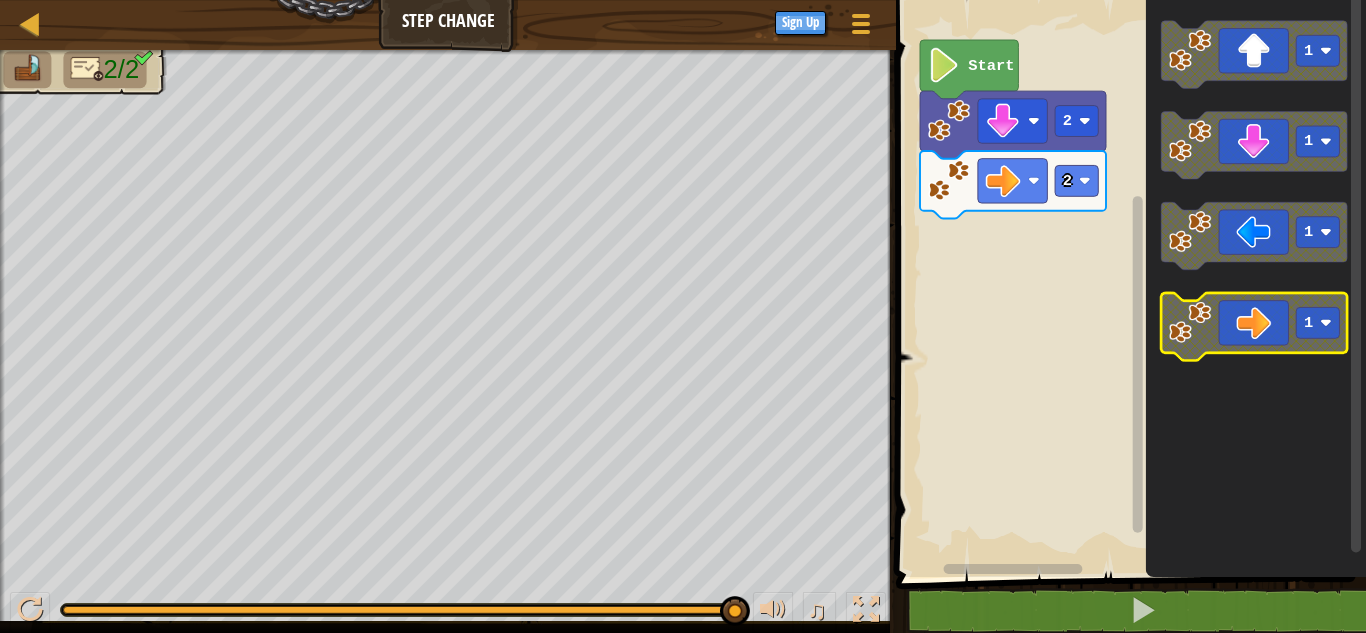 click 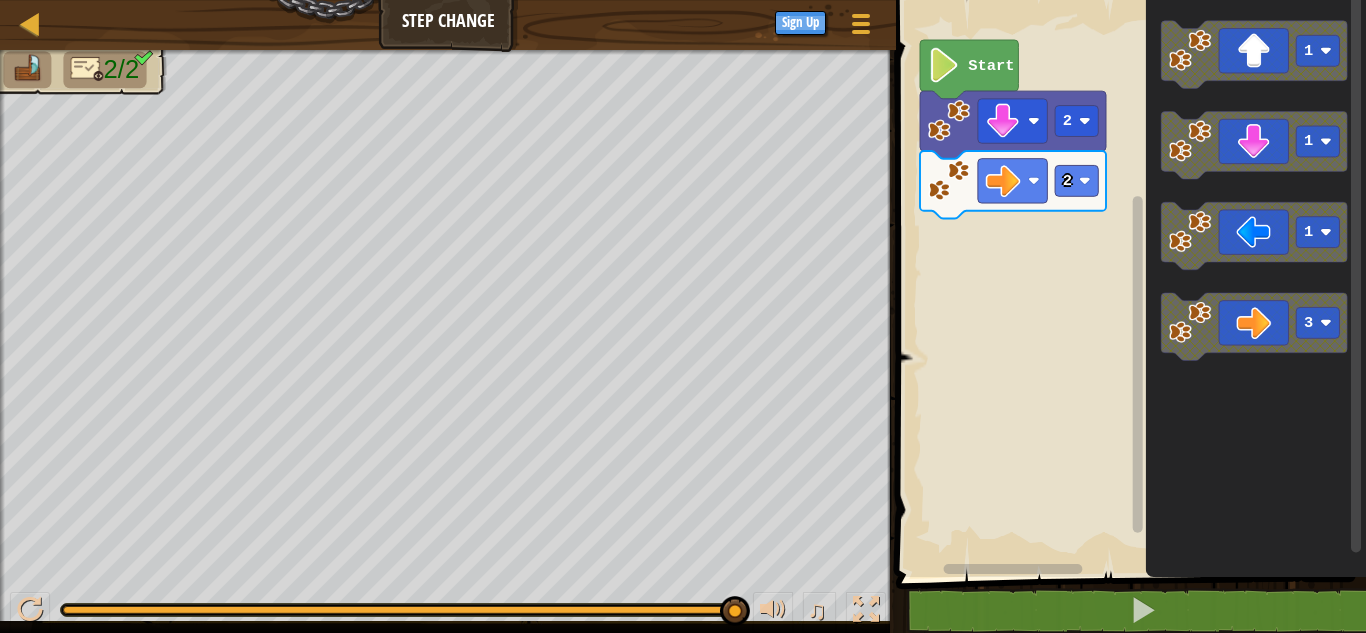 click on "3" 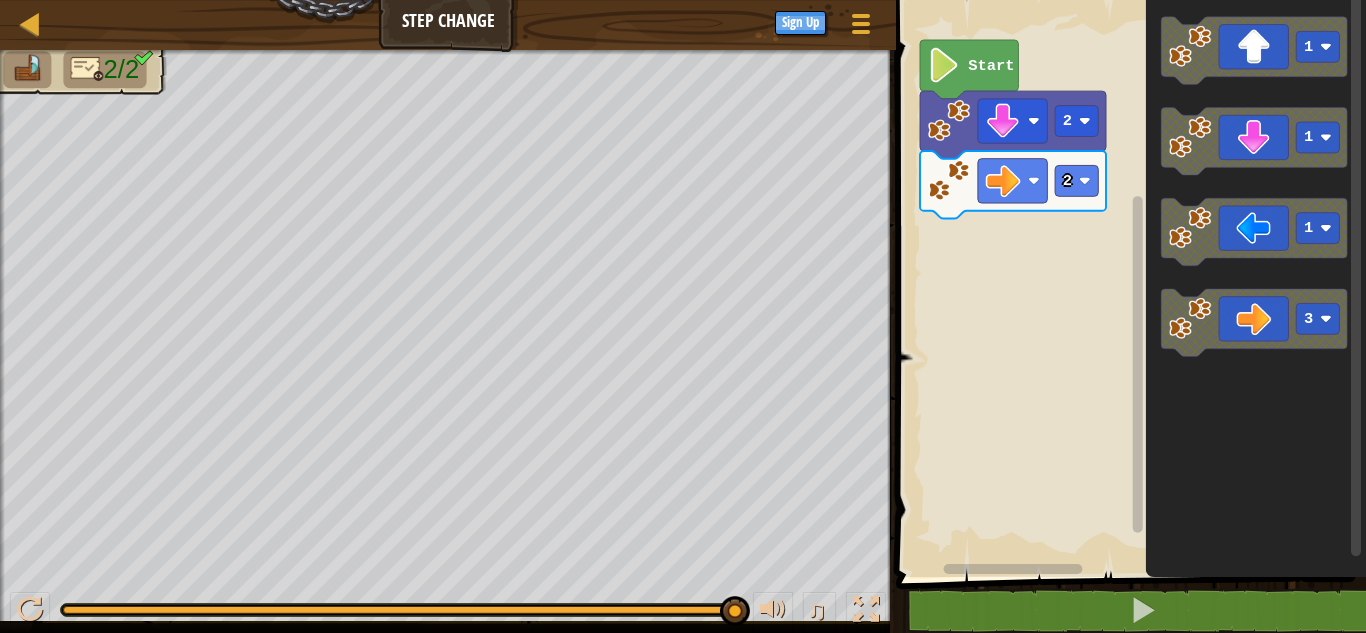 click on "Start 2 2 1 1 1 3" at bounding box center (1128, 283) 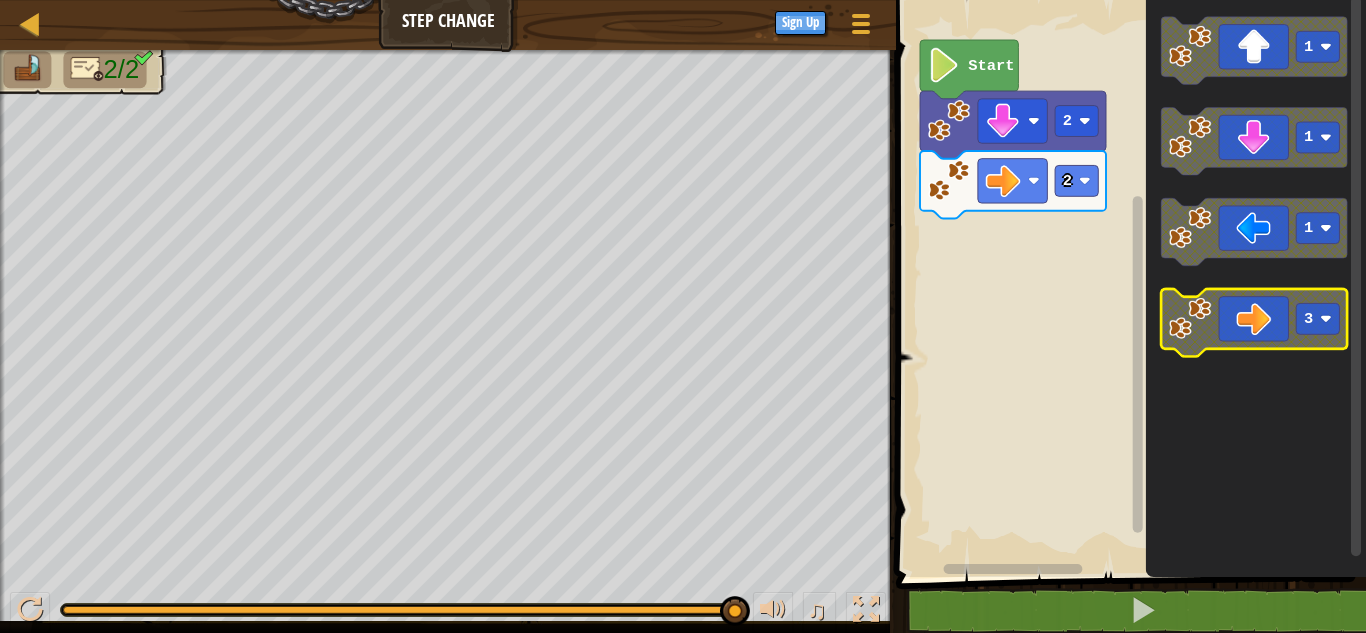 click 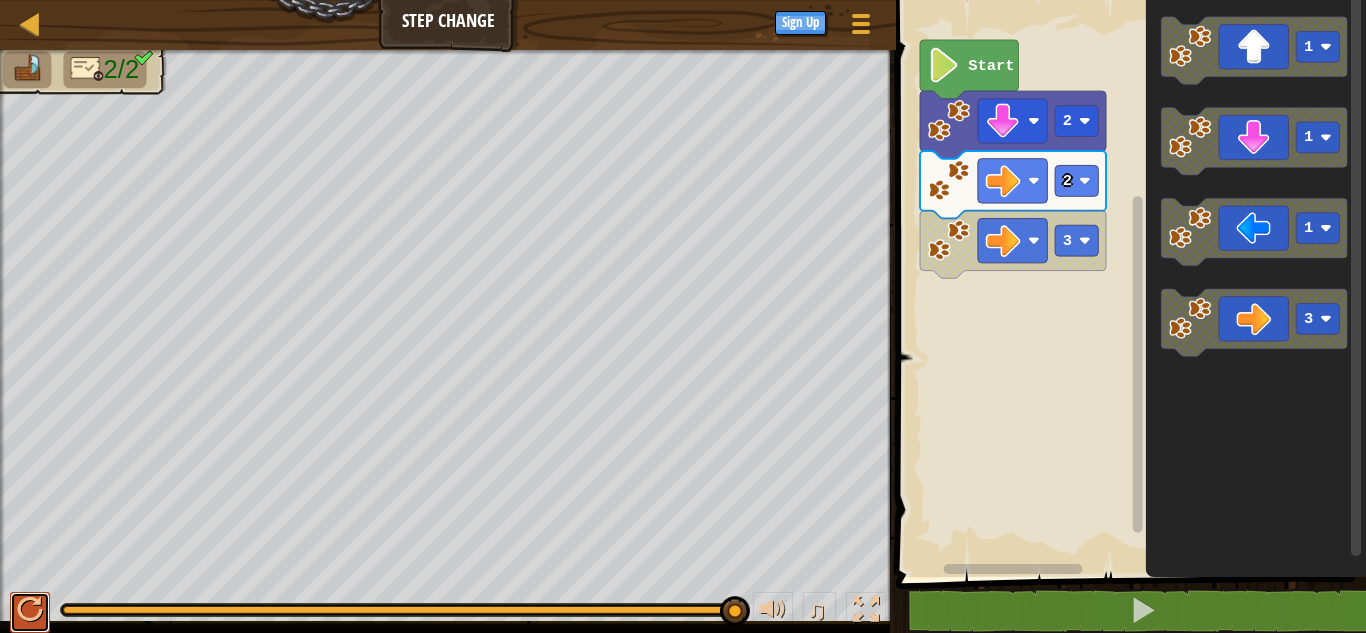 click at bounding box center (30, 610) 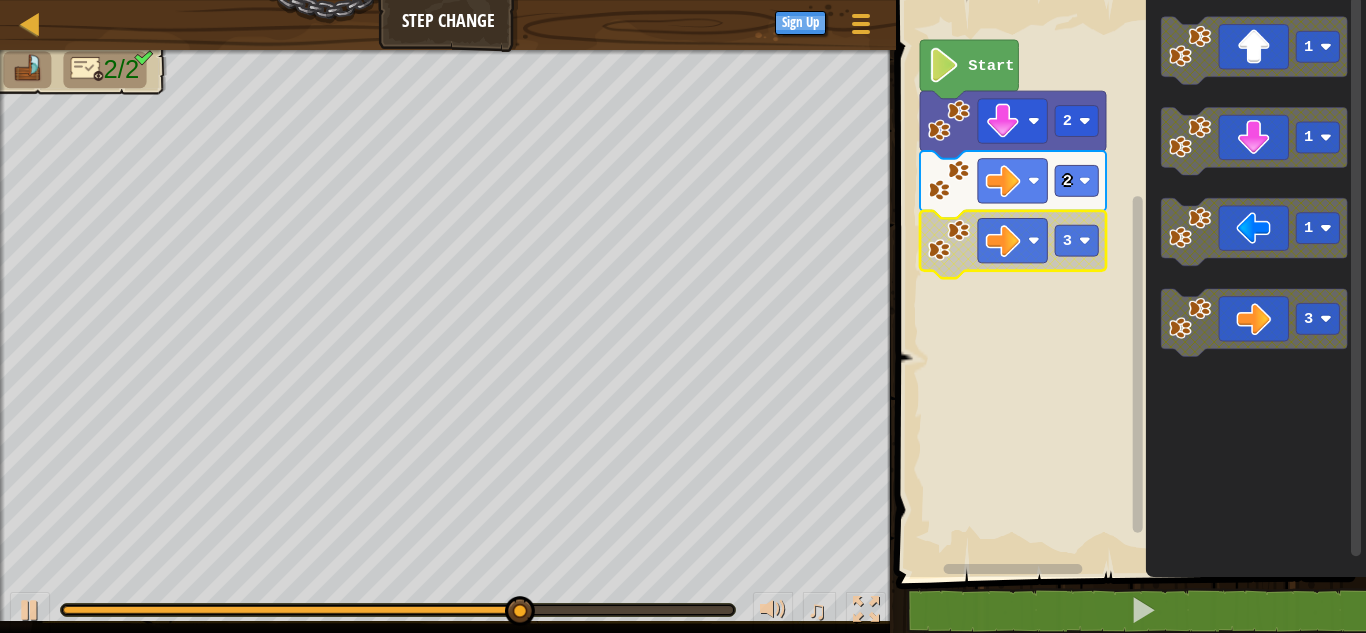 click 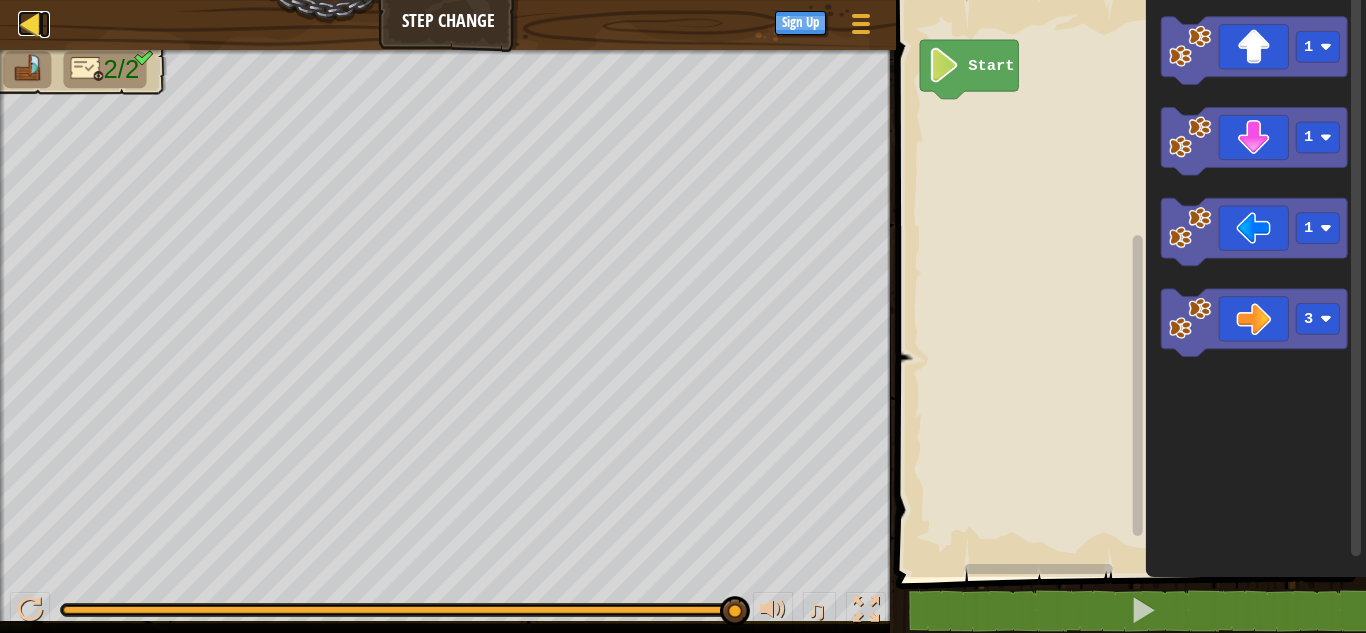 click at bounding box center (30, 23) 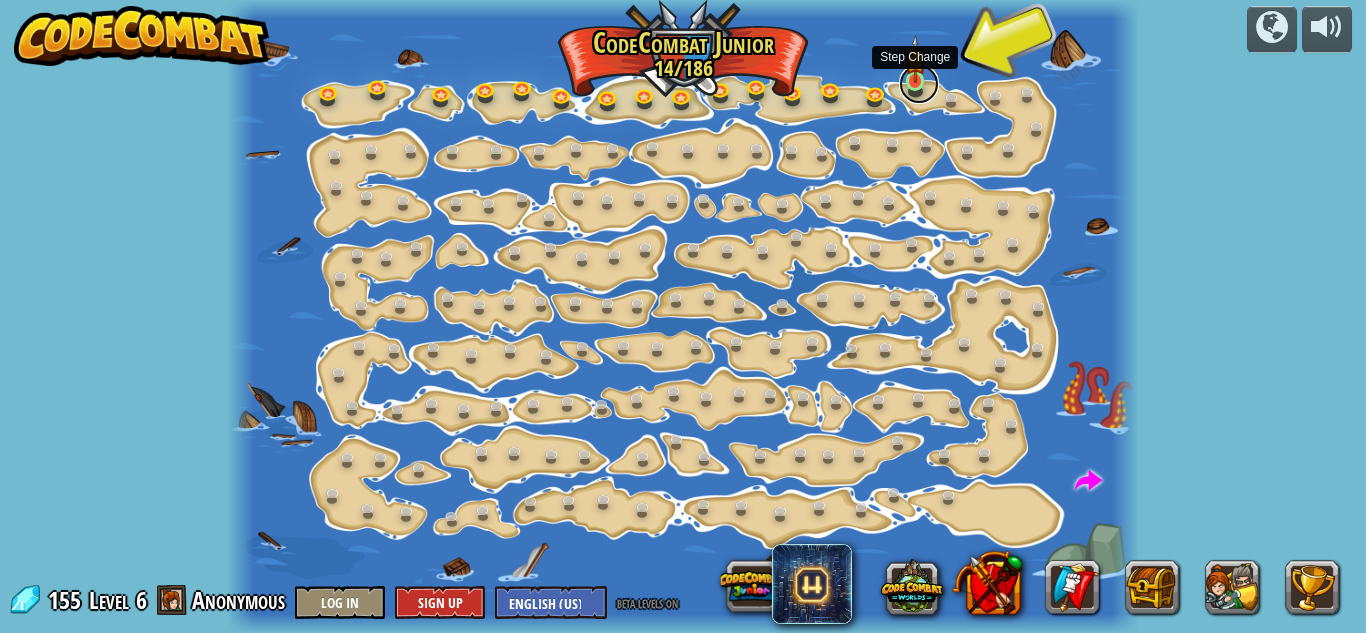 click at bounding box center [919, 84] 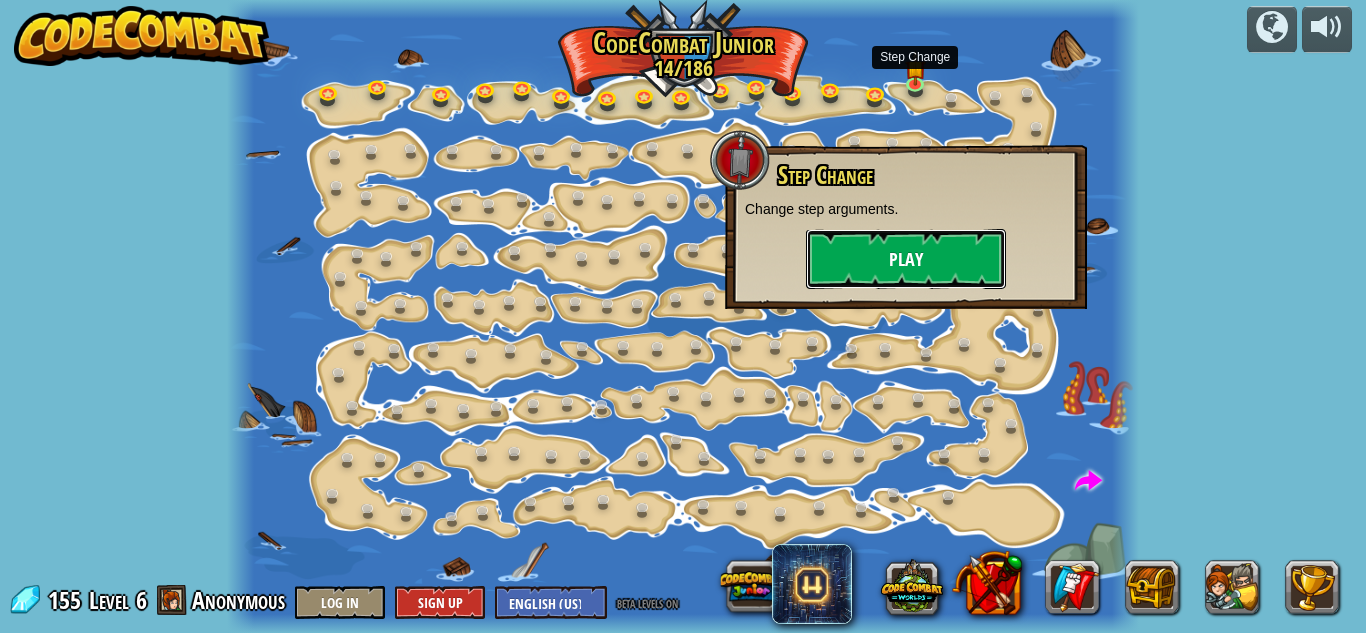 click on "Play" at bounding box center [906, 259] 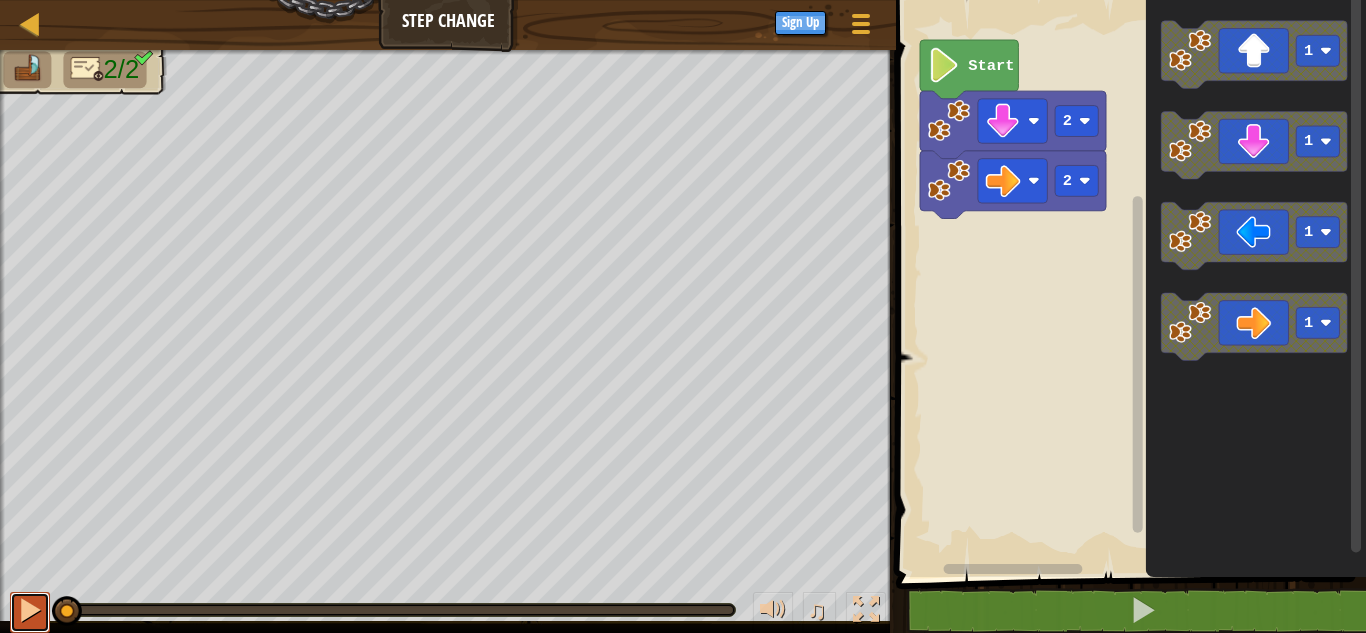 click at bounding box center (30, 610) 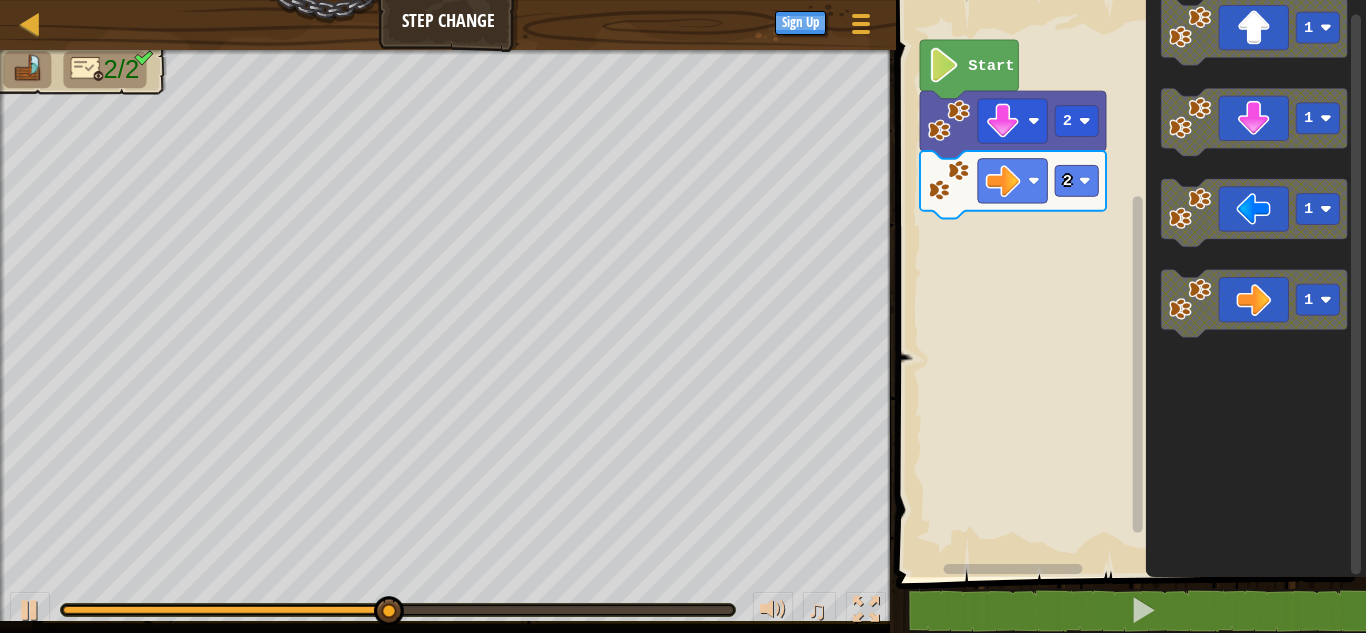 click on "2 2 Start 1 1 1 1" at bounding box center [1128, 283] 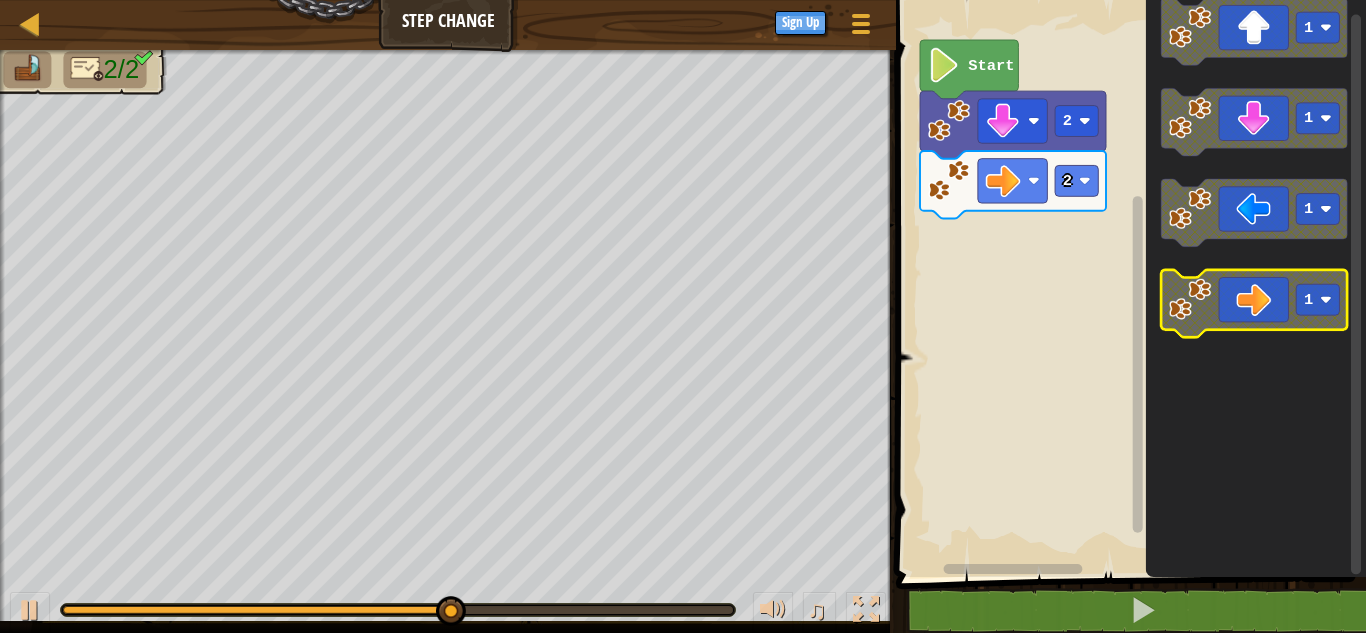 click 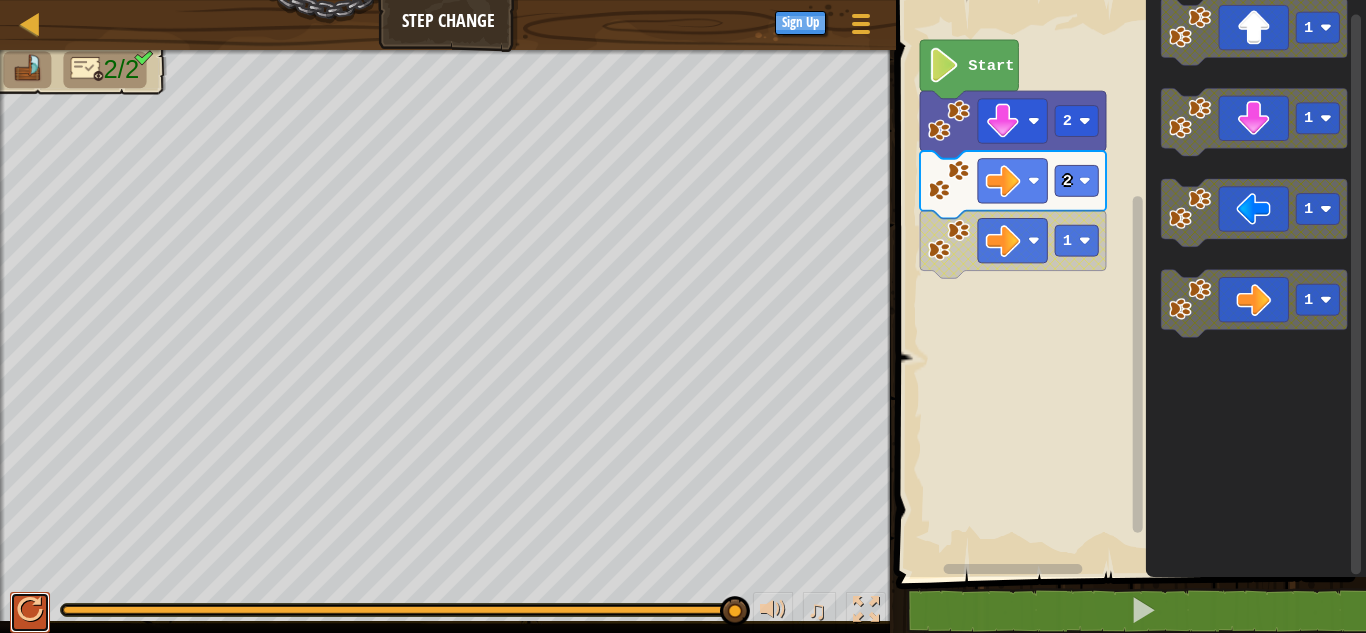 click at bounding box center (30, 612) 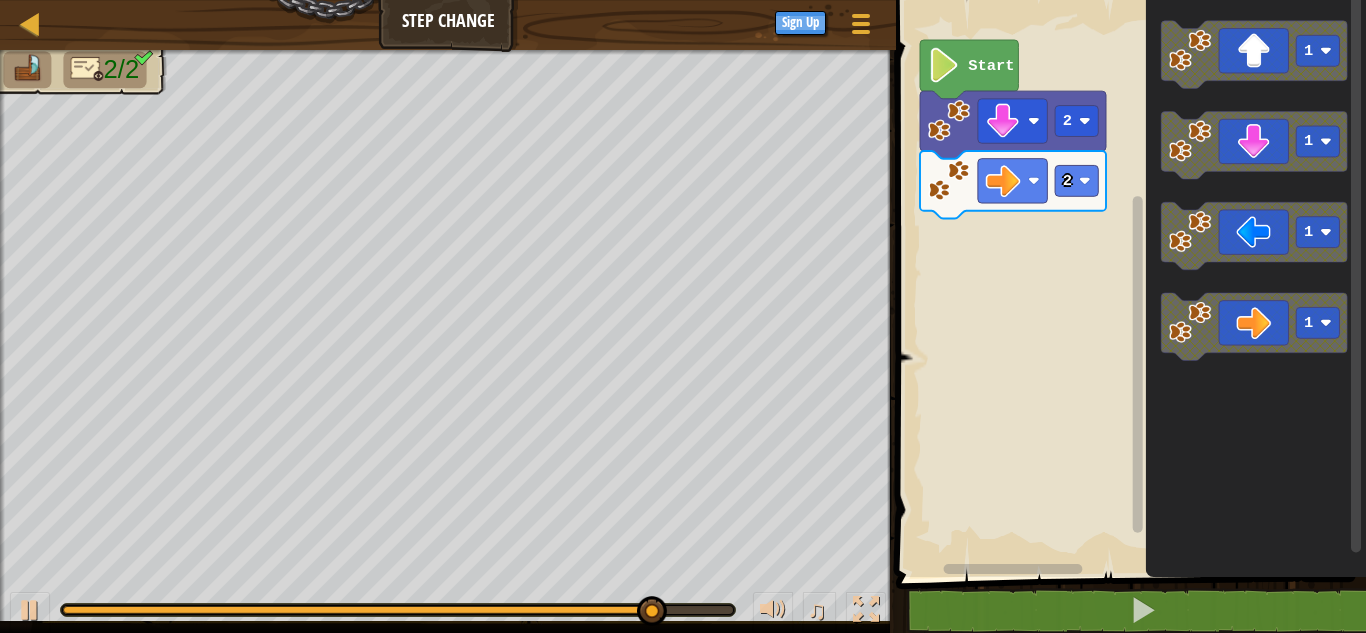 click on "2 2 Start 1 1 1 1" at bounding box center [1128, 283] 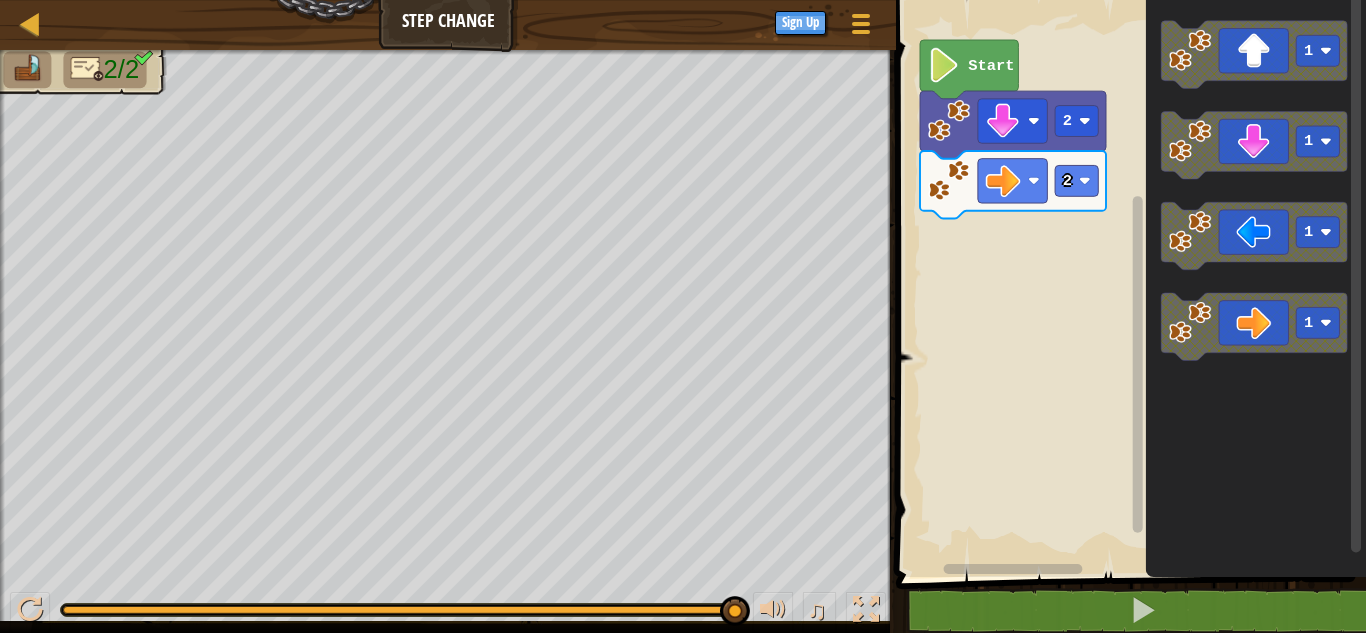 click on "1 1 1 1" 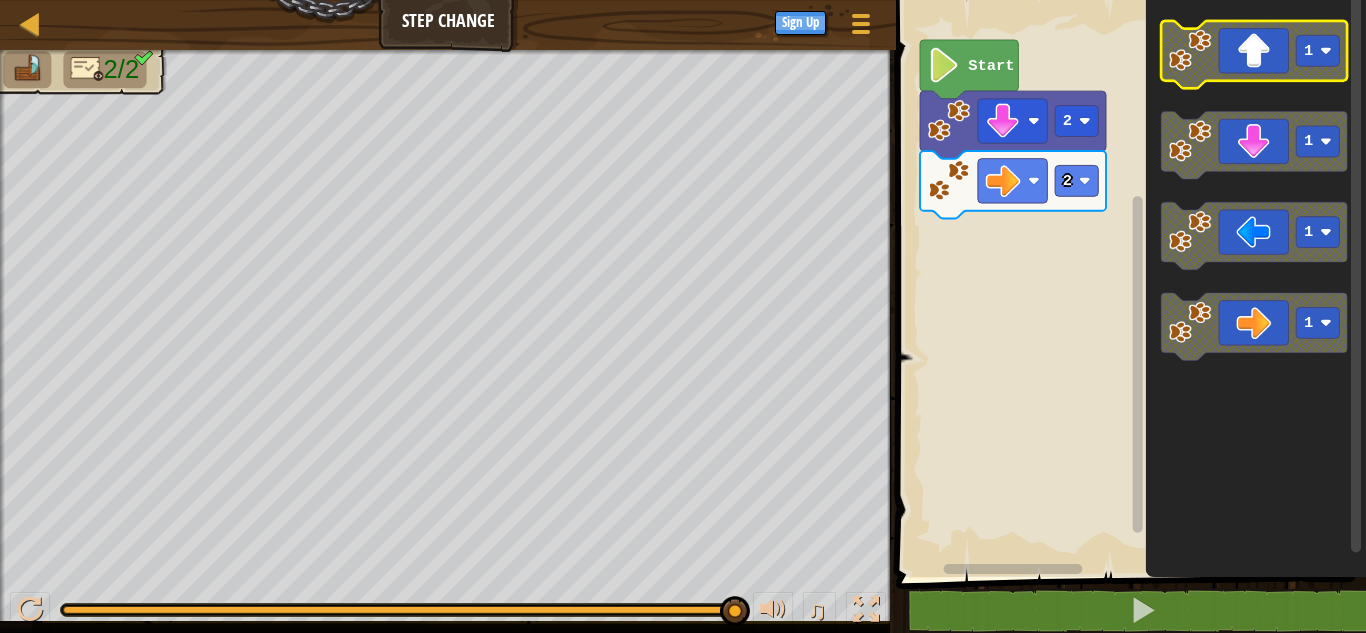 click 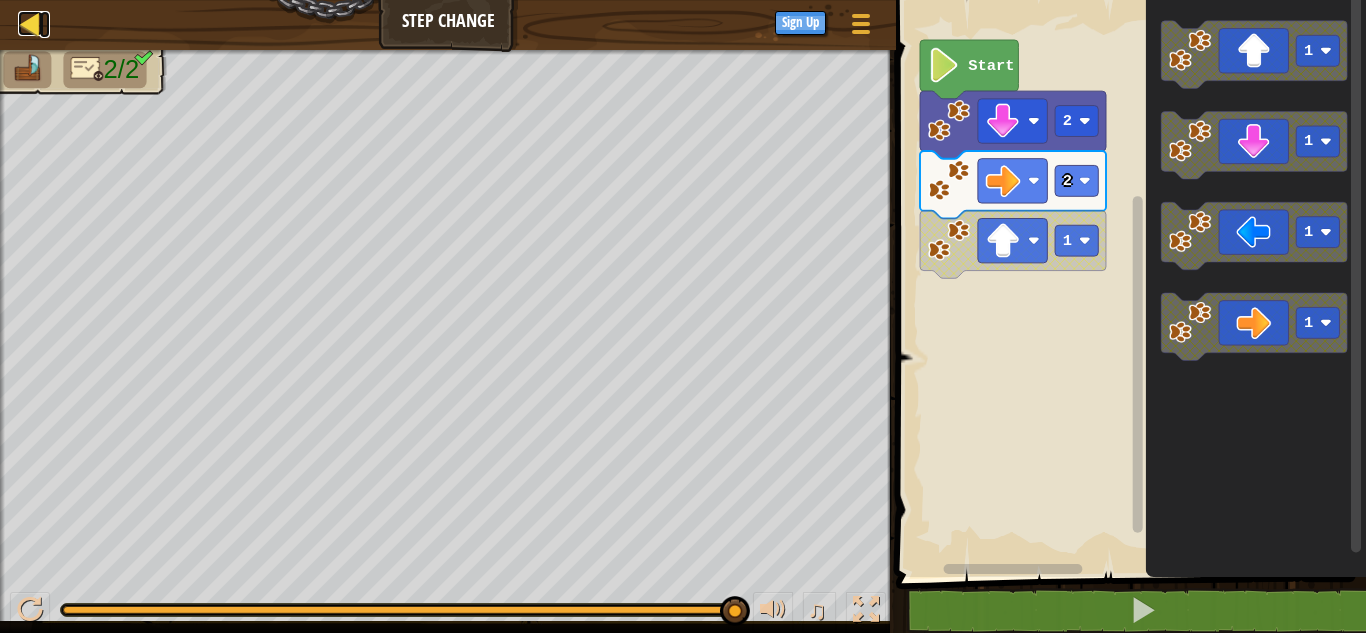 click at bounding box center (30, 23) 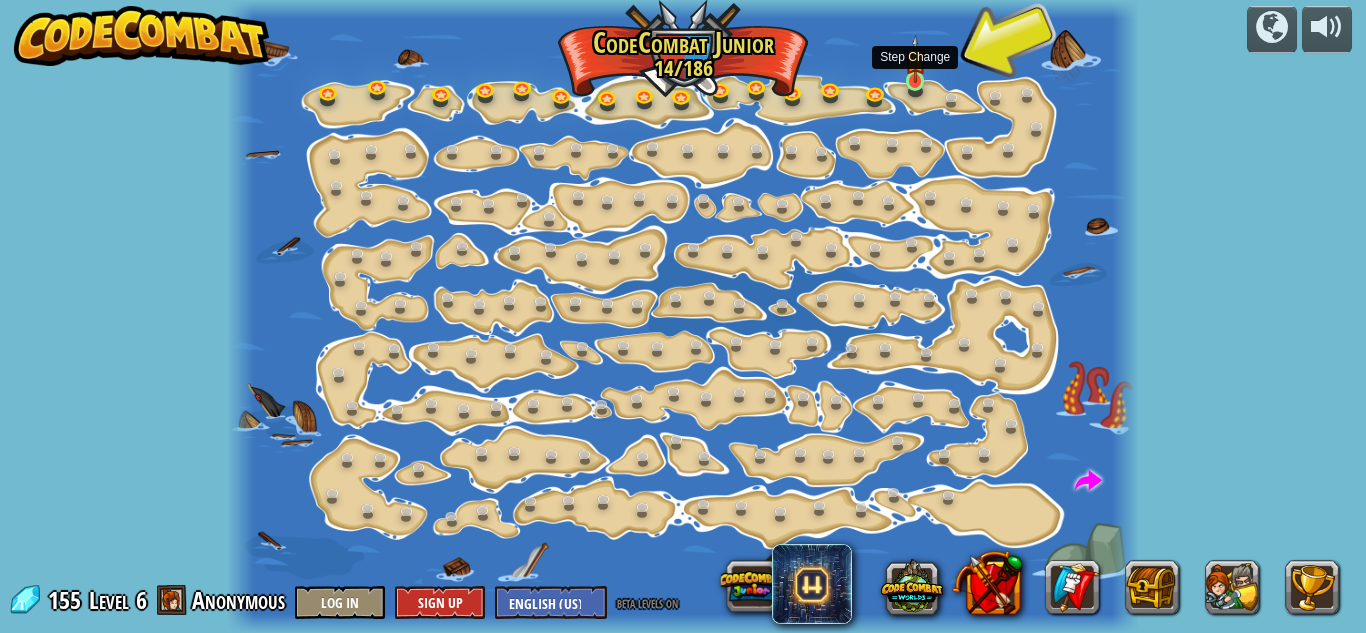 click at bounding box center [915, 59] 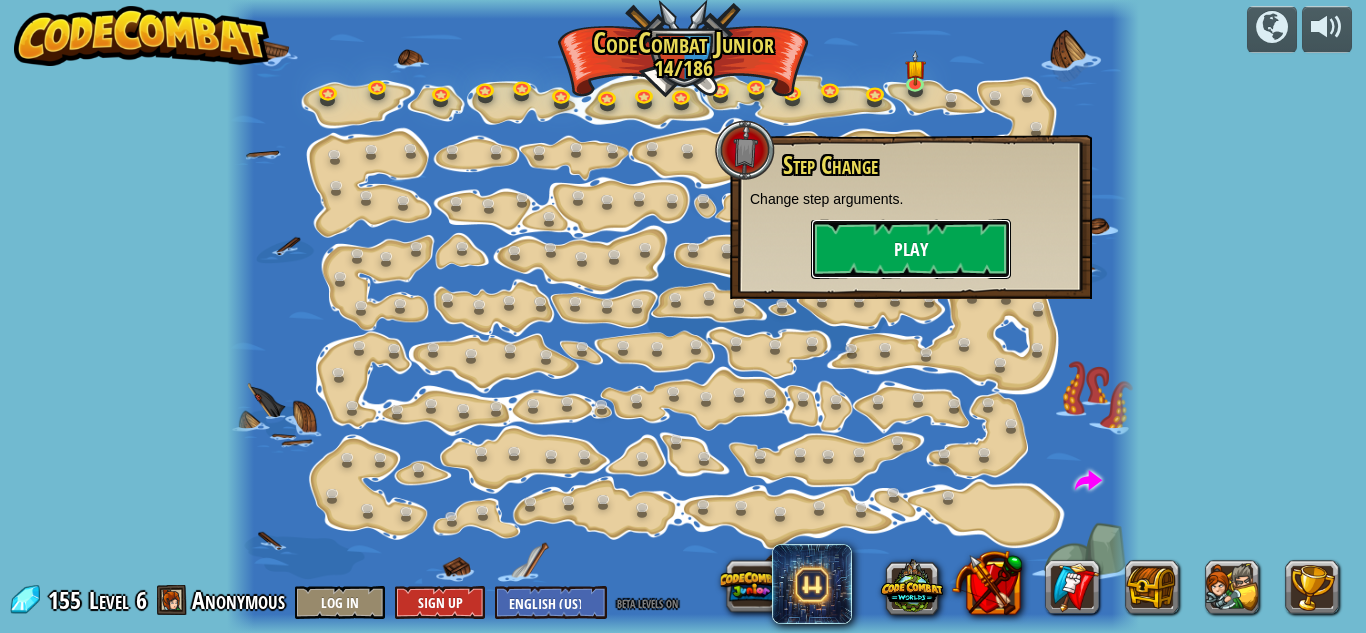 click on "Play" at bounding box center [911, 249] 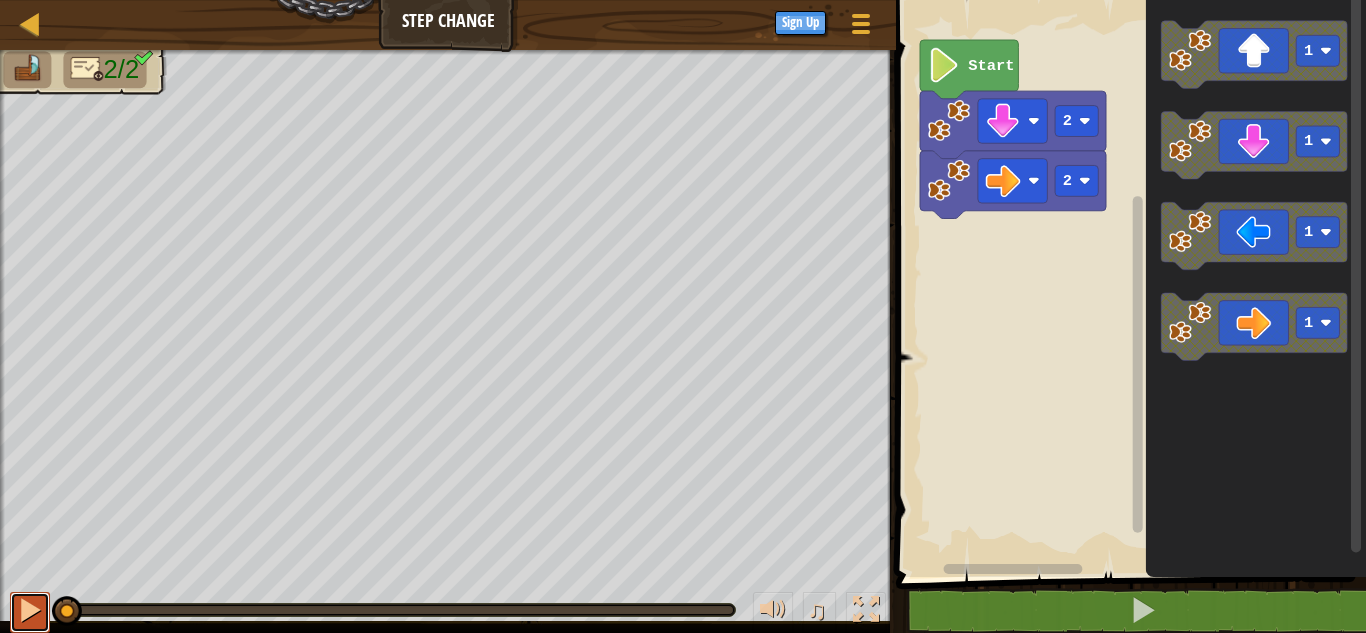 click at bounding box center (30, 610) 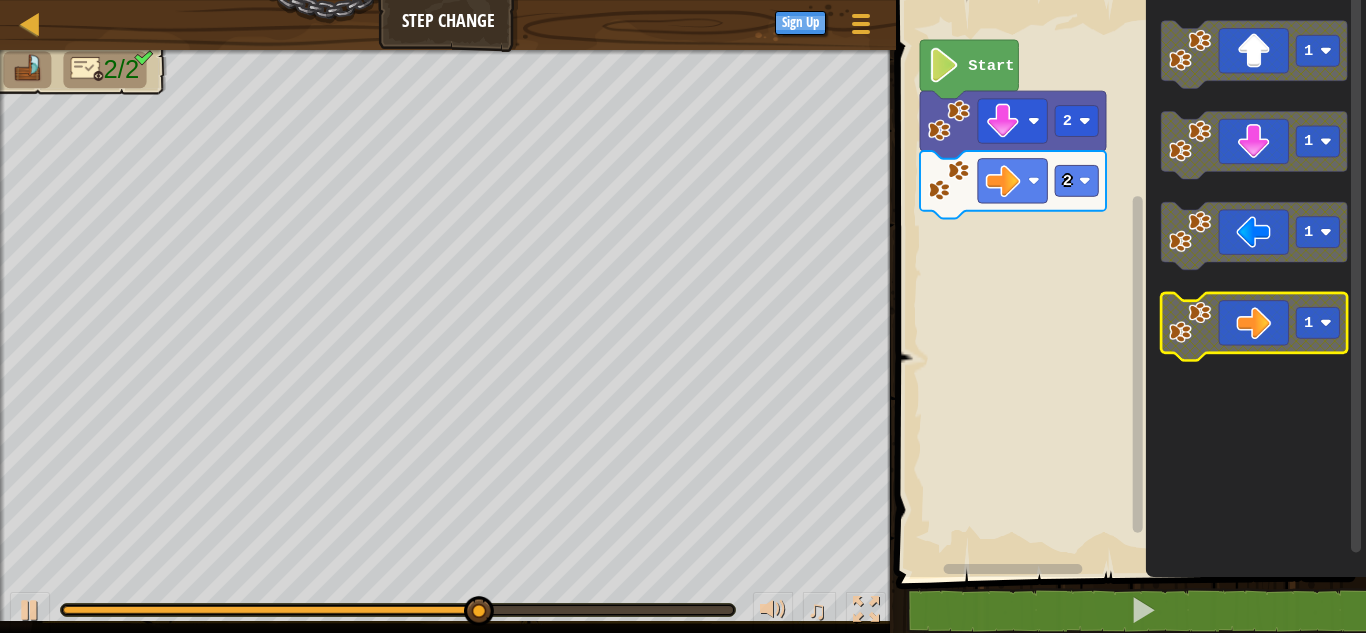 click 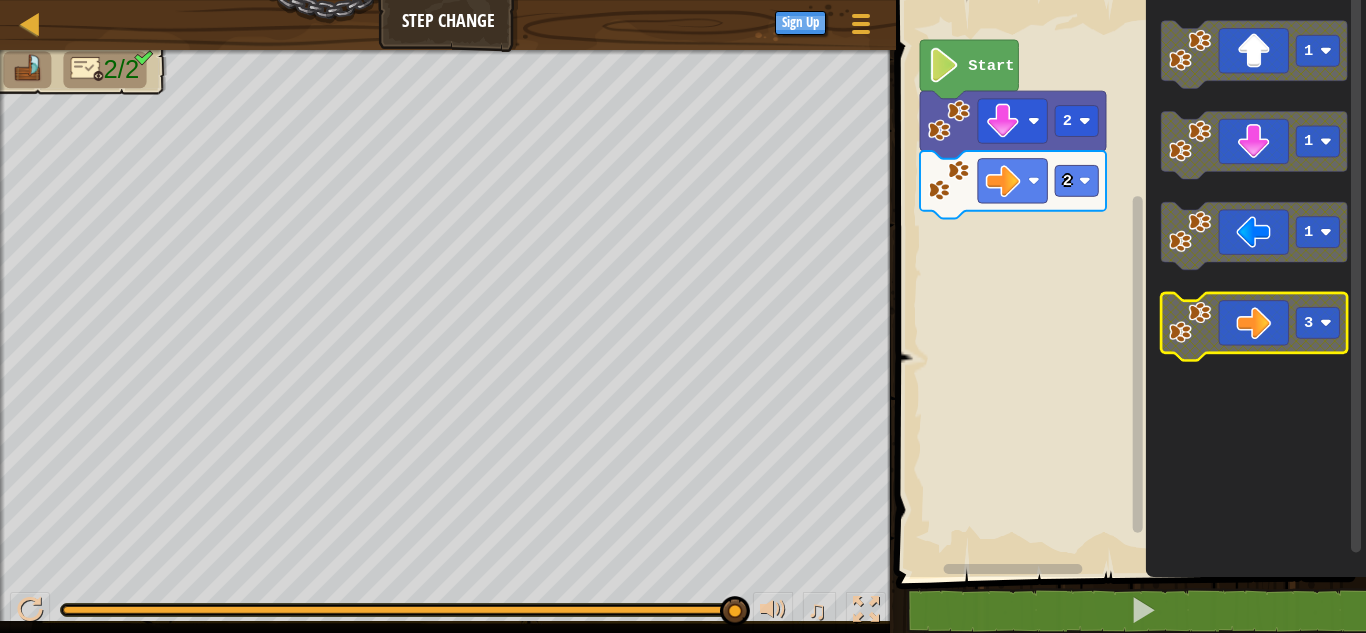 click 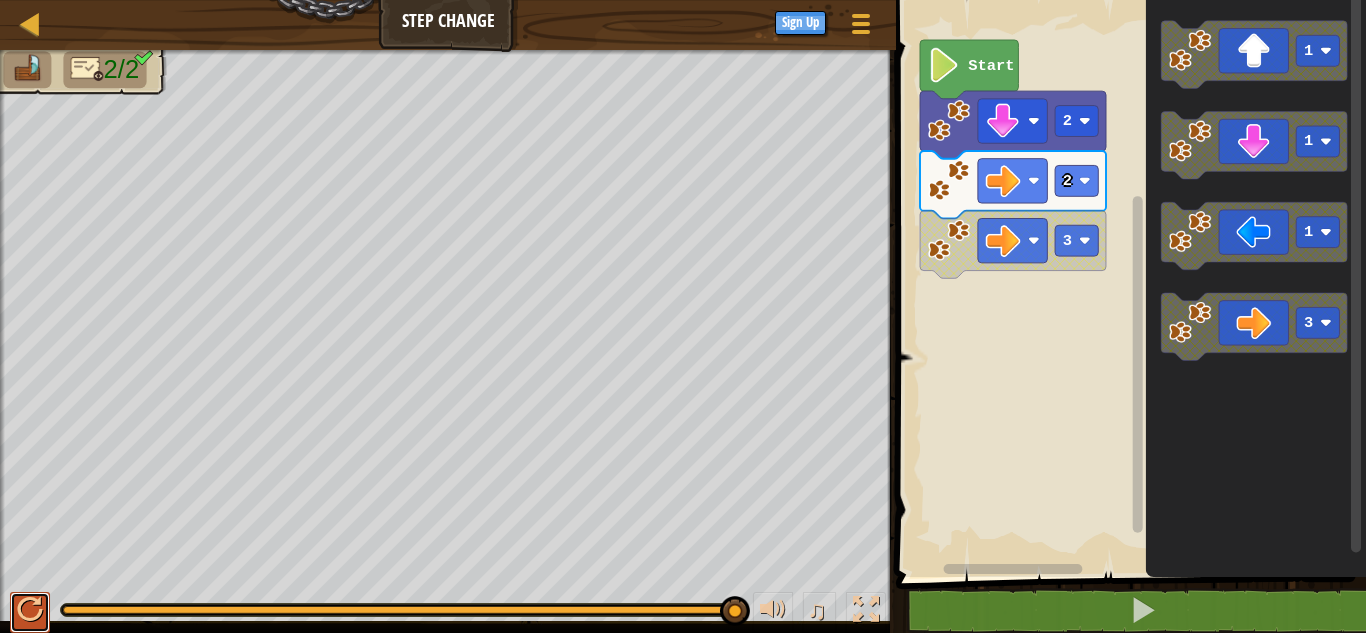 click at bounding box center (30, 610) 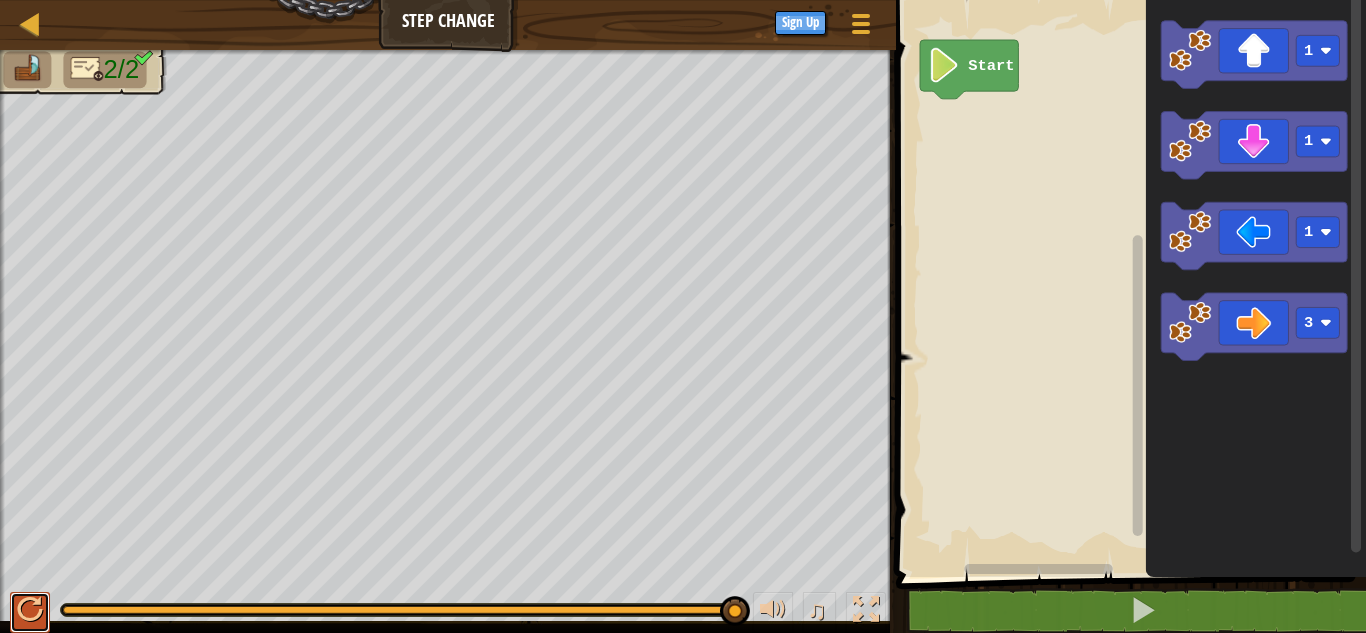 click at bounding box center (30, 612) 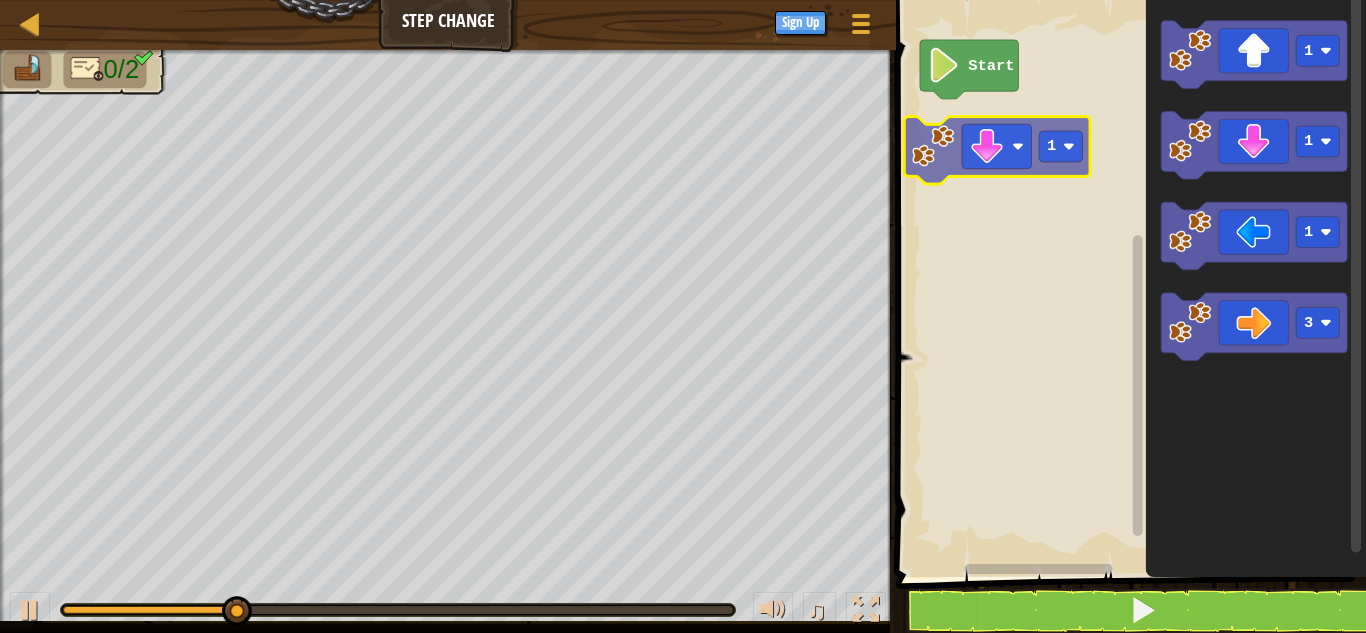 click on "Start 1 1 1 1 3 1" at bounding box center (1128, 283) 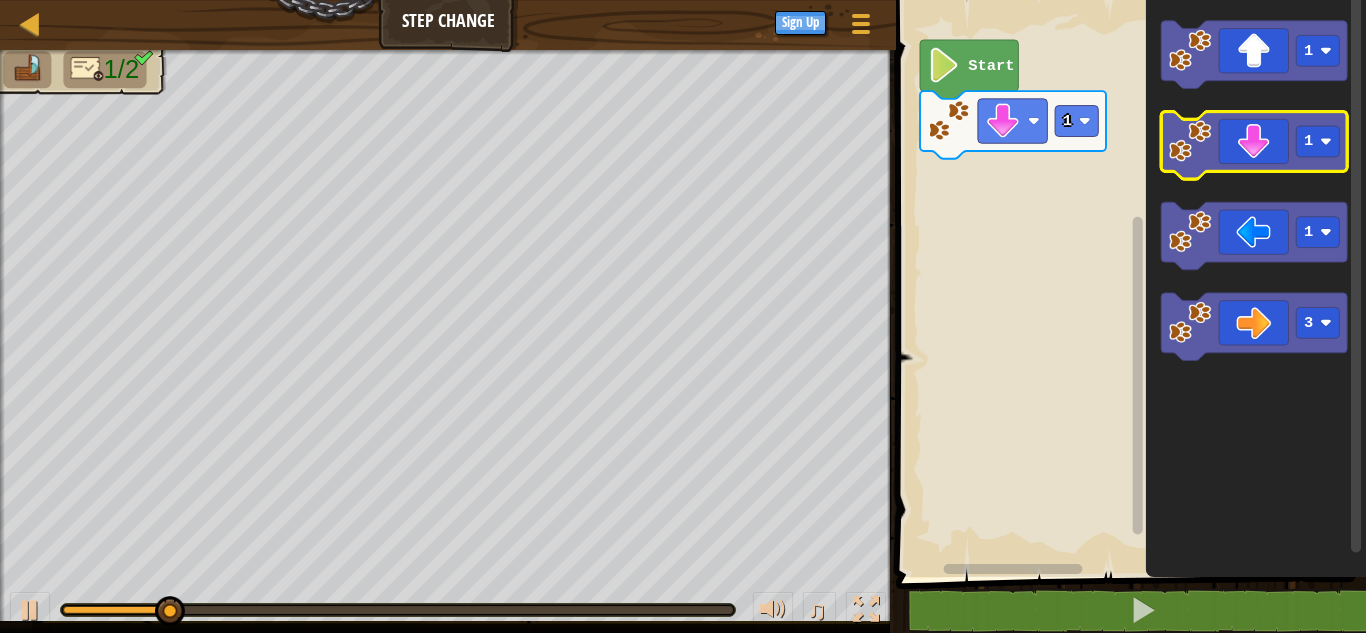 click 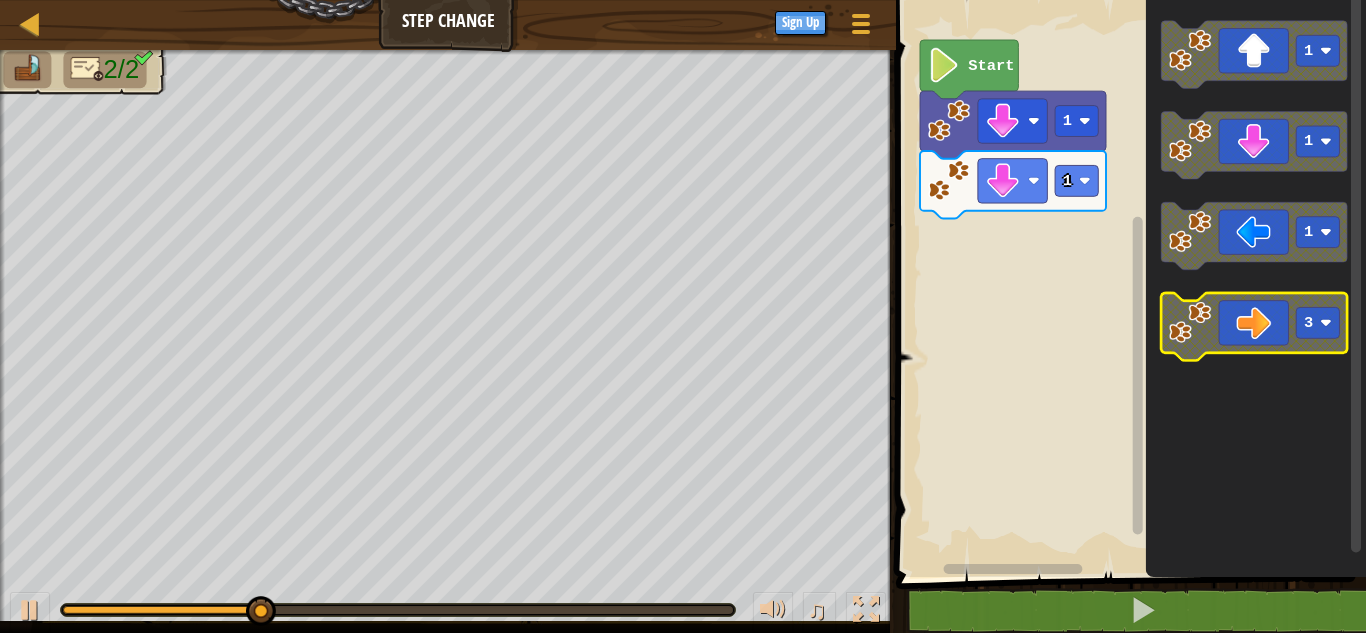 click 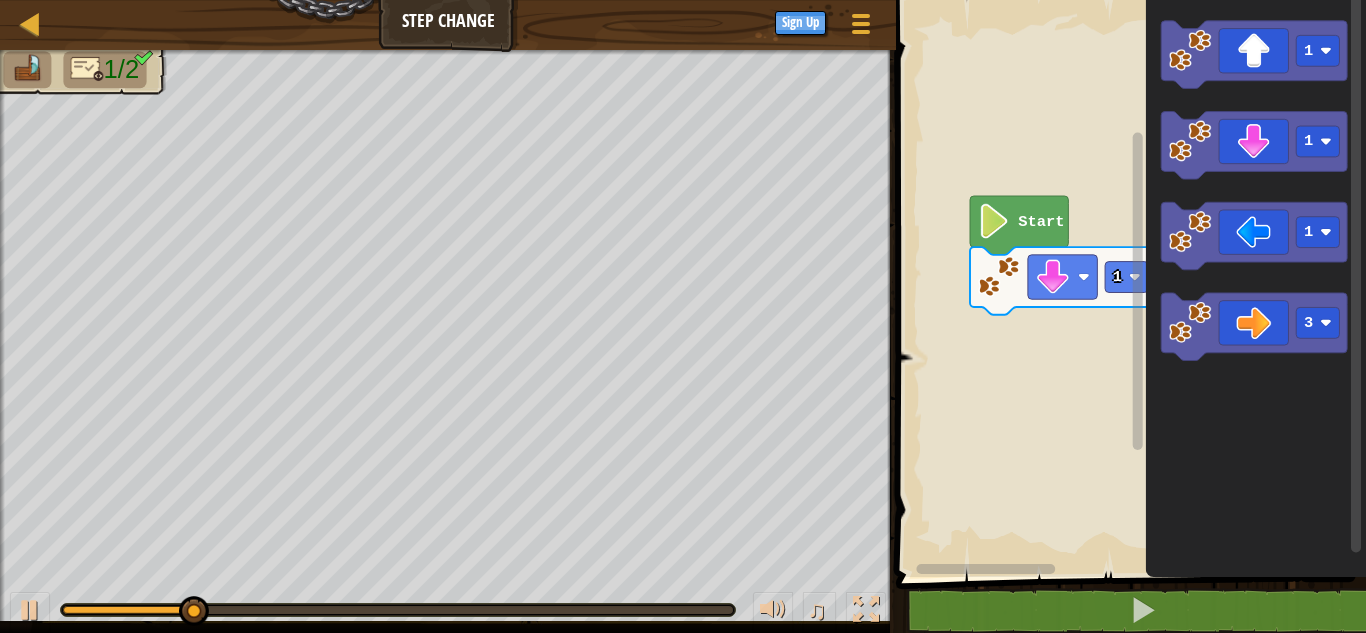 click 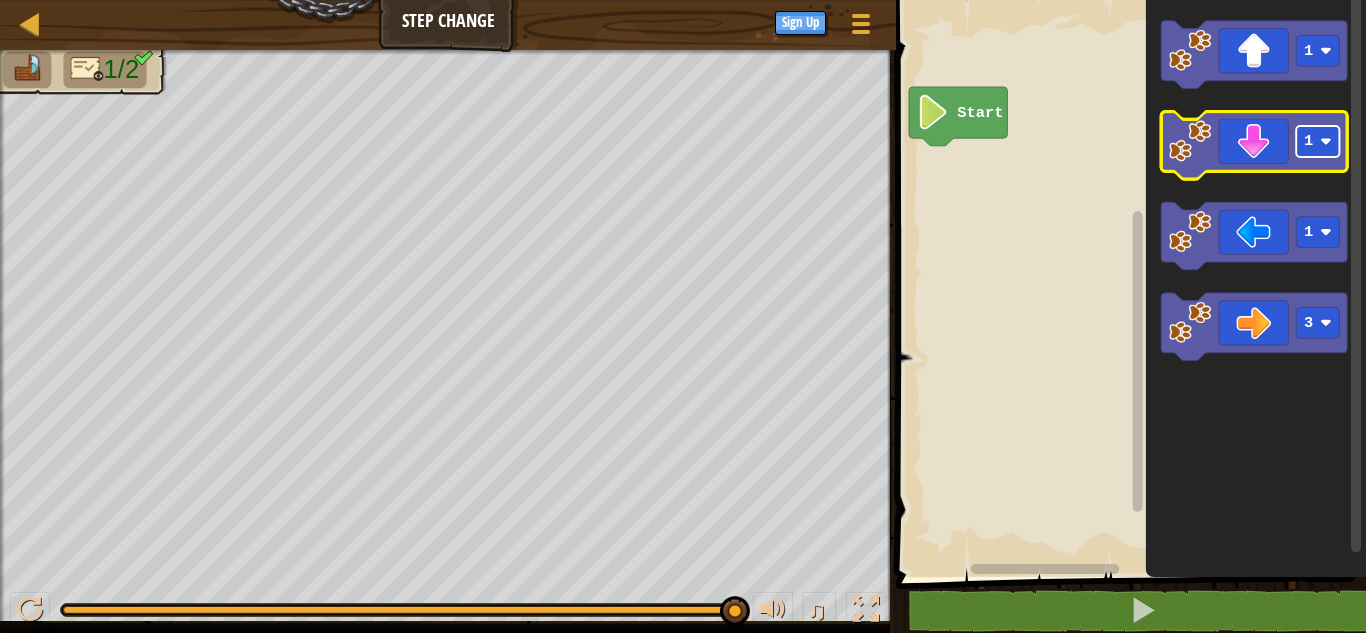 click 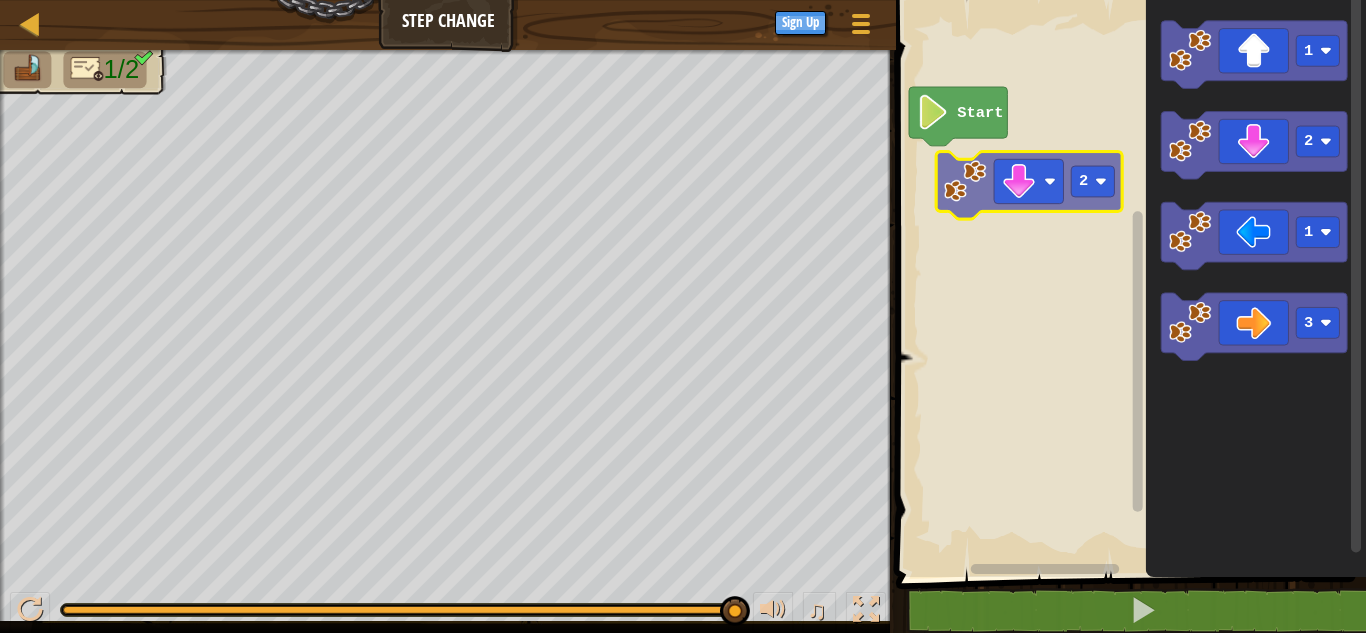 click on "Start 1 2 1 3 2" at bounding box center (1128, 283) 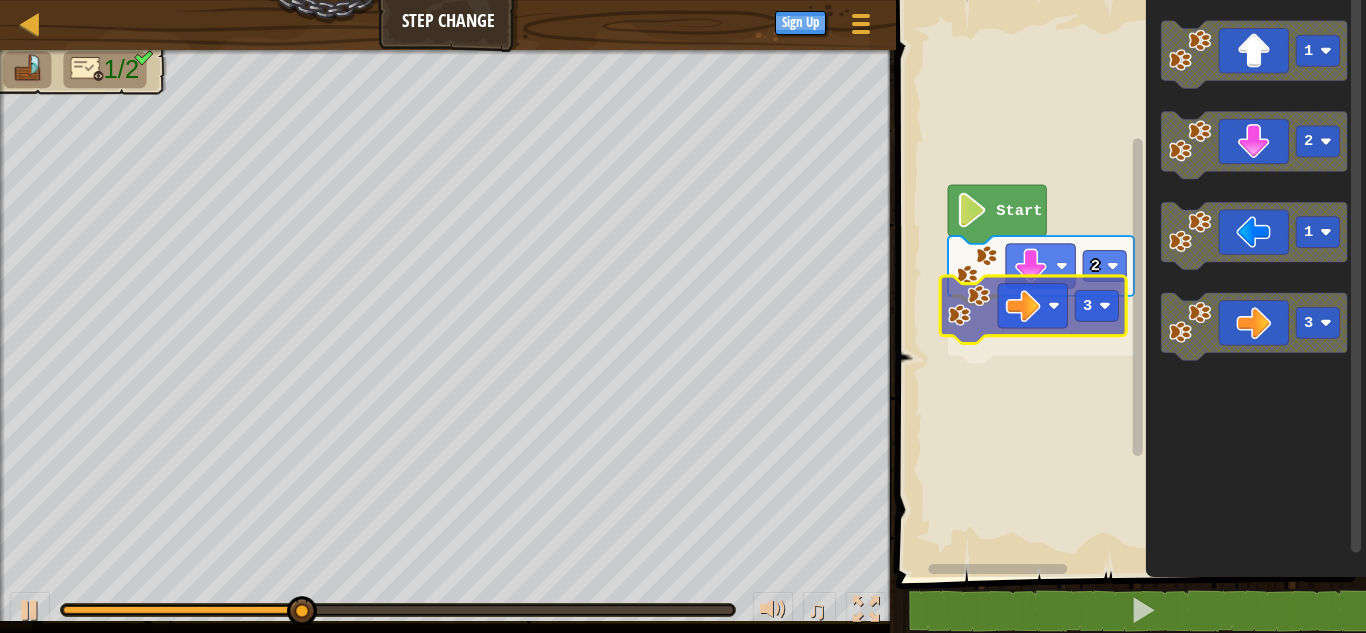 click on "2 3 Start 1 2 1 3 3" at bounding box center (1128, 283) 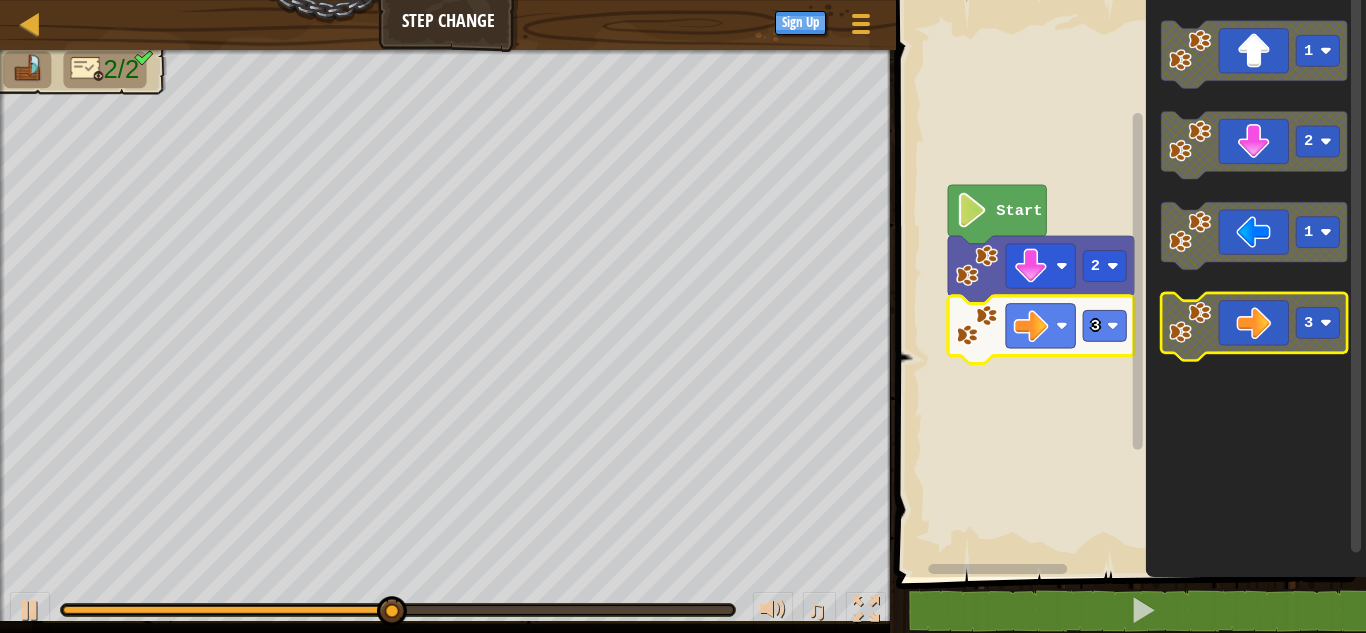 click 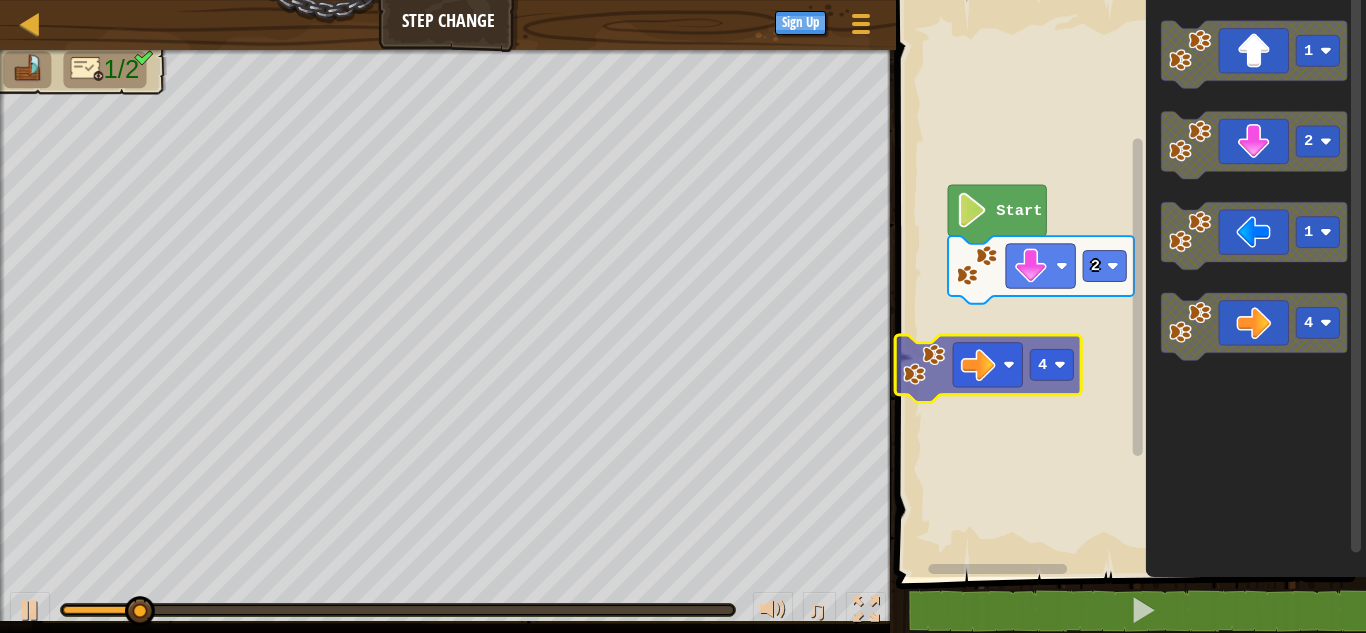 click on "2 Start 1 2 1 4 4" at bounding box center [1128, 283] 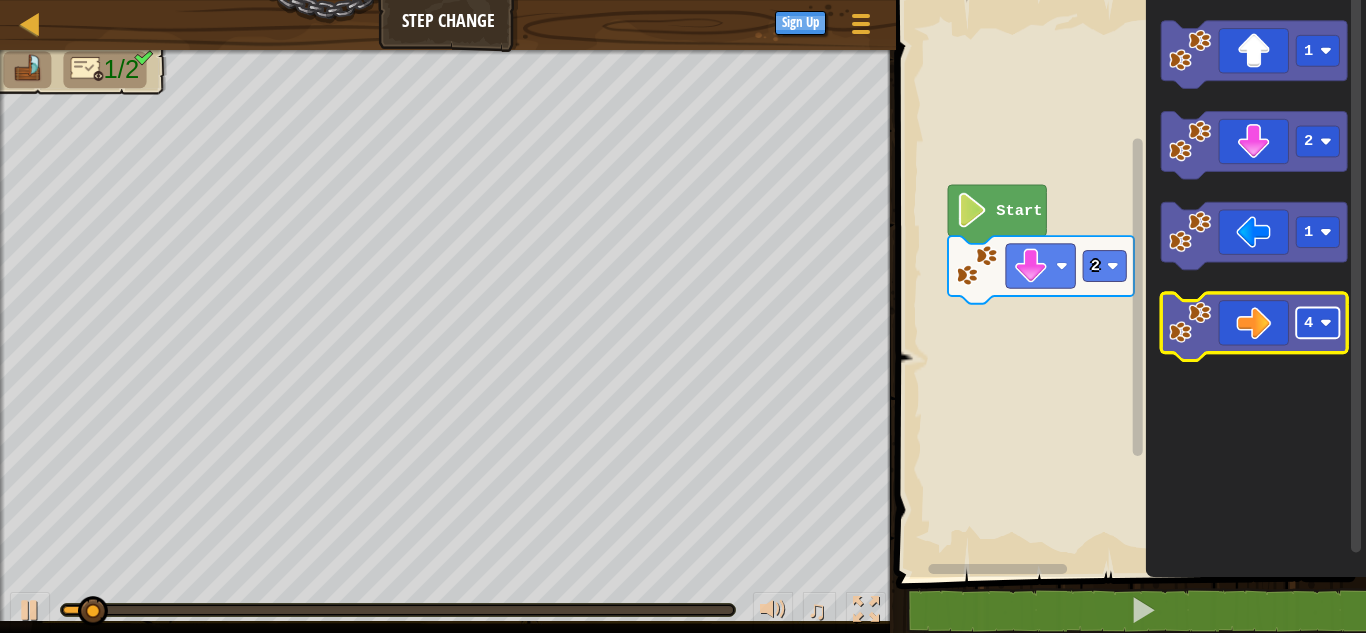 click 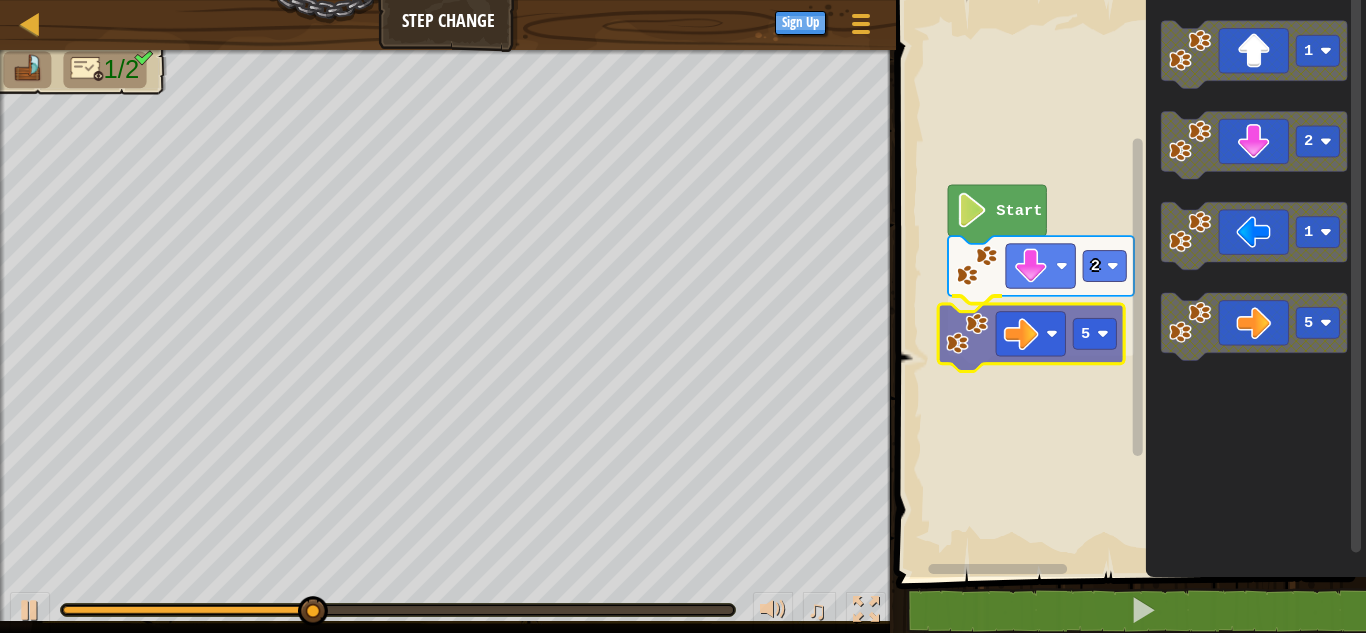 click on "2 5 Start 1 2 1 5 5" at bounding box center [1128, 283] 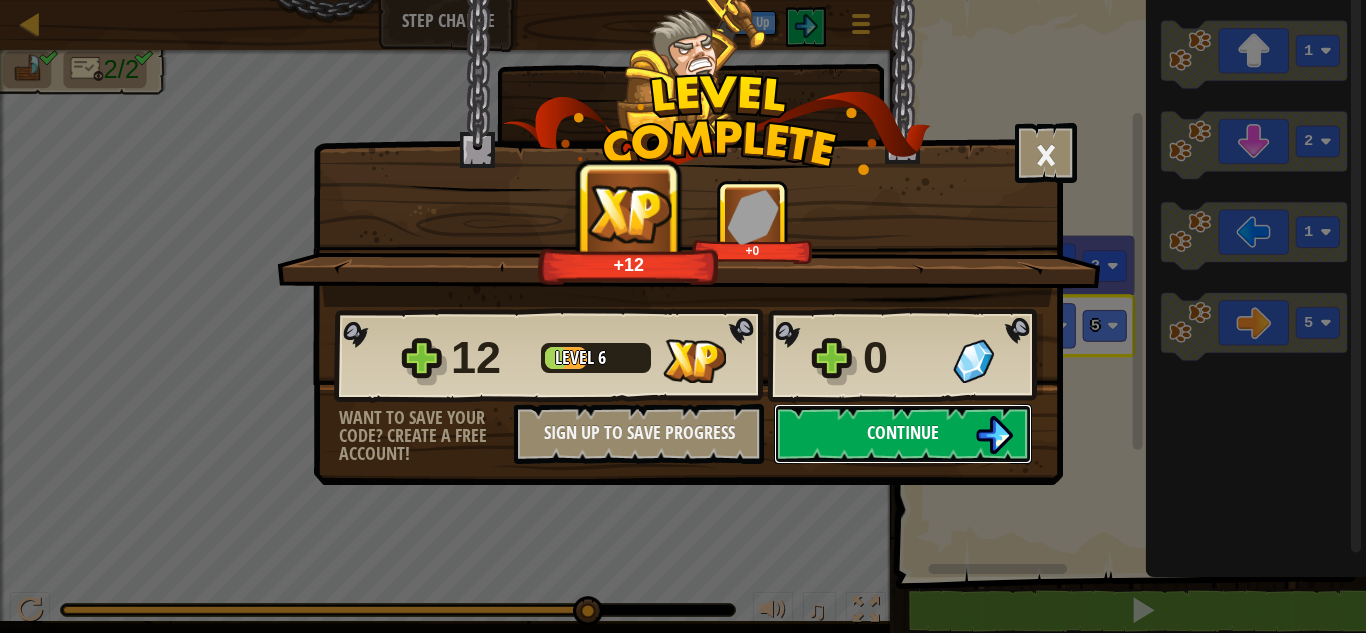 click on "Continue" at bounding box center [903, 434] 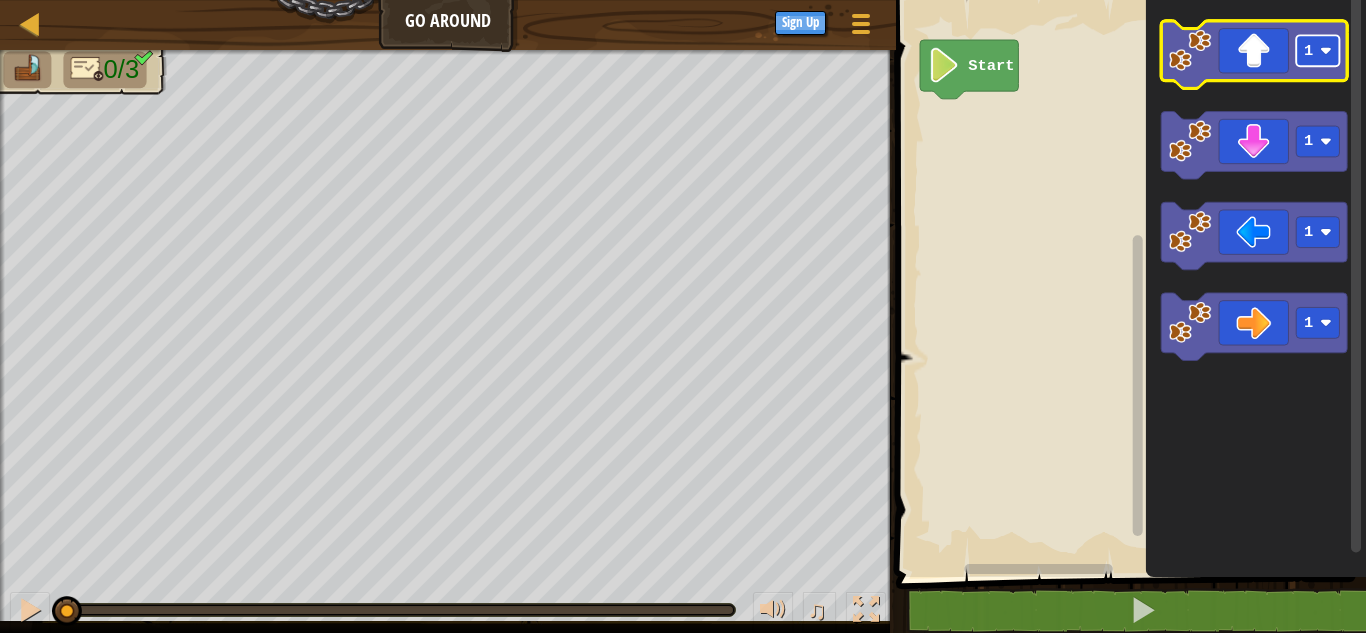 click 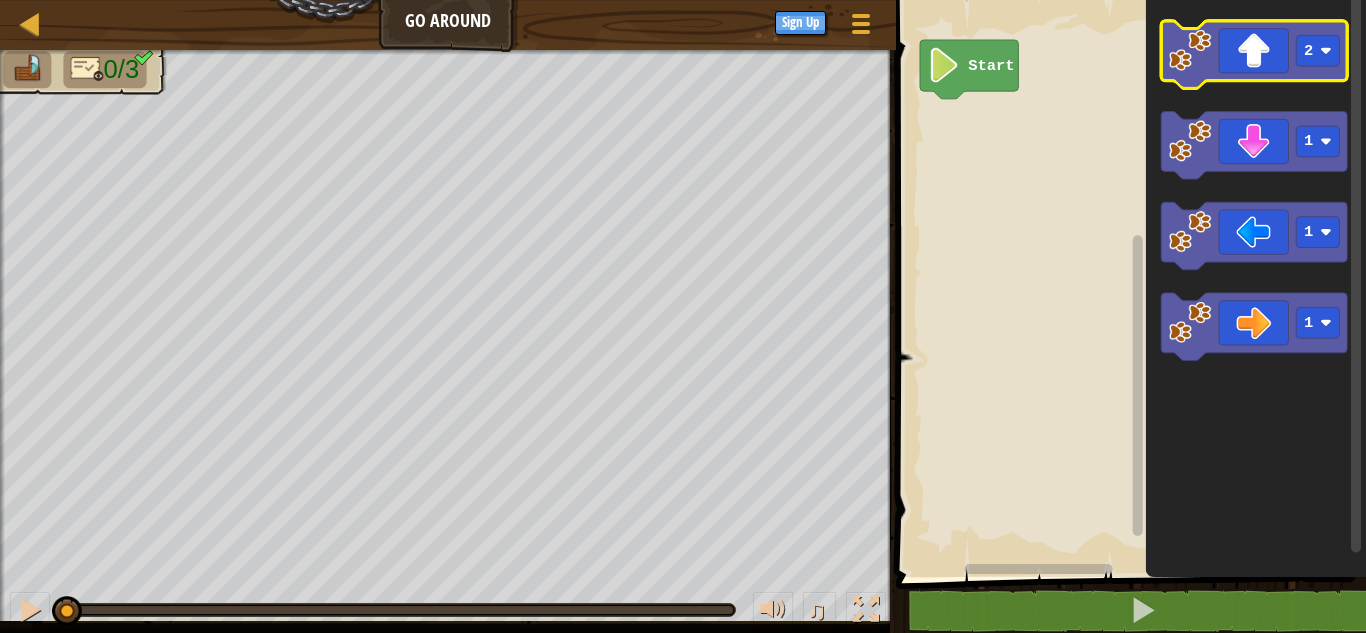 click 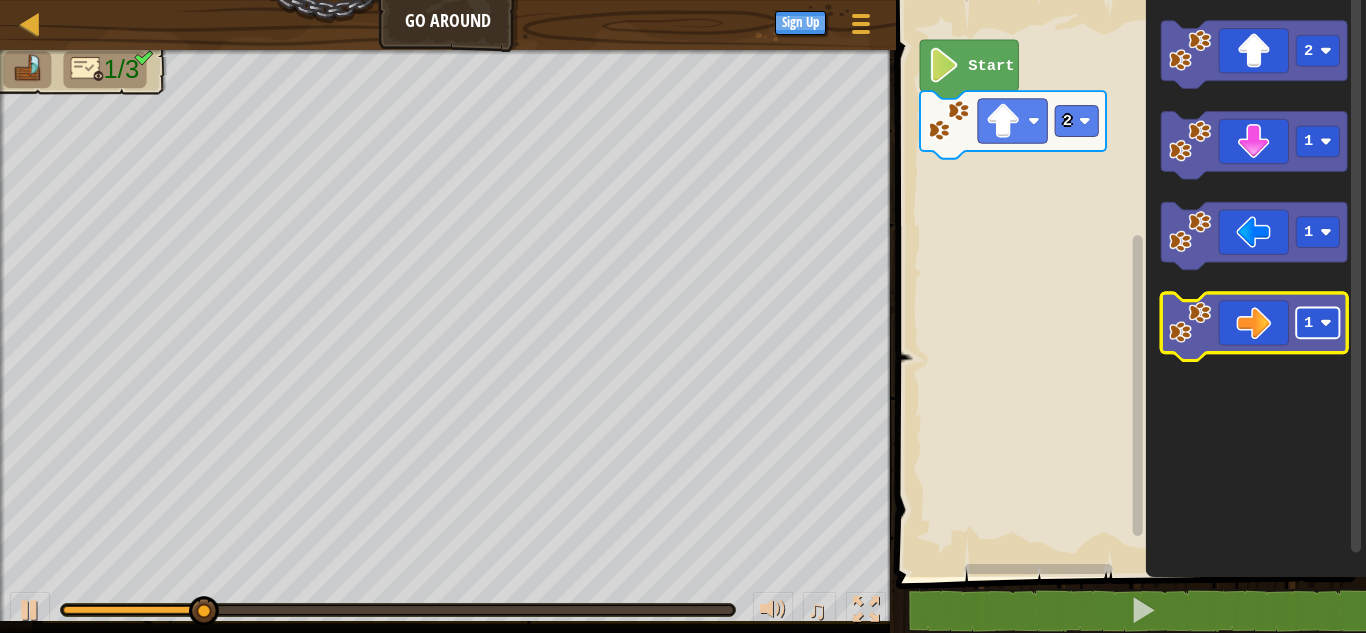 click on "1" 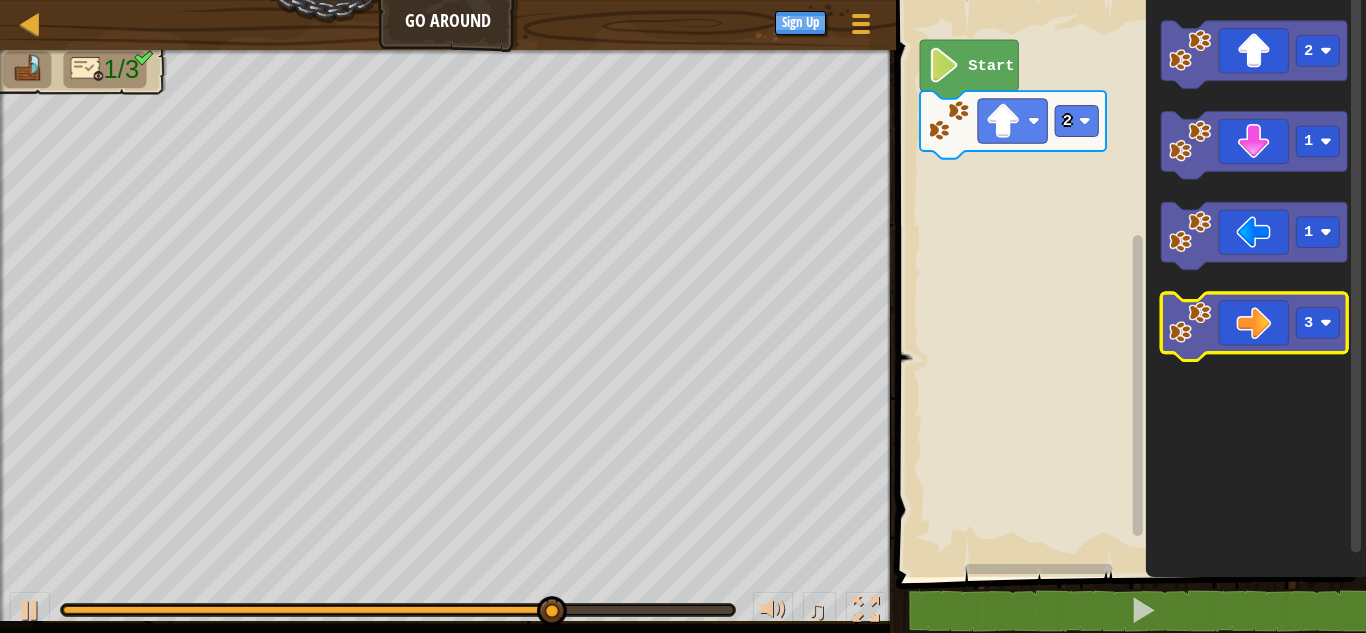 click 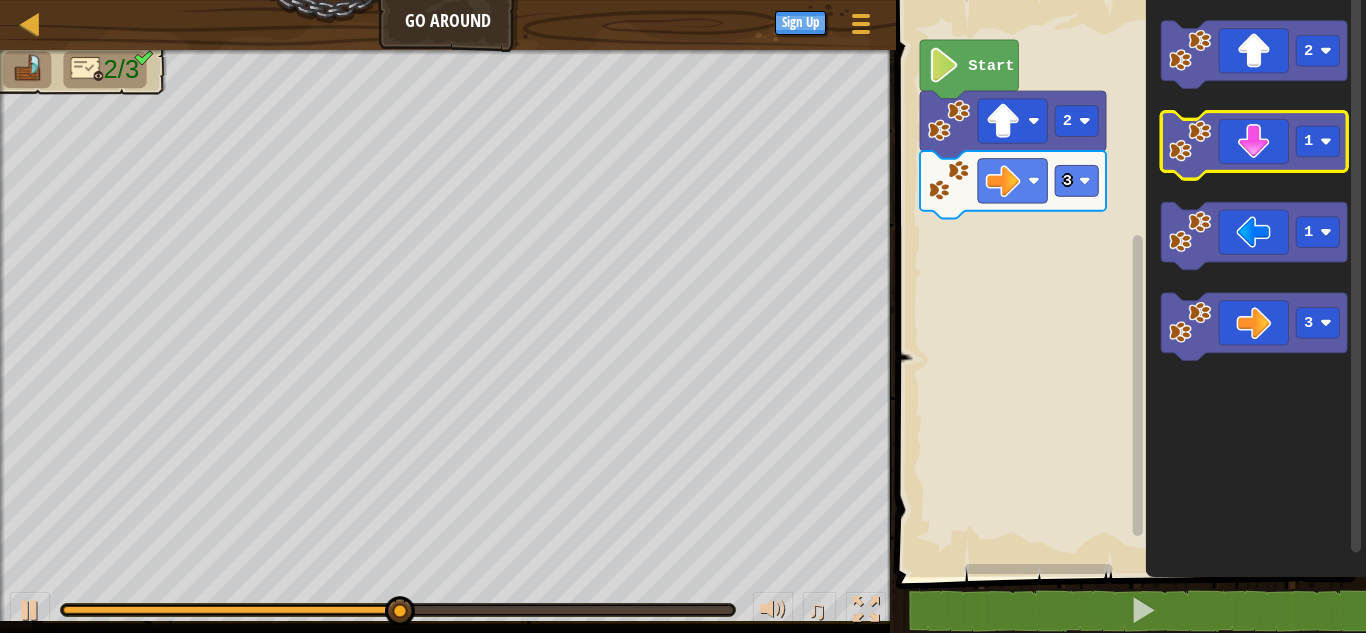 click 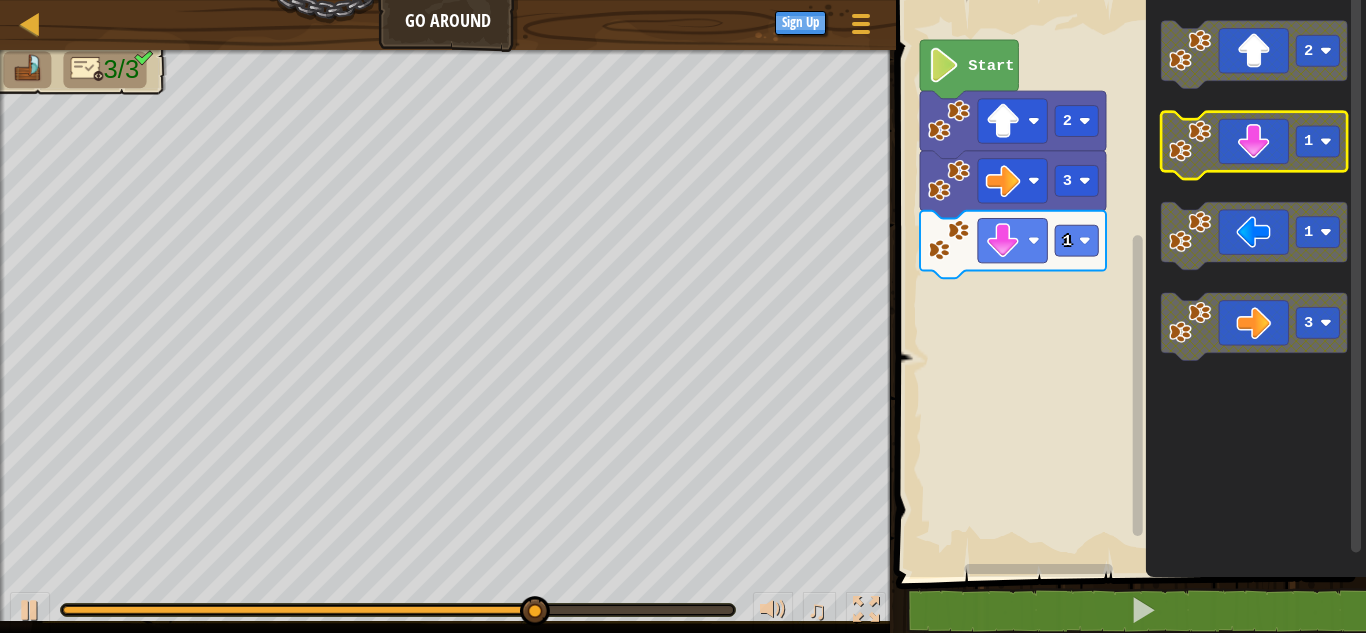 click 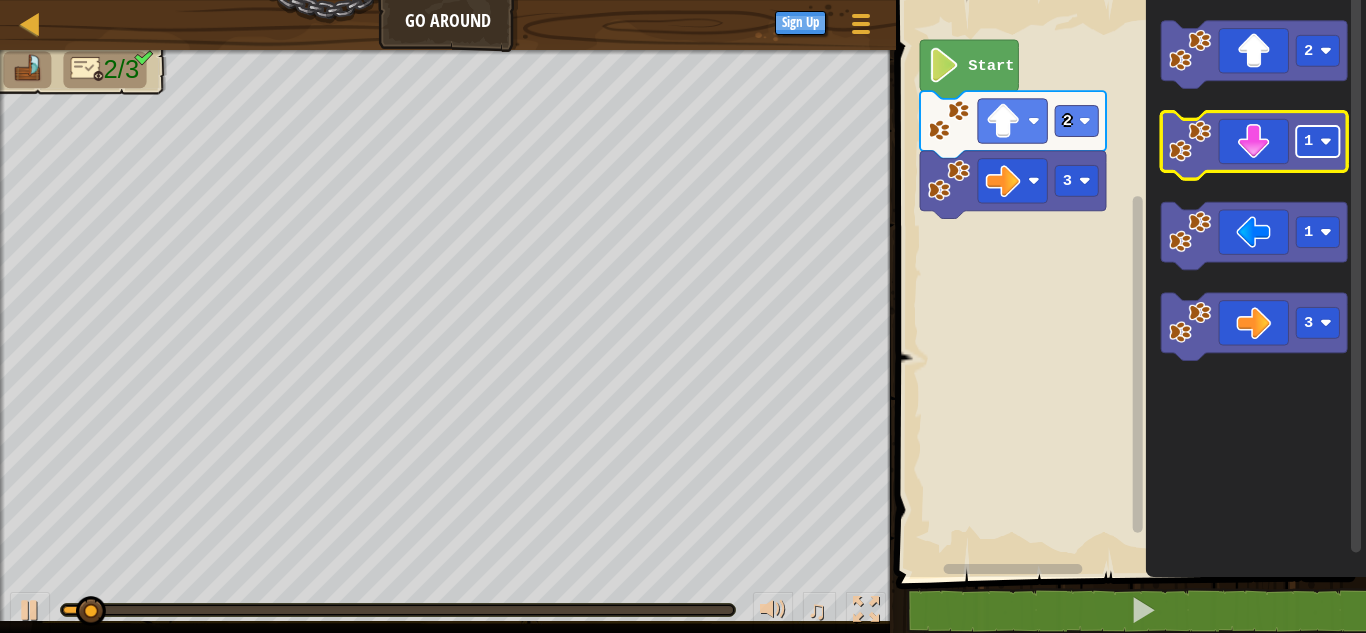 click on "1" 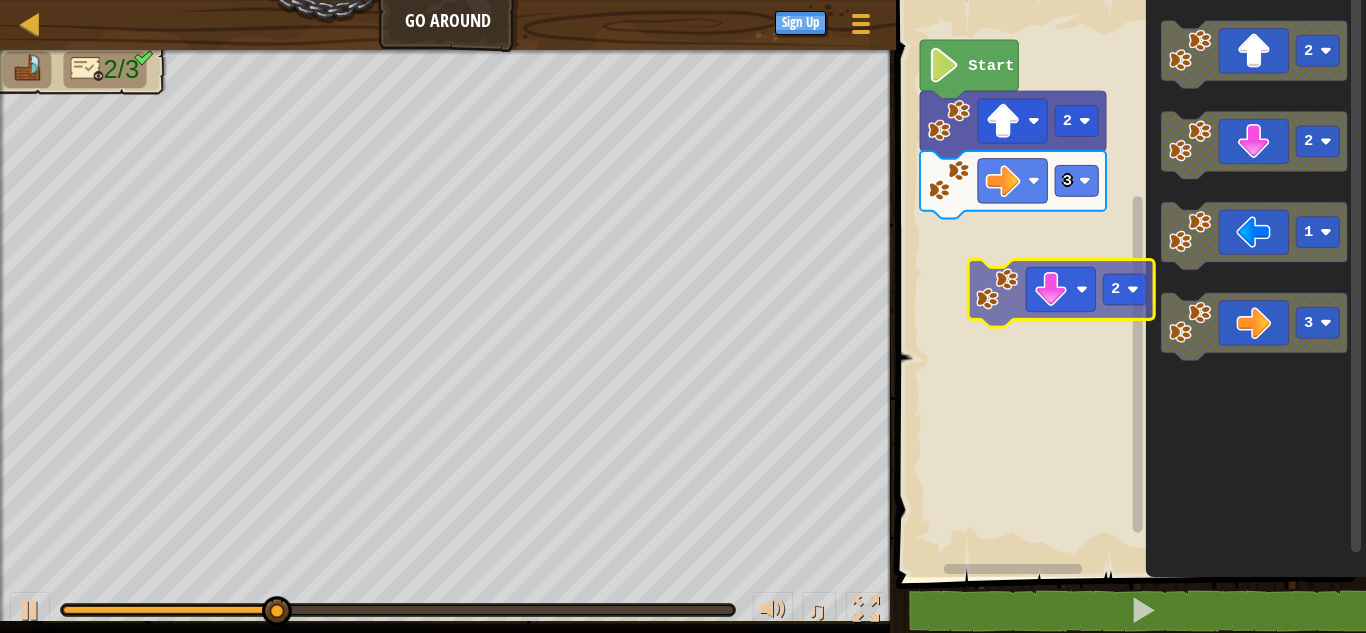 click on "Start 2 3 2 2 1 3 2" at bounding box center (1128, 283) 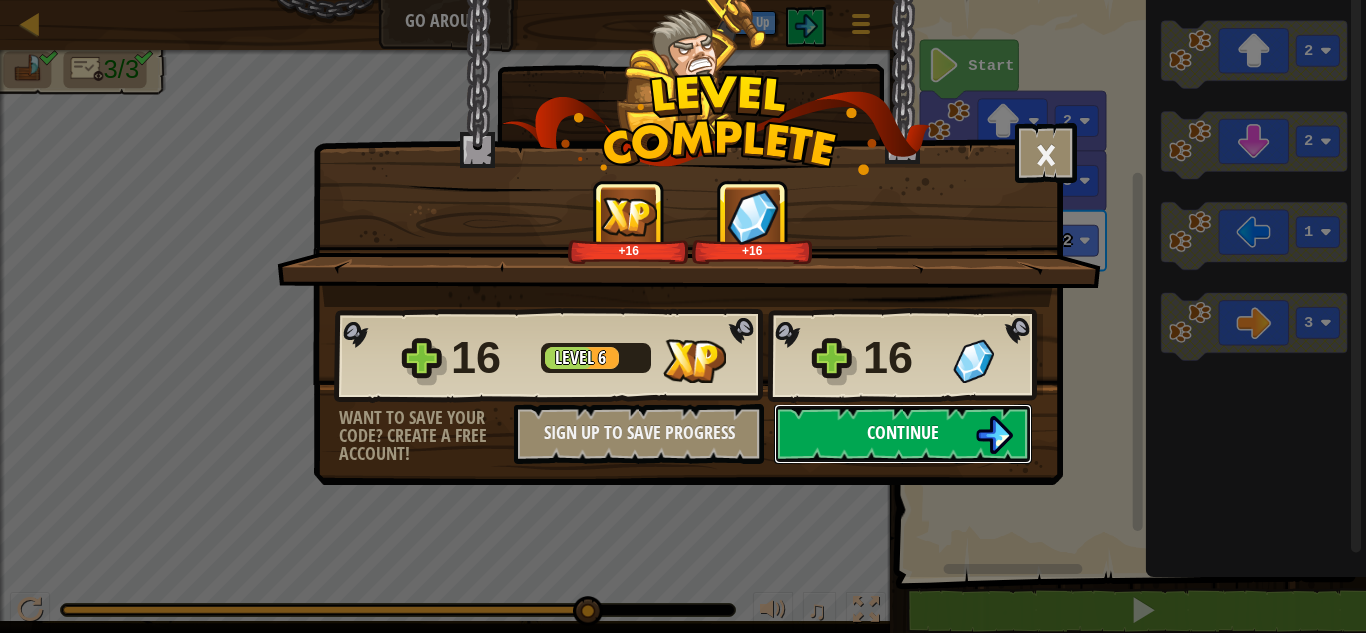 click at bounding box center (994, 435) 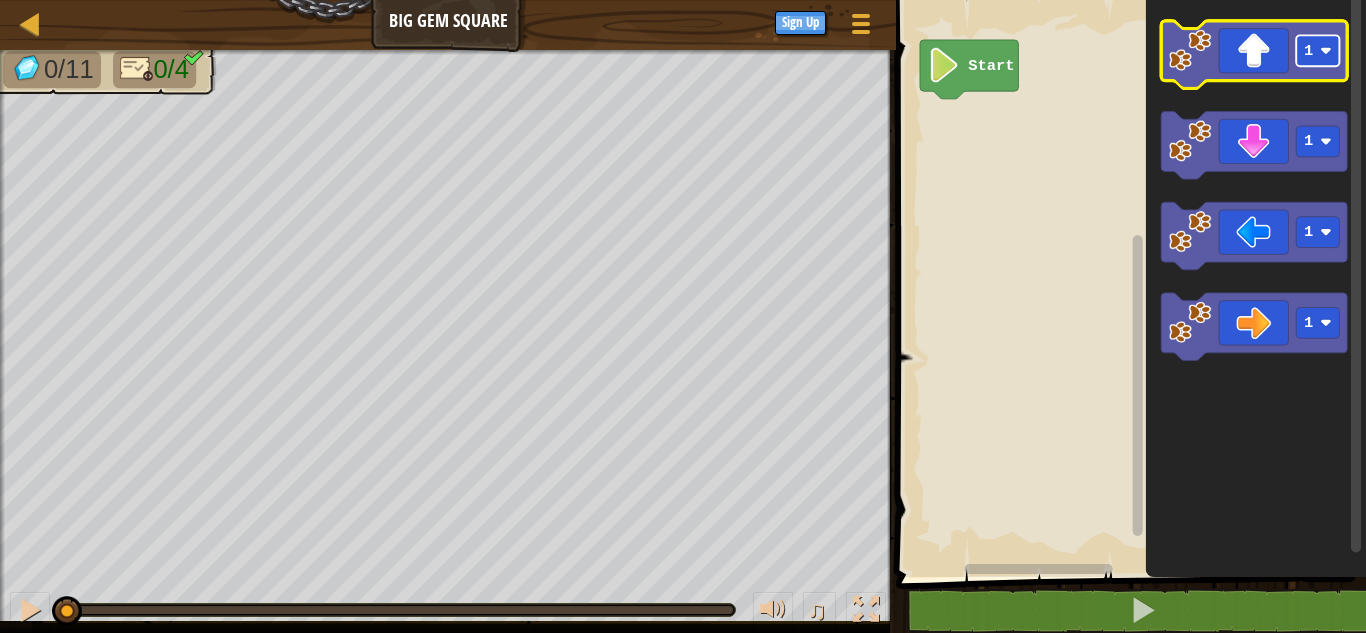 click 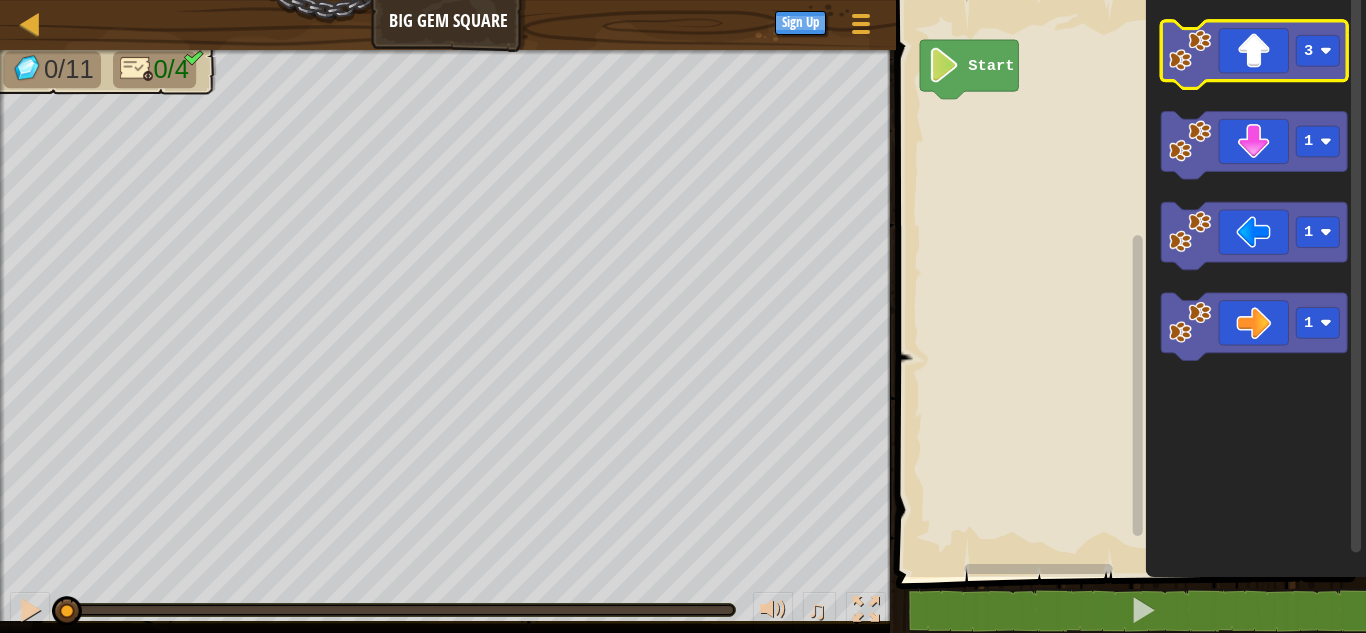 click 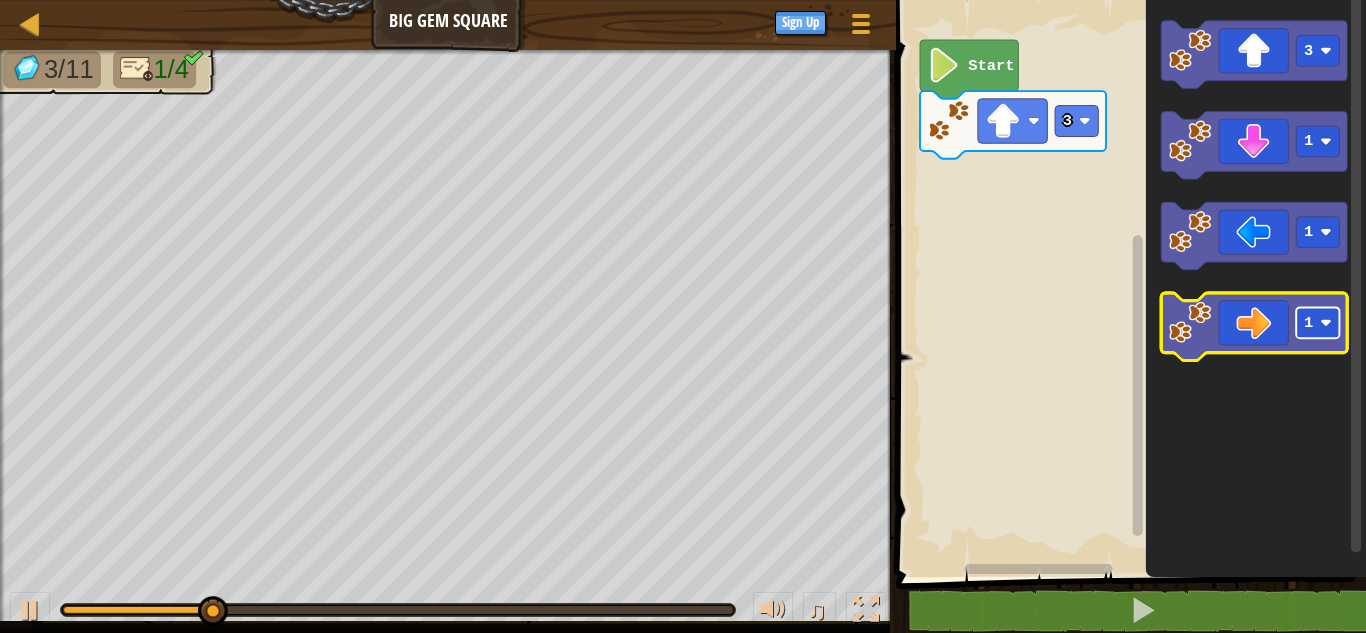 click on "1" 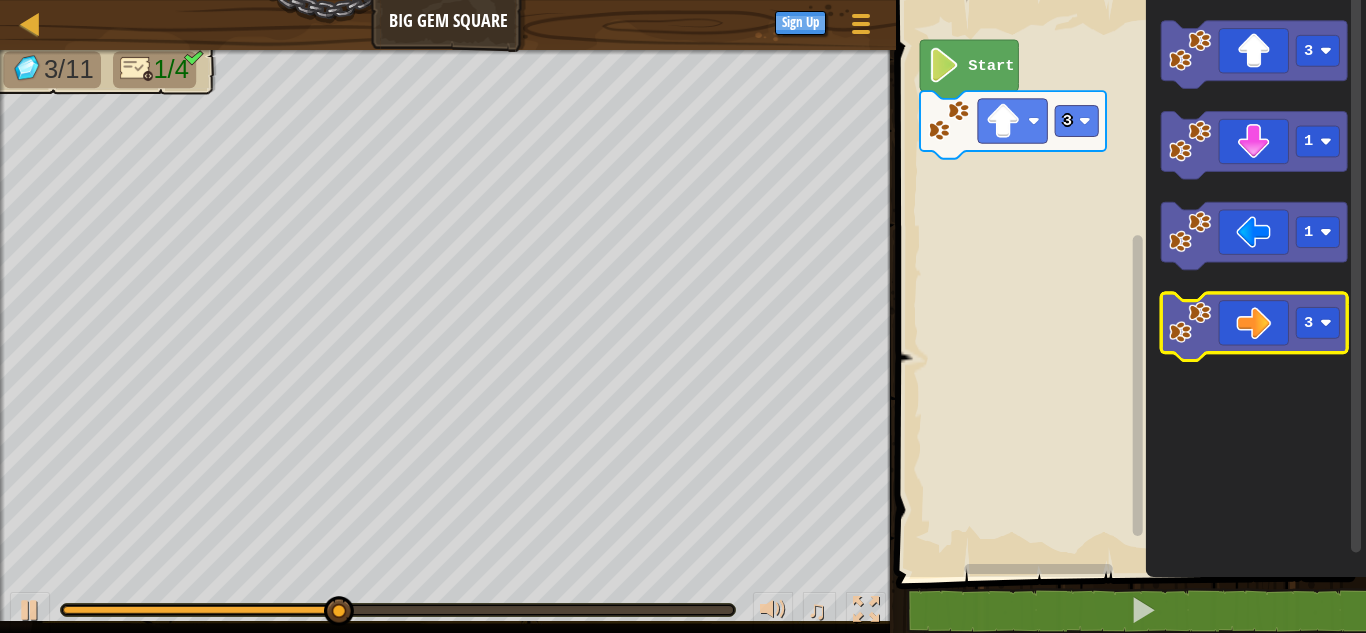 click 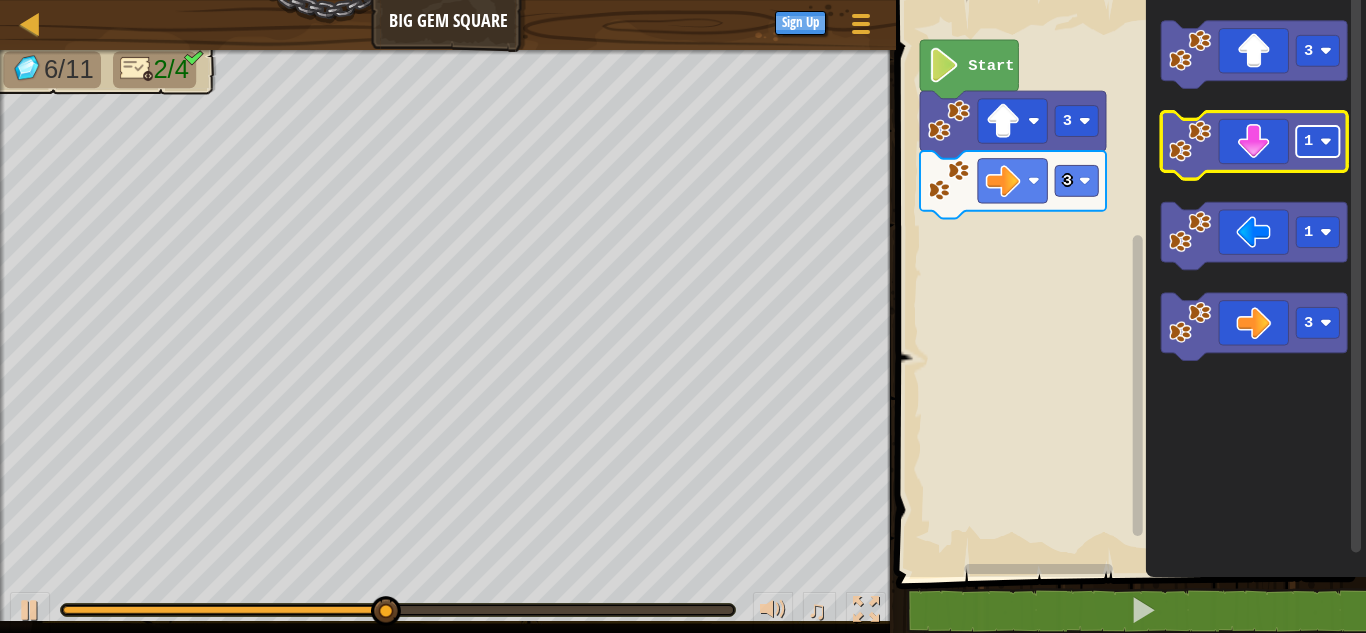 click on "1" 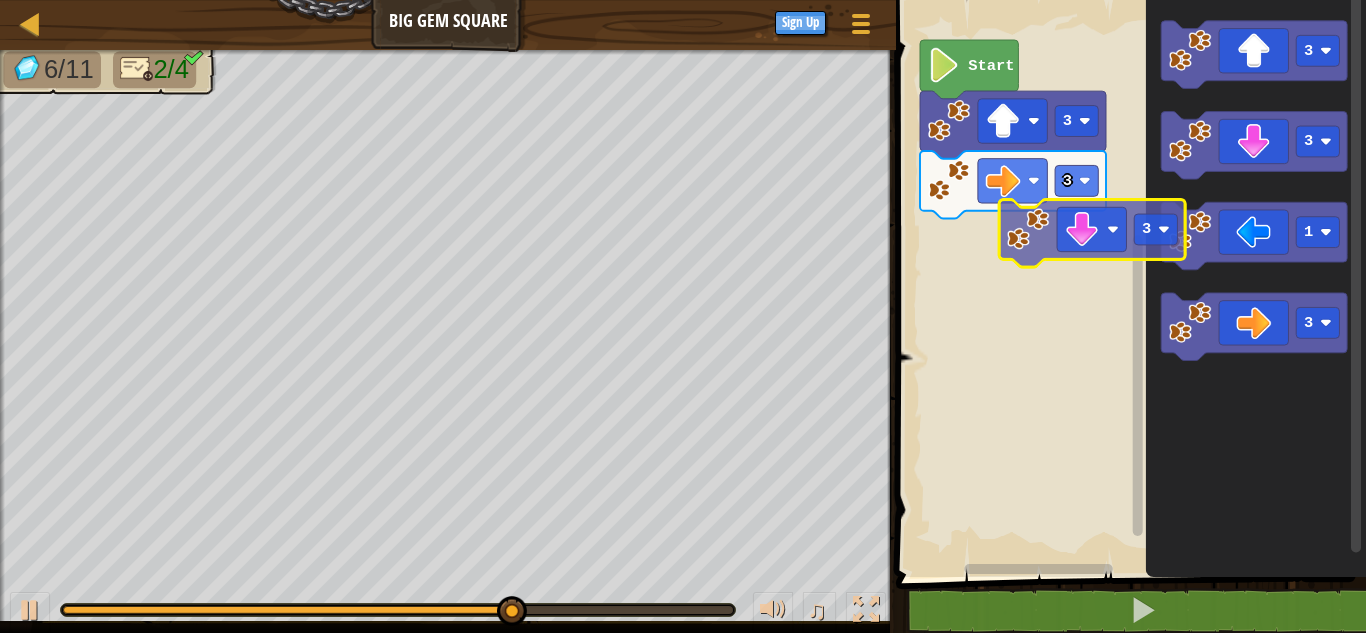 click on "Start 3 3 3 3 1 3 3" at bounding box center [1128, 283] 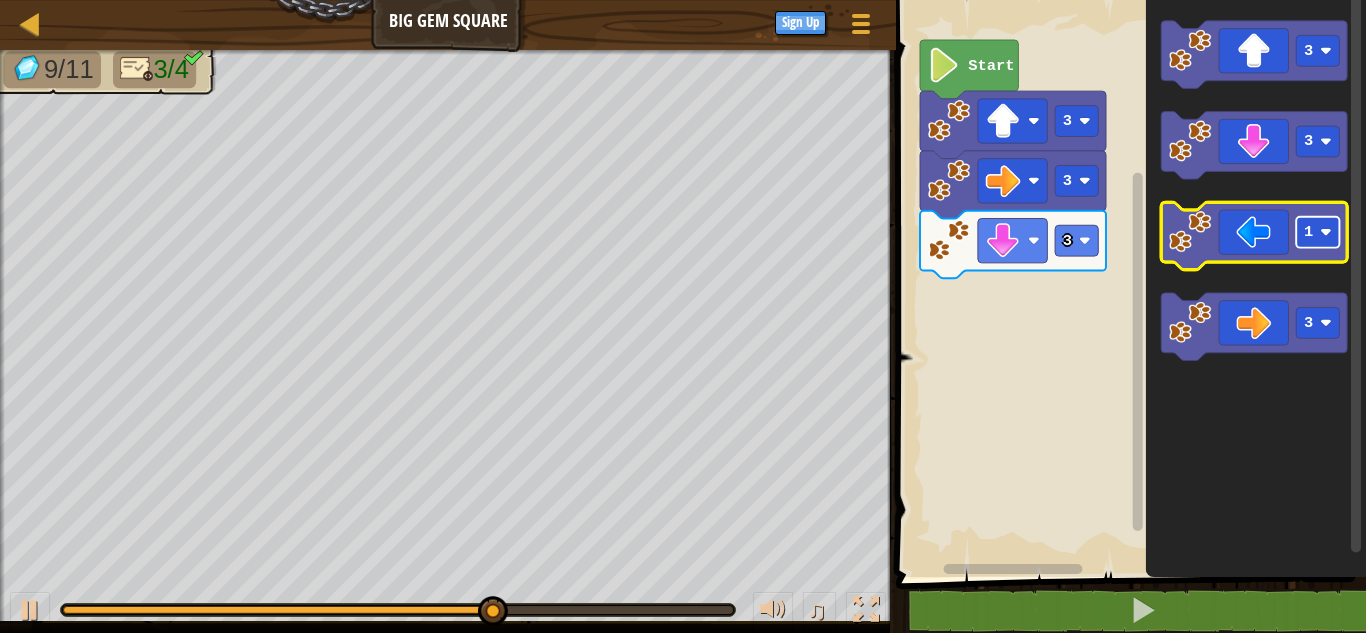 click on "1" 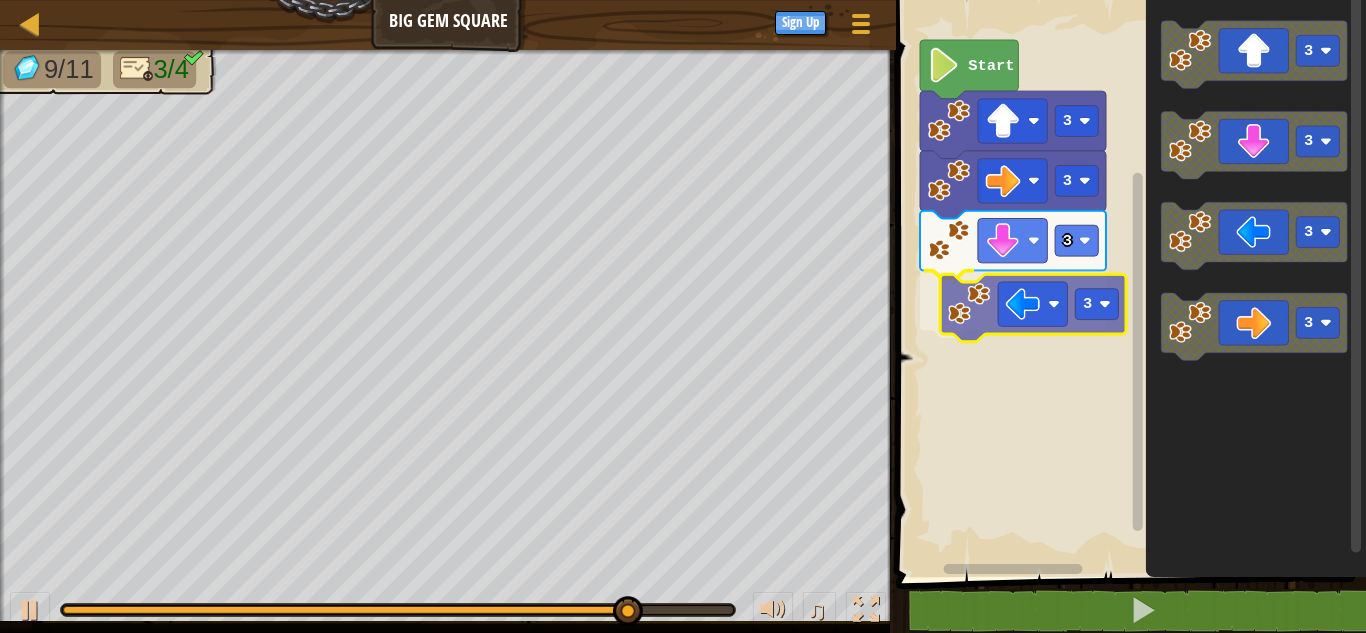click on "3 3 3 3 Start 3 3 3 3 3" at bounding box center [1128, 283] 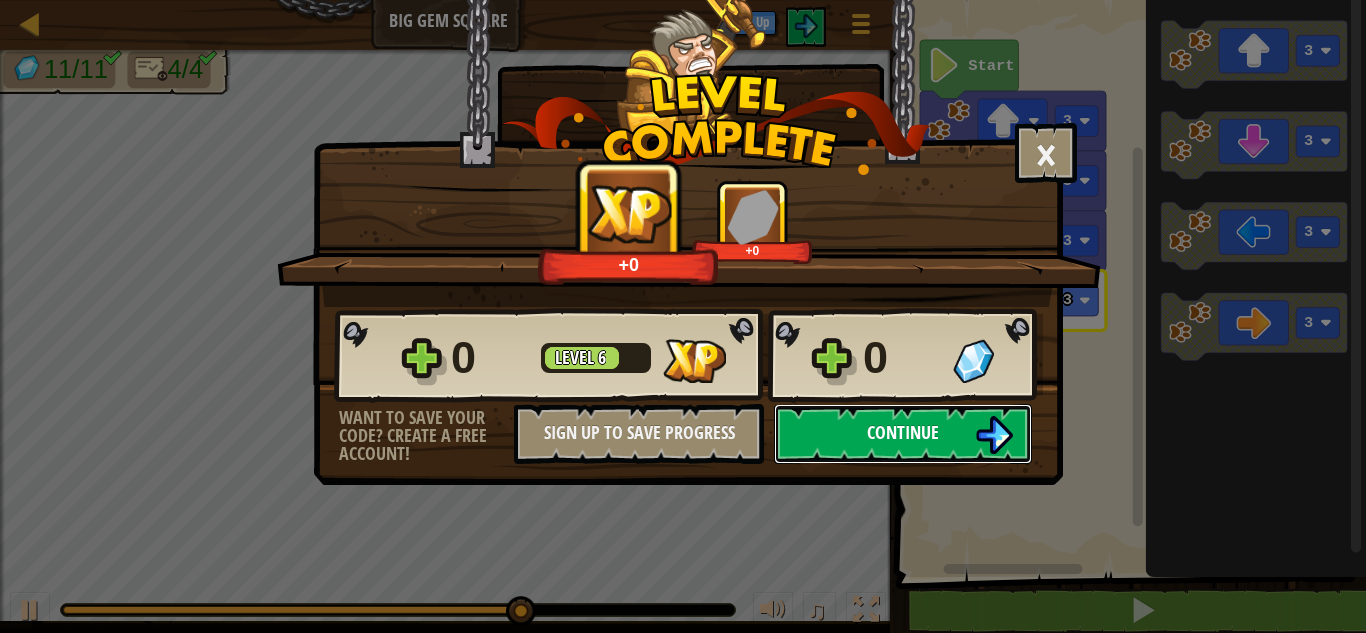 click at bounding box center [994, 435] 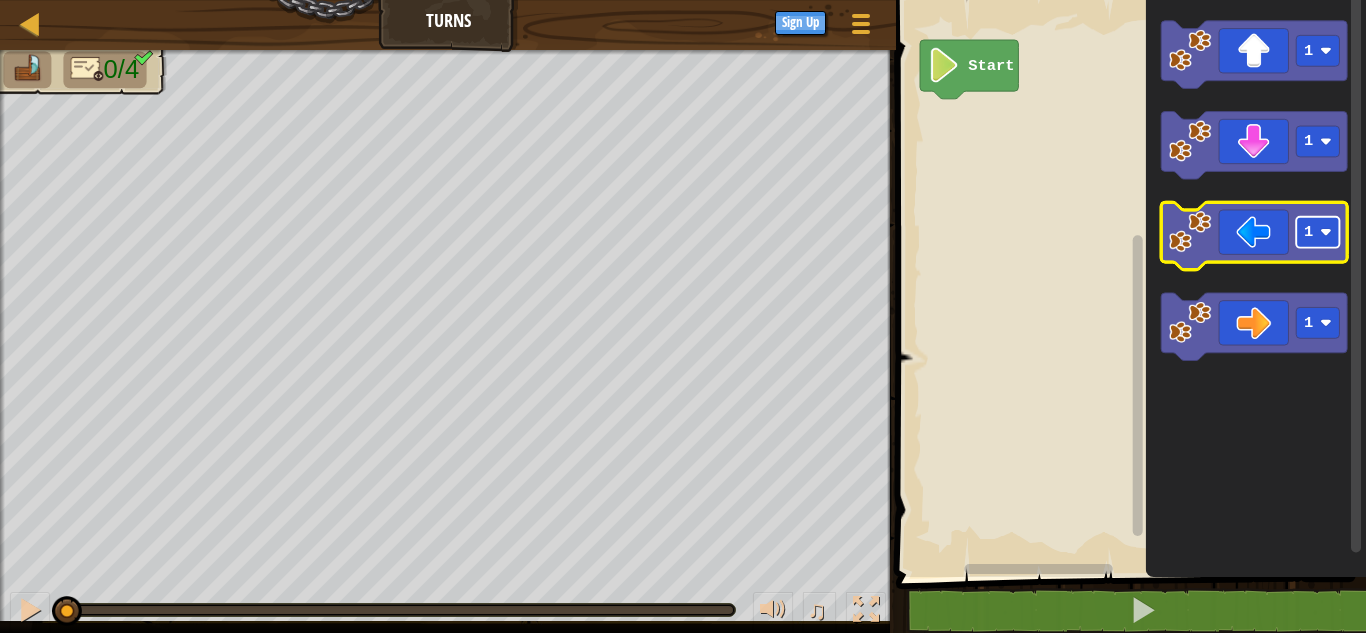 click on "1" 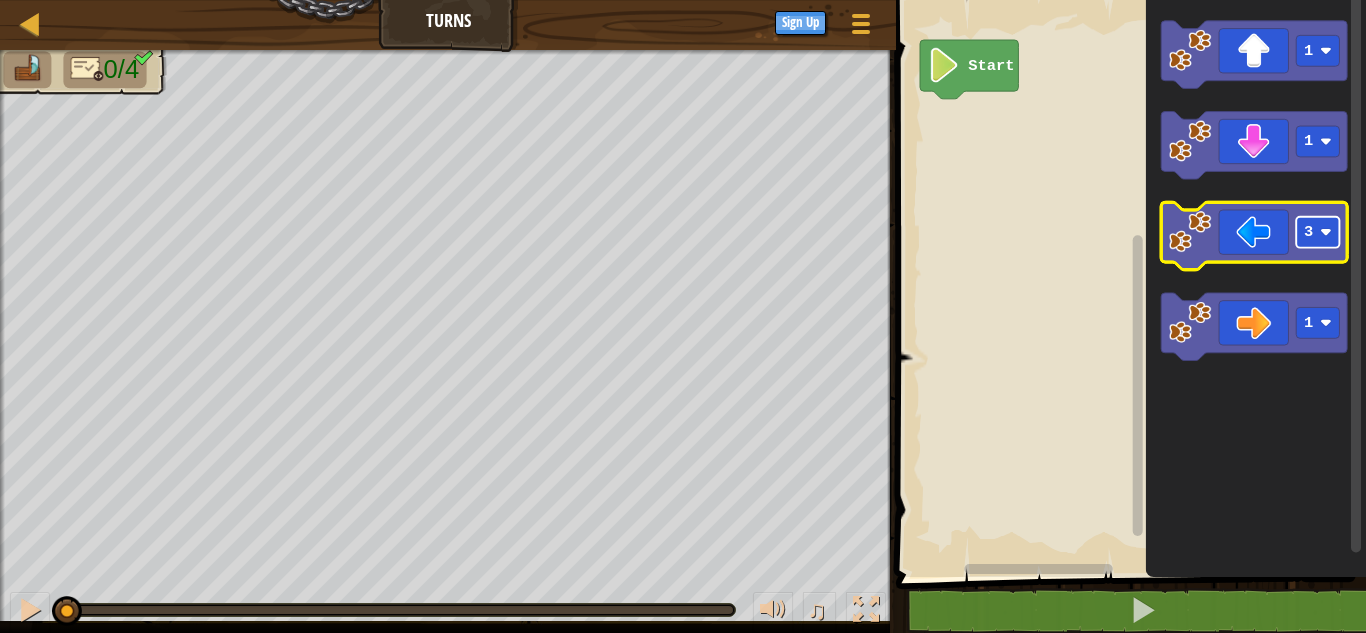 click on "3" 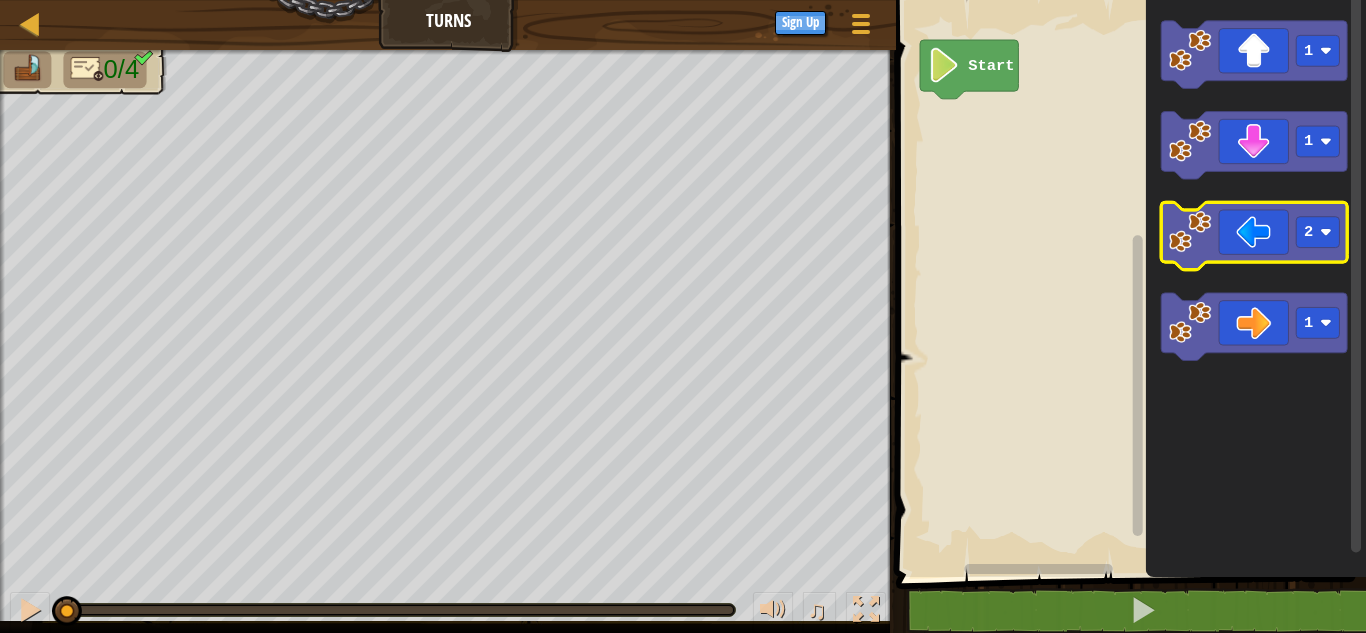 click 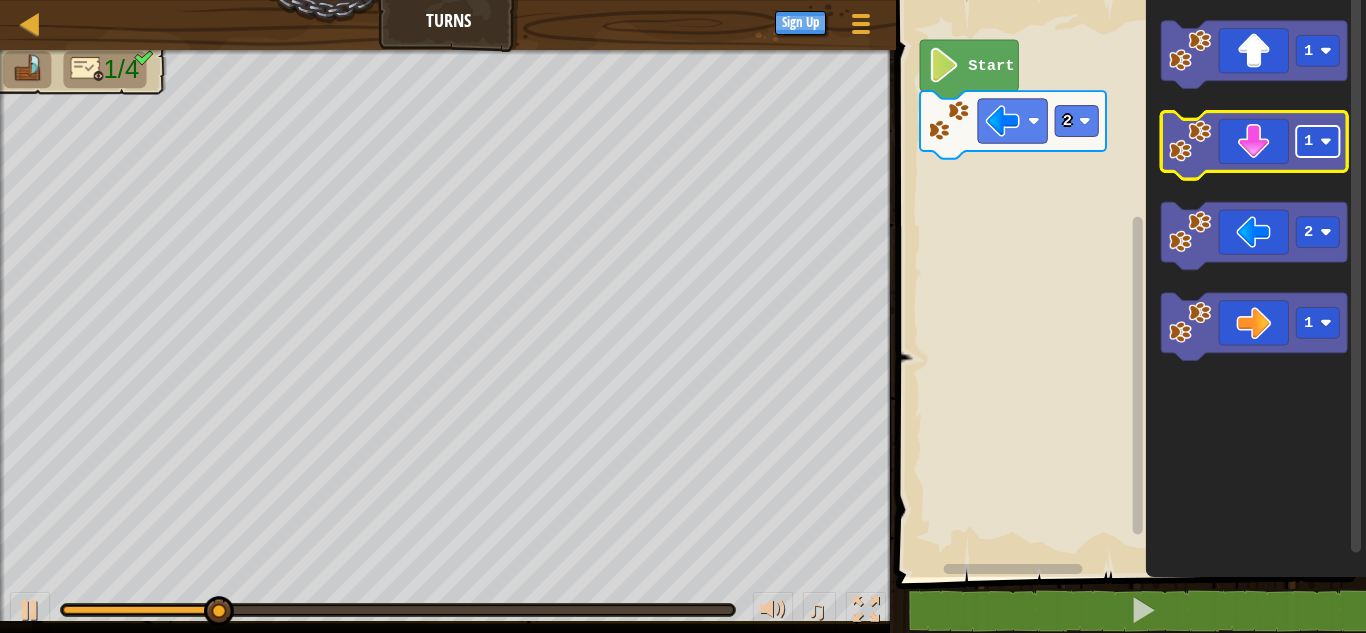 click 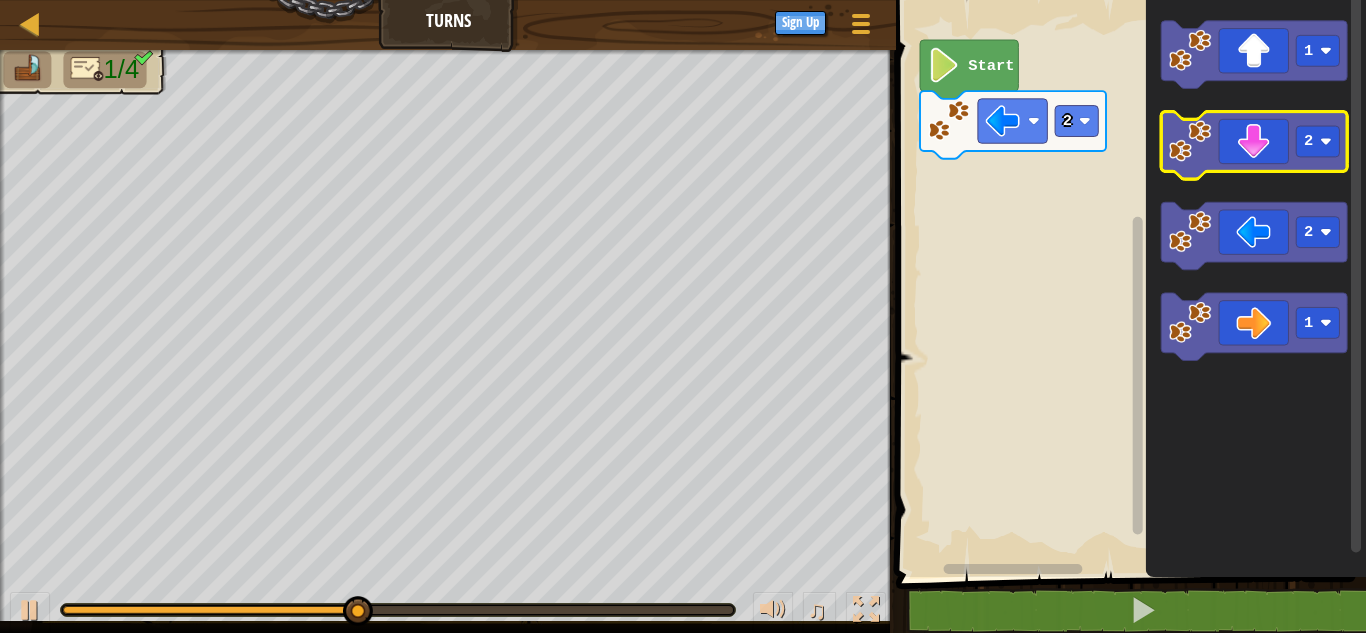 click 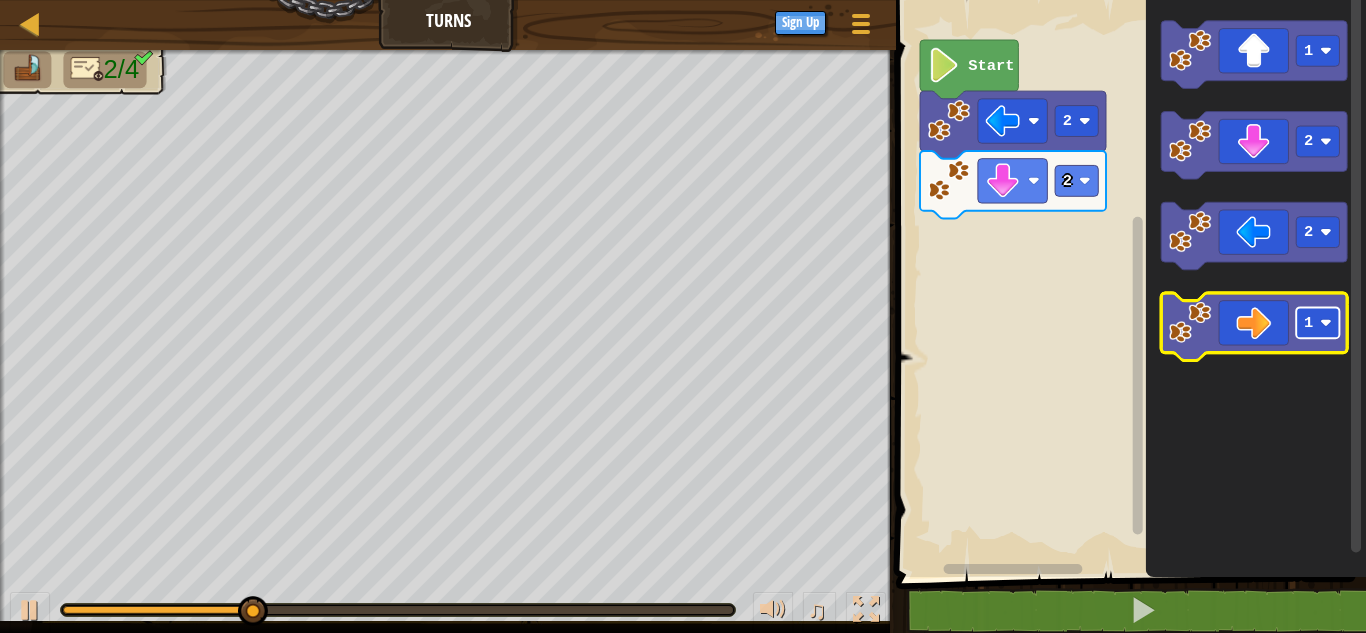 click on "1" 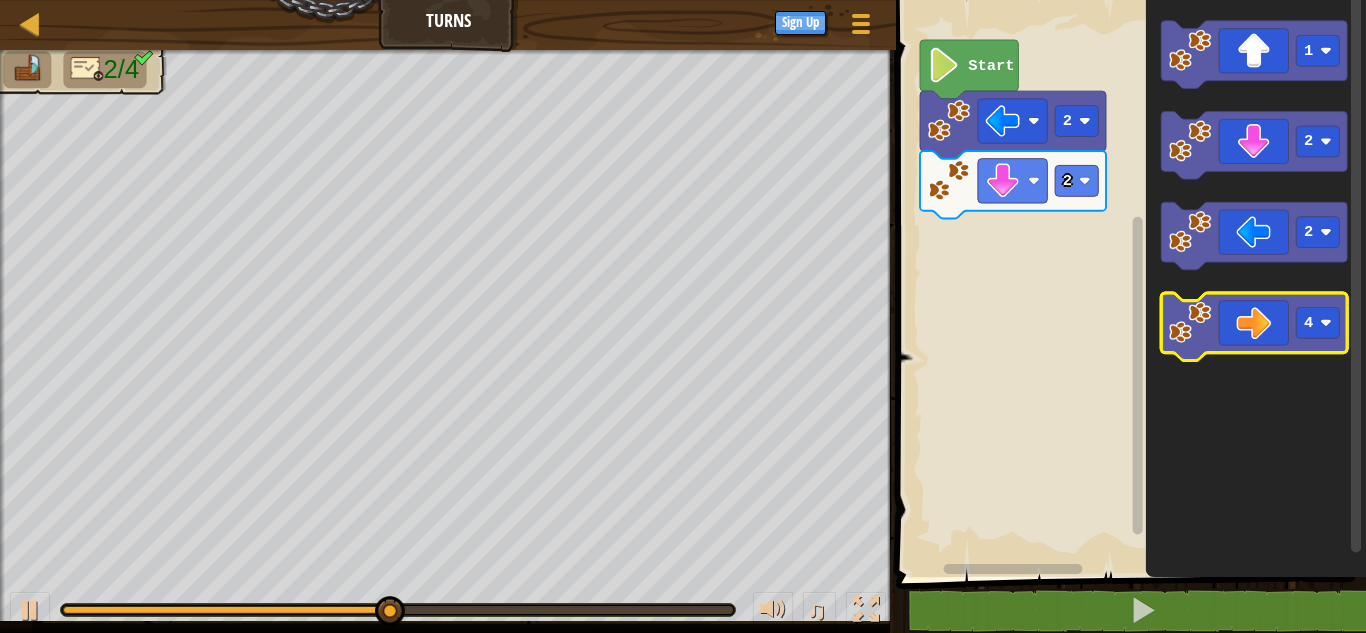 click 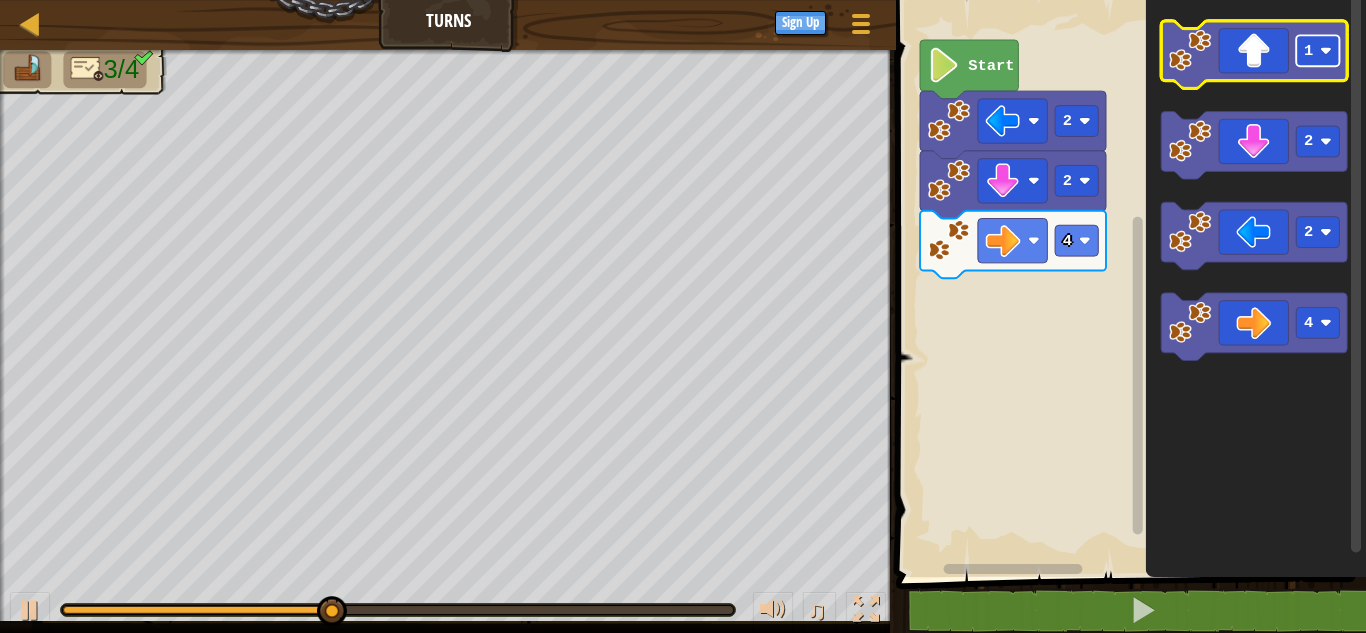 click 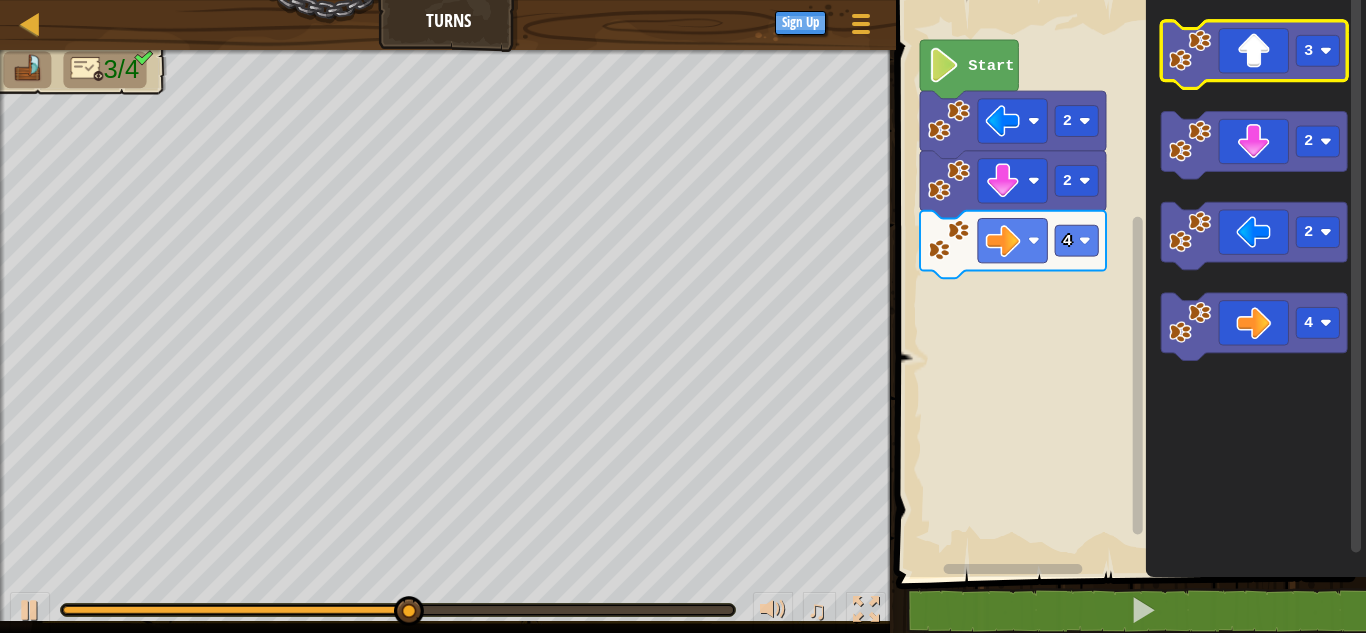 click 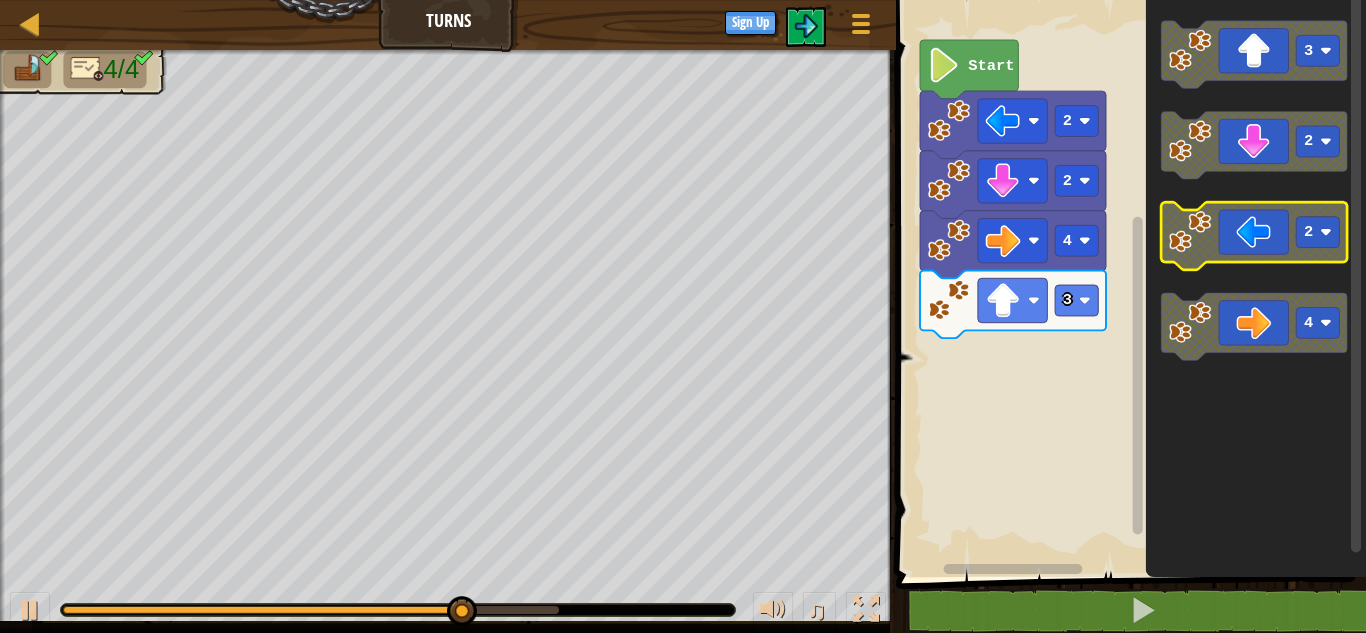 scroll, scrollTop: 0, scrollLeft: 0, axis: both 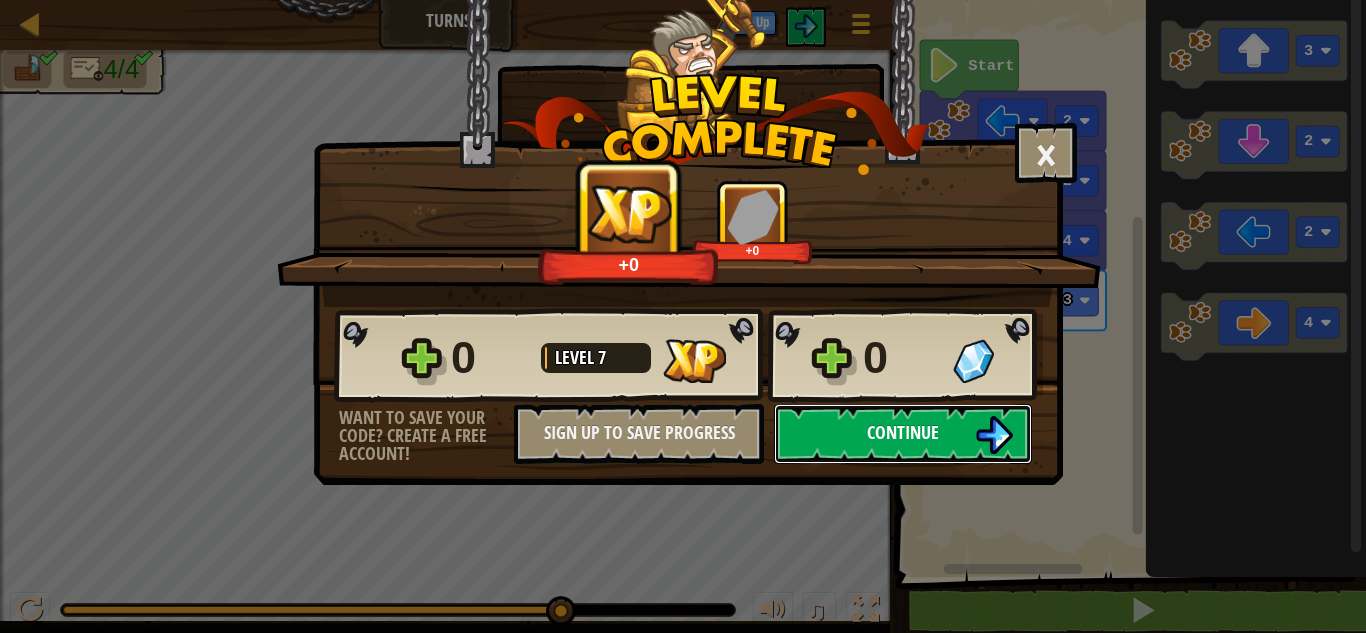 click at bounding box center [994, 435] 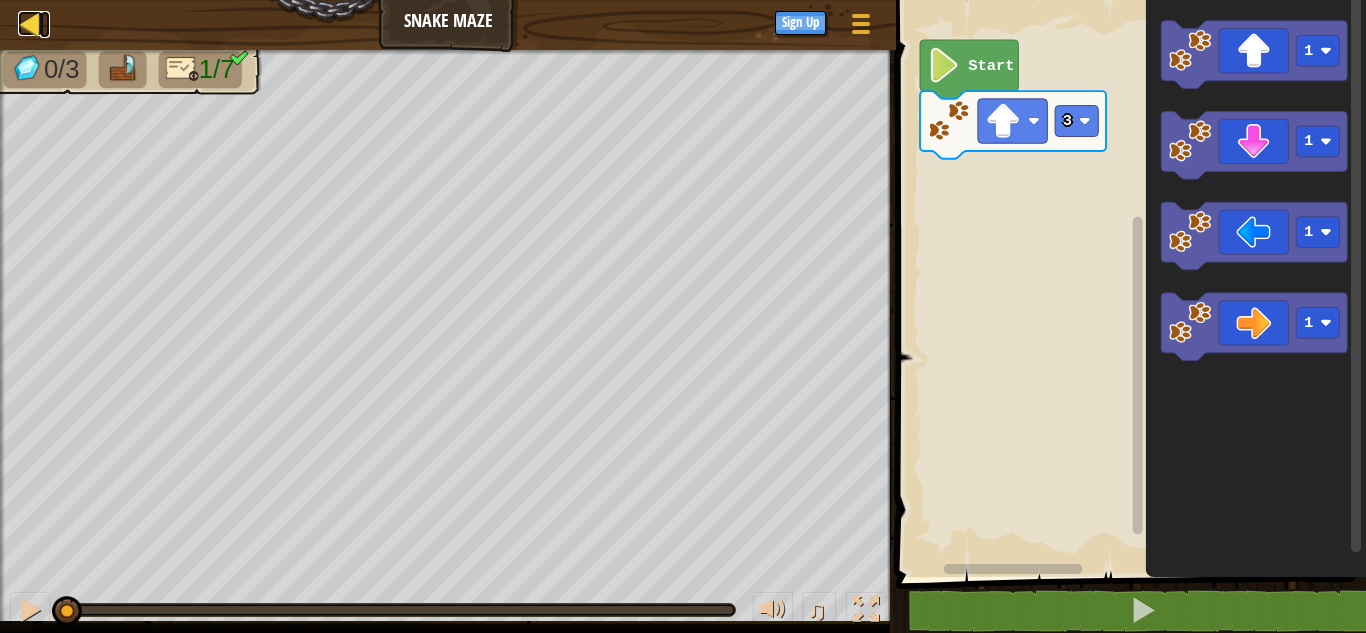 click at bounding box center [30, 23] 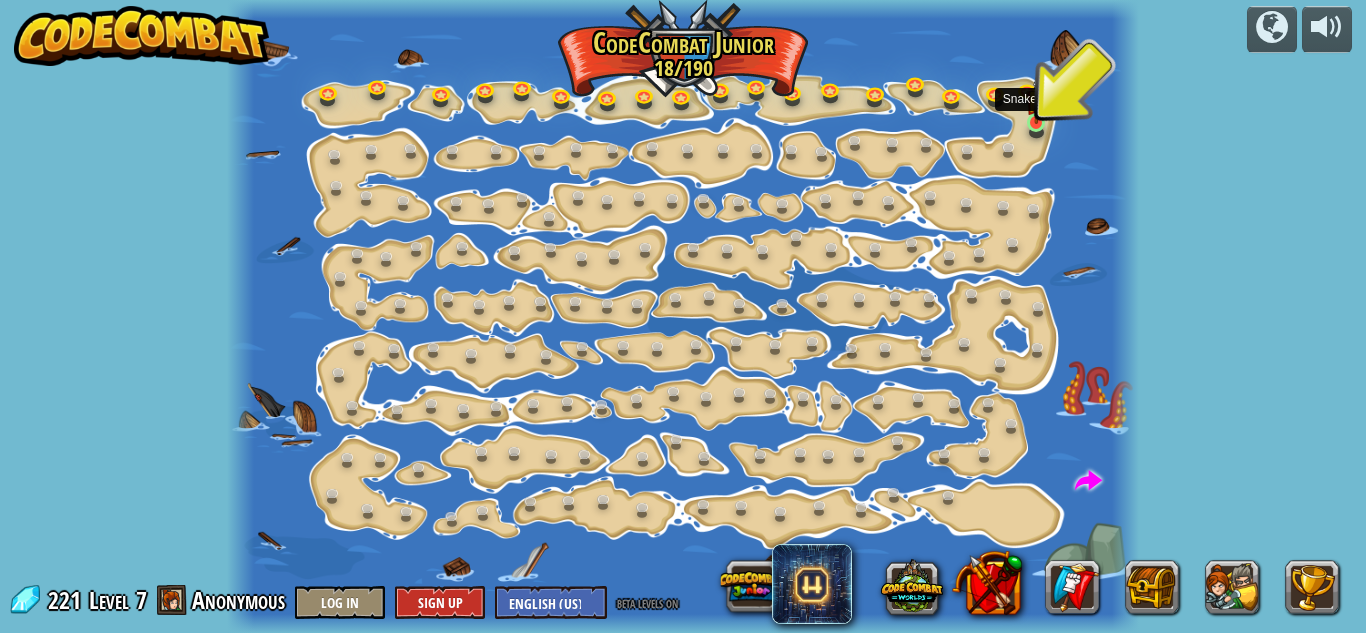 click at bounding box center [1036, 100] 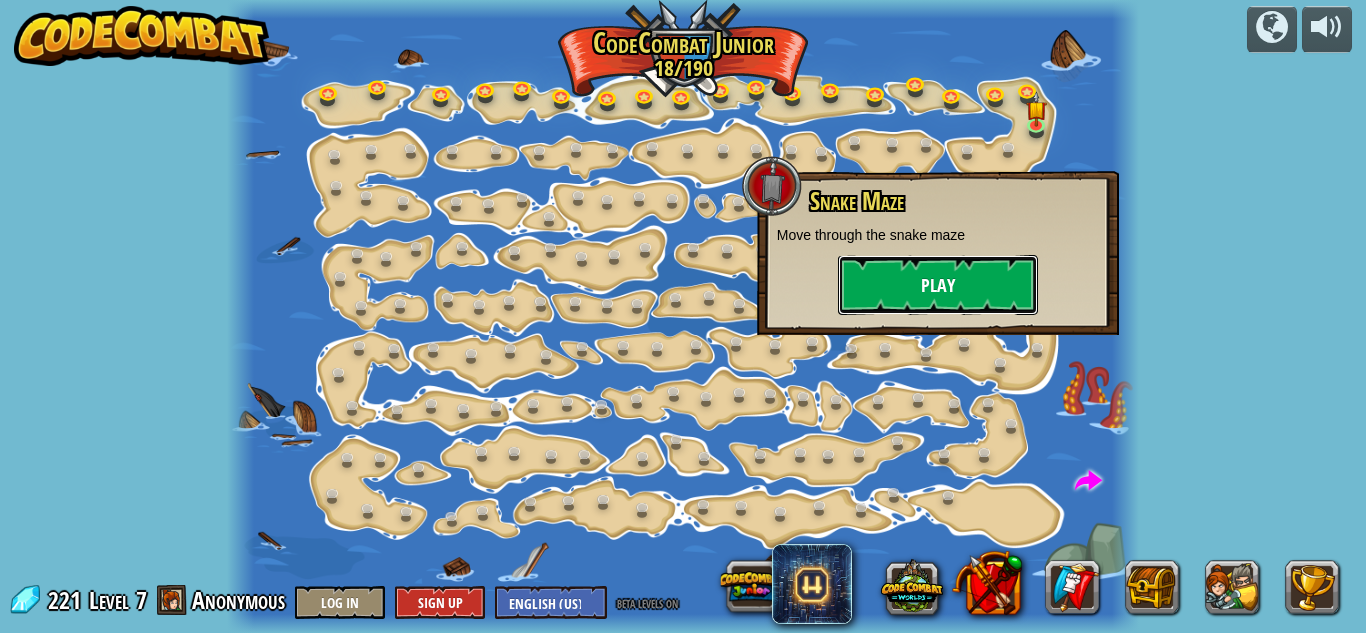 click on "Play" at bounding box center (938, 285) 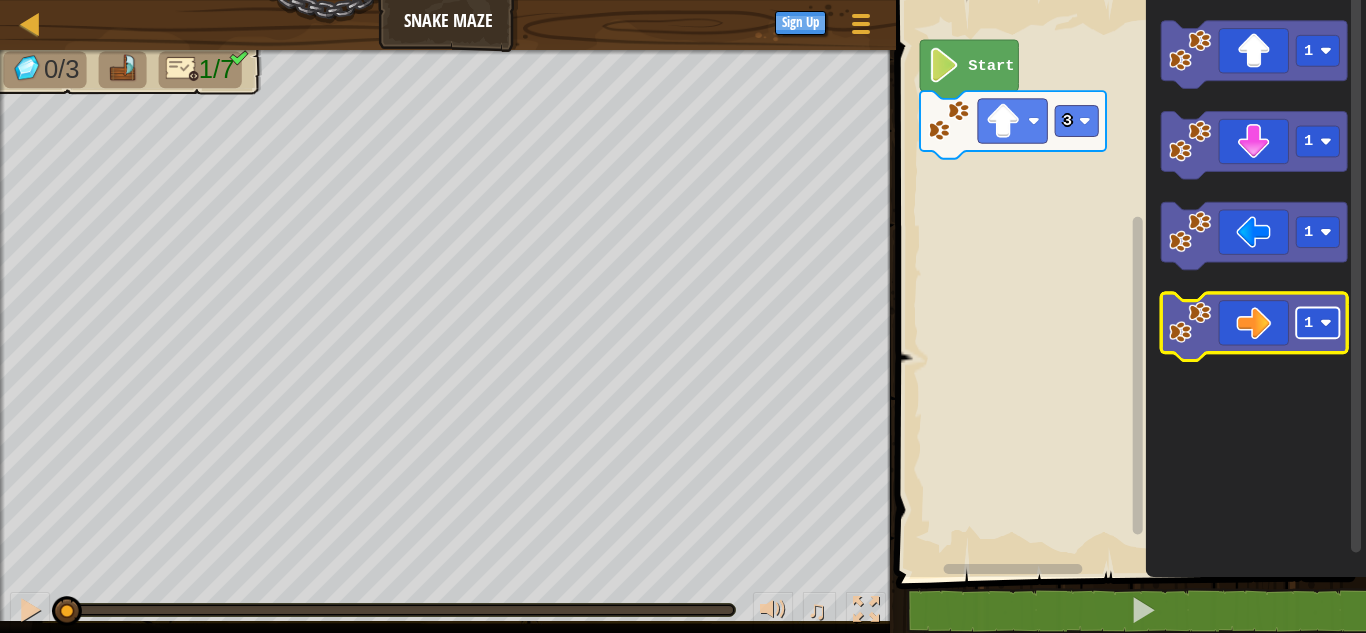click 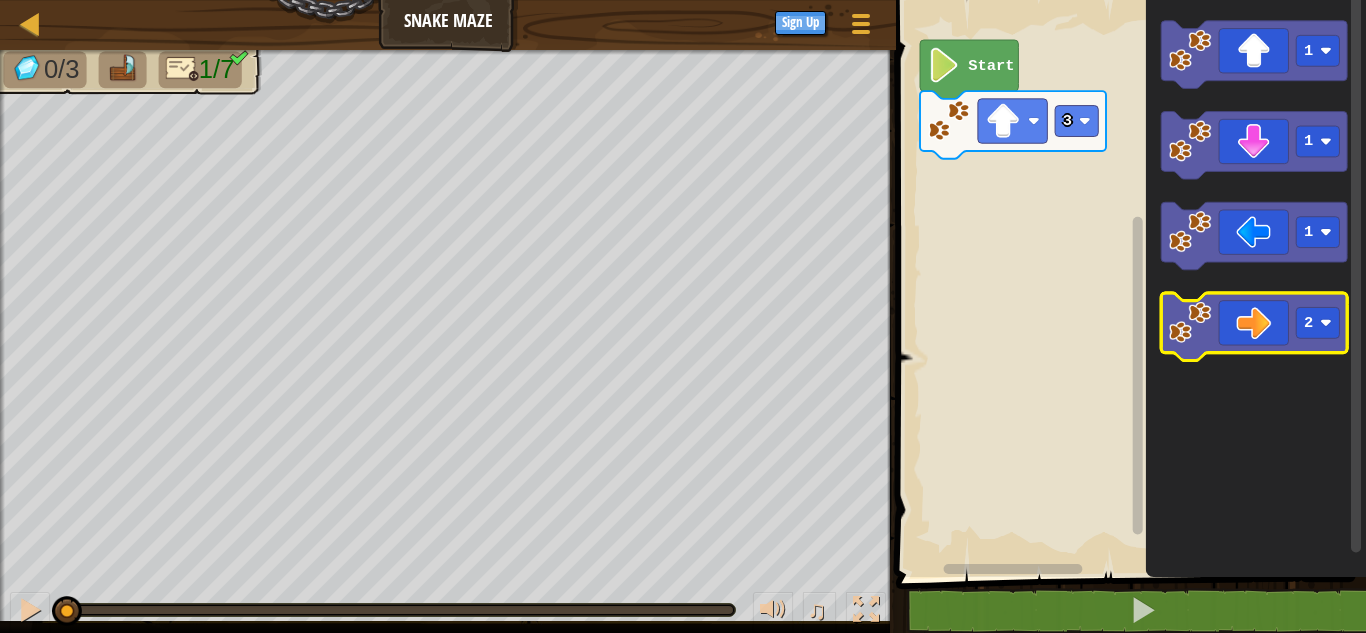 click 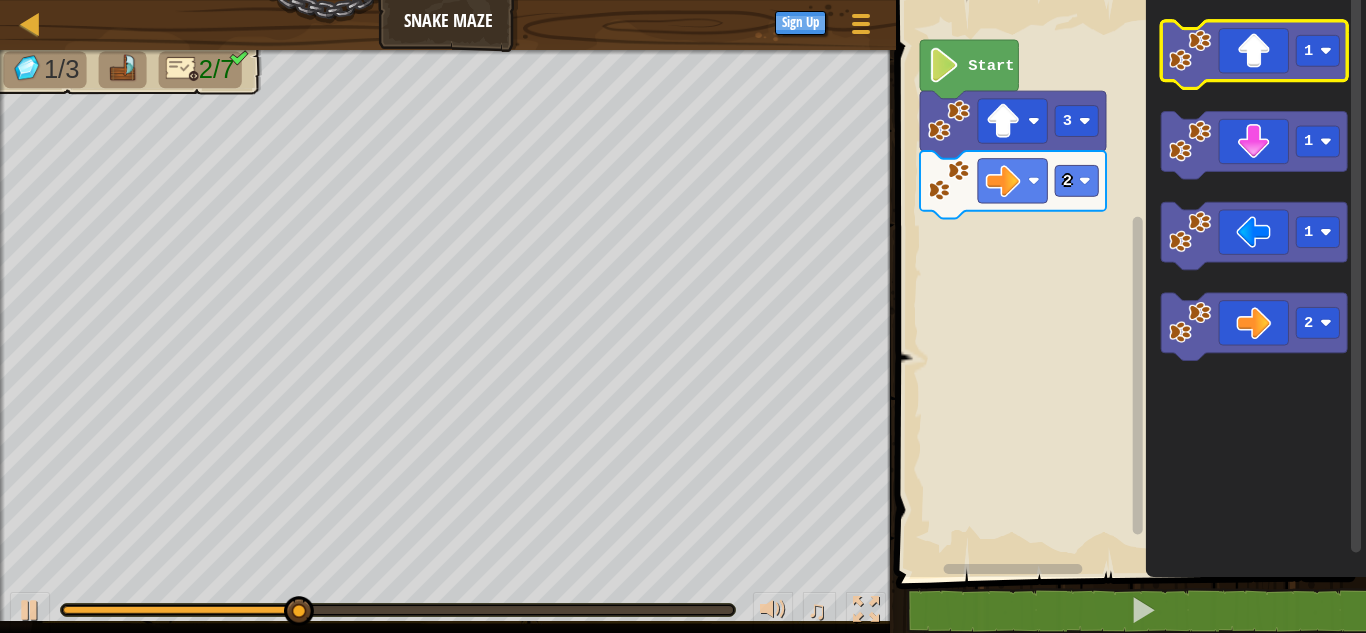 click 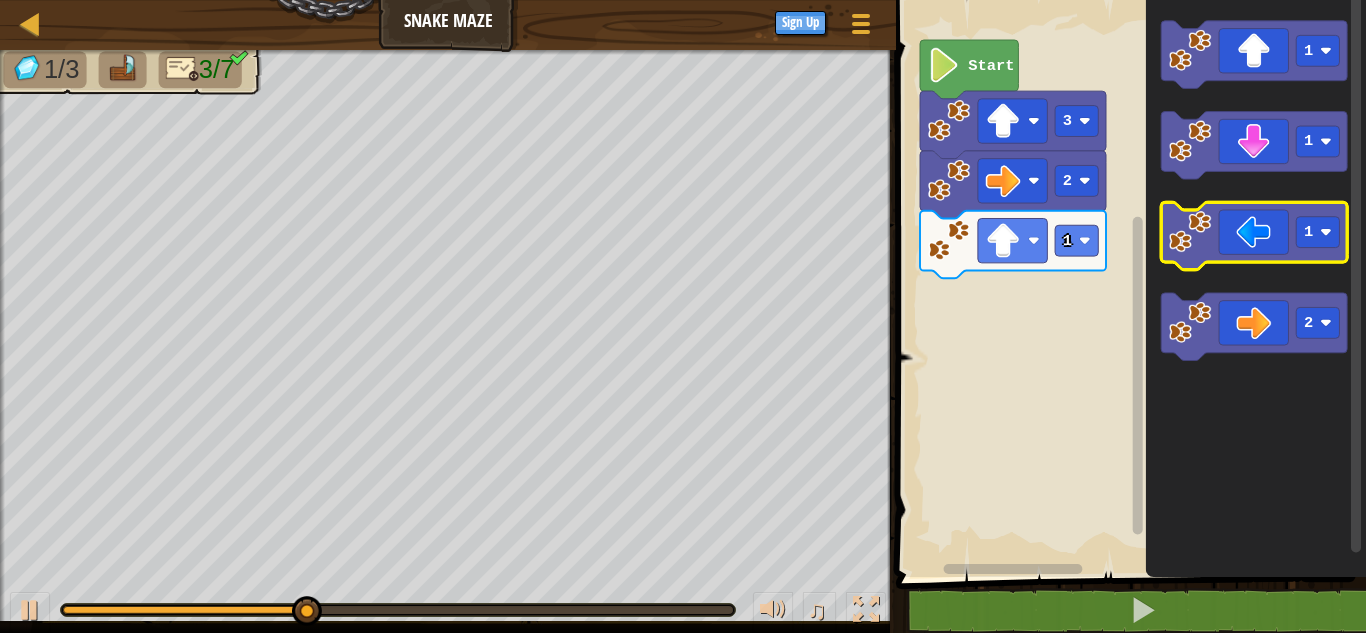 click 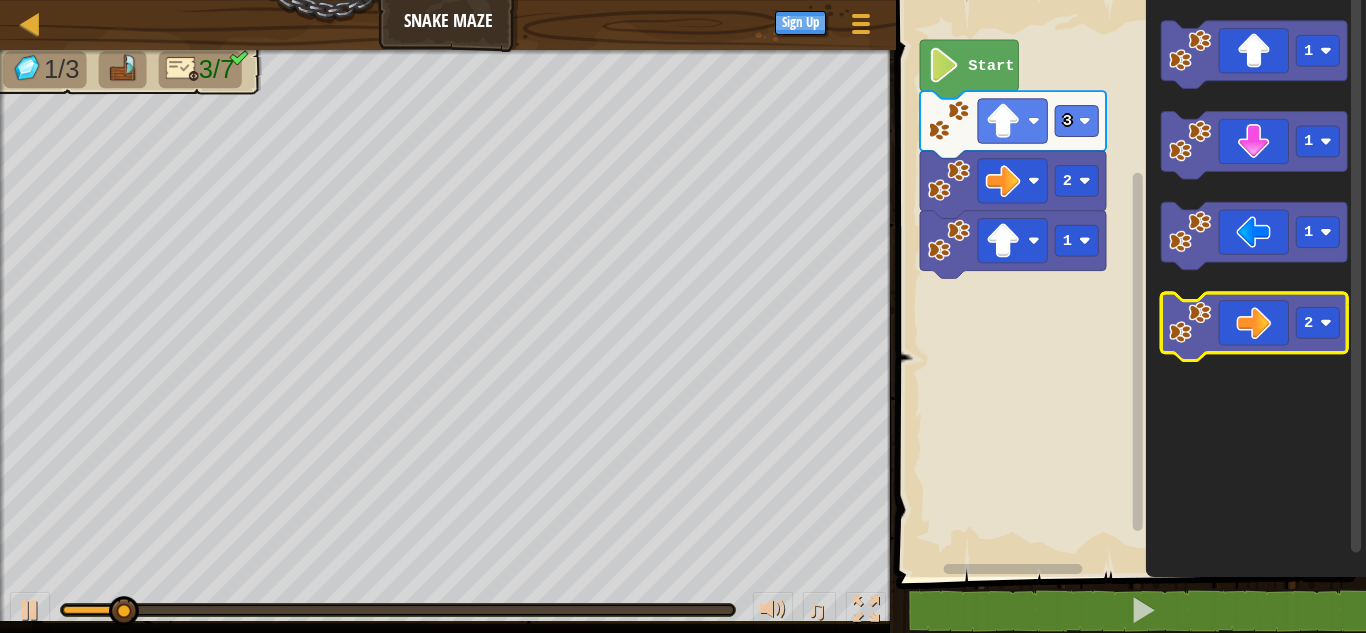 click 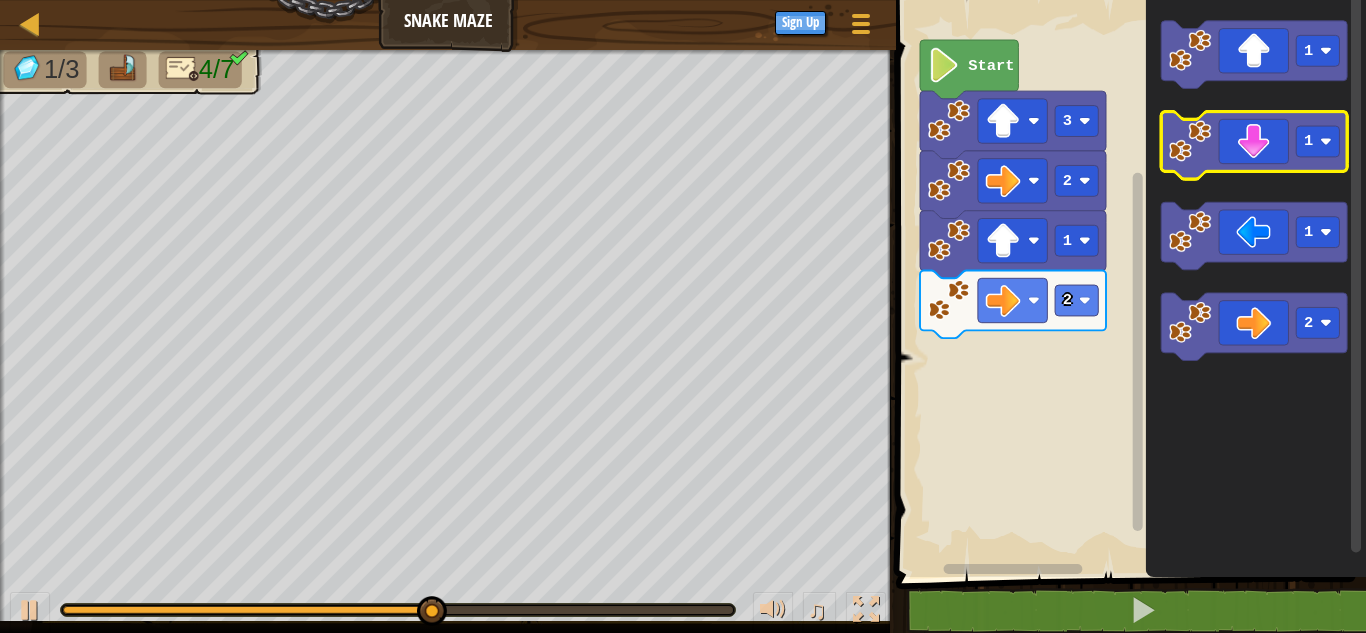 click 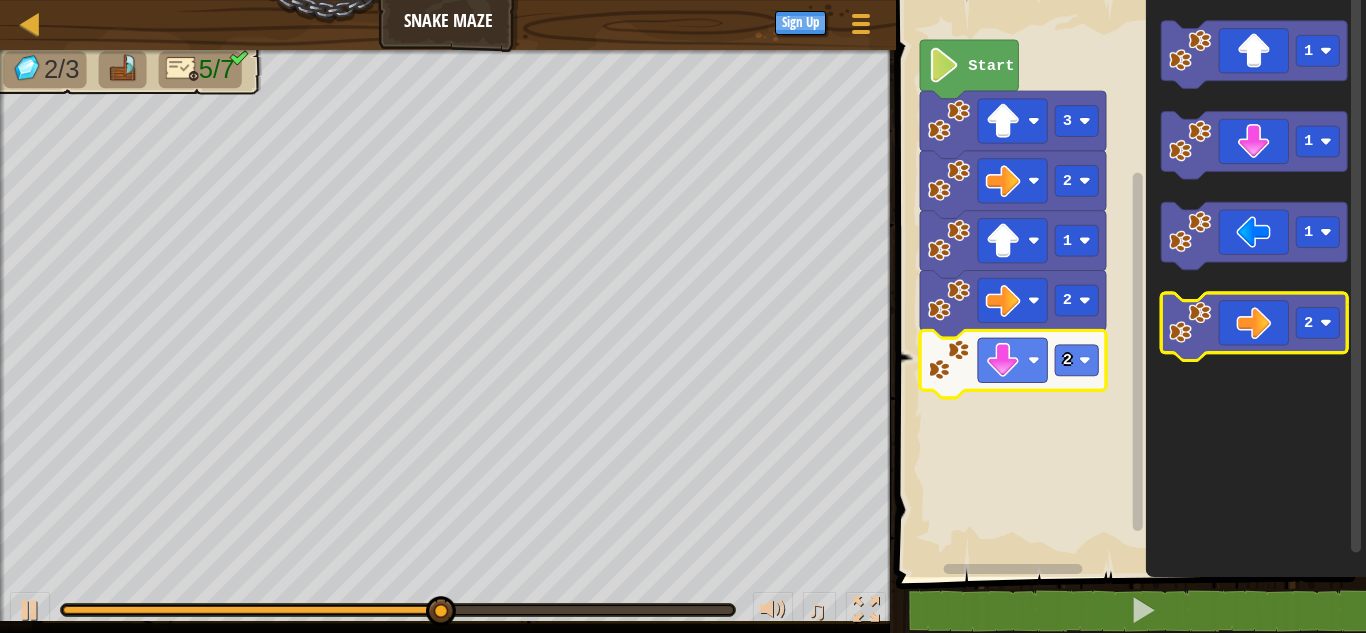 click 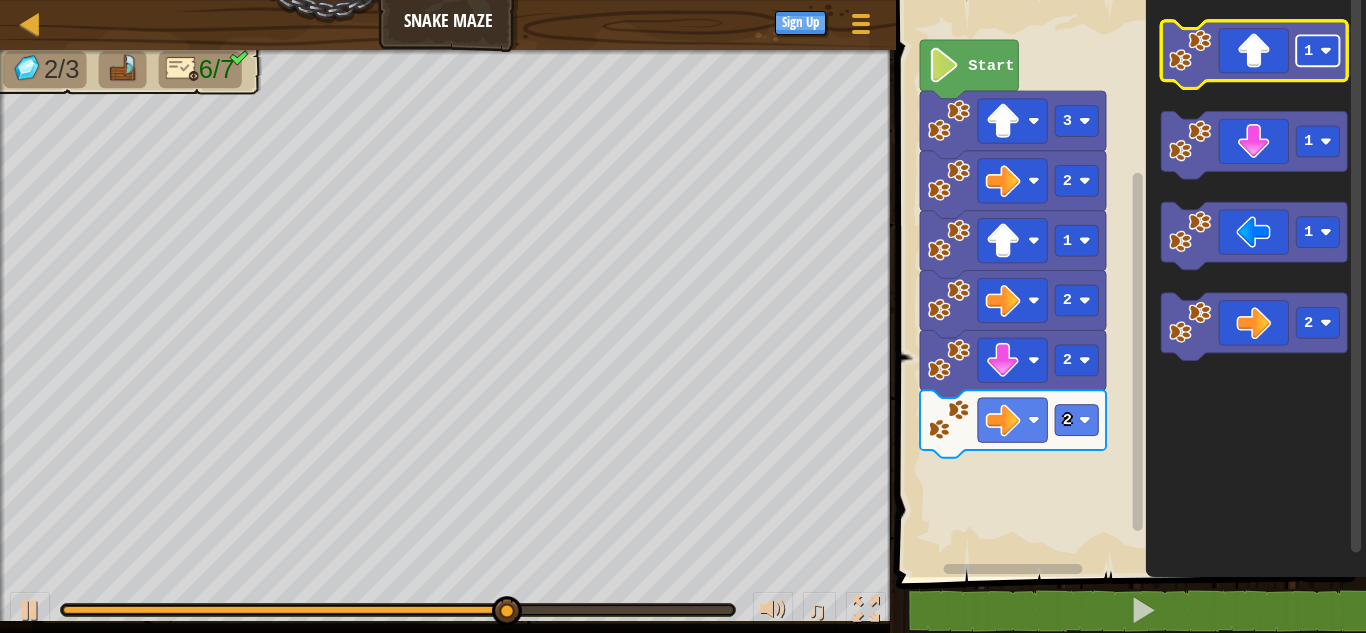 click 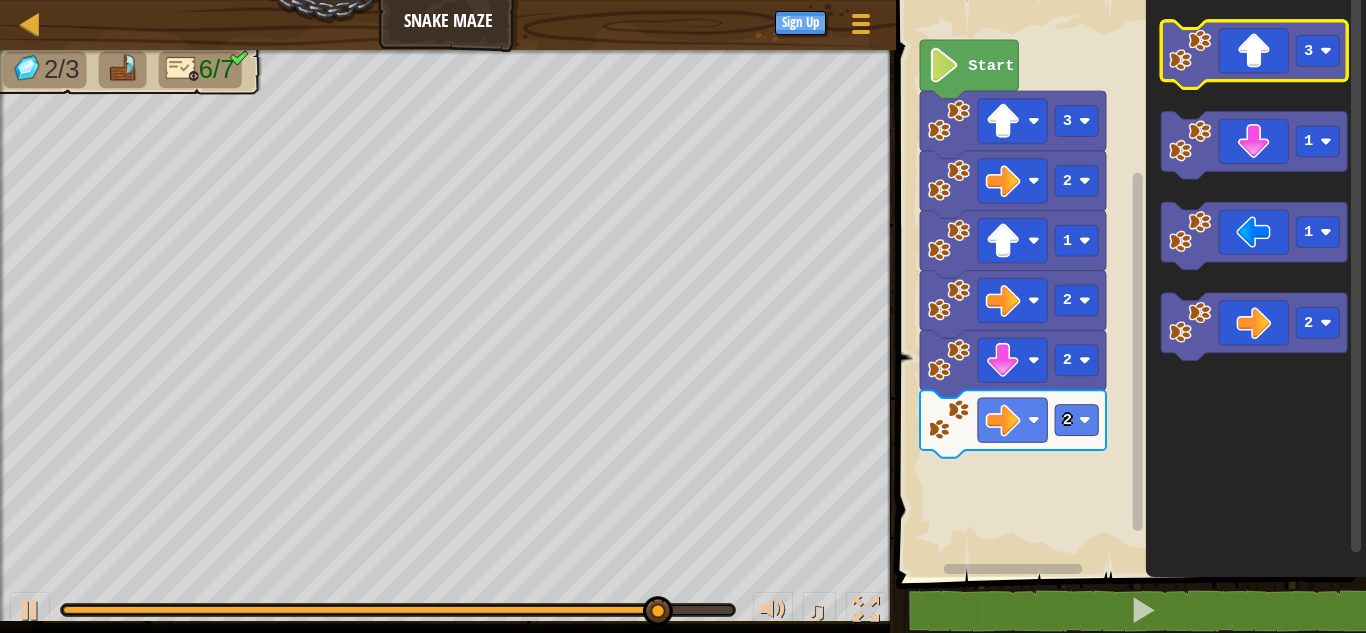 click 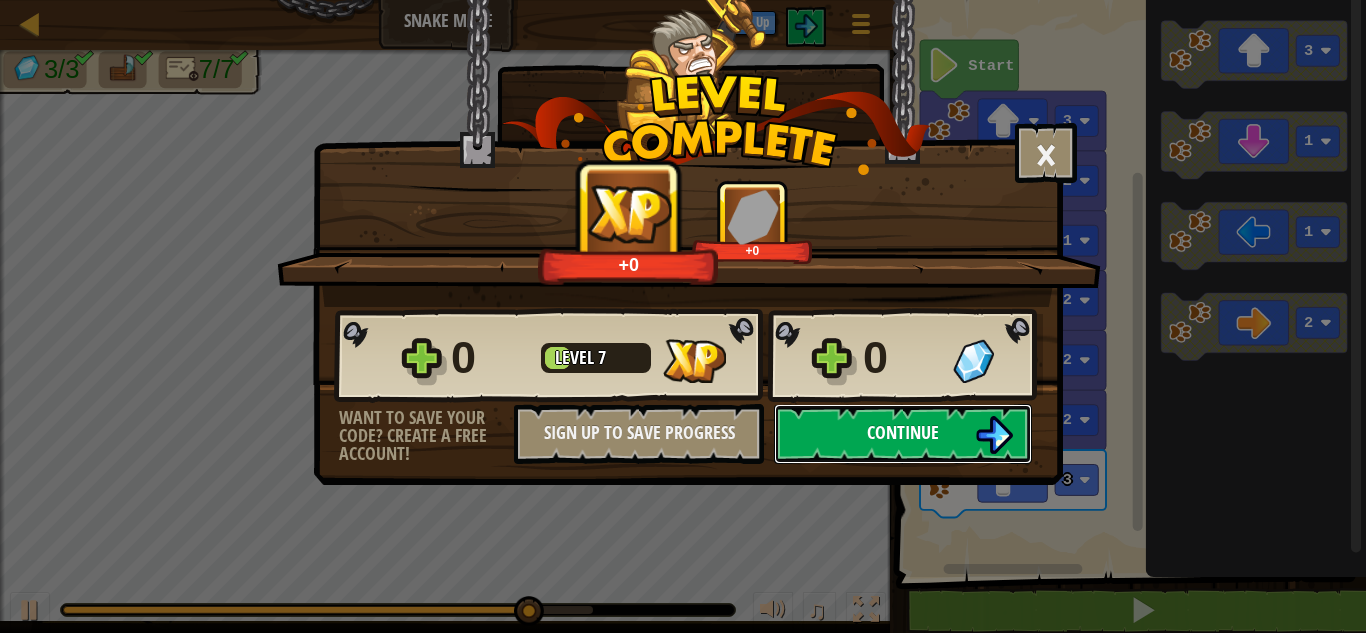 click at bounding box center (994, 435) 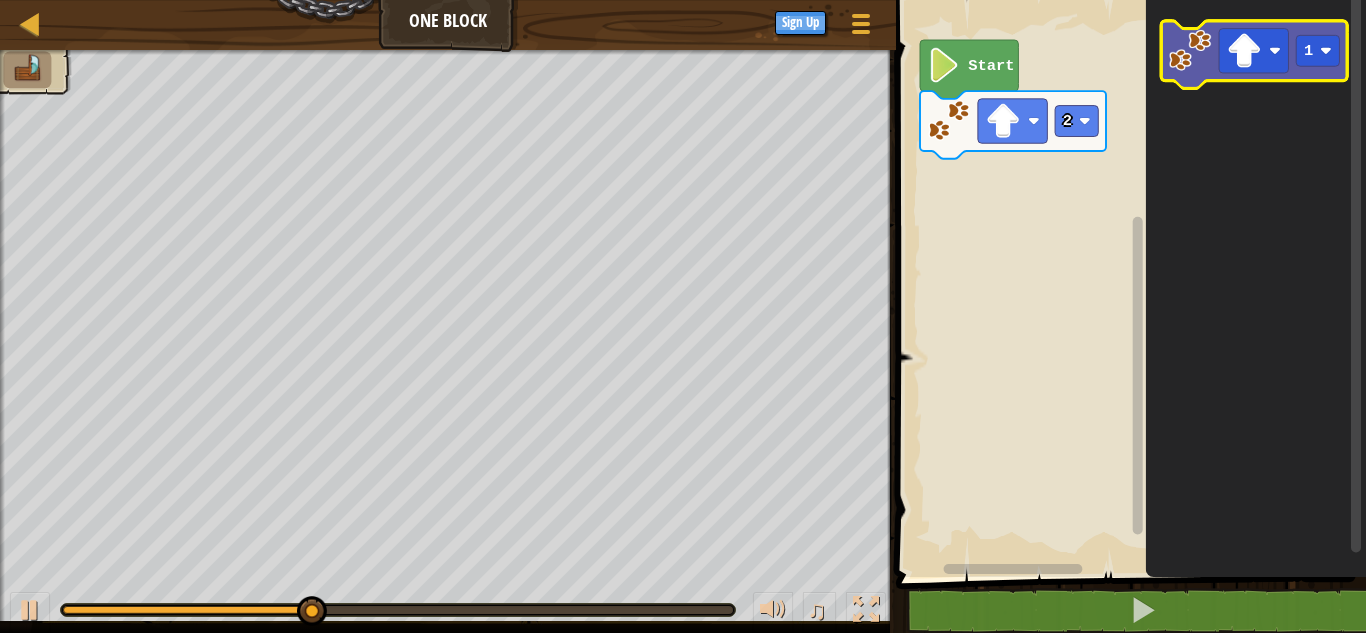 click 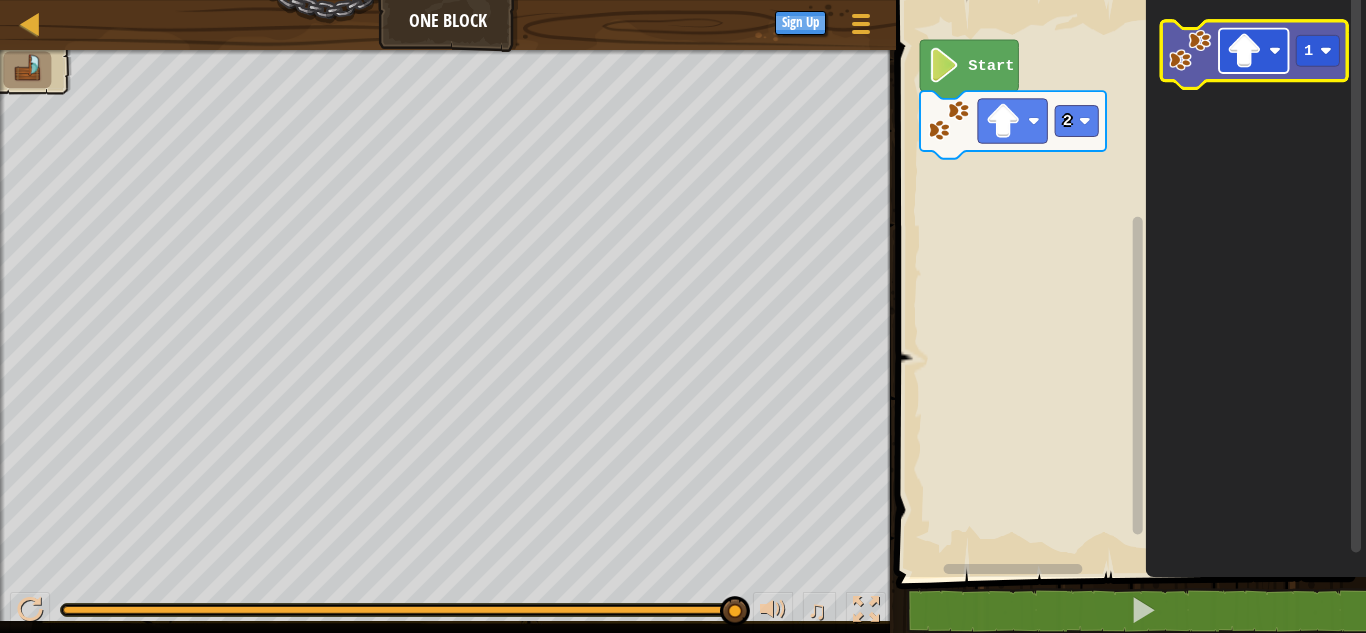 click 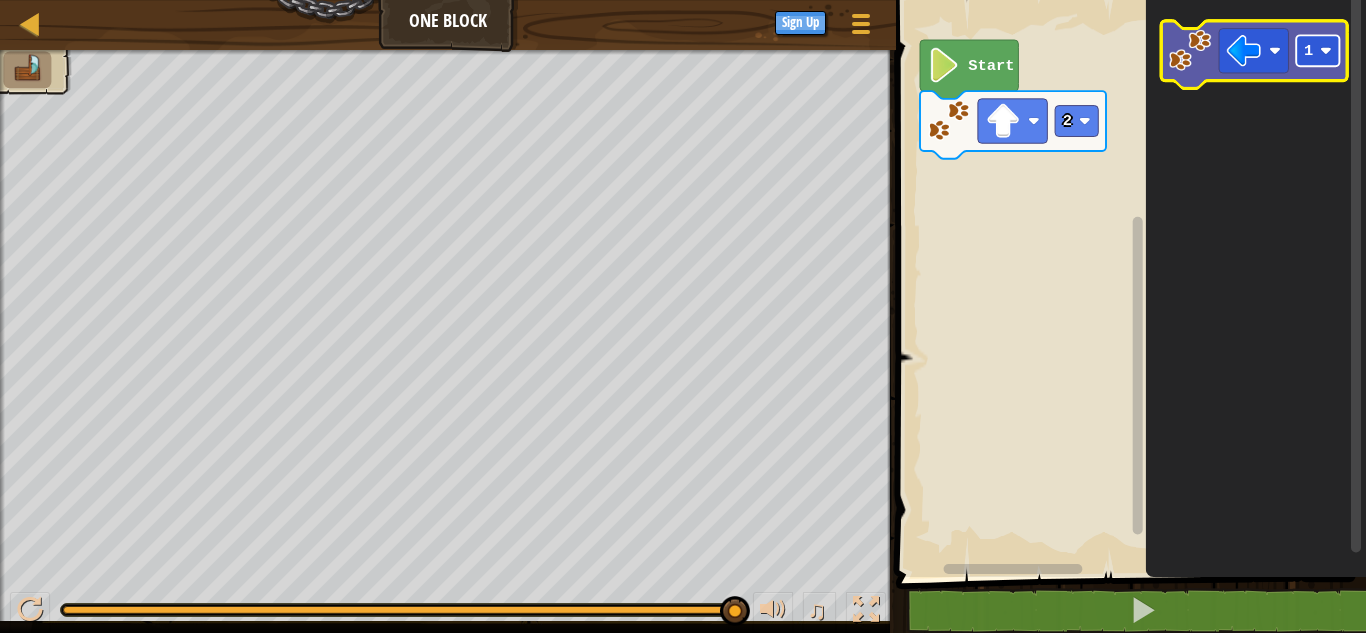 click 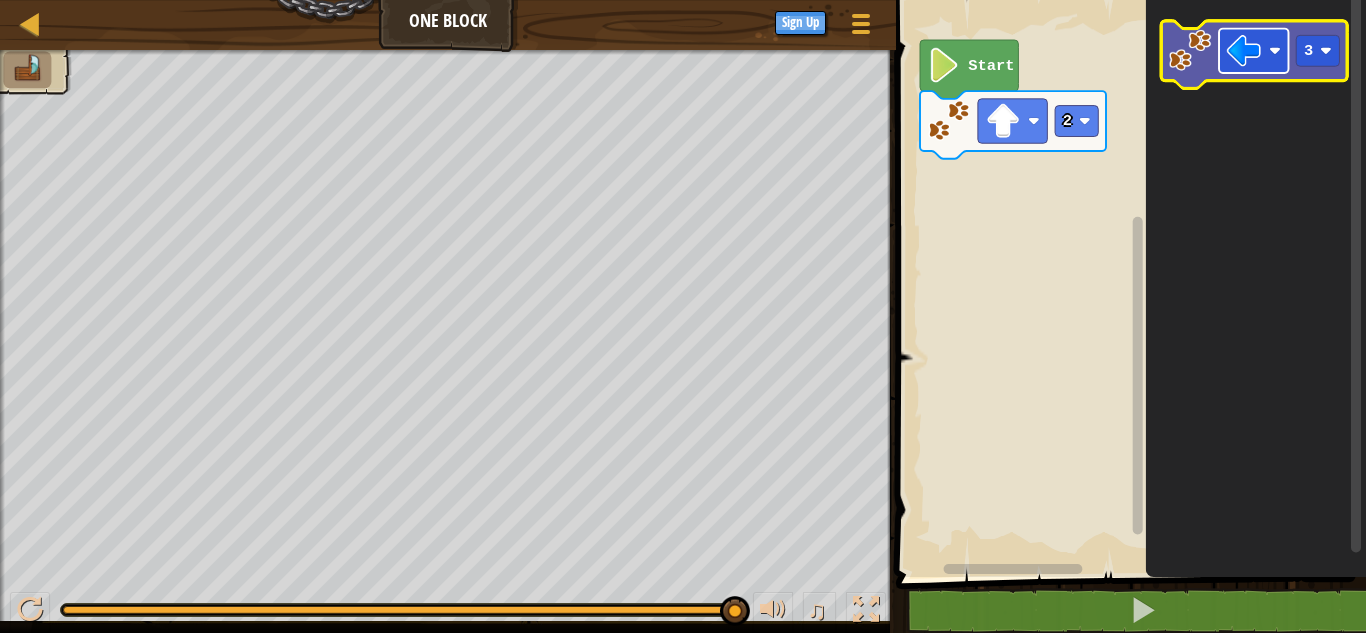 click 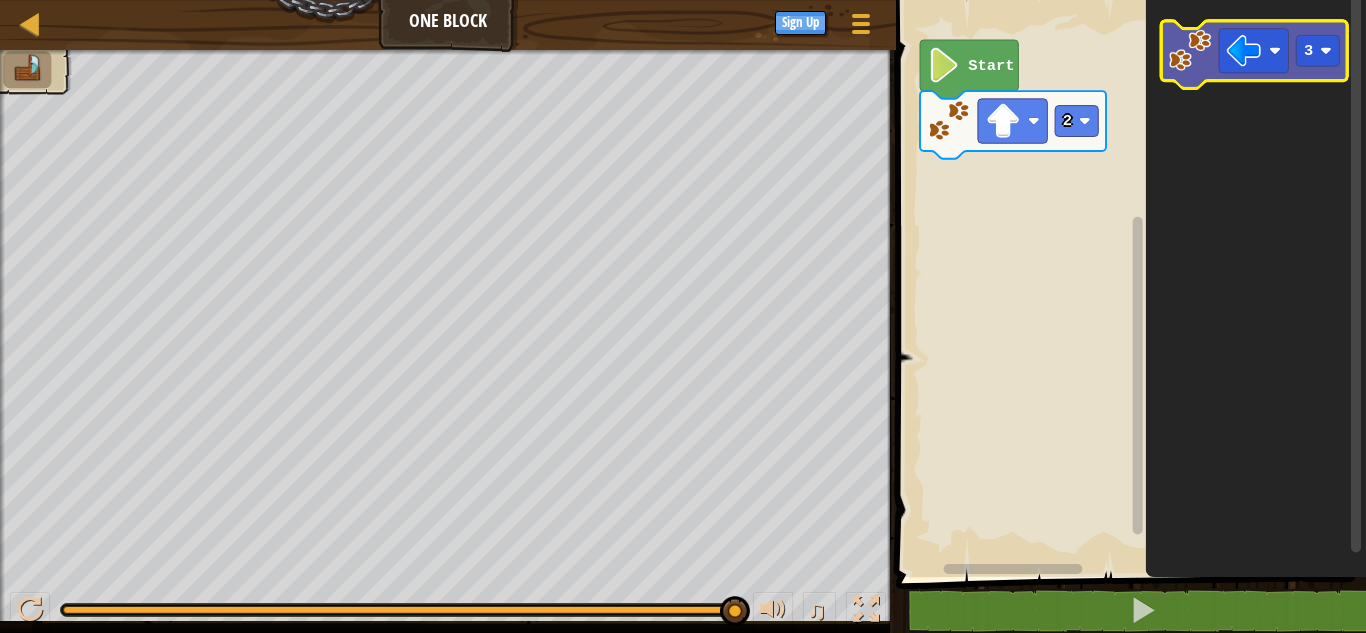 click 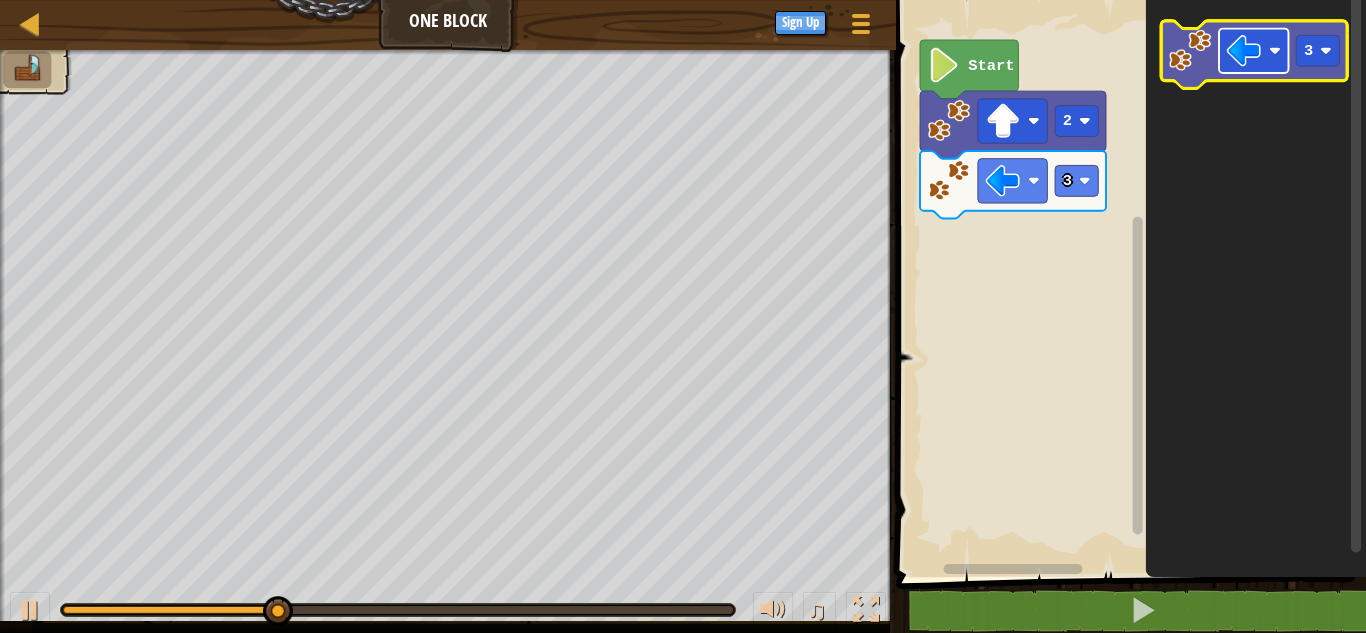 click 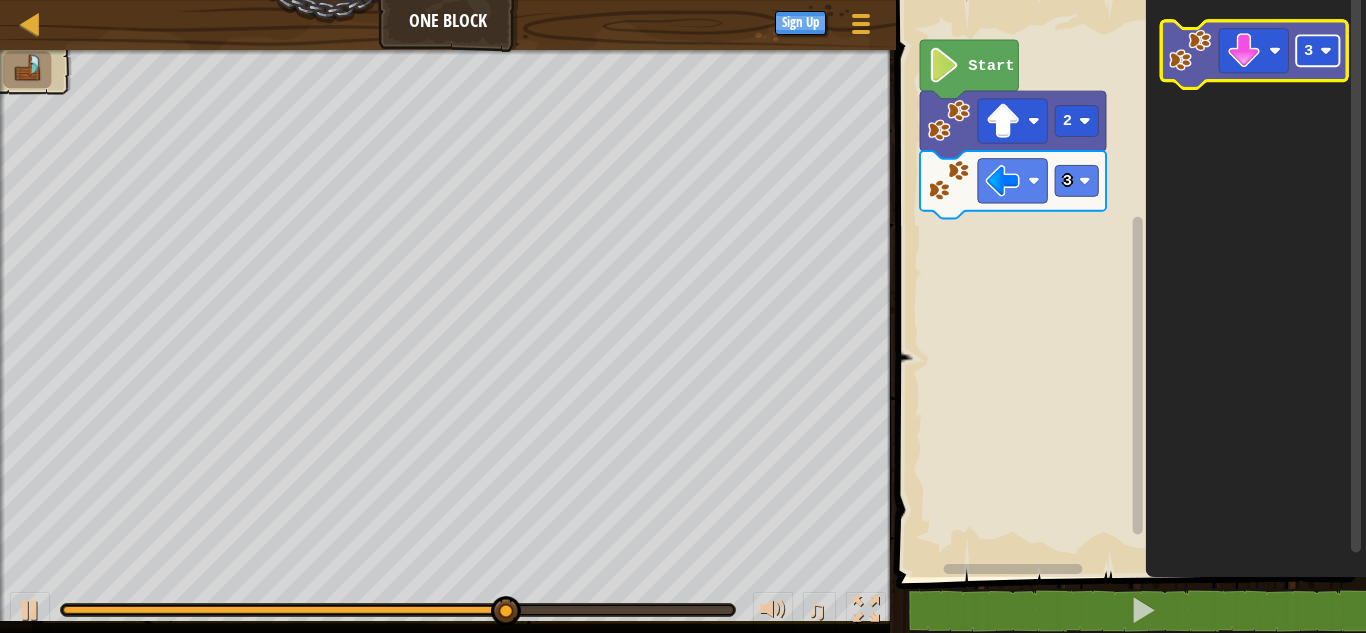 click 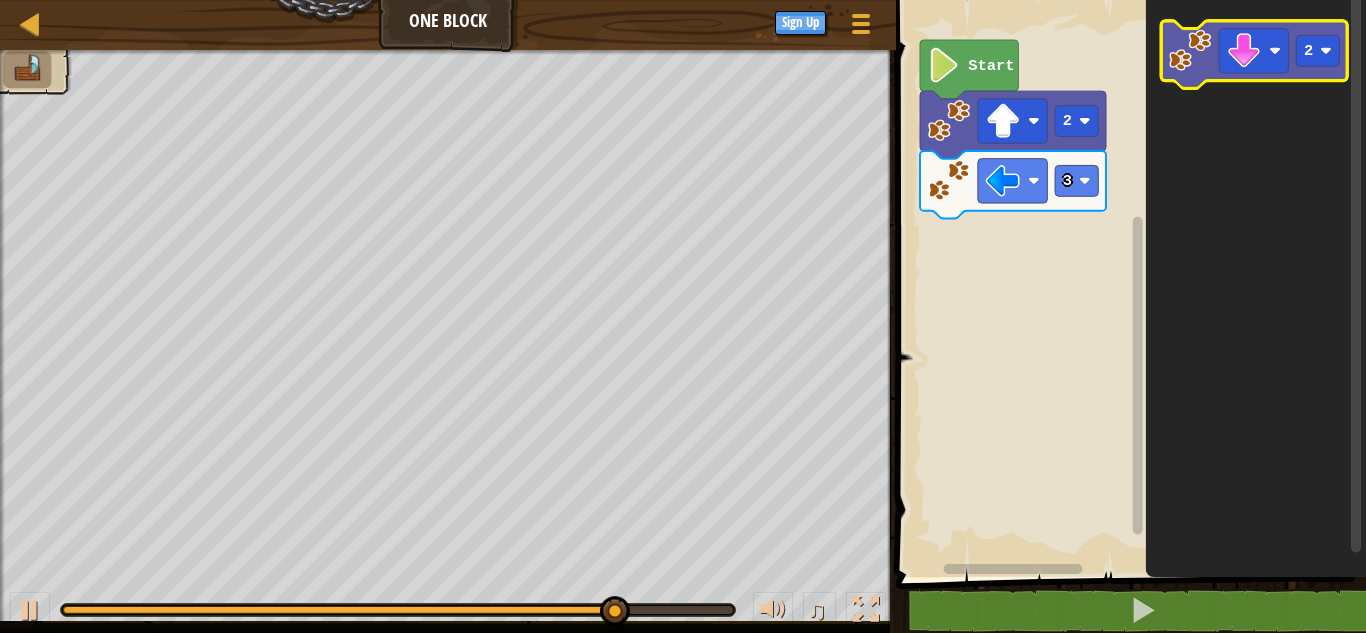 click 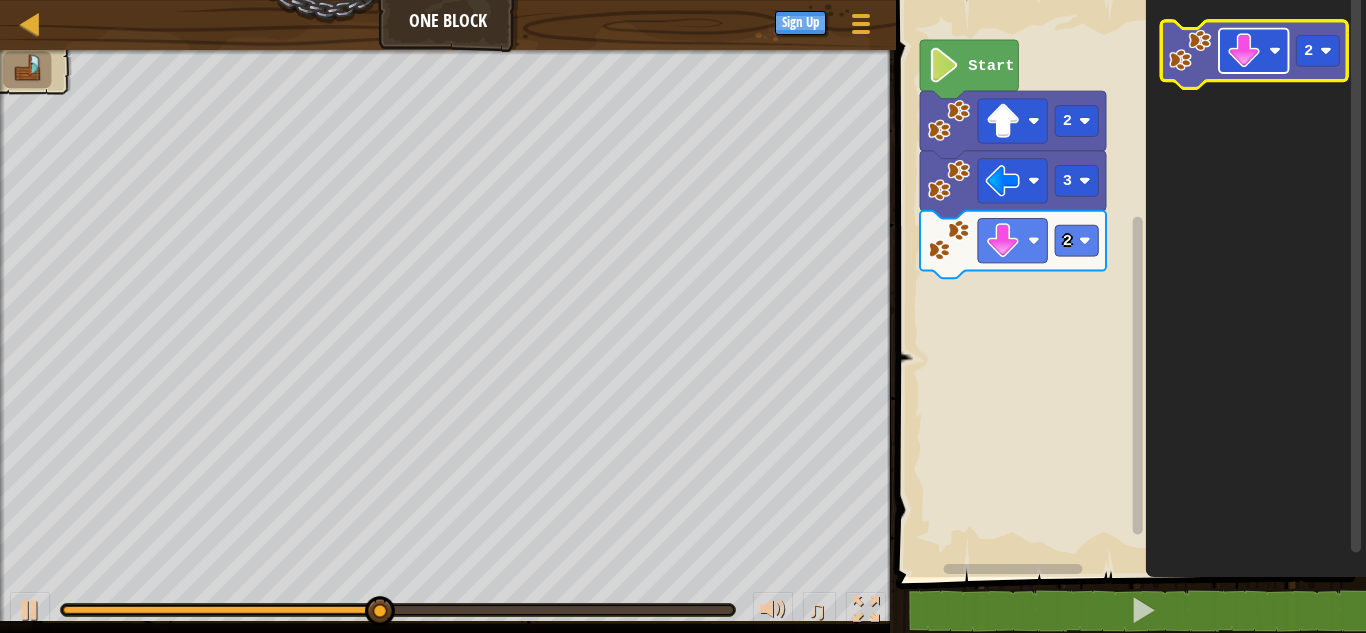 click 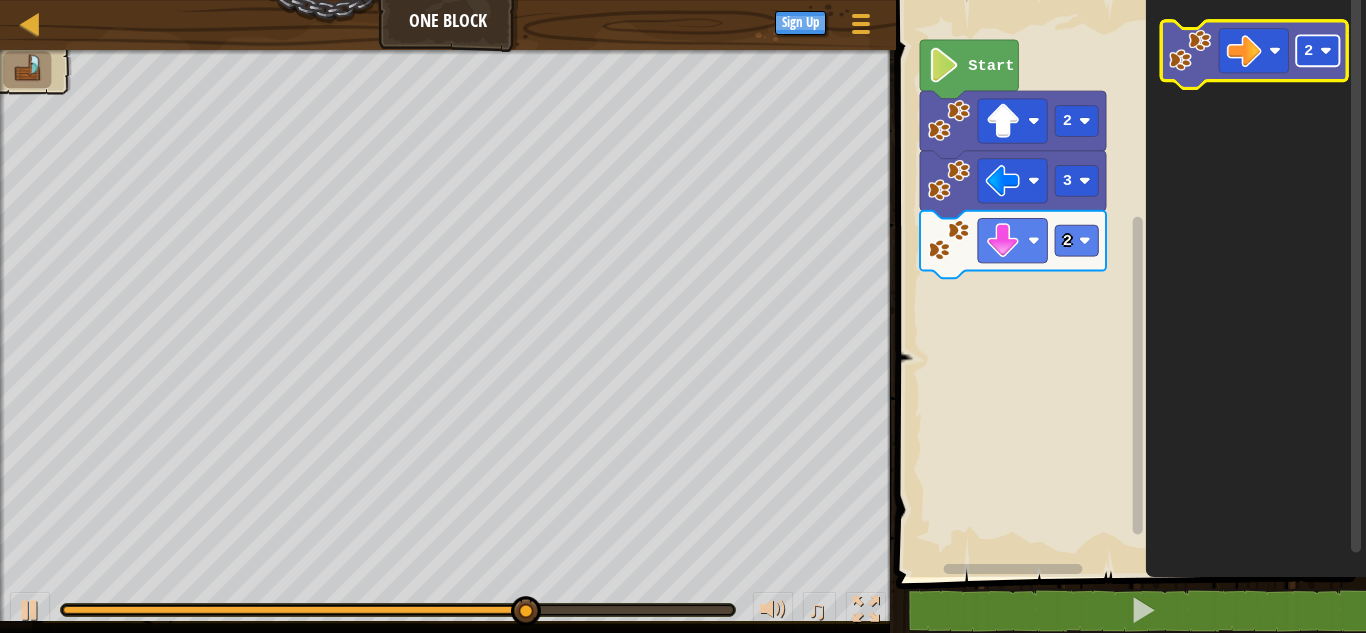 click 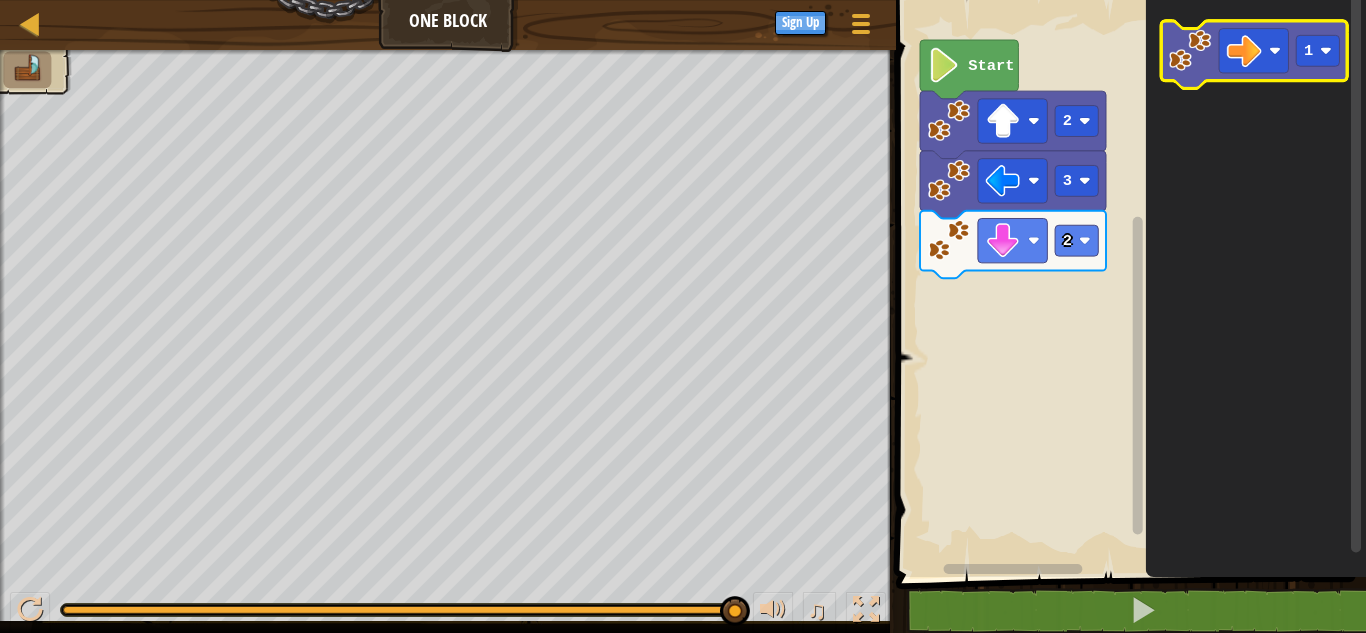 click 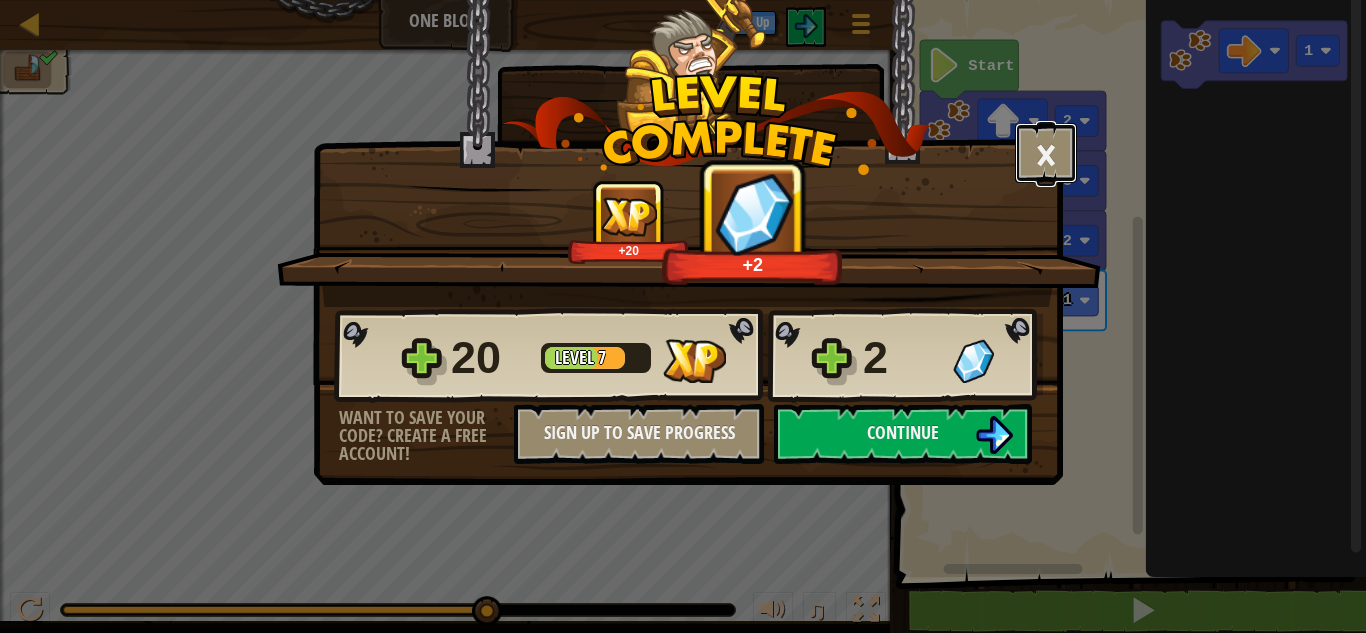 drag, startPoint x: 1039, startPoint y: 143, endPoint x: 588, endPoint y: 3, distance: 472.22983 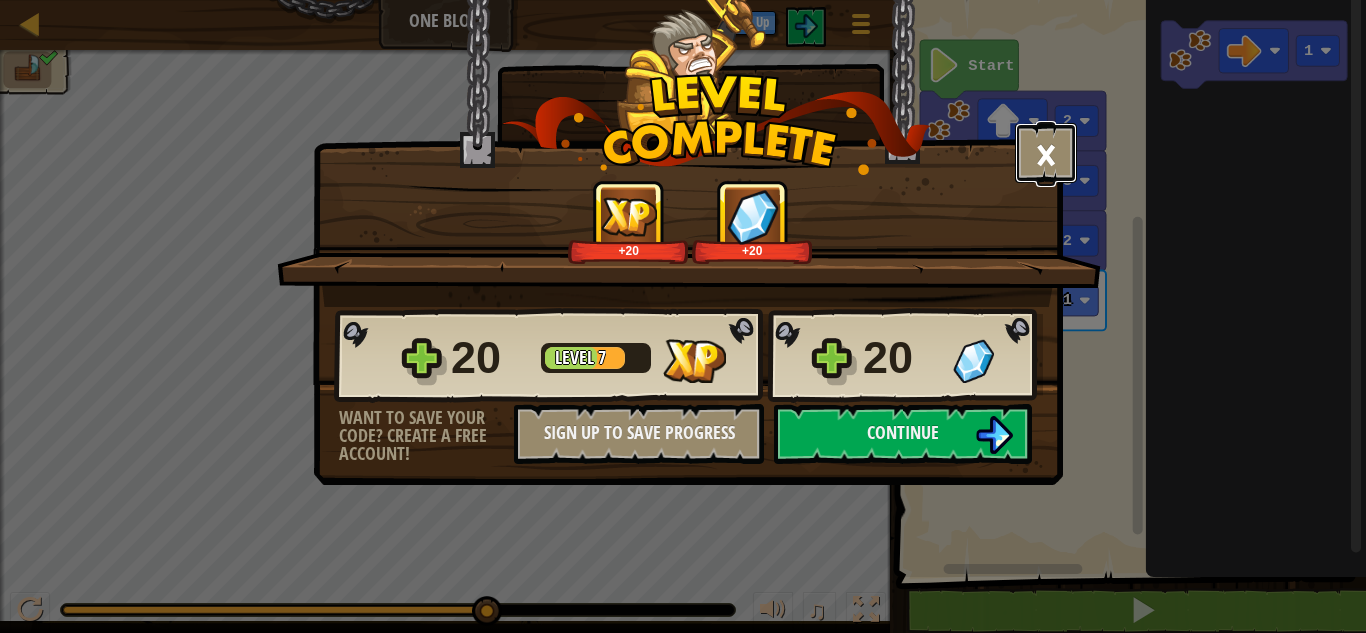 click on "×" at bounding box center [1046, 153] 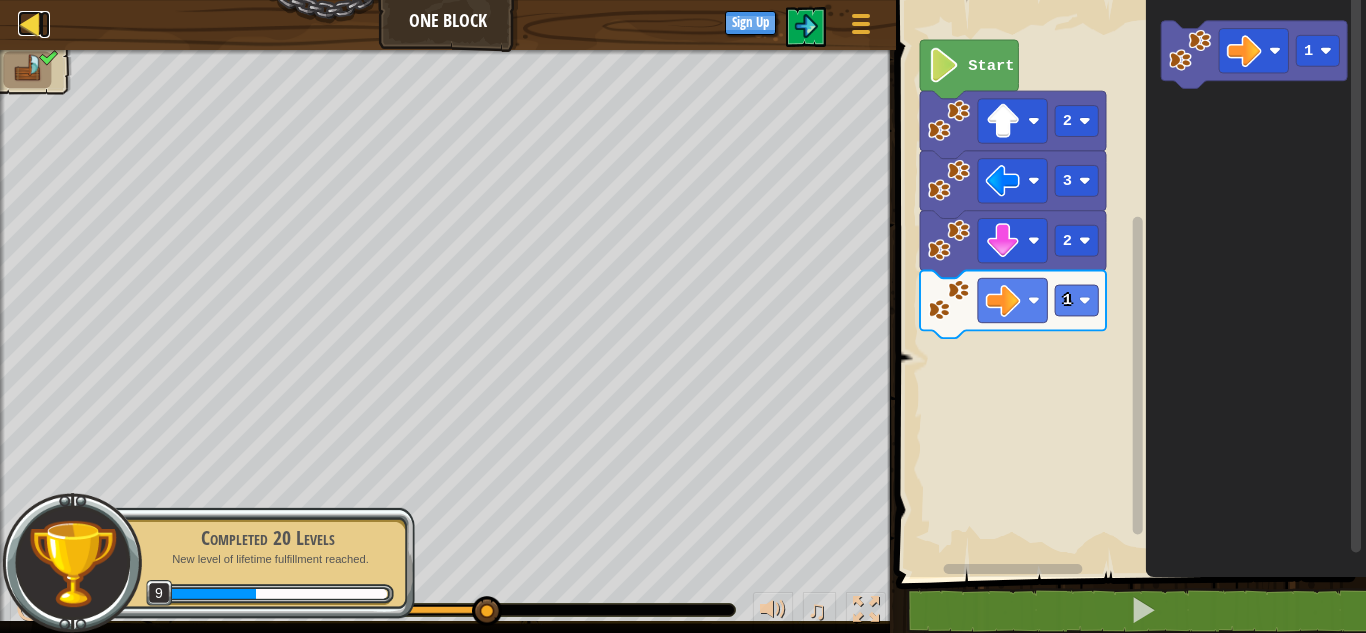 click at bounding box center (30, 23) 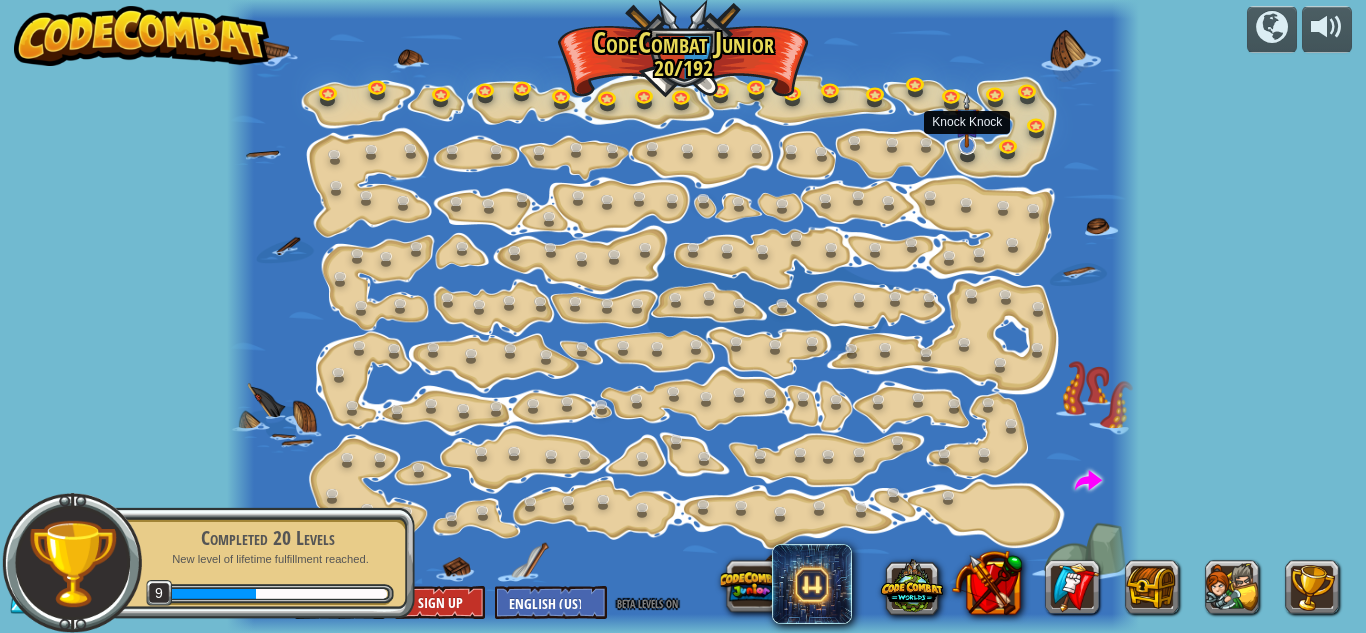 click at bounding box center [967, 120] 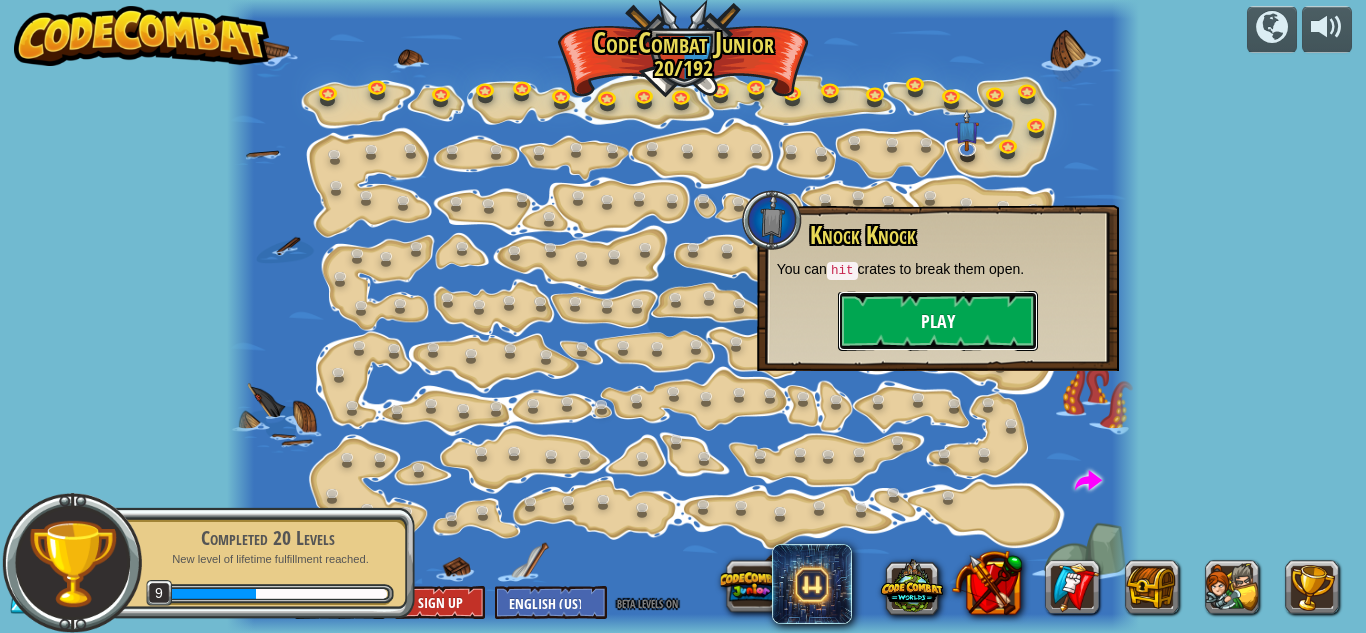click on "Play" at bounding box center [938, 321] 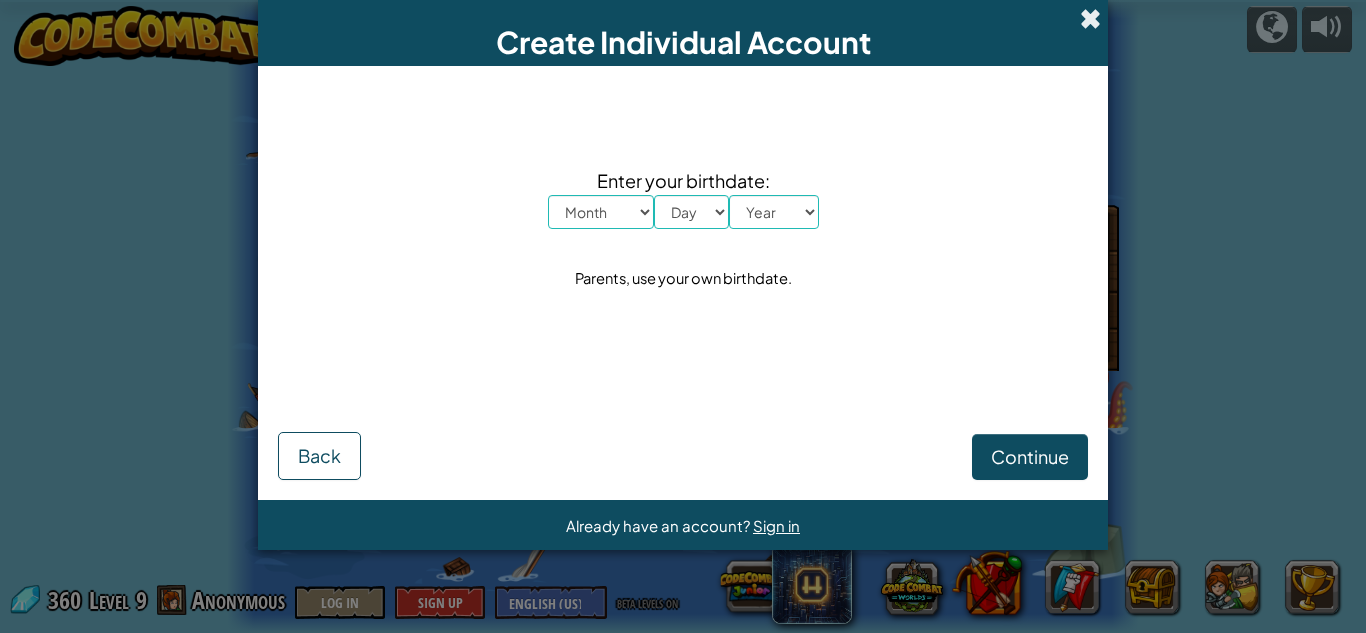 click at bounding box center (1090, 18) 